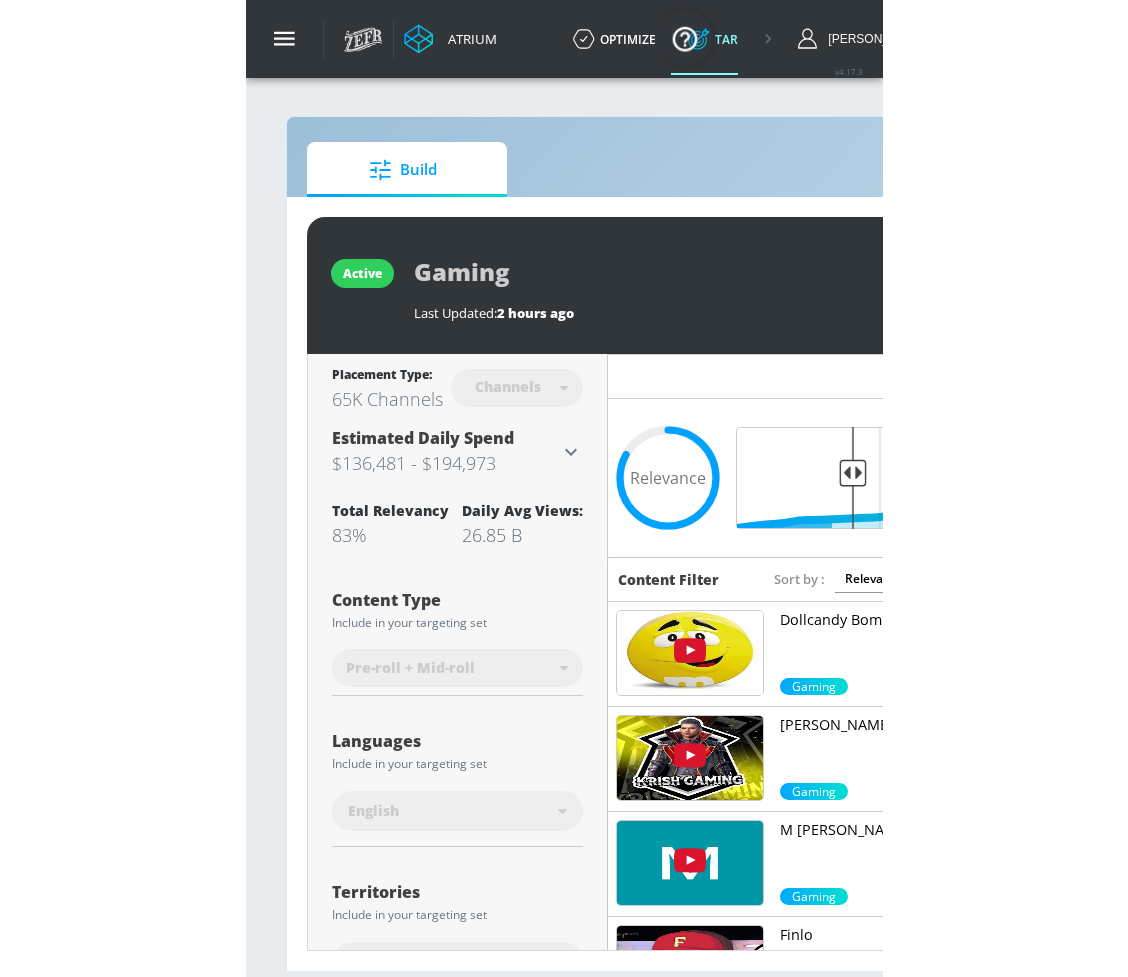 scroll, scrollTop: 0, scrollLeft: 0, axis: both 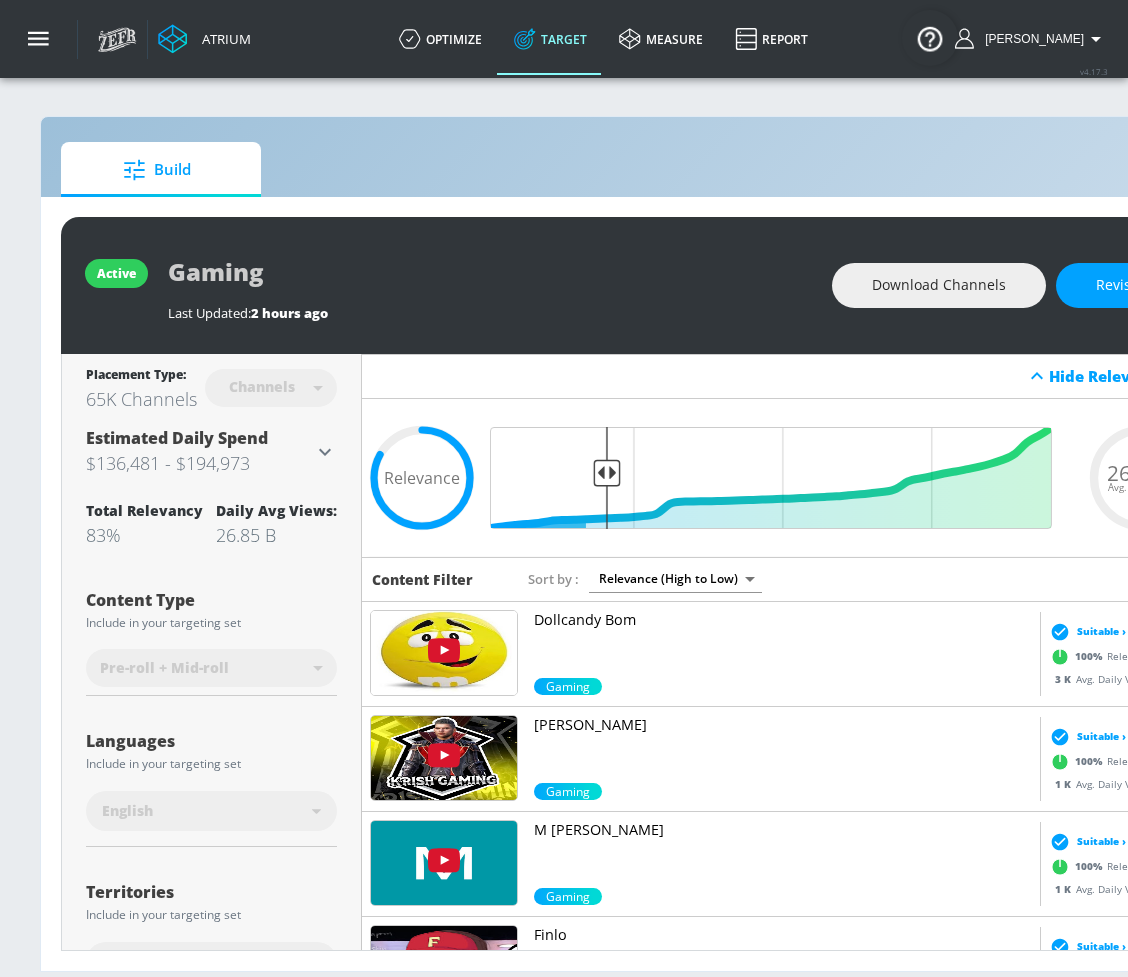 click on "Last Updated:  2 hours ago" at bounding box center [490, 308] 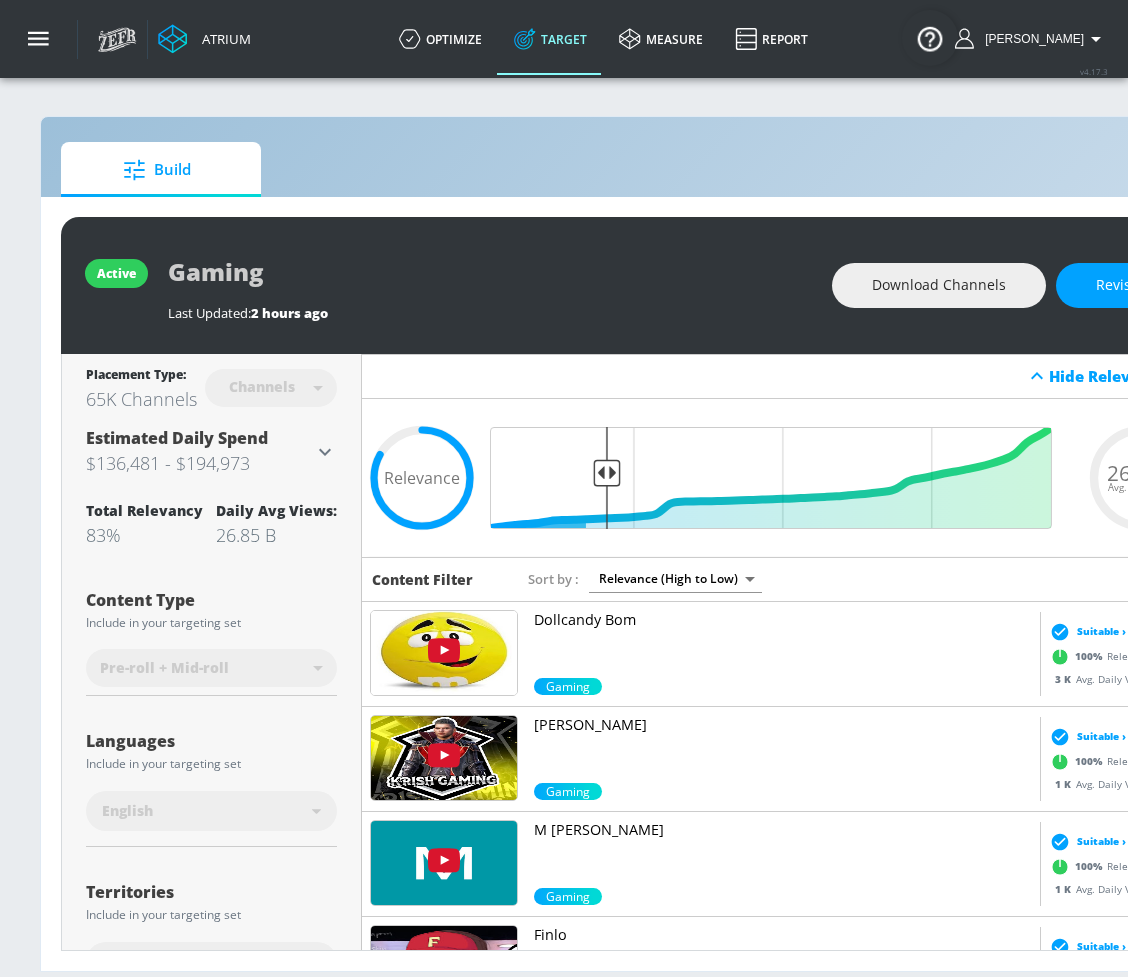 scroll, scrollTop: 4, scrollLeft: 0, axis: vertical 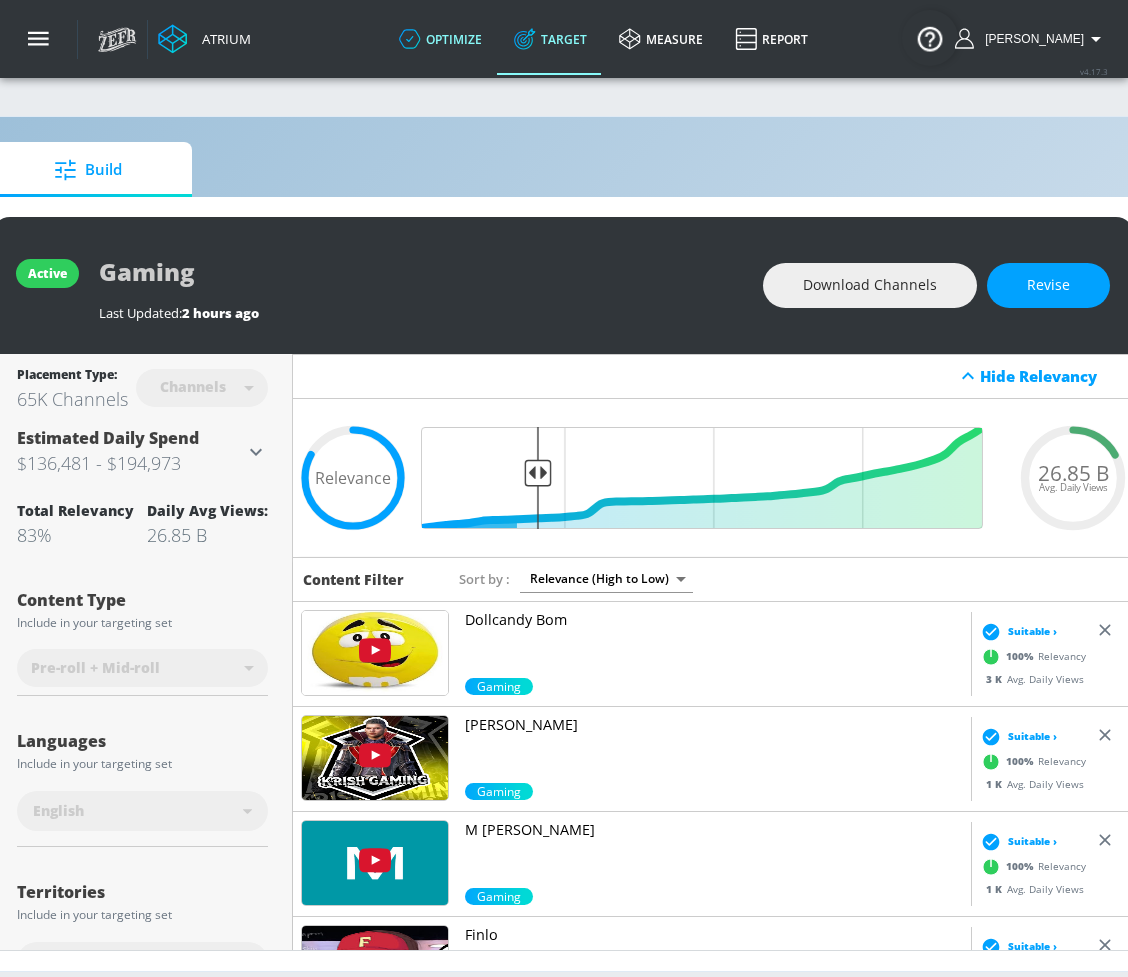 click on "optimize" at bounding box center [440, 39] 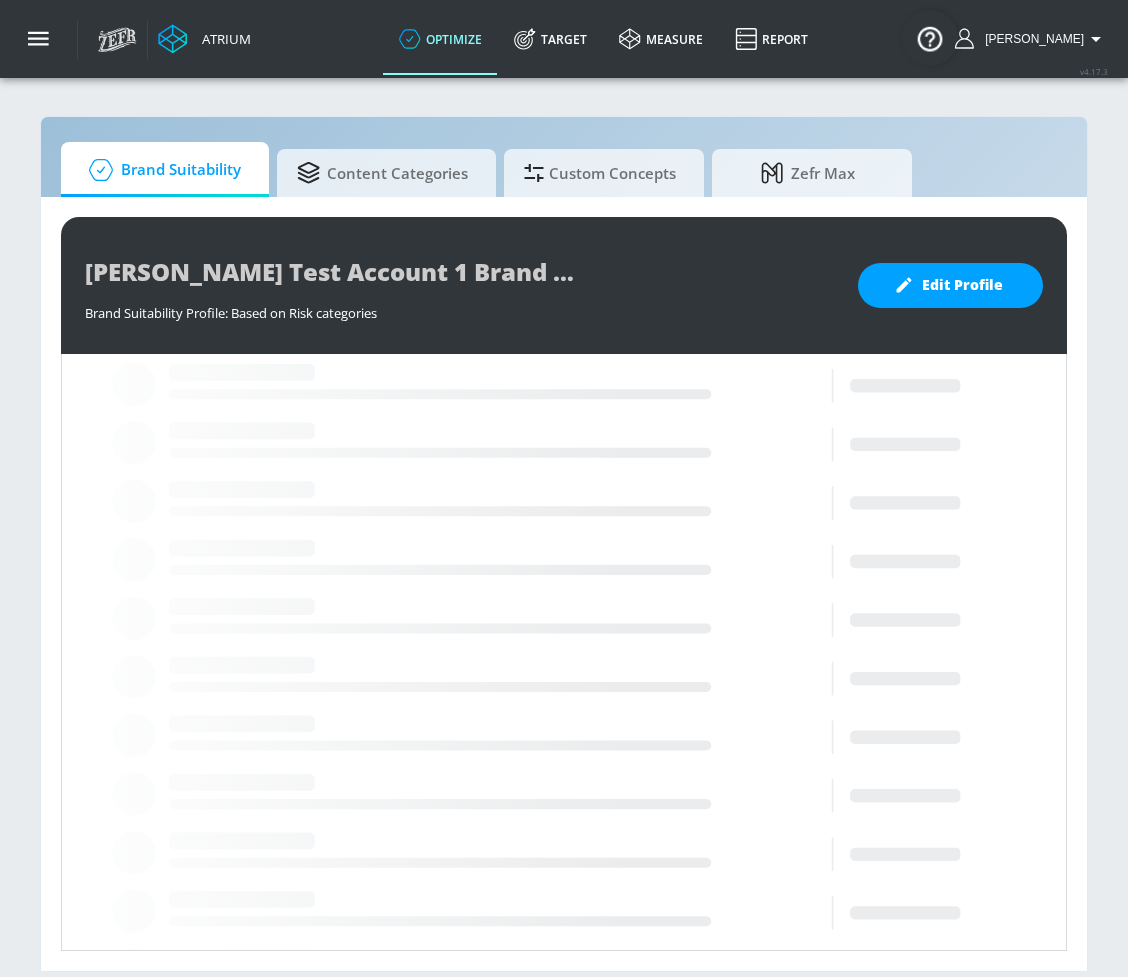 scroll, scrollTop: 0, scrollLeft: 0, axis: both 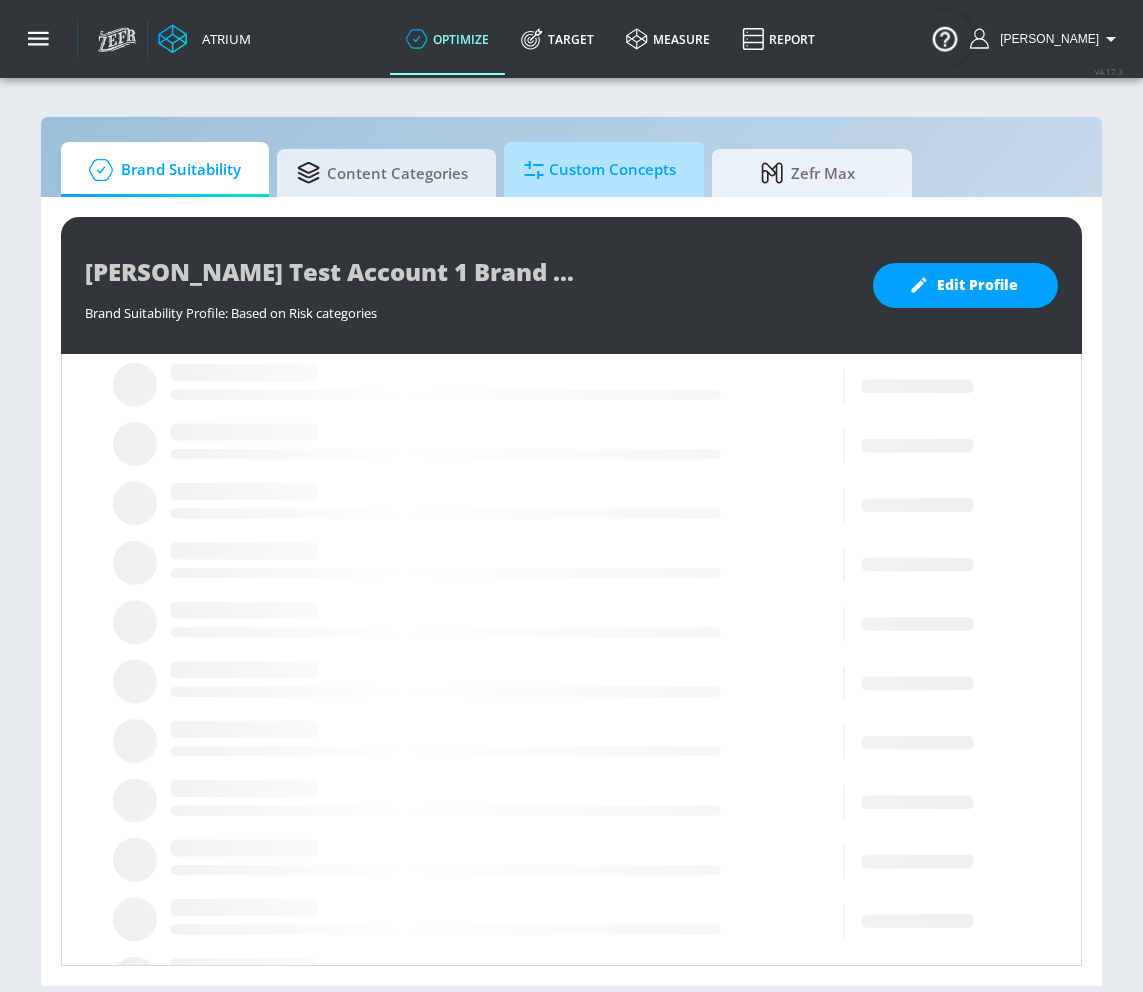 click on "Custom Concepts" at bounding box center (600, 170) 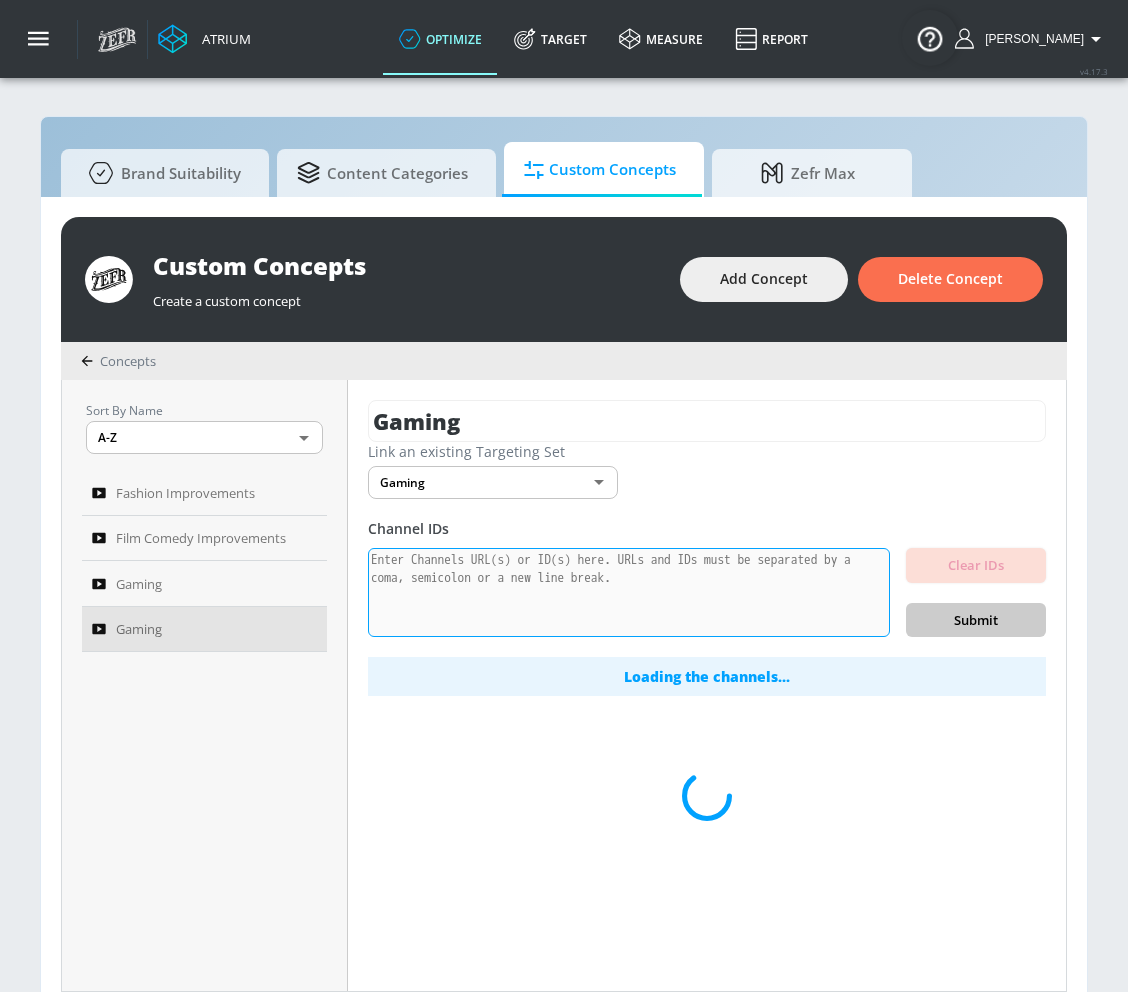 click at bounding box center (629, 593) 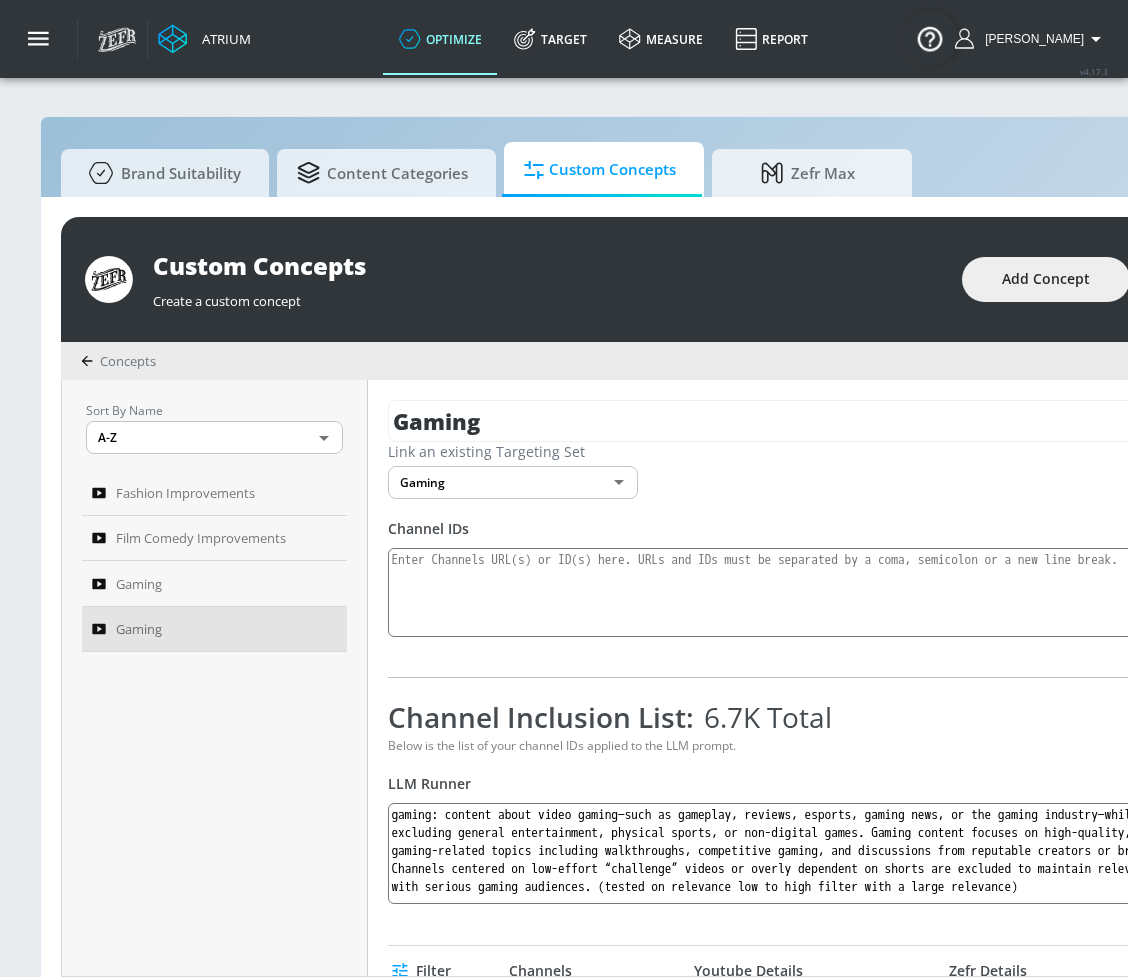 scroll, scrollTop: 4, scrollLeft: 0, axis: vertical 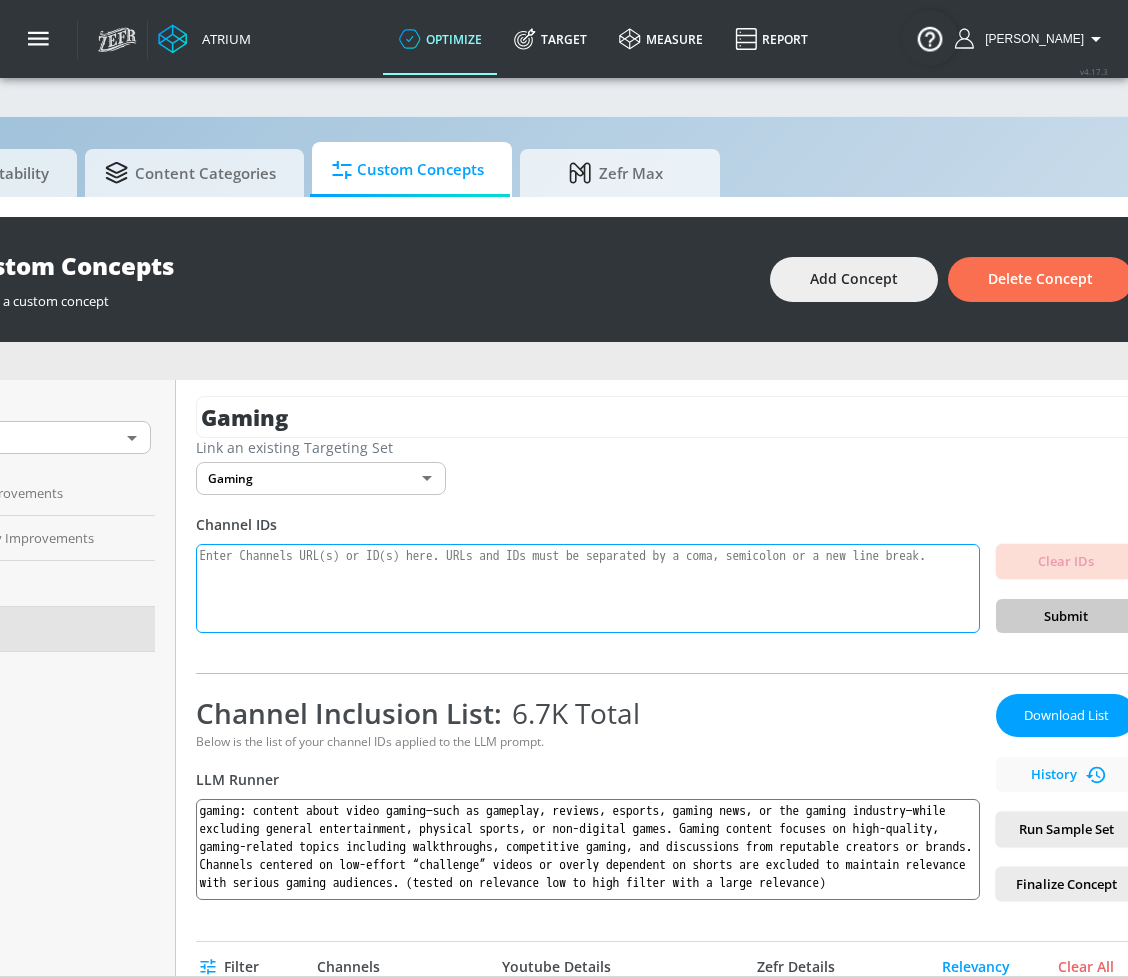 click at bounding box center [588, 589] 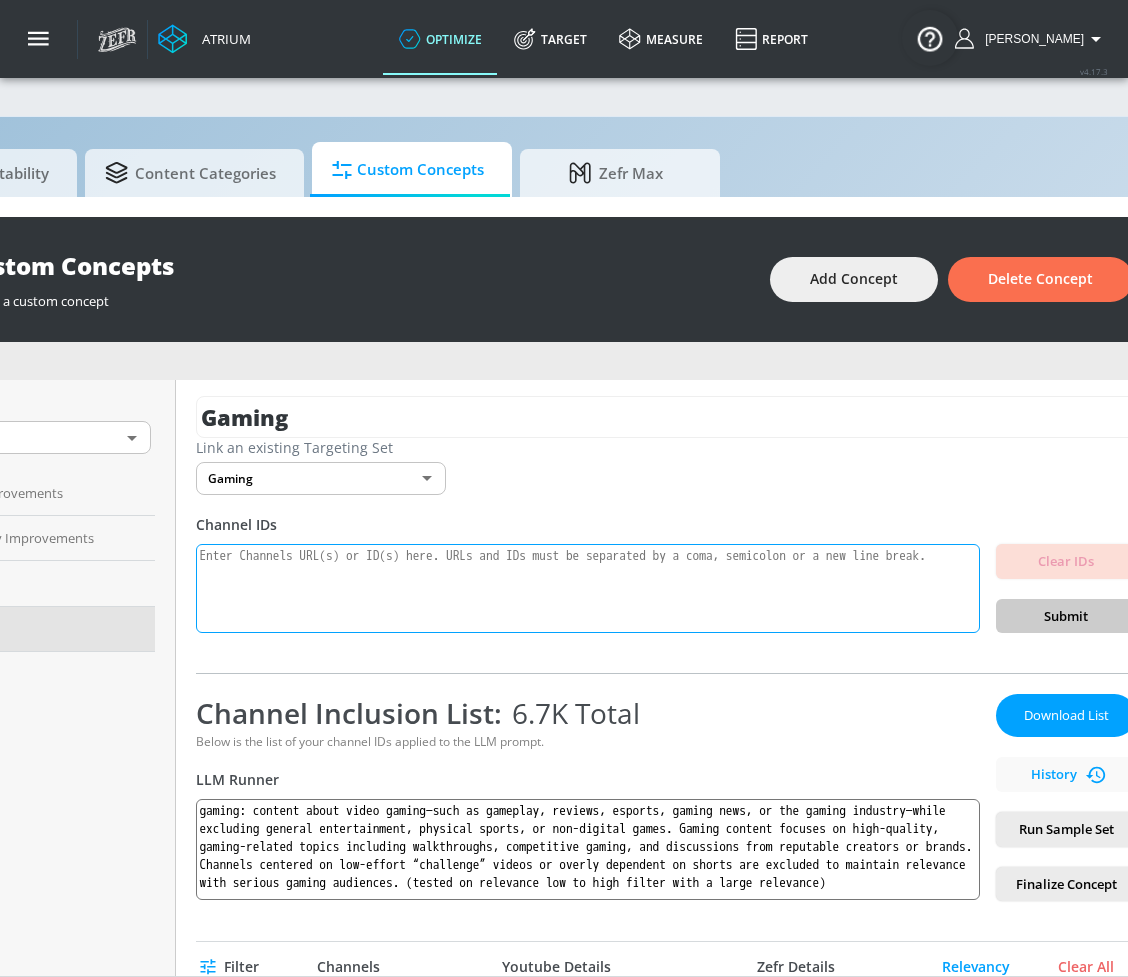 paste on "UCilwZiBBfI9X6yiZRzWty8Q
UC63anZxfVGHUEmfBAf5w7pw
UCiYcA0gJzg855iSKMrX3oHg
UCQIUhhcmXsu6cN6n3y9-Pww
UCWBWgCD4oAqT3hUeq40SCUw
UCs6ZQr6vTKU83dLhTABrN4g
UCIH0E-zQ3-HzYDChlpafRsQ
UCjiXtODGCCulmhwypZAWSag
UC7_YxT-KID8kRbqZo7MyscQ
UCBNnILlexKYtJu-EGUvq_iA
UCeBPTBz1oRnsWsUBnKNNKNw
UCIVSqoHCUN1XdEpiVItxfoQ
UCzXwjTI6c6mVn6oui_p6oiw
UCj4hfQEWcGtF08SLEZCZc5Q
UCJHBJ7F-nAIlMGolm0Hu4vg
UCh5mLn90vUaB1PbRRx_AiaA
UCtvggO4vLSDBq1hUCrRRPvg
UCZBY6V8Lxmwu8gGRBOyO11w
UC0eLBYhxW9HC0P9PXQ73mpQ
UCtwOgy4vDxfGmsHR0YMVufg
UCJZam2u1G0syq3kyqrCXrNw
UCIPPMRA040LQr5QPyJEbmXA
UC-gW4TeZAlKm7UATp24JsWQ
UCr1kbyiJzl-x5YYDxhYJuPw
UCeBnbqt4VRhotq2TQjkIi2A
UC_q5WZtFp36adwqhKpZzxwQ
UCPLMPHT-d8GZOqL_AHJFdQQ
UClCvmntMJCrerMDSc1WQGNg
UCJKdgzE45ucqAukhKr_6bxw
UCVhGR9TU1vfvHXl73uaEiEQ
UCK5vUVoJsEVc7JeXQ8XiX7w
UCTevXUV9L6_hgvFlLDMmf1w
UCTU3m4rCUS-7qXuHK-j9Uqw
UCtH3yiPcHUfe2SmsmD2YE6A
UCiSVf-UpLC9rRjAT1qRTW0g
UCQeRaTukNYft1_6AZPACnog
UC70Dib4MvFfT1tU6MqeyHpQ
UCnuf06xsaSO8f2svzMENyBw
UClljAz6ZKy0XeViKsohdjqA
UCZR1vQtTcy9qCB9zSfsA5Mg
UCOnECY8FBKKPVi5ZsSgX..." 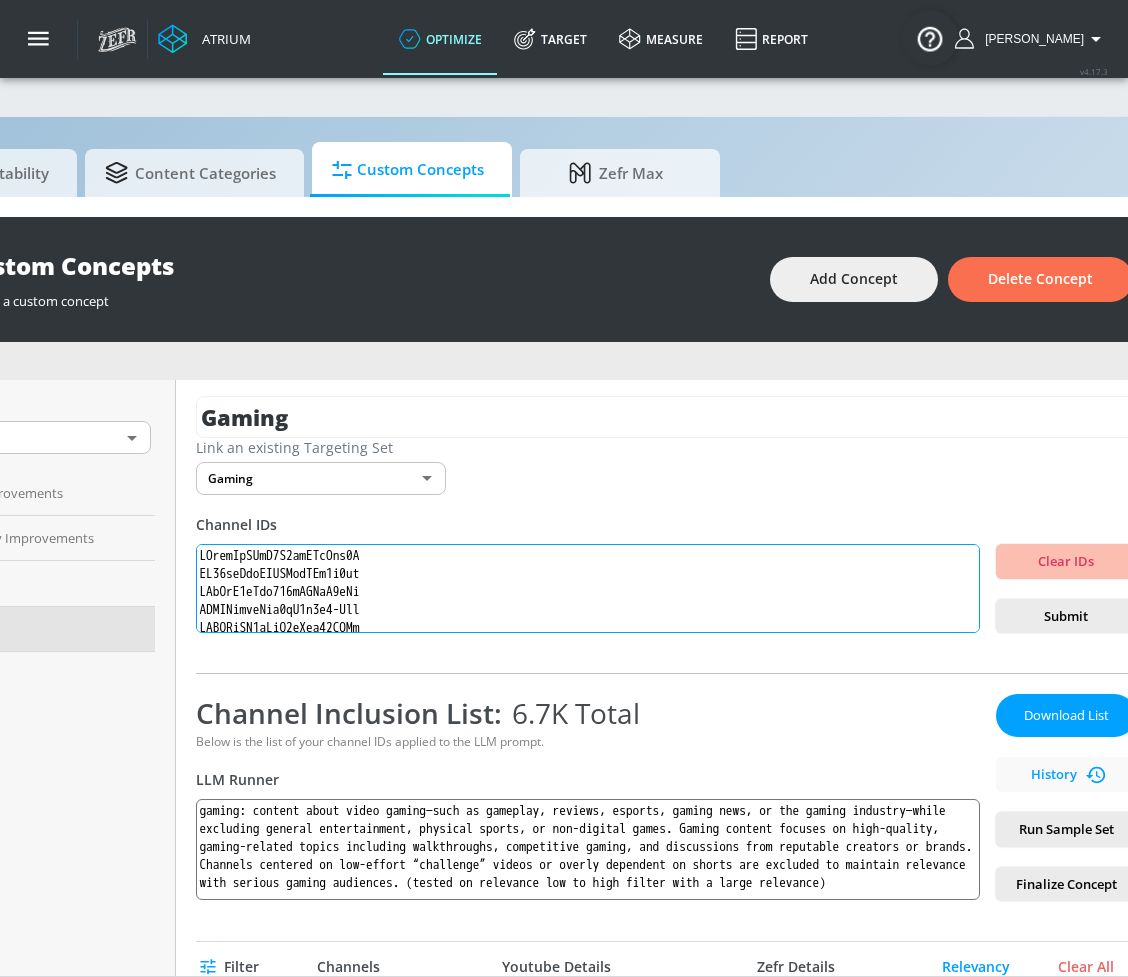 scroll, scrollTop: 674, scrollLeft: 0, axis: vertical 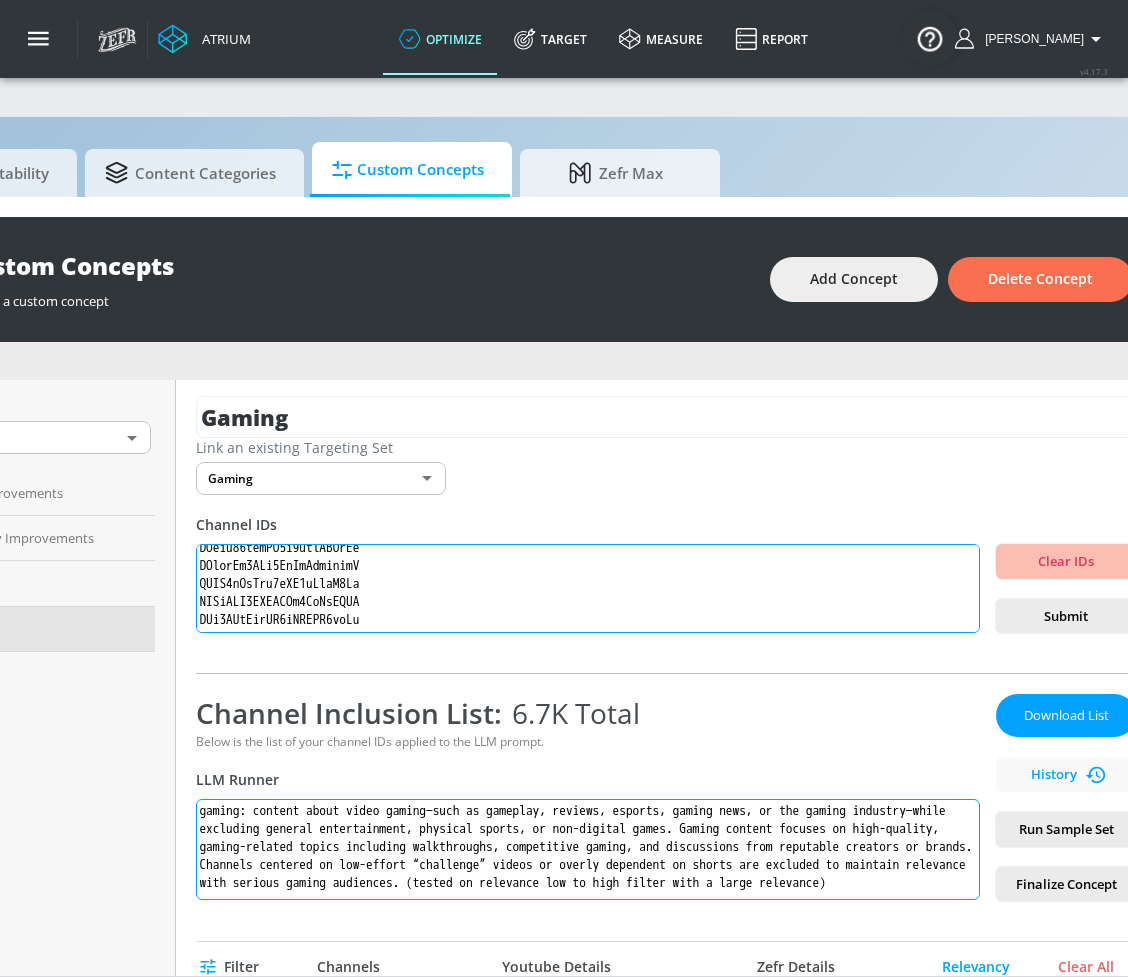 type on "UCilwZiBBfI9X6yiZRzWty8Q
UC63anZxfVGHUEmfBAf5w7pw
UCiYcA0gJzg855iSKMrX3oHg
UCQIUhhcmXsu6cN6n3y9-Pww
UCWBWgCD4oAqT3hUeq40SCUw
UCs6ZQr6vTKU83dLhTABrN4g
UCIH0E-zQ3-HzYDChlpafRsQ
UCjiXtODGCCulmhwypZAWSag
UC7_YxT-KID8kRbqZo7MyscQ
UCBNnILlexKYtJu-EGUvq_iA
UCeBPTBz1oRnsWsUBnKNNKNw
UCIVSqoHCUN1XdEpiVItxfoQ
UCzXwjTI6c6mVn6oui_p6oiw
UCj4hfQEWcGtF08SLEZCZc5Q
UCJHBJ7F-nAIlMGolm0Hu4vg
UCh5mLn90vUaB1PbRRx_AiaA
UCtvggO4vLSDBq1hUCrRRPvg
UCZBY6V8Lxmwu8gGRBOyO11w
UC0eLBYhxW9HC0P9PXQ73mpQ
UCtwOgy4vDxfGmsHR0YMVufg
UCJZam2u1G0syq3kyqrCXrNw
UCIPPMRA040LQr5QPyJEbmXA
UC-gW4TeZAlKm7UATp24JsWQ
UCr1kbyiJzl-x5YYDxhYJuPw
UCeBnbqt4VRhotq2TQjkIi2A
UC_q5WZtFp36adwqhKpZzxwQ
UCPLMPHT-d8GZOqL_AHJFdQQ
UClCvmntMJCrerMDSc1WQGNg
UCJKdgzE45ucqAukhKr_6bxw
UCVhGR9TU1vfvHXl73uaEiEQ
UCK5vUVoJsEVc7JeXQ8XiX7w
UCTevXUV9L6_hgvFlLDMmf1w
UCTU3m4rCUS-7qXuHK-j9Uqw
UCtH3yiPcHUfe2SmsmD2YE6A
UCiSVf-UpLC9rRjAT1qRTW0g
UCQeRaTukNYft1_6AZPACnog
UC70Dib4MvFfT1tU6MqeyHpQ
UCnuf06xsaSO8f2svzMENyBw
UClljAz6ZKy0XeViKsohdjqA
UCZR1vQtTcy9qCB9zSfsA5Mg
UCOnECY8FBKKPVi5ZsSgX..." 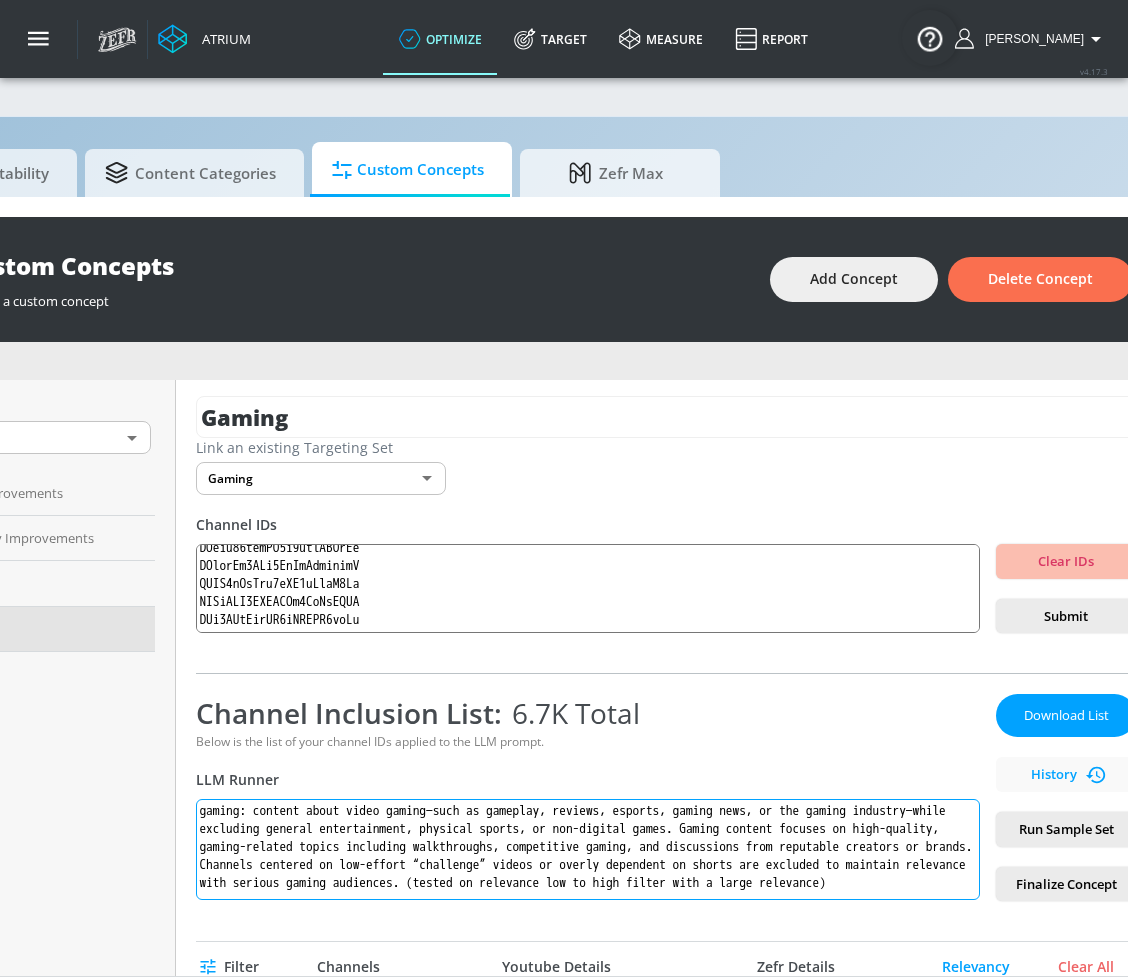 drag, startPoint x: 922, startPoint y: 882, endPoint x: 204, endPoint y: 790, distance: 723.8702 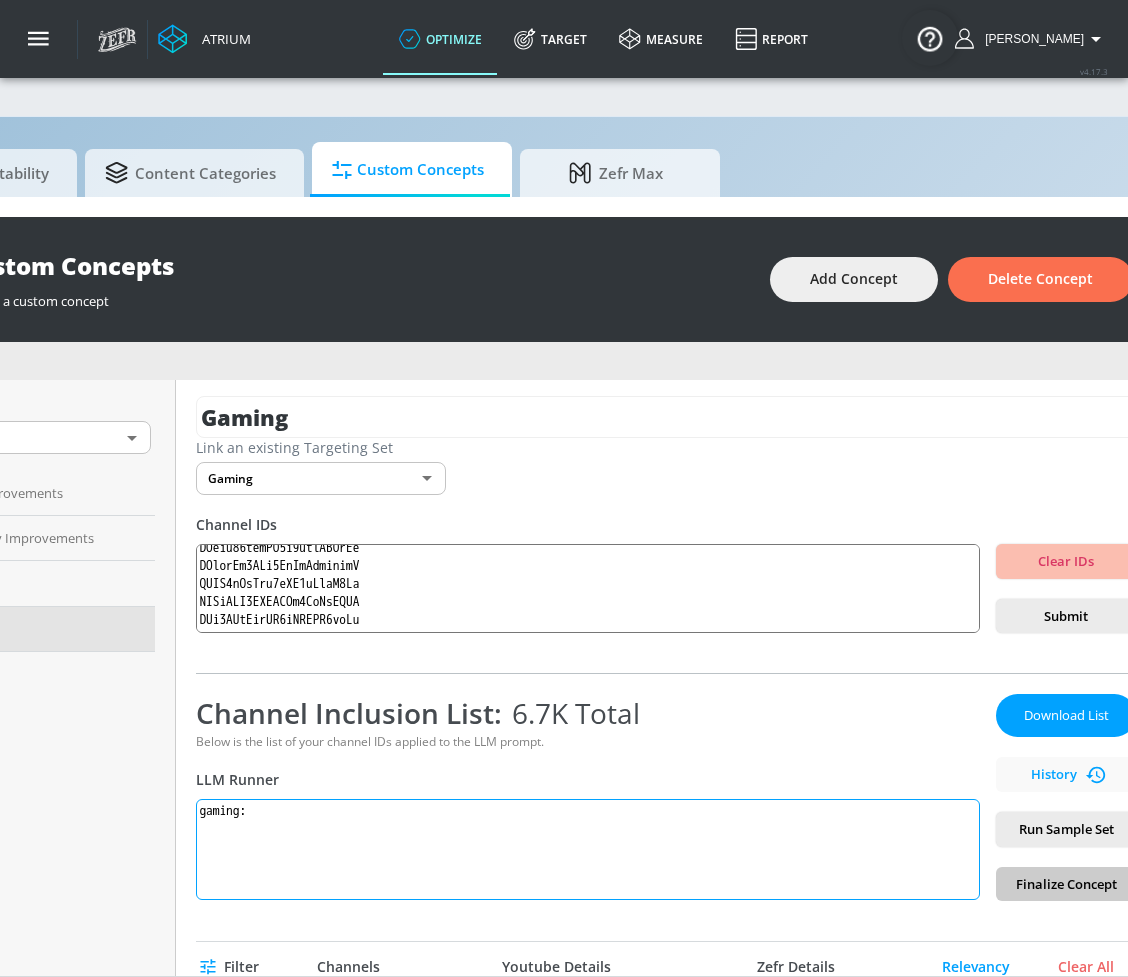 paste on "Gaming content — Content created specifically for and aimed at gamers and gaming enthusiasts. This includes game reviews, release news, walkthroughs, updates, esports coverage, and industry insights designed to inform, entertain, or engage the gaming community." 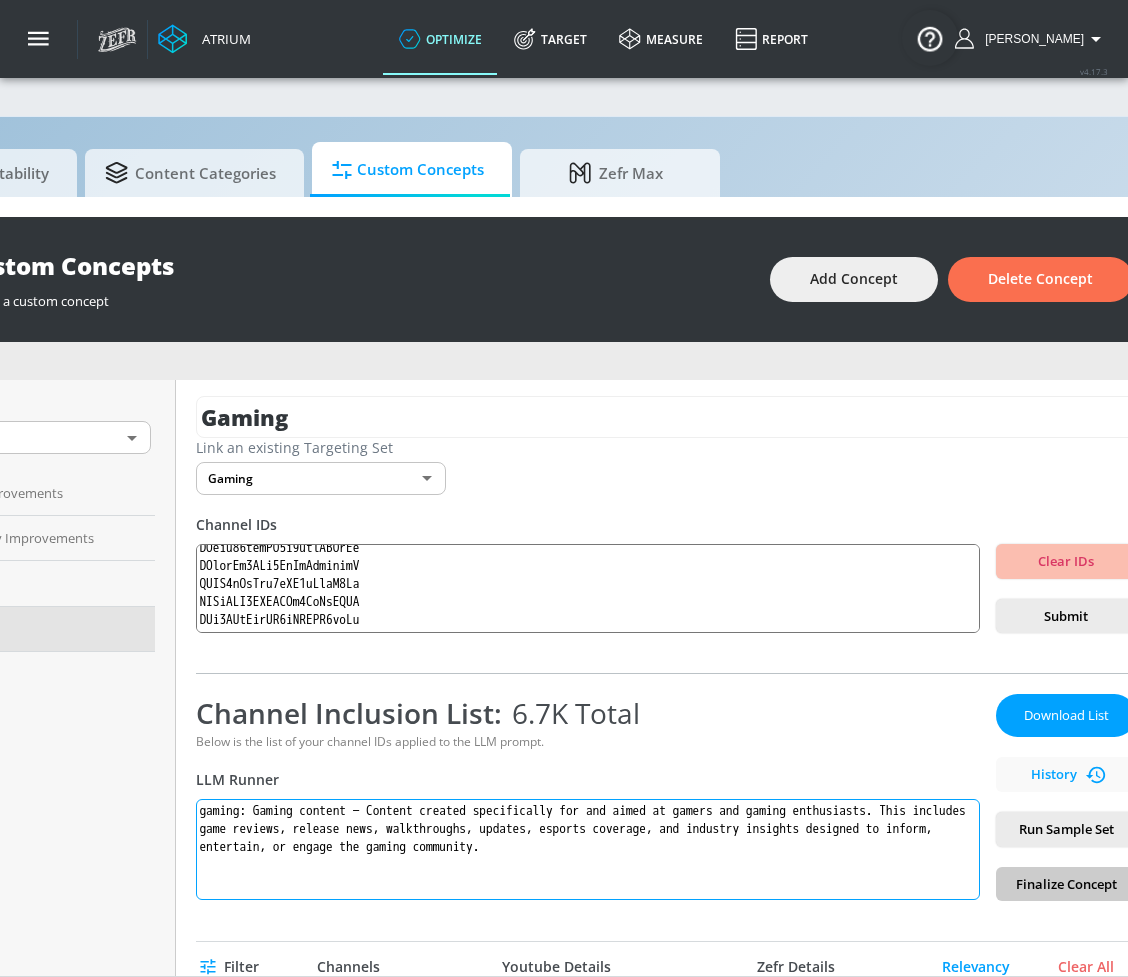 type on "gaming: Gaming content — Content created specifically for and aimed at gamers and gaming enthusiasts. This includes game reviews, release news, walkthroughs, updates, esports coverage, and industry insights designed to inform, entertain, or engage the gaming community." 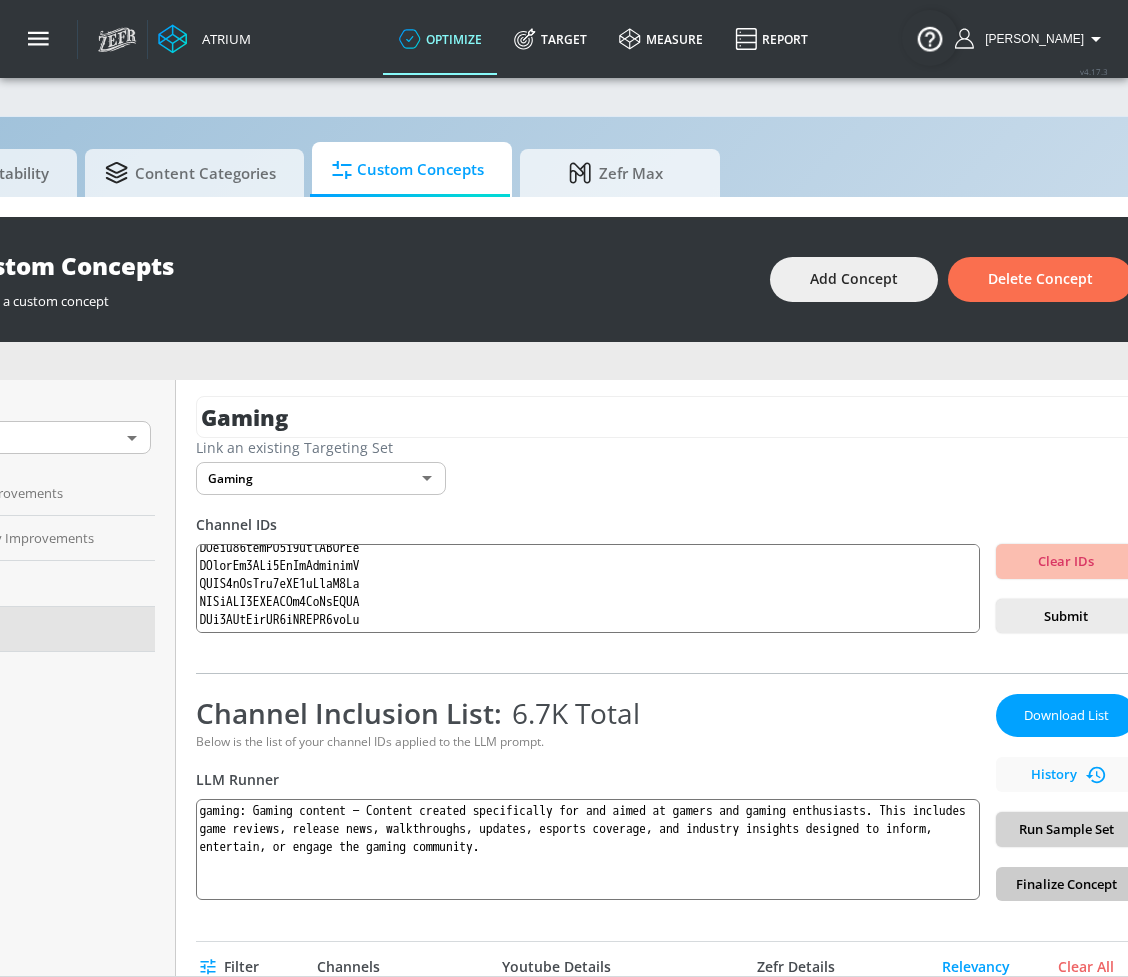 click on "Run Sample Set" at bounding box center (1066, 829) 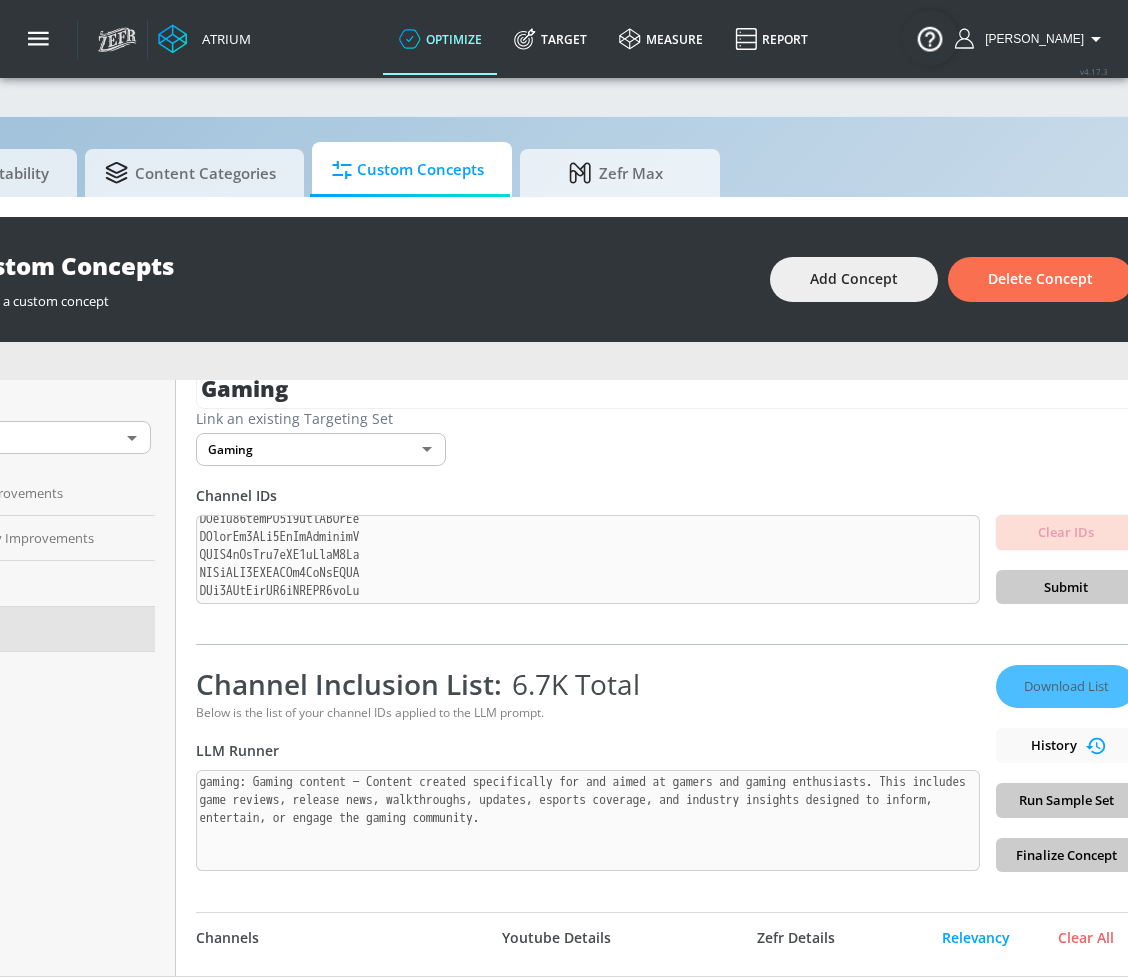 scroll, scrollTop: 36, scrollLeft: 0, axis: vertical 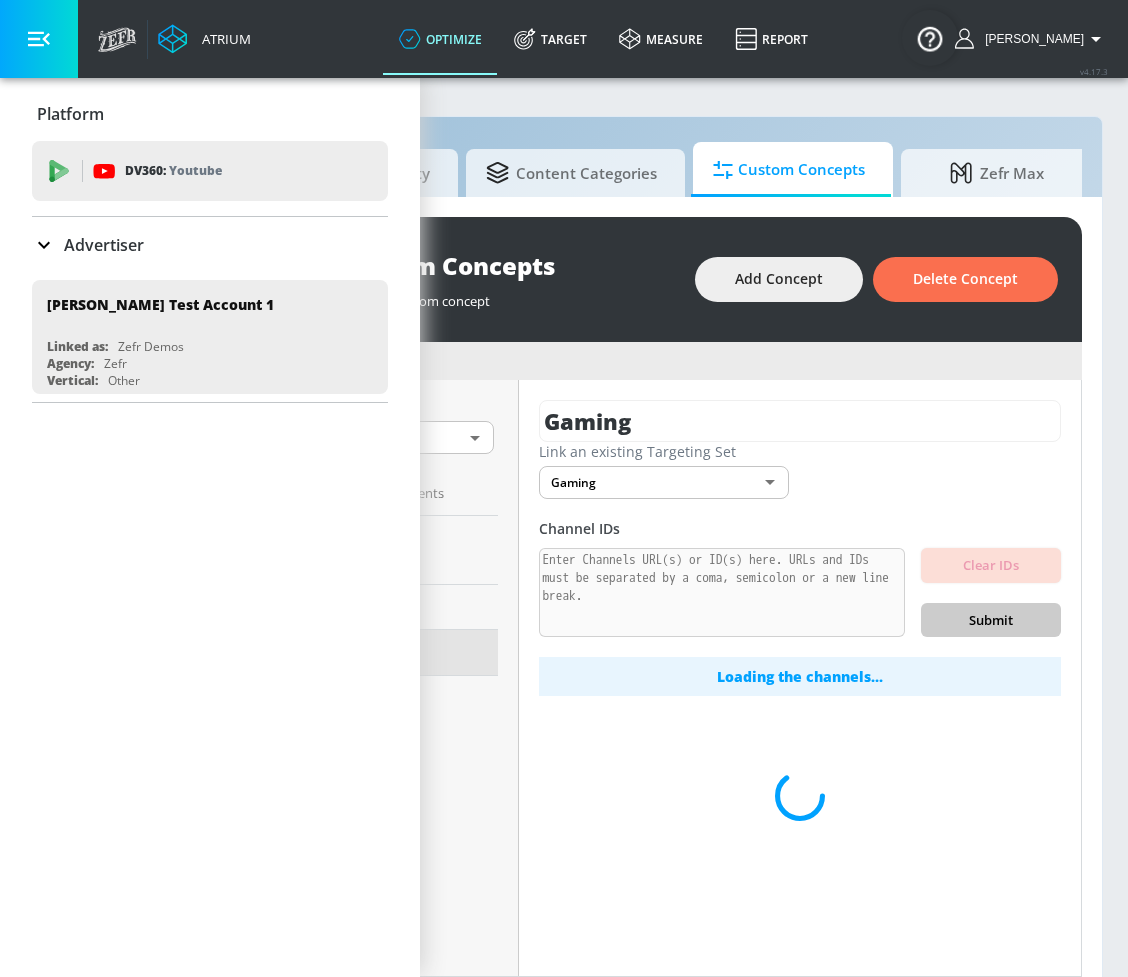 click at bounding box center (39, 39) 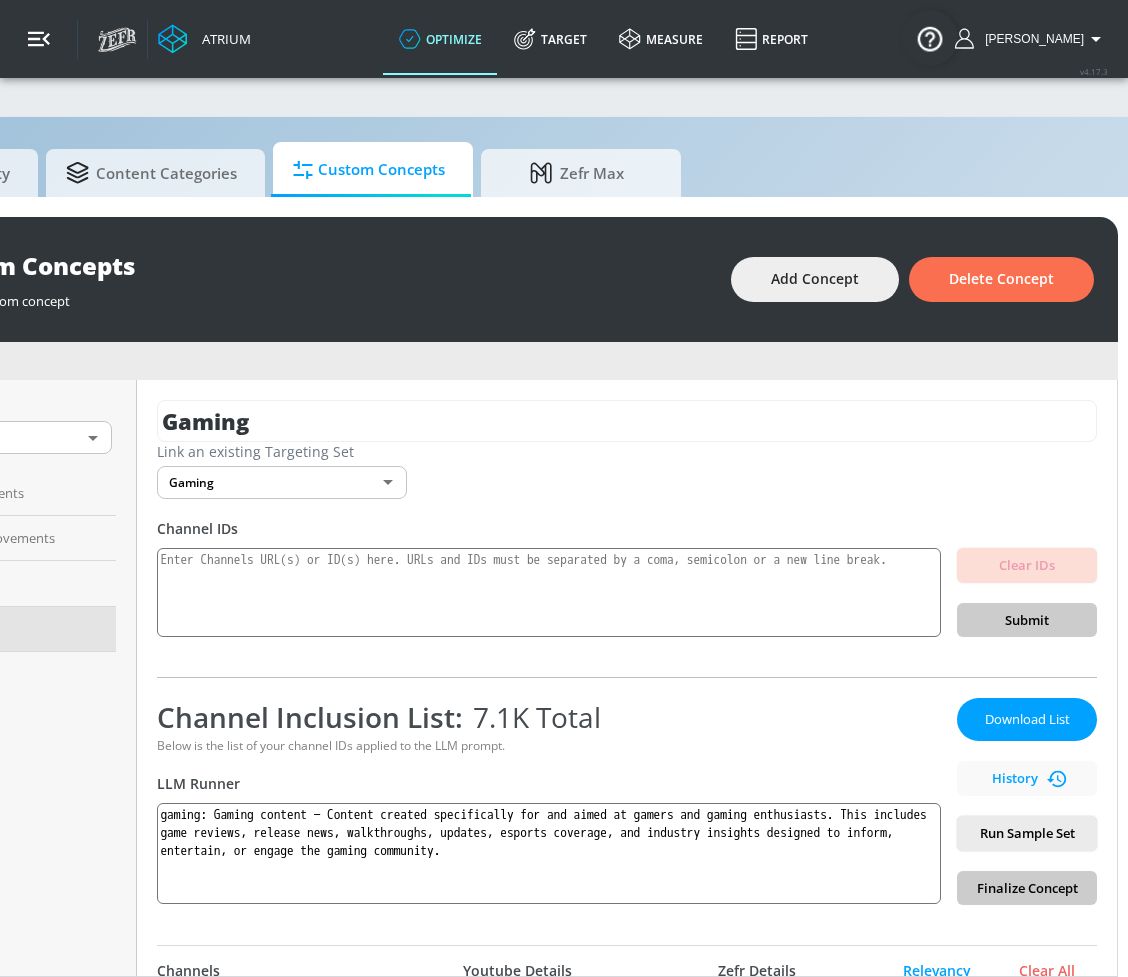 scroll, scrollTop: 0, scrollLeft: 0, axis: both 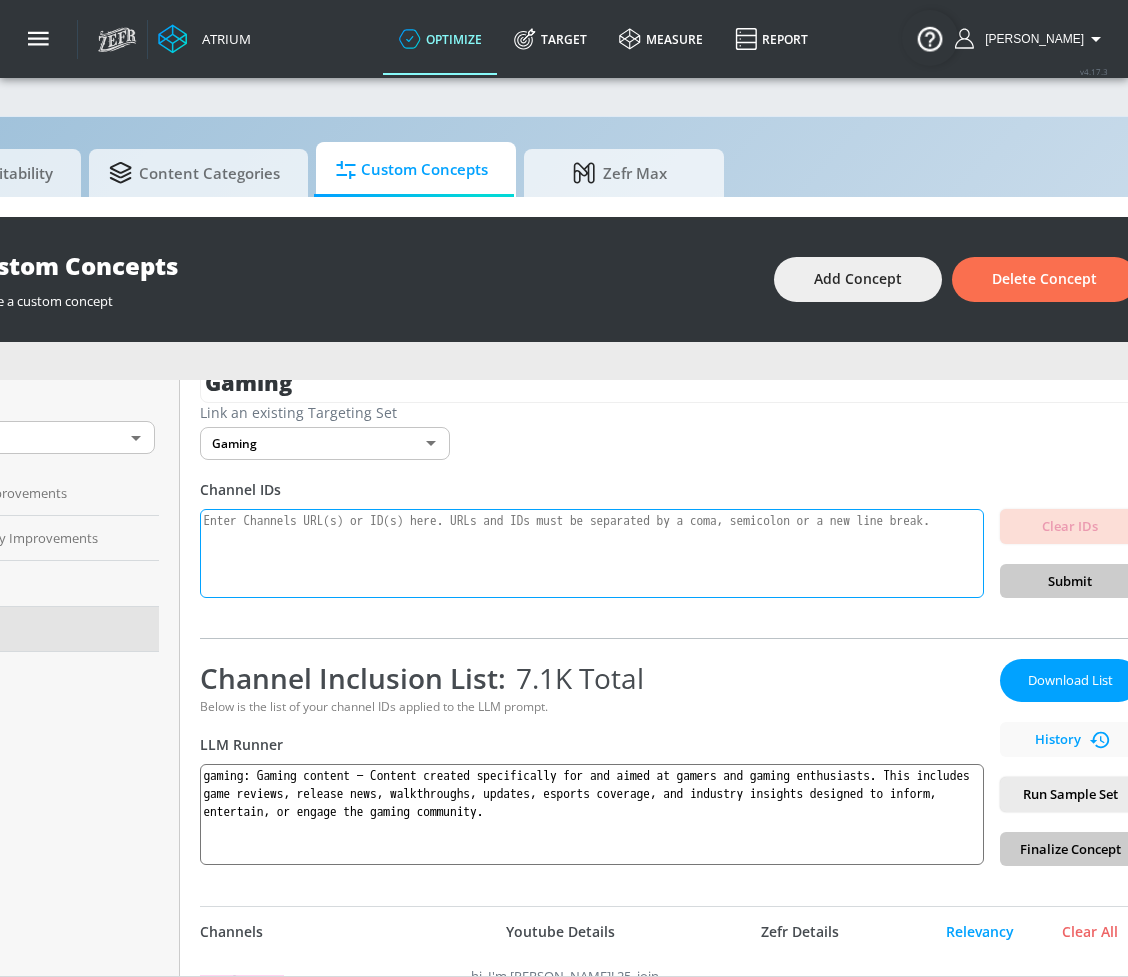 drag, startPoint x: 453, startPoint y: 991, endPoint x: 605, endPoint y: 985, distance: 152.11838 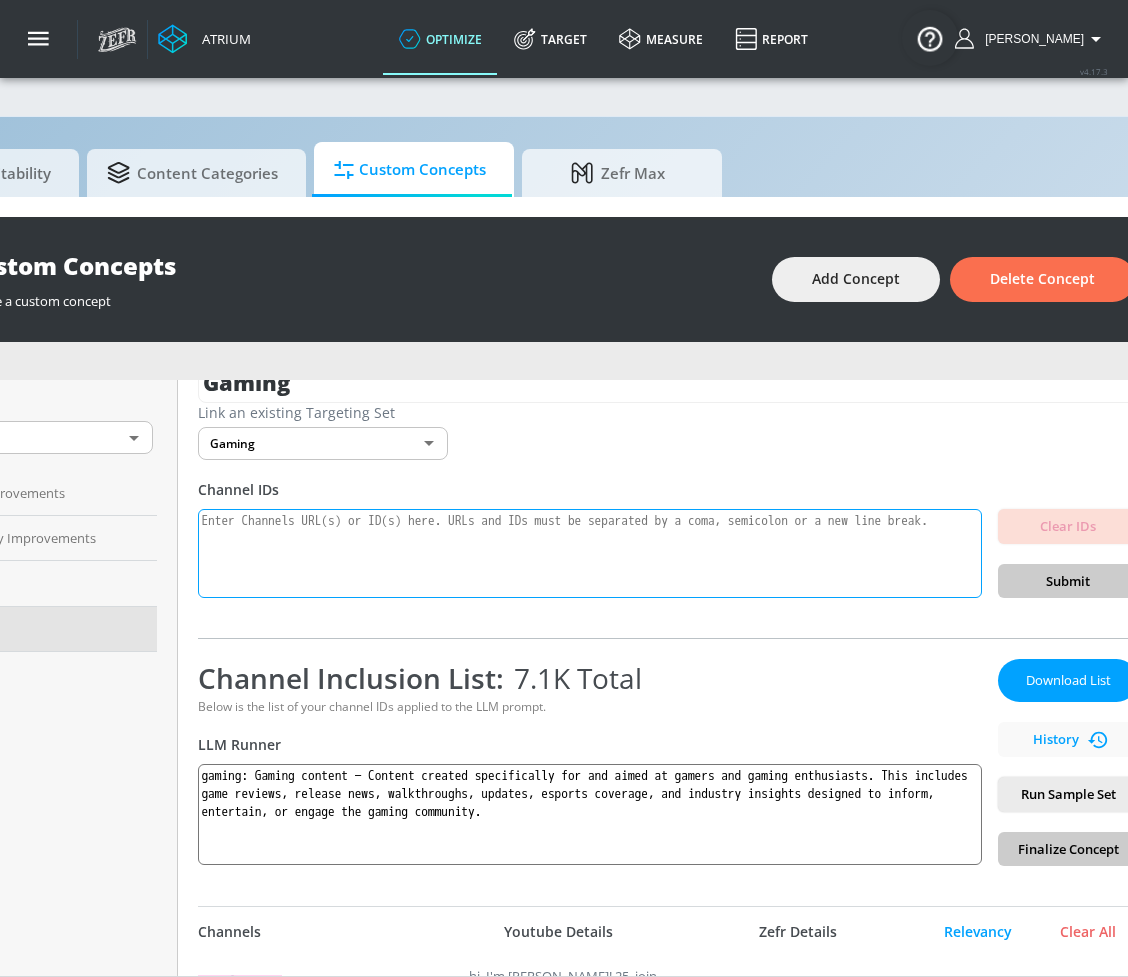 paste on "UCilwZiBBfI9X6yiZRzWty8Q
UC63anZxfVGHUEmfBAf5w7pw
UCiYcA0gJzg855iSKMrX3oHg
UCQIUhhcmXsu6cN6n3y9-Pww
UCWBWgCD4oAqT3hUeq40SCUw
UCs6ZQr6vTKU83dLhTABrN4g
UCIH0E-zQ3-HzYDChlpafRsQ
UCjiXtODGCCulmhwypZAWSag
UC7_YxT-KID8kRbqZo7MyscQ
UCBNnILlexKYtJu-EGUvq_iA
UCeBPTBz1oRnsWsUBnKNNKNw
UCIVSqoHCUN1XdEpiVItxfoQ
UCzXwjTI6c6mVn6oui_p6oiw
UCj4hfQEWcGtF08SLEZCZc5Q
UCJHBJ7F-nAIlMGolm0Hu4vg
UCh5mLn90vUaB1PbRRx_AiaA
UCtvggO4vLSDBq1hUCrRRPvg
UCZBY6V8Lxmwu8gGRBOyO11w
UC0eLBYhxW9HC0P9PXQ73mpQ
UCtwOgy4vDxfGmsHR0YMVufg
UCJZam2u1G0syq3kyqrCXrNw
UCIPPMRA040LQr5QPyJEbmXA
UC-gW4TeZAlKm7UATp24JsWQ
UCr1kbyiJzl-x5YYDxhYJuPw
UCeBnbqt4VRhotq2TQjkIi2A
UC_q5WZtFp36adwqhKpZzxwQ
UCPLMPHT-d8GZOqL_AHJFdQQ
UClCvmntMJCrerMDSc1WQGNg
UCJKdgzE45ucqAukhKr_6bxw
UCVhGR9TU1vfvHXl73uaEiEQ
UCK5vUVoJsEVc7JeXQ8XiX7w
UCTevXUV9L6_hgvFlLDMmf1w
UCTU3m4rCUS-7qXuHK-j9Uqw
UCtH3yiPcHUfe2SmsmD2YE6A
UCiSVf-UpLC9rRjAT1qRTW0g
UCQeRaTukNYft1_6AZPACnog
UC70Dib4MvFfT1tU6MqeyHpQ
UCnuf06xsaSO8f2svzMENyBw
UClljAz6ZKy0XeViKsohdjqA
UCZR1vQtTcy9qCB9zSfsA5Mg
UCOnECY8FBKKPVi5ZsSgX..." 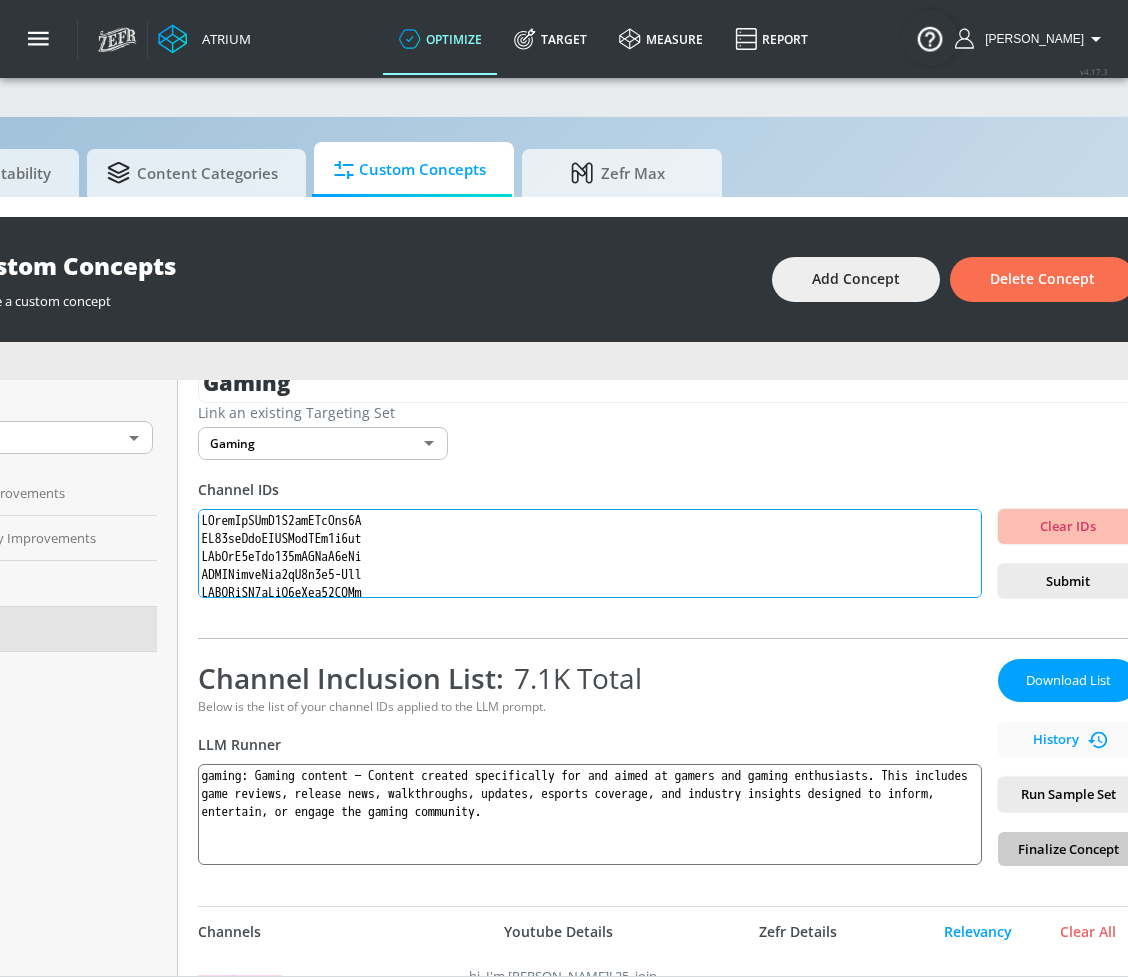 scroll, scrollTop: 674, scrollLeft: 0, axis: vertical 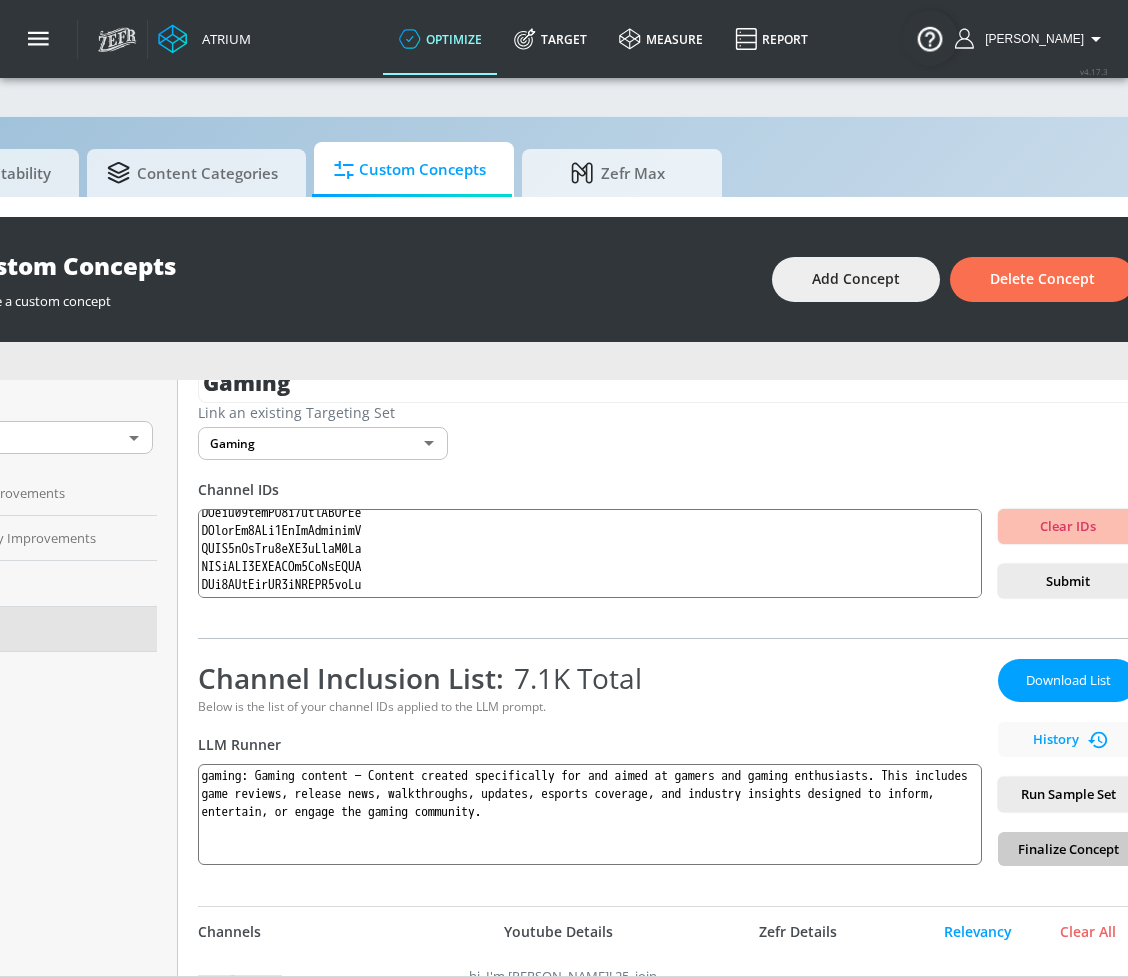click on "Submit" at bounding box center [1068, 581] 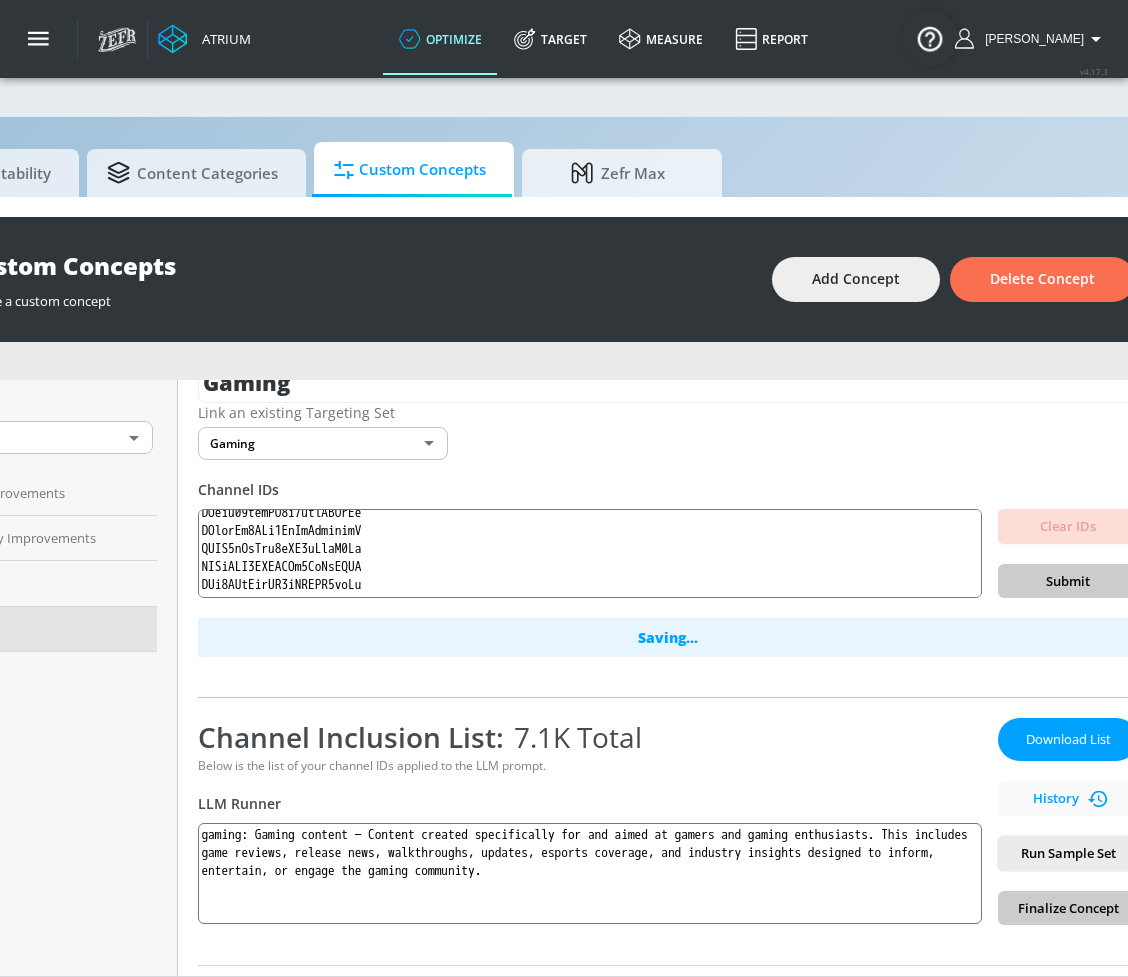 scroll, scrollTop: 0, scrollLeft: 0, axis: both 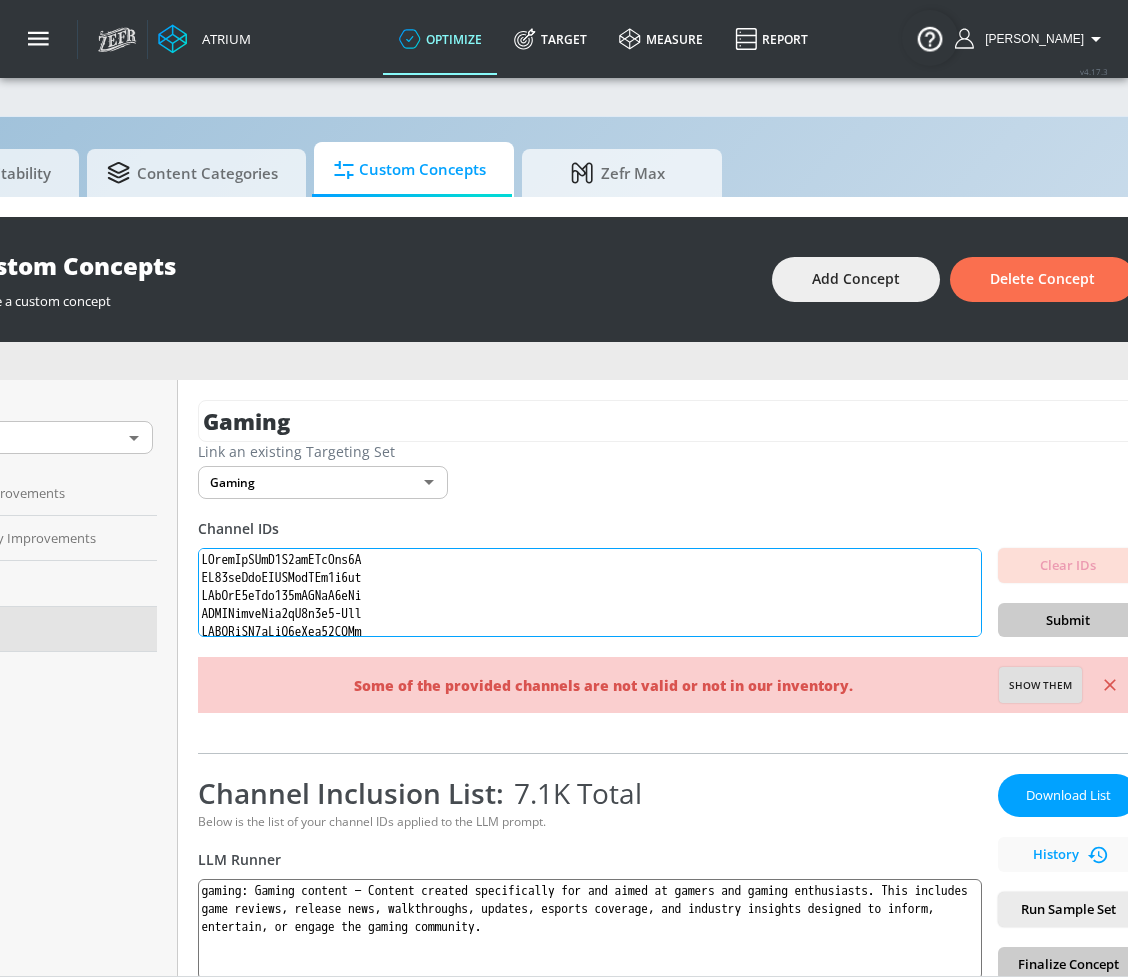 click at bounding box center [590, 593] 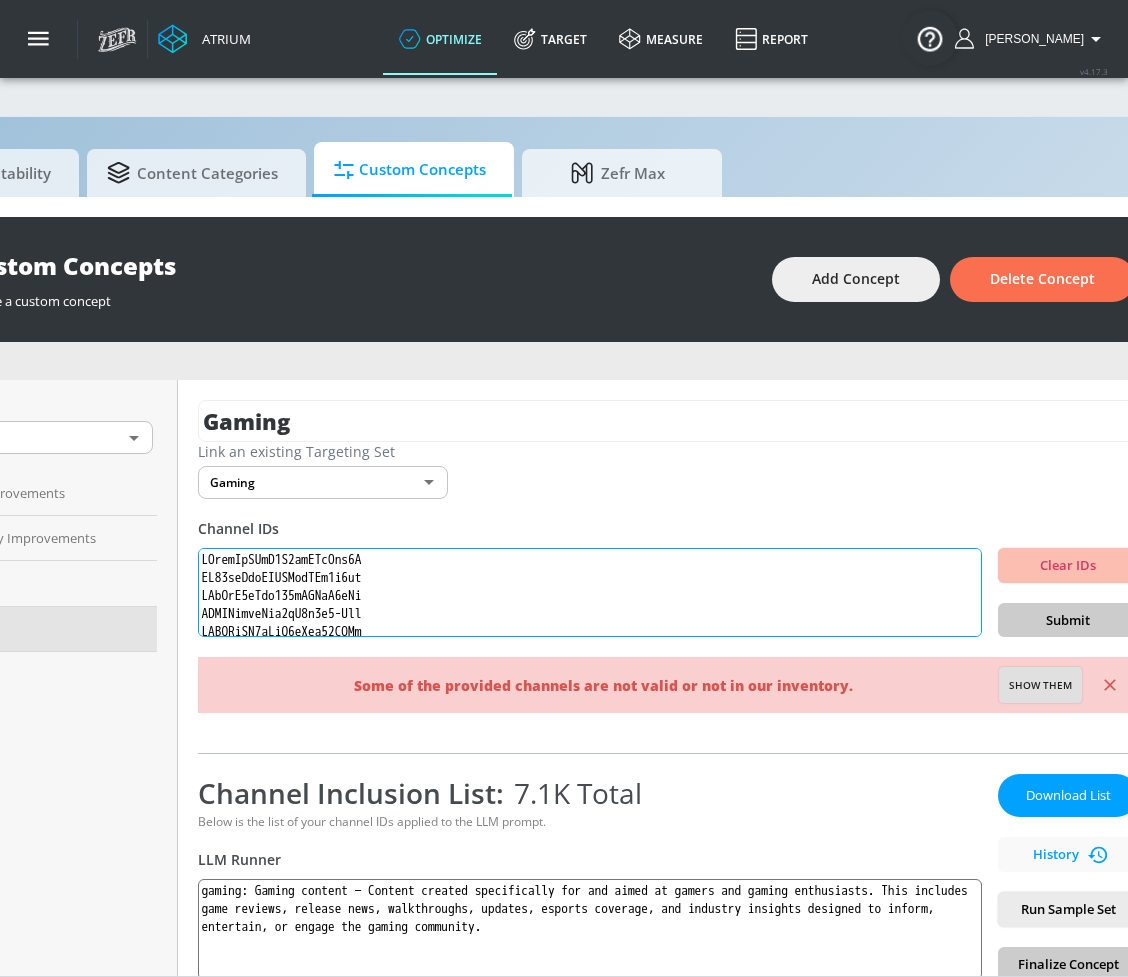 scroll, scrollTop: 674, scrollLeft: 0, axis: vertical 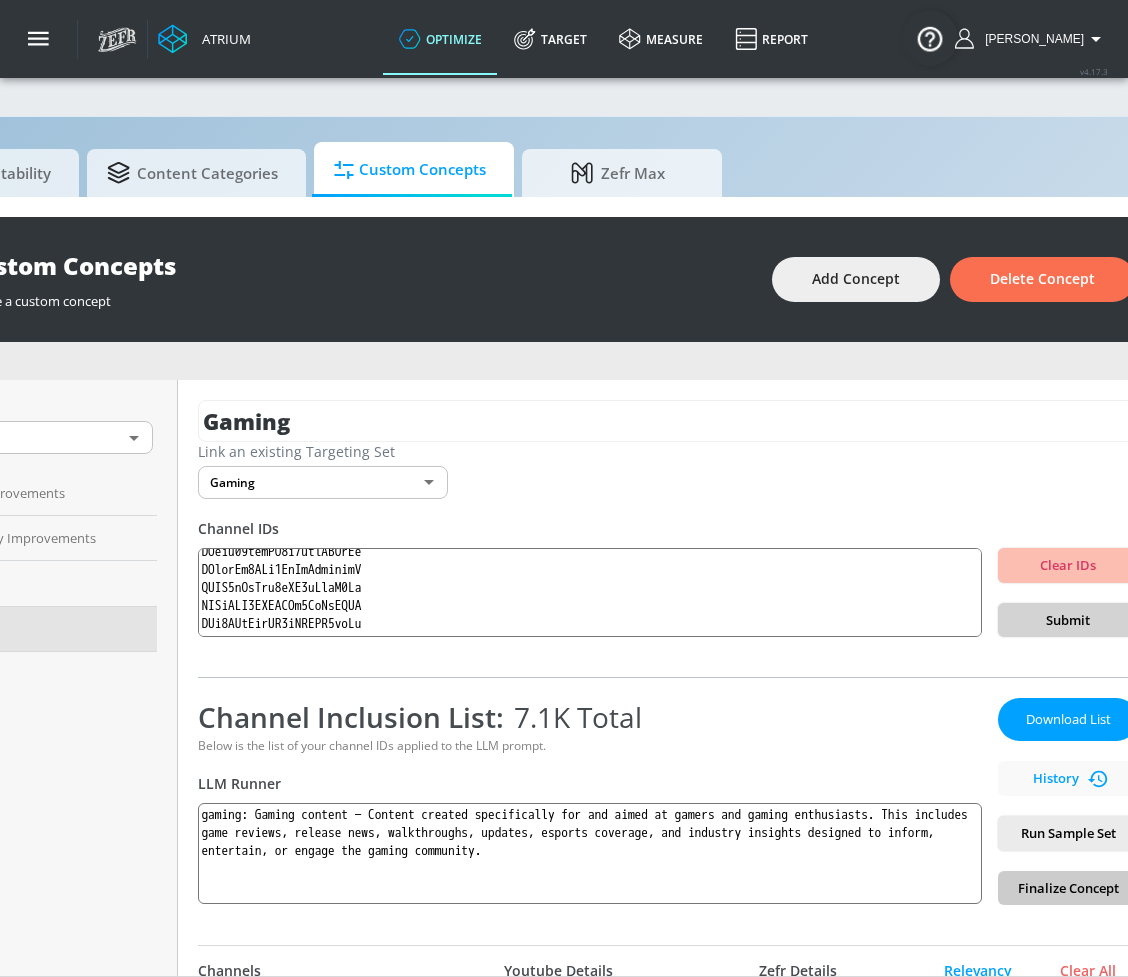 click on "Submit" at bounding box center (1068, 620) 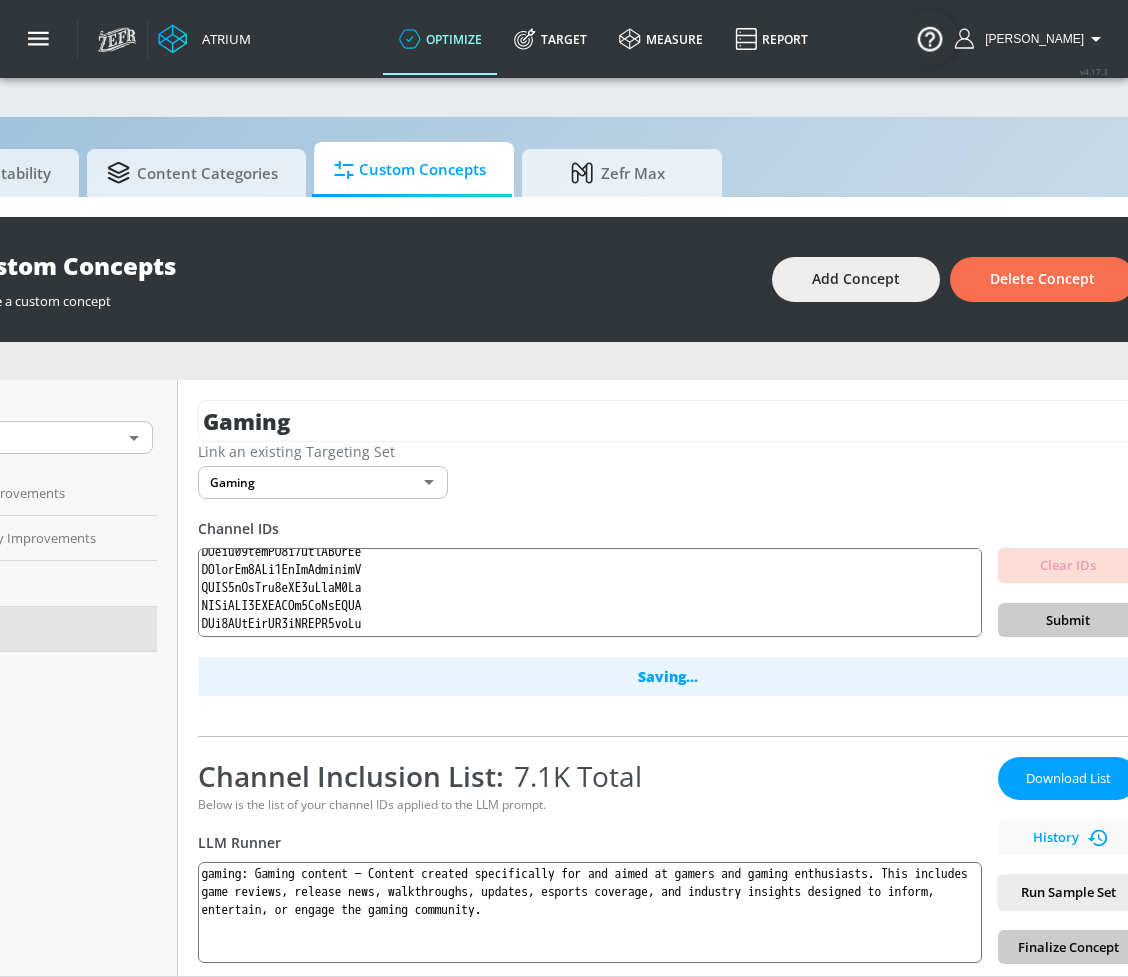 scroll, scrollTop: 0, scrollLeft: 0, axis: both 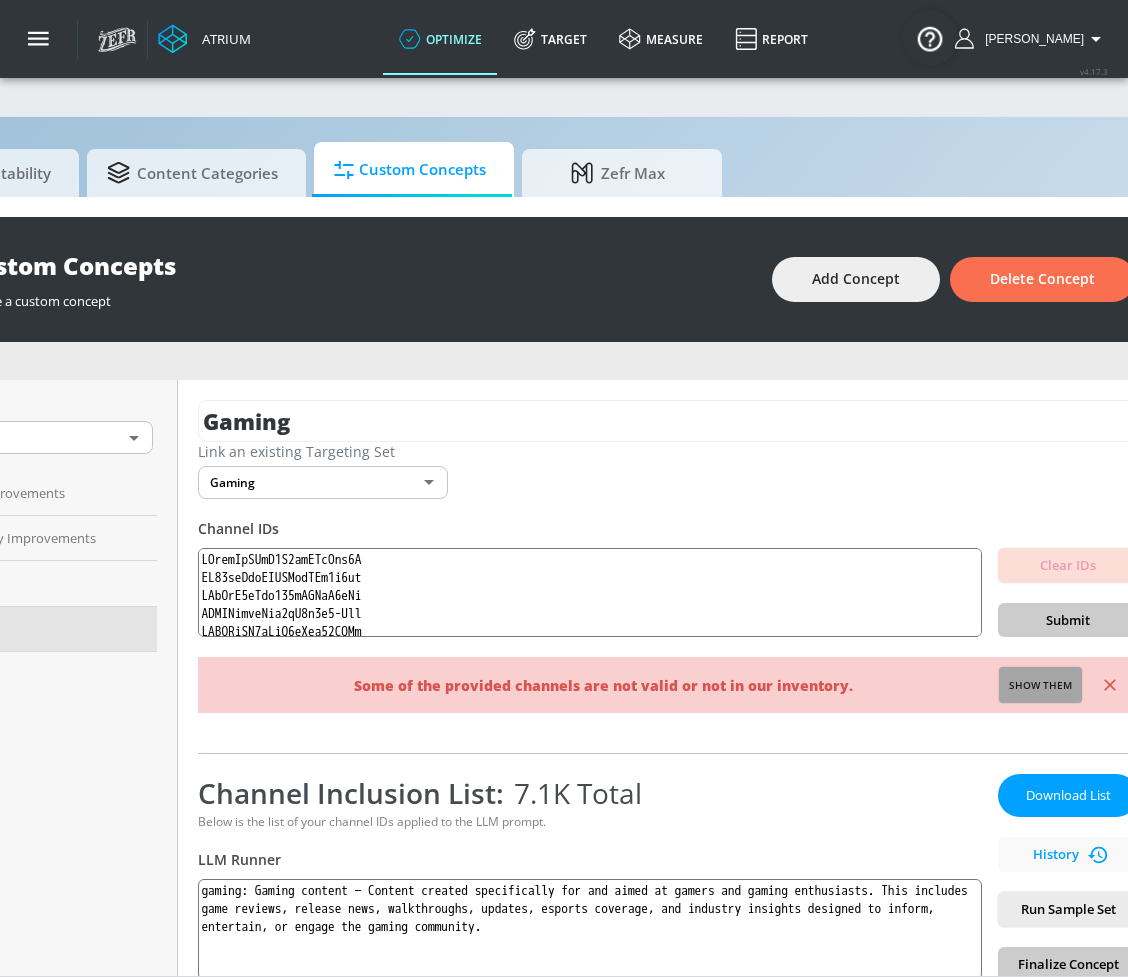 click on "Show them" at bounding box center [1040, 686] 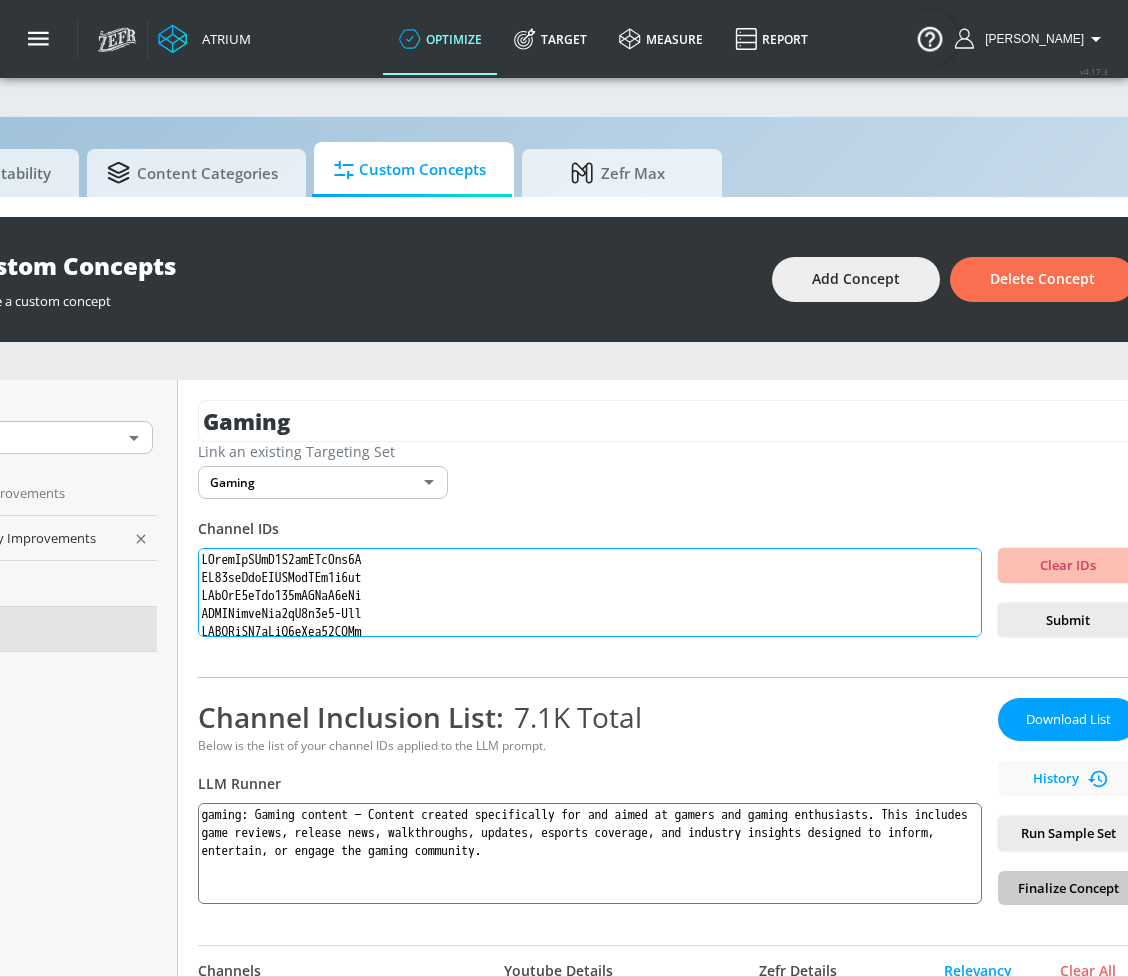 drag, startPoint x: 460, startPoint y: 610, endPoint x: 149, endPoint y: 537, distance: 319.45267 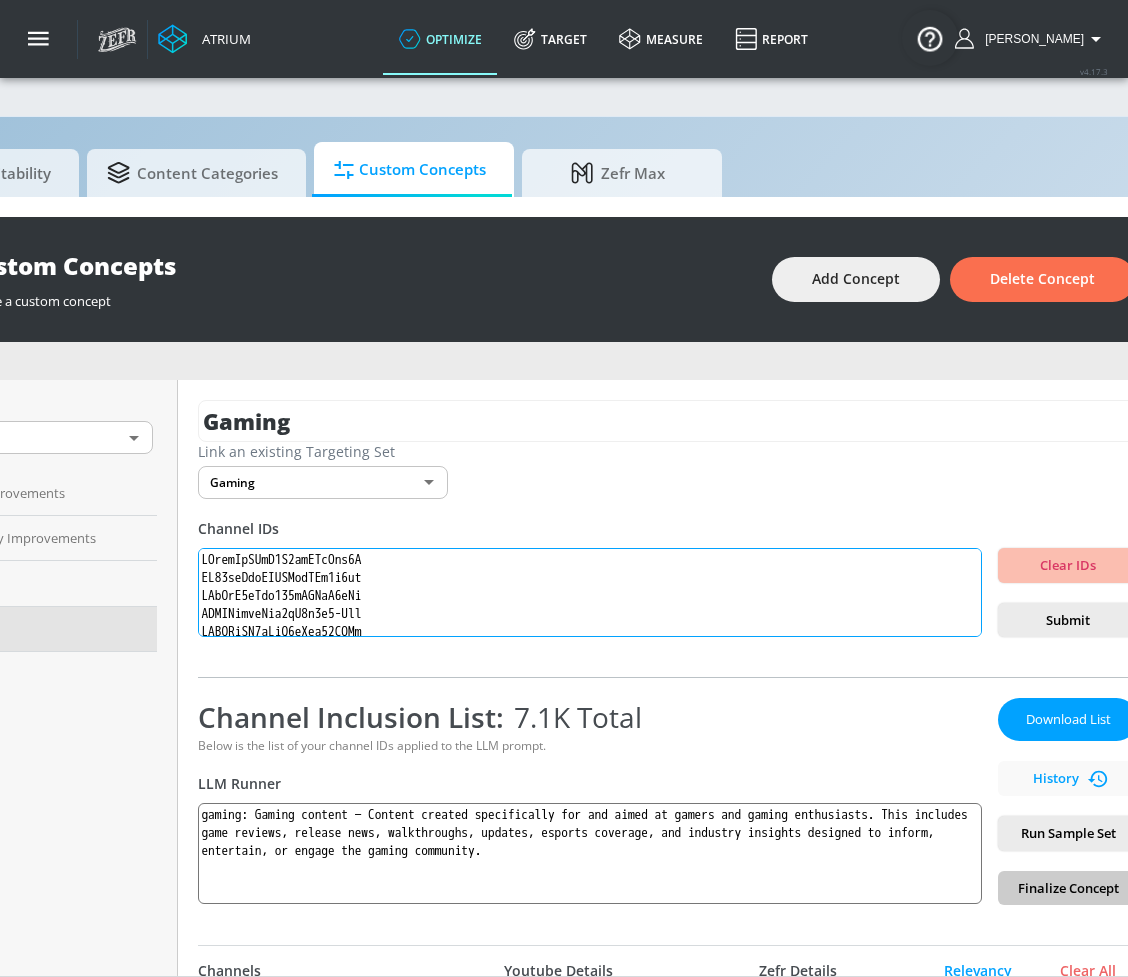 type on "Invalid channels:
UCK5vUVoJsEVc7JeXQ8XiX7w" 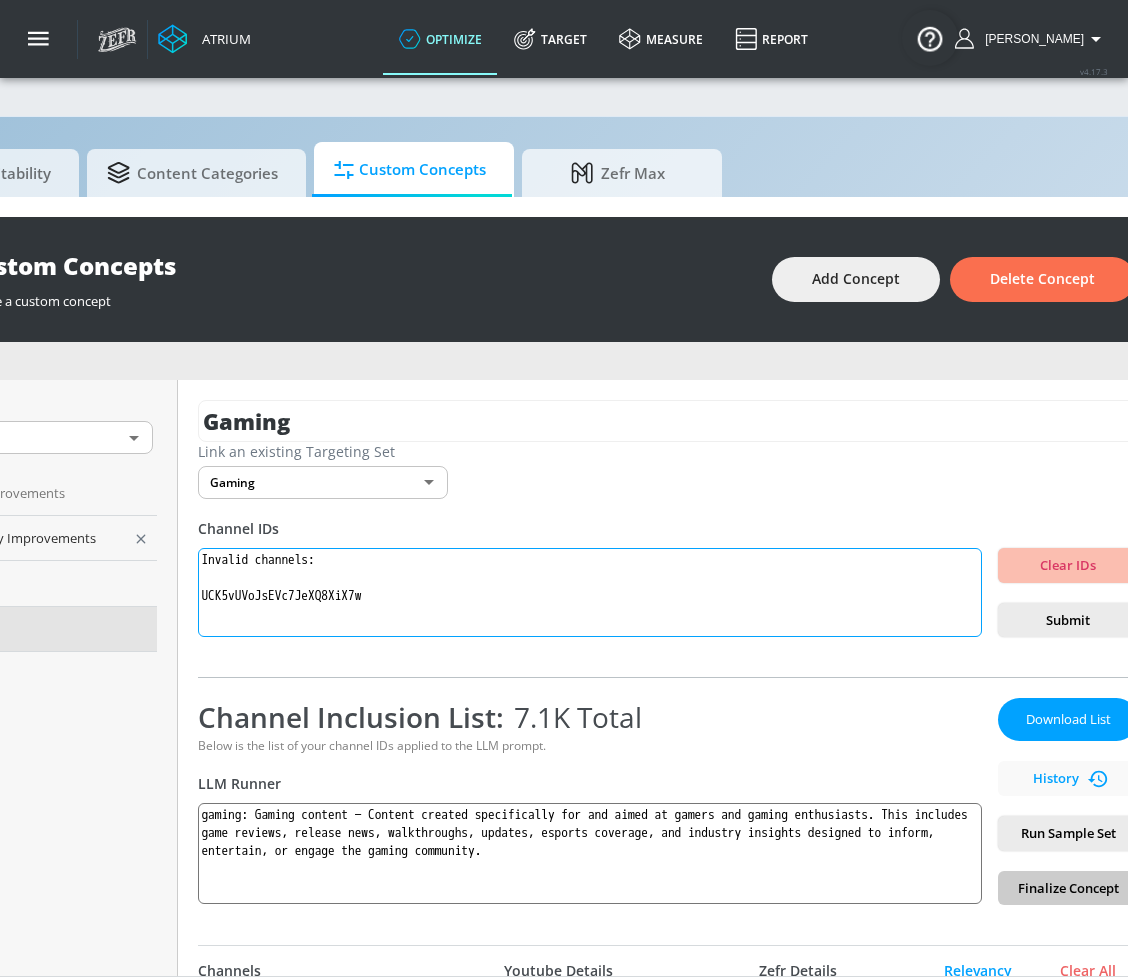 drag, startPoint x: 394, startPoint y: 586, endPoint x: 154, endPoint y: 523, distance: 248.13101 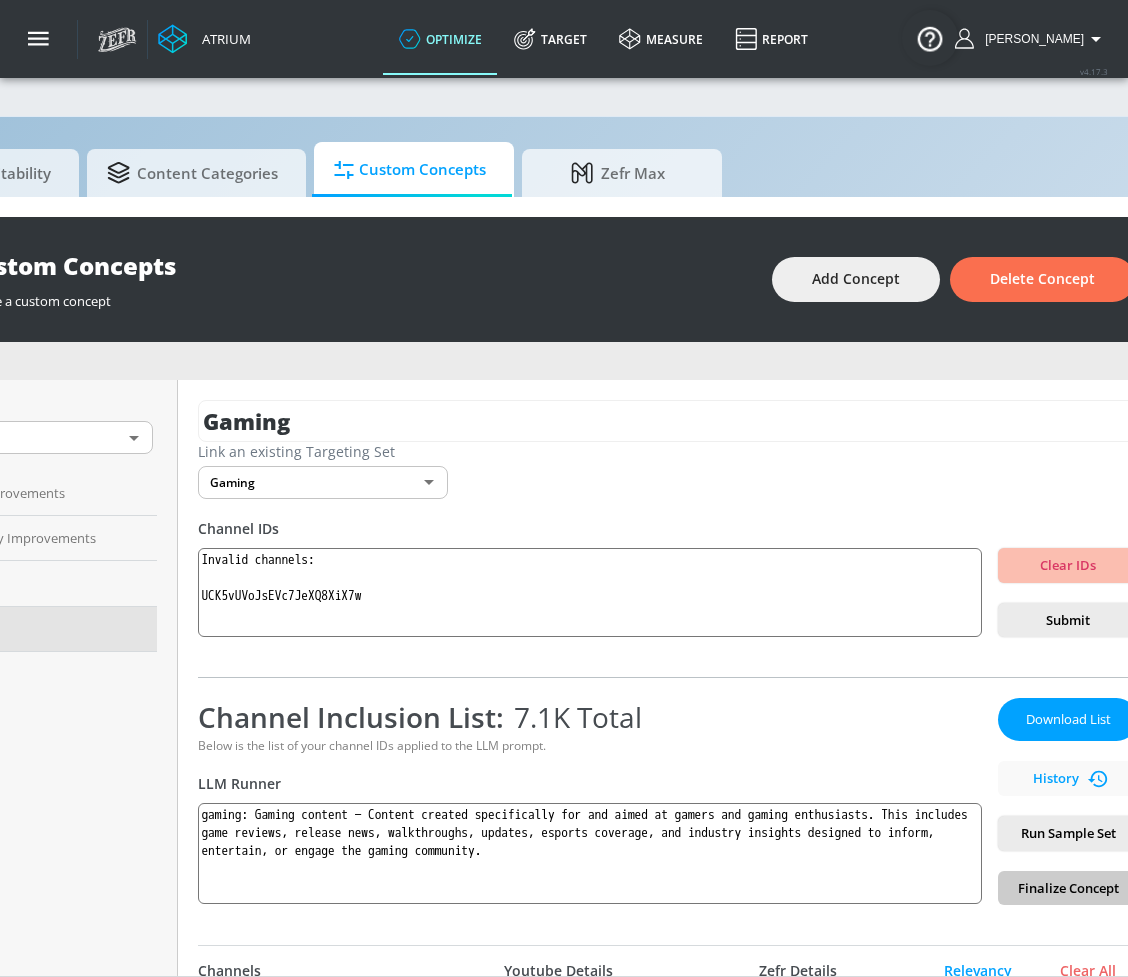 click on "Link an existing Targeting Set Gaming 6eb63cd9-4cb0-4b8d-bef6-e55c0bb6d4b7 ​" at bounding box center (668, 470) 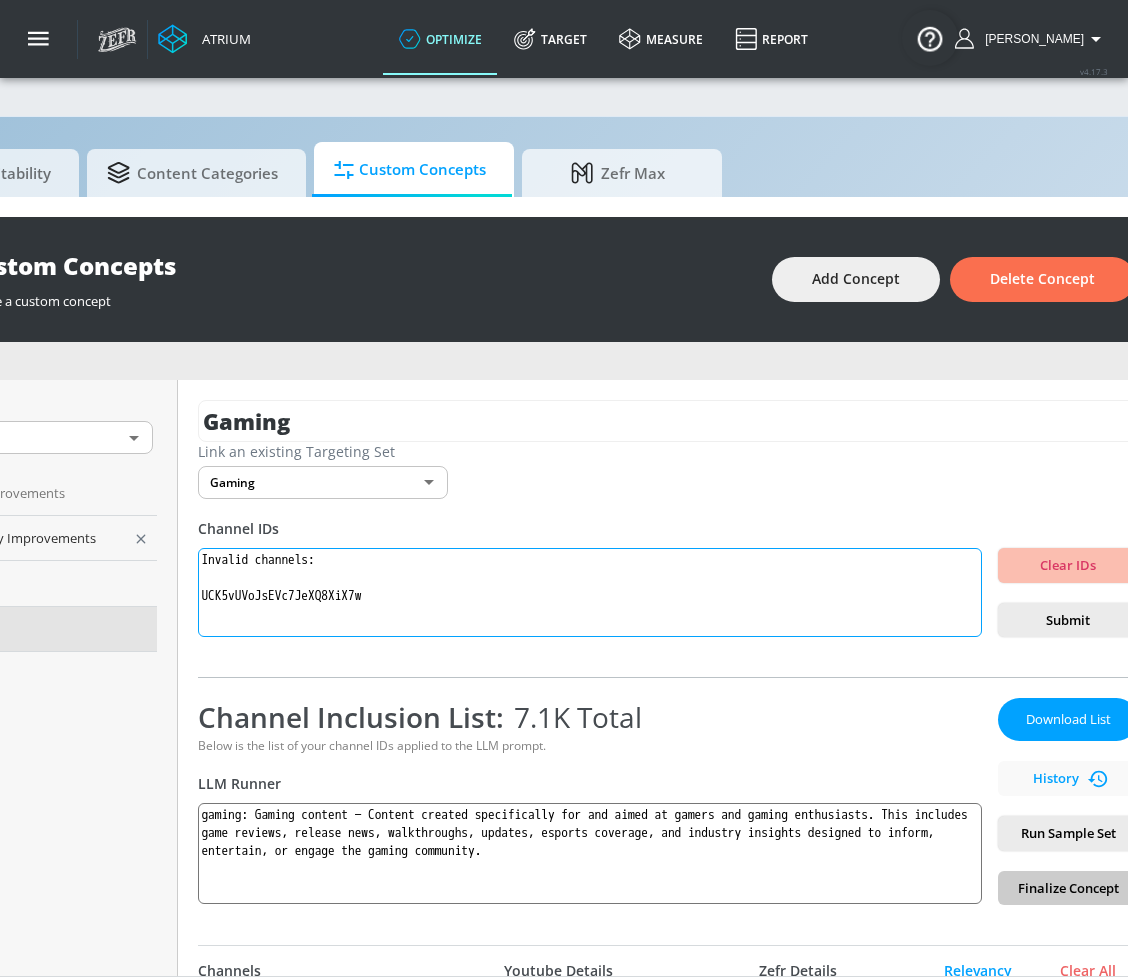 drag, startPoint x: 446, startPoint y: 588, endPoint x: 106, endPoint y: 533, distance: 344.4198 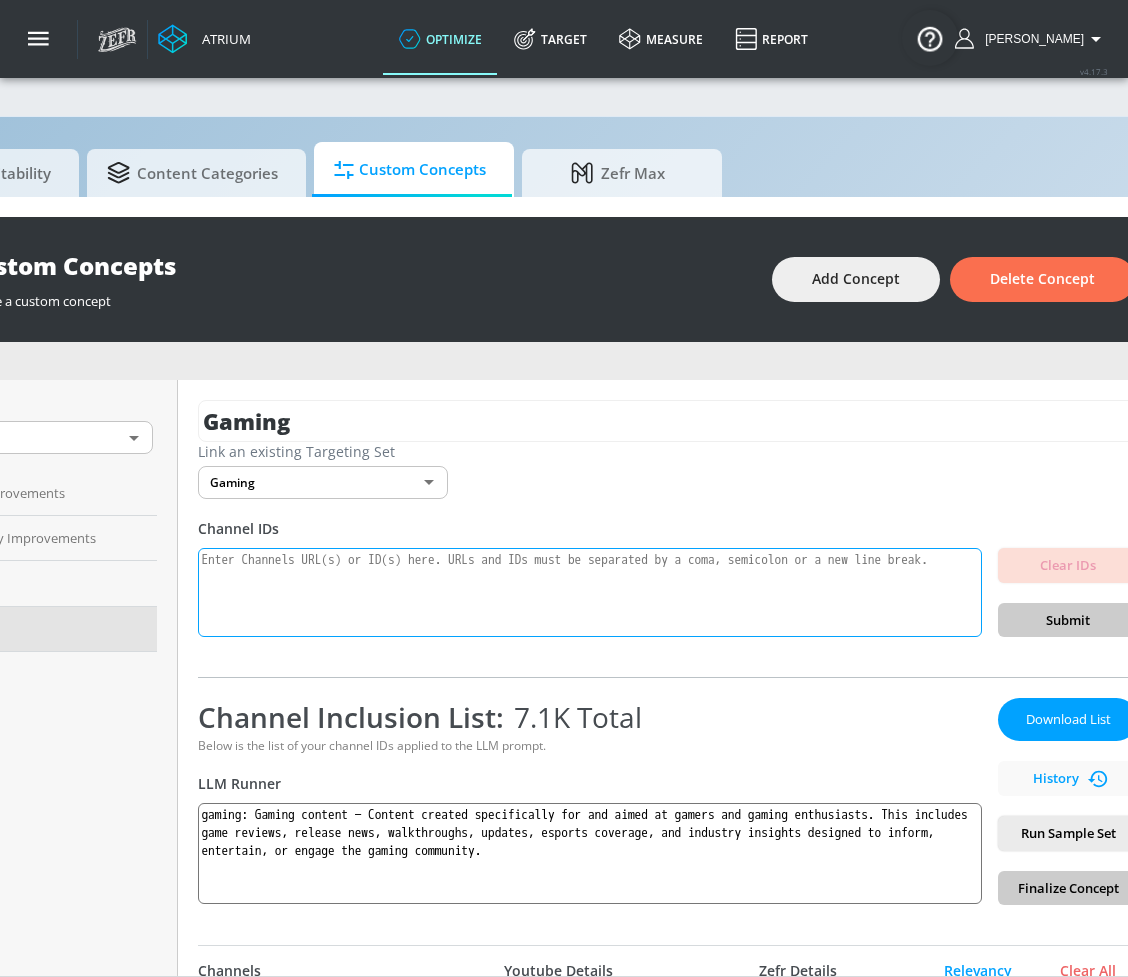paste on "UCilwZiBBfI9X6yiZRzWty8Q
UC63anZxfVGHUEmfBAf5w7pw
UCiYcA0gJzg855iSKMrX3oHg
UCQIUhhcmXsu6cN6n3y9-Pww
UCWBWgCD4oAqT3hUeq40SCUw
UCs6ZQr6vTKU83dLhTABrN4g
UCIH0E-zQ3-HzYDChlpafRsQ
UCjiXtODGCCulmhwypZAWSag
UC7_YxT-KID8kRbqZo7MyscQ
UCBNnILlexKYtJu-EGUvq_iA
UCeBPTBz1oRnsWsUBnKNNKNw
UCIVSqoHCUN1XdEpiVItxfoQ
UCzXwjTI6c6mVn6oui_p6oiw
UCj4hfQEWcGtF08SLEZCZc5Q
UCJHBJ7F-nAIlMGolm0Hu4vg
UCh5mLn90vUaB1PbRRx_AiaA
UCtvggO4vLSDBq1hUCrRRPvg
UCZBY6V8Lxmwu8gGRBOyO11w
UC0eLBYhxW9HC0P9PXQ73mpQ
UCtwOgy4vDxfGmsHR0YMVufg
UCJZam2u1G0syq3kyqrCXrNw
UCIPPMRA040LQr5QPyJEbmXA
UC-gW4TeZAlKm7UATp24JsWQ
UCr1kbyiJzl-x5YYDxhYJuPw
UCeBnbqt4VRhotq2TQjkIi2A
UC_q5WZtFp36adwqhKpZzxwQ
UCPLMPHT-d8GZOqL_AHJFdQQ
UClCvmntMJCrerMDSc1WQGNg
UCJKdgzE45ucqAukhKr_6bxw
UCVhGR9TU1vfvHXl73uaEiEQ
UCK5vUVoJsEVc7JeXQ8XiX7w
UCTevXUV9L6_hgvFlLDMmf1w
UCTU3m4rCUS-7qXuHK-j9Uqw
UCtH3yiPcHUfe2SmsmD2YE6A
UCiSVf-UpLC9rRjAT1qRTW0g
UCQeRaTukNYft1_6AZPACnog
UC70Dib4MvFfT1tU6MqeyHpQ
UCnuf06xsaSO8f2svzMENyBw
UClljAz6ZKy0XeViKsohdjqA
UCZR1vQtTcy9qCB9zSfsA5Mg
UCOnECY8FBKKPVi5ZsSgX..." 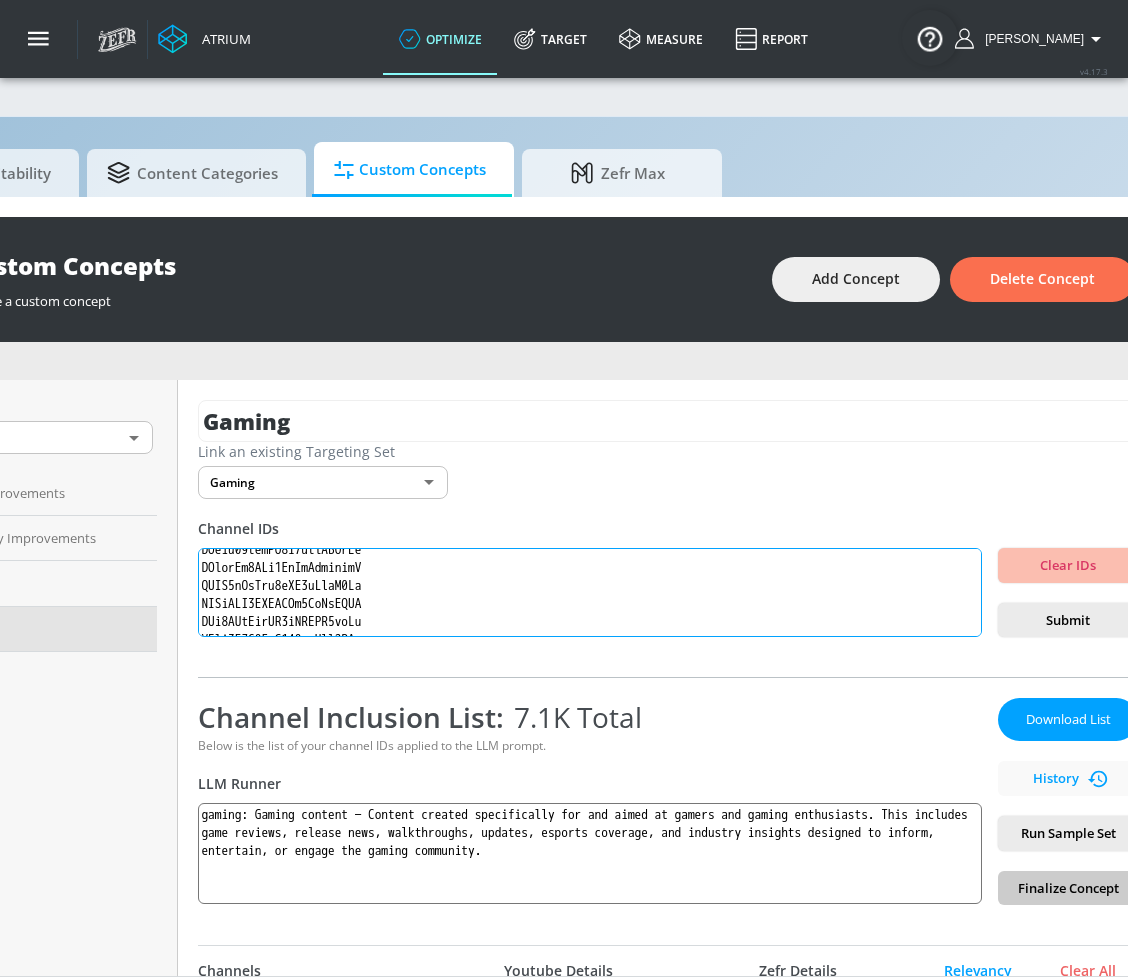 scroll, scrollTop: 0, scrollLeft: 0, axis: both 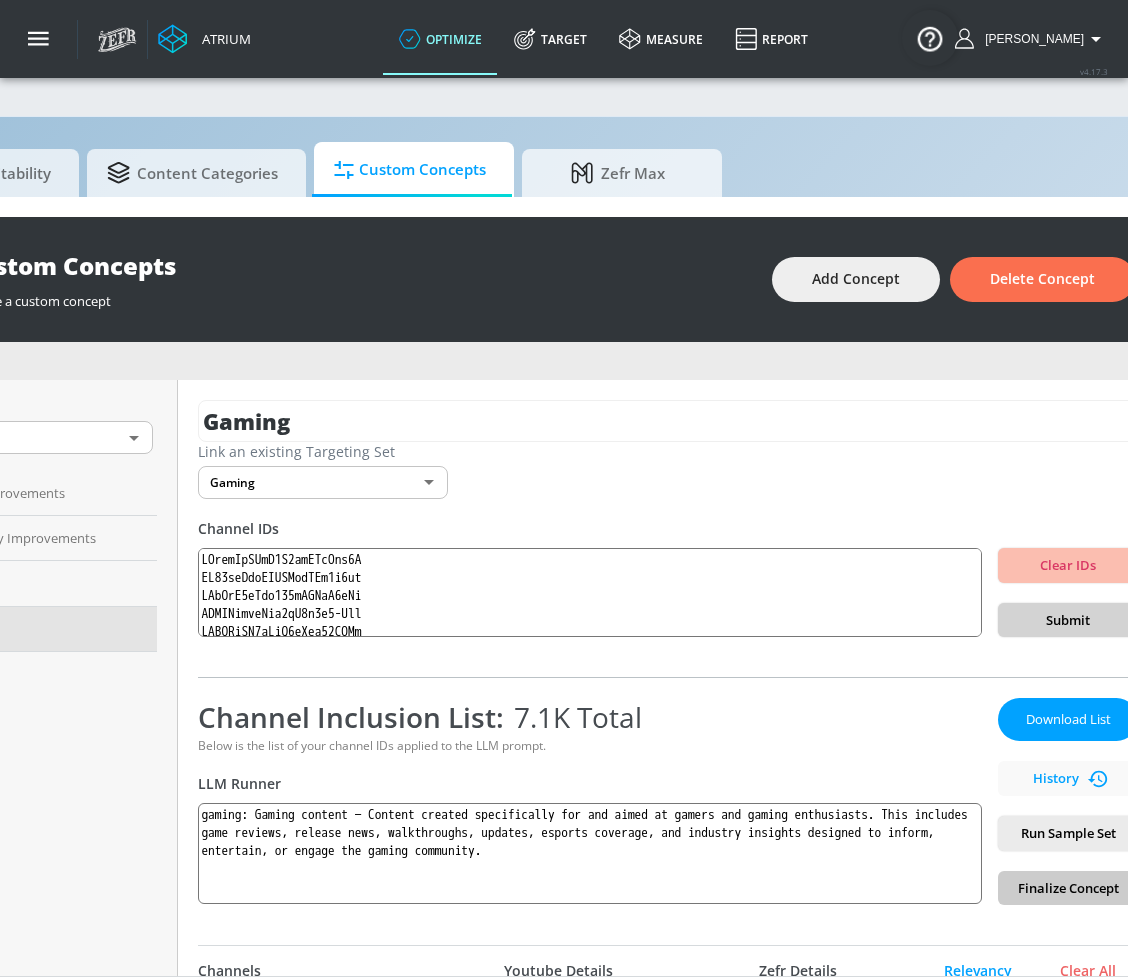 click on "Submit" at bounding box center (1068, 620) 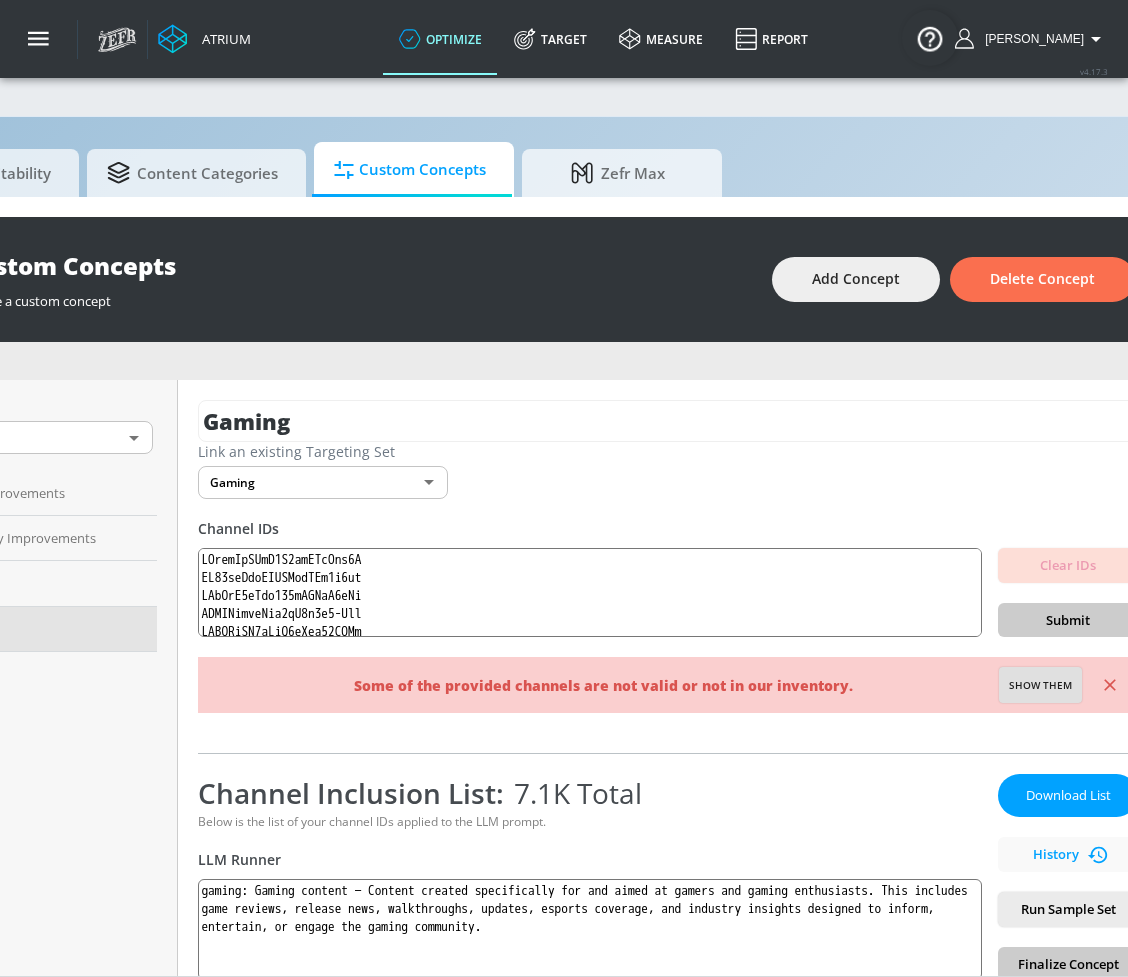 click on "Show them" at bounding box center [1040, 685] 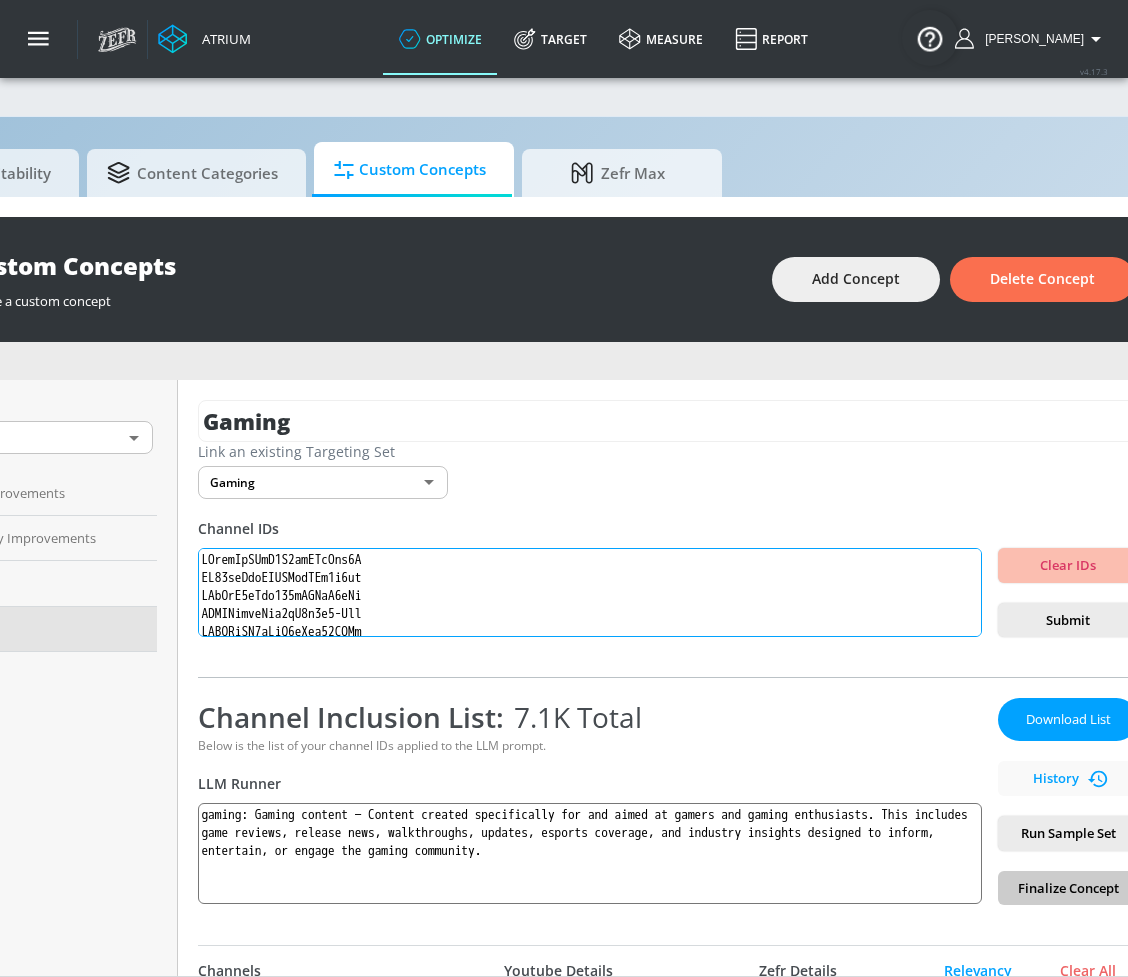drag, startPoint x: 424, startPoint y: 578, endPoint x: 198, endPoint y: 610, distance: 228.25424 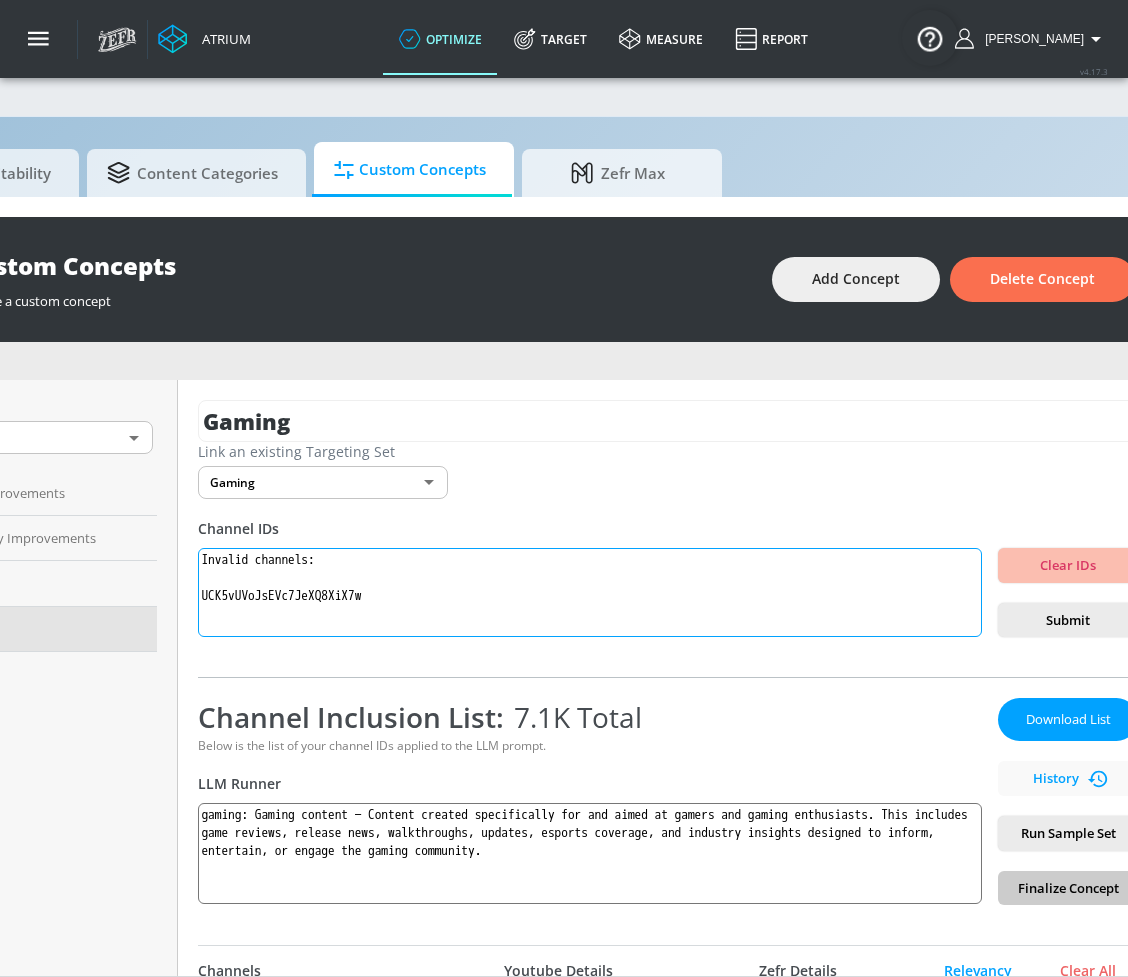 click on "Invalid channels:
UCK5vUVoJsEVc7JeXQ8XiX7w" at bounding box center (590, 593) 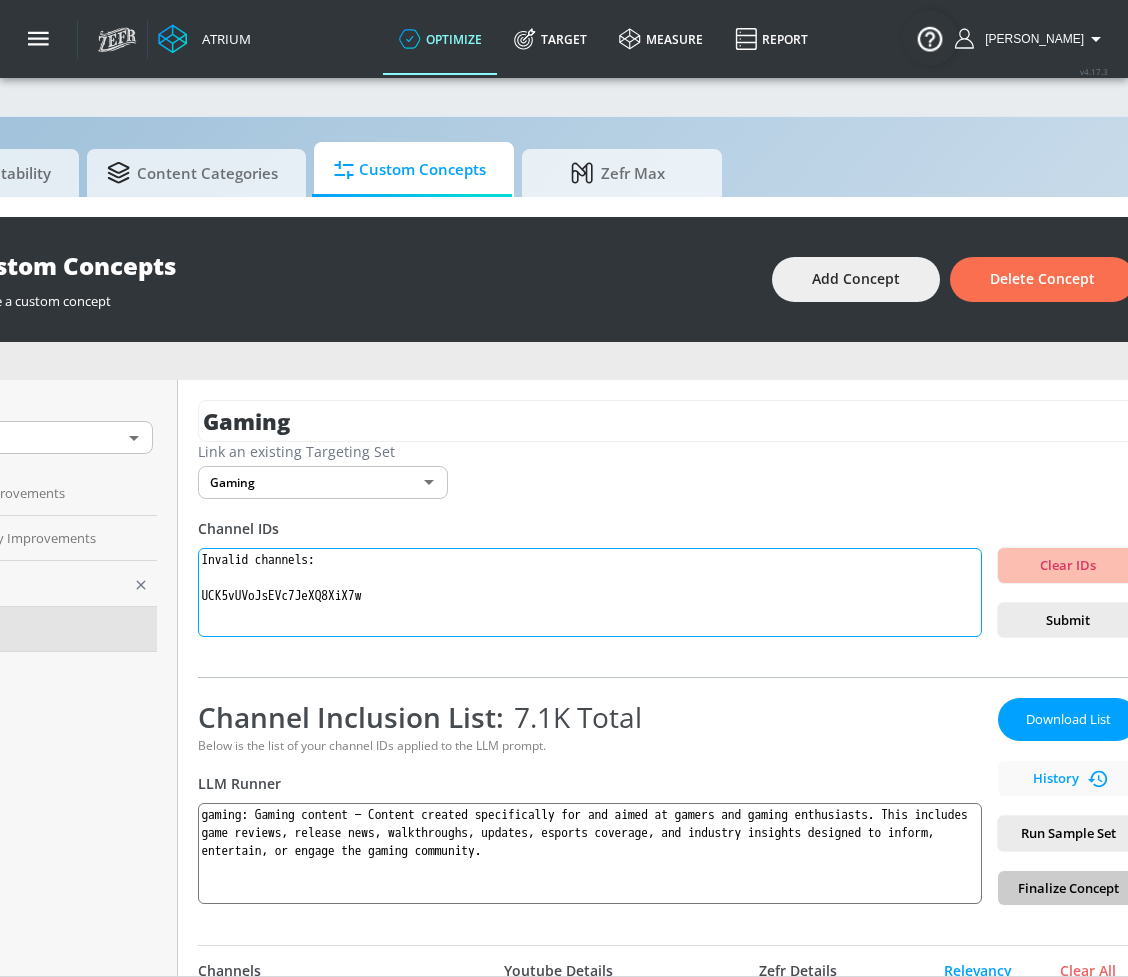 drag, startPoint x: 350, startPoint y: 605, endPoint x: 153, endPoint y: 563, distance: 201.4274 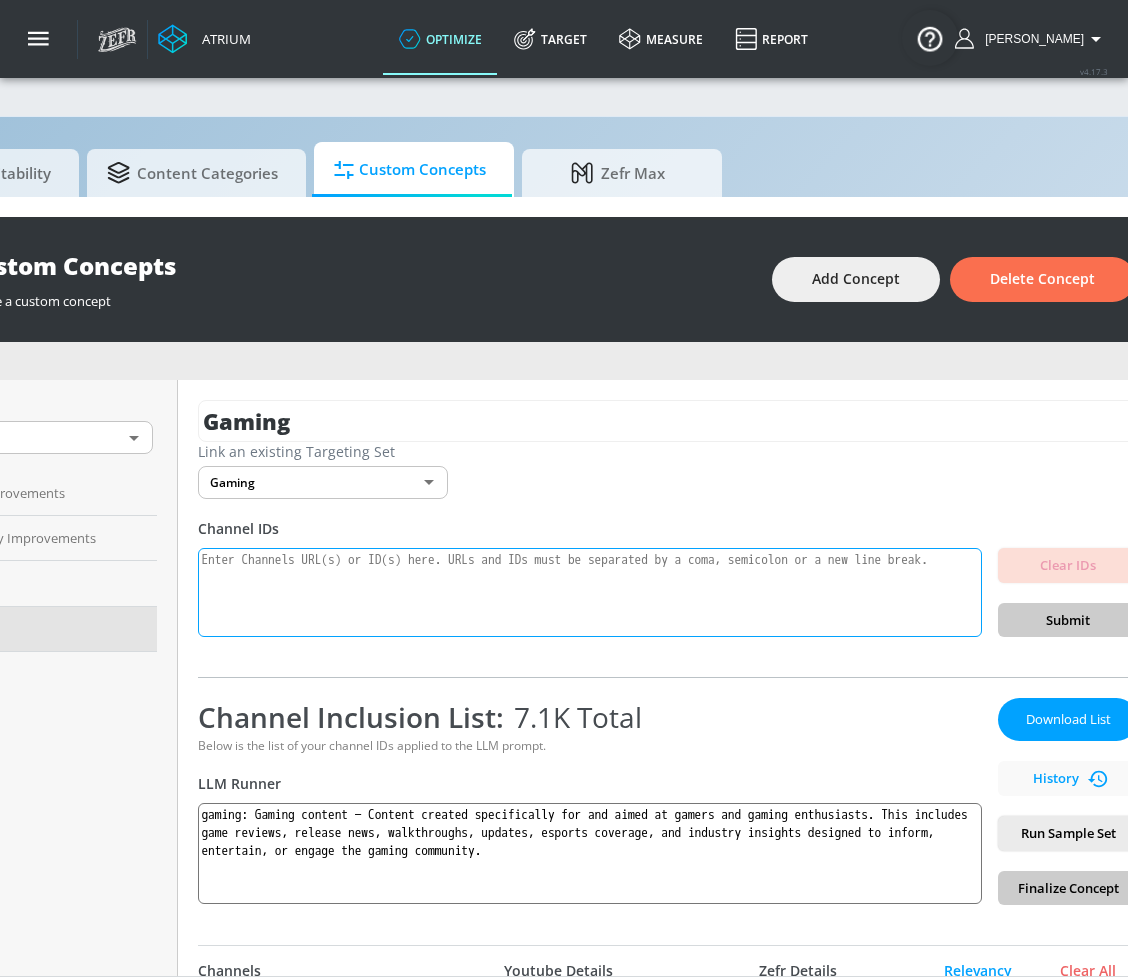 paste on "UCilwZiBBfI9X6yiZRzWty8Q
UC63anZxfVGHUEmfBAf5w7pw
UCiYcA0gJzg855iSKMrX3oHg
UCQIUhhcmXsu6cN6n3y9-Pww
UCWBWgCD4oAqT3hUeq40SCUw
UCs6ZQr6vTKU83dLhTABrN4g
UCIH0E-zQ3-HzYDChlpafRsQ
UCjiXtODGCCulmhwypZAWSag
UC7_YxT-KID8kRbqZo7MyscQ
UCBNnILlexKYtJu-EGUvq_iA
UCeBPTBz1oRnsWsUBnKNNKNw
UCIVSqoHCUN1XdEpiVItxfoQ
UCzXwjTI6c6mVn6oui_p6oiw
UCj4hfQEWcGtF08SLEZCZc5Q
UCJHBJ7F-nAIlMGolm0Hu4vg
UCh5mLn90vUaB1PbRRx_AiaA
UCtvggO4vLSDBq1hUCrRRPvg
UCZBY6V8Lxmwu8gGRBOyO11w
UC0eLBYhxW9HC0P9PXQ73mpQ
UCtwOgy4vDxfGmsHR0YMVufg
UCJZam2u1G0syq3kyqrCXrNw
UCIPPMRA040LQr5QPyJEbmXA
UC-gW4TeZAlKm7UATp24JsWQ
UCr1kbyiJzl-x5YYDxhYJuPw
UCeBnbqt4VRhotq2TQjkIi2A
UC_q5WZtFp36adwqhKpZzxwQ
UCPLMPHT-d8GZOqL_AHJFdQQ
UClCvmntMJCrerMDSc1WQGNg
UCJKdgzE45ucqAukhKr_6bxw
UCVhGR9TU1vfvHXl73uaEiEQ
UCK5vUVoJsEVc7JeXQ8XiX7w
UCTevXUV9L6_hgvFlLDMmf1w
UCTU3m4rCUS-7qXuHK-j9Uqw
UCtH3yiPcHUfe2SmsmD2YE6A
UCiSVf-UpLC9rRjAT1qRTW0g
UCQeRaTukNYft1_6AZPACnog
UC70Dib4MvFfT1tU6MqeyHpQ
UCnuf06xsaSO8f2svzMENyBw
UClljAz6ZKy0XeViKsohdjqA
UCZR1vQtTcy9qCB9zSfsA5Mg
UCOnECY8FBKKPVi5ZsSgX..." 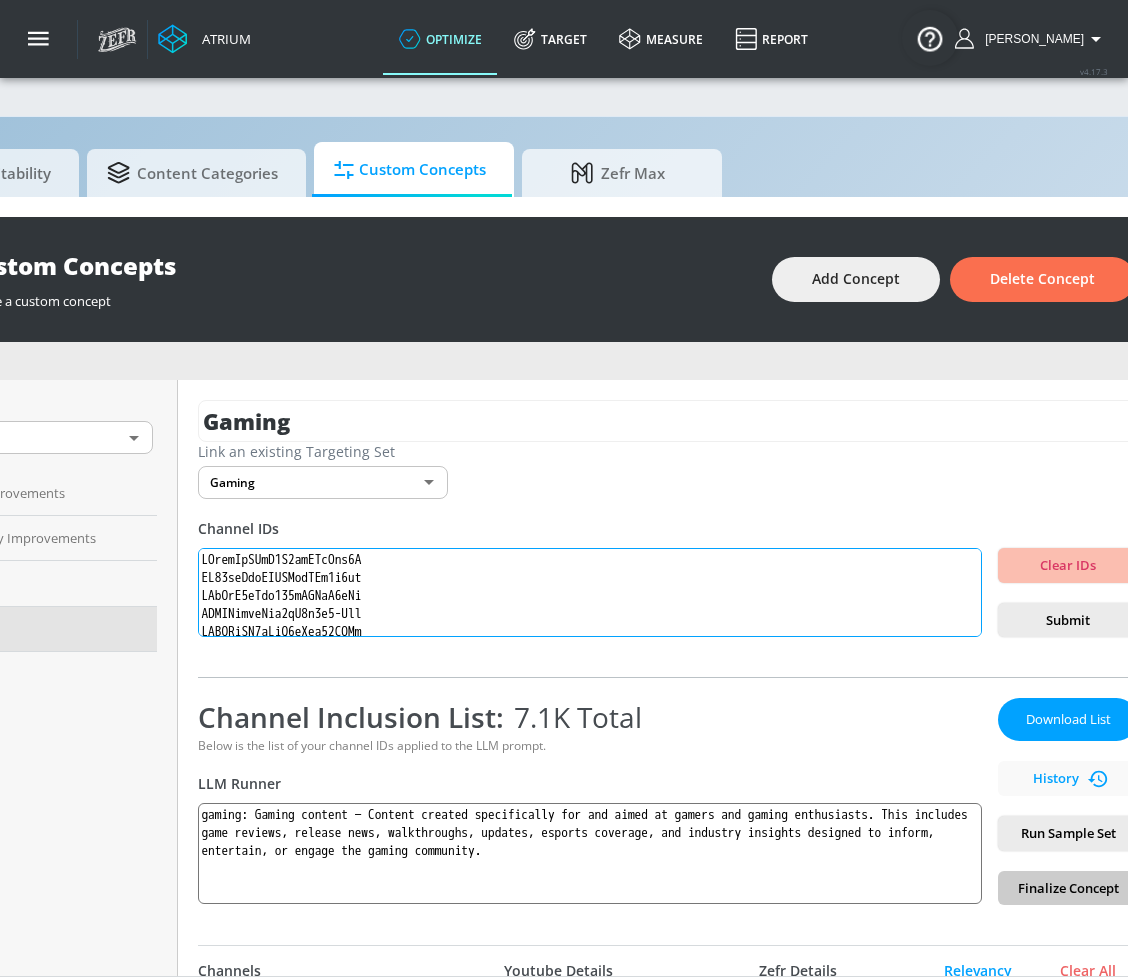 scroll, scrollTop: 674, scrollLeft: 0, axis: vertical 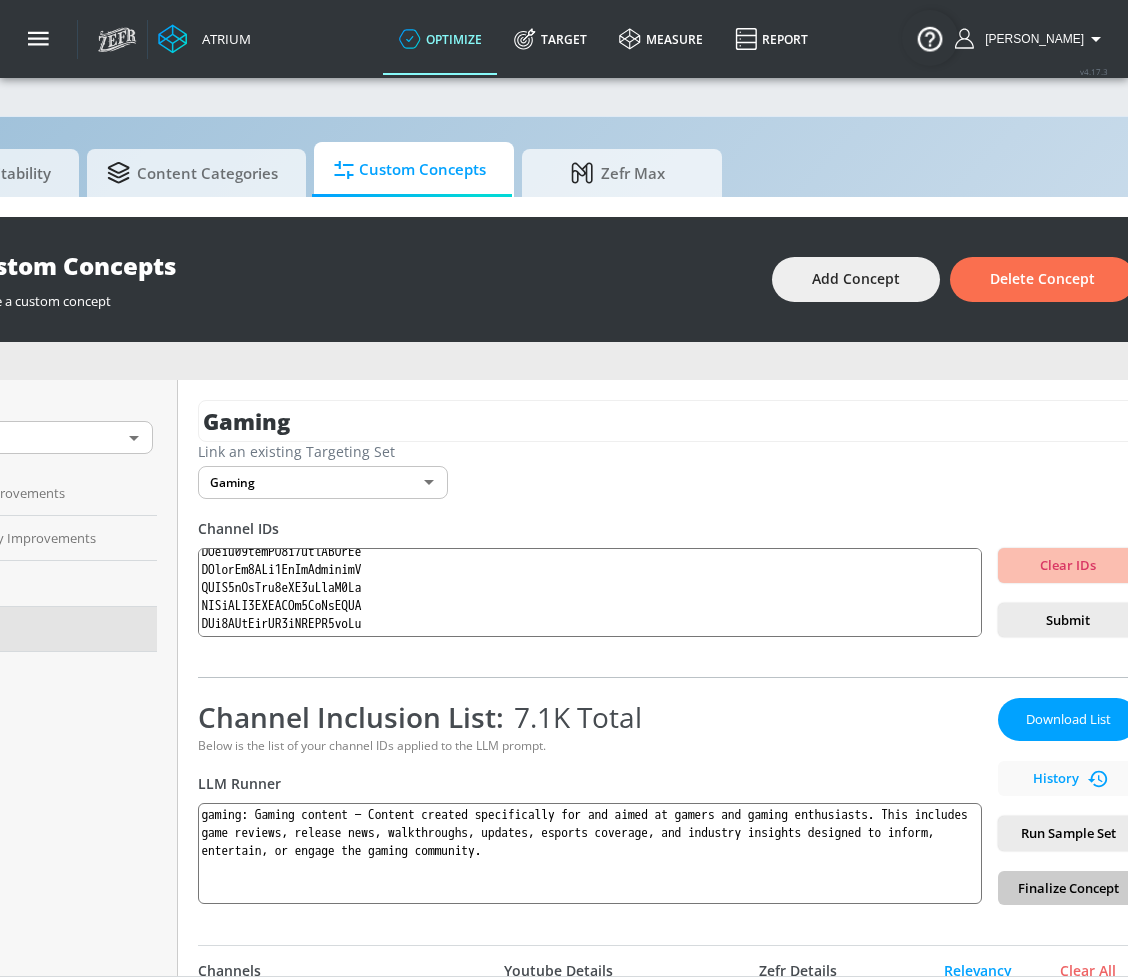 click on "Submit" at bounding box center (1068, 620) 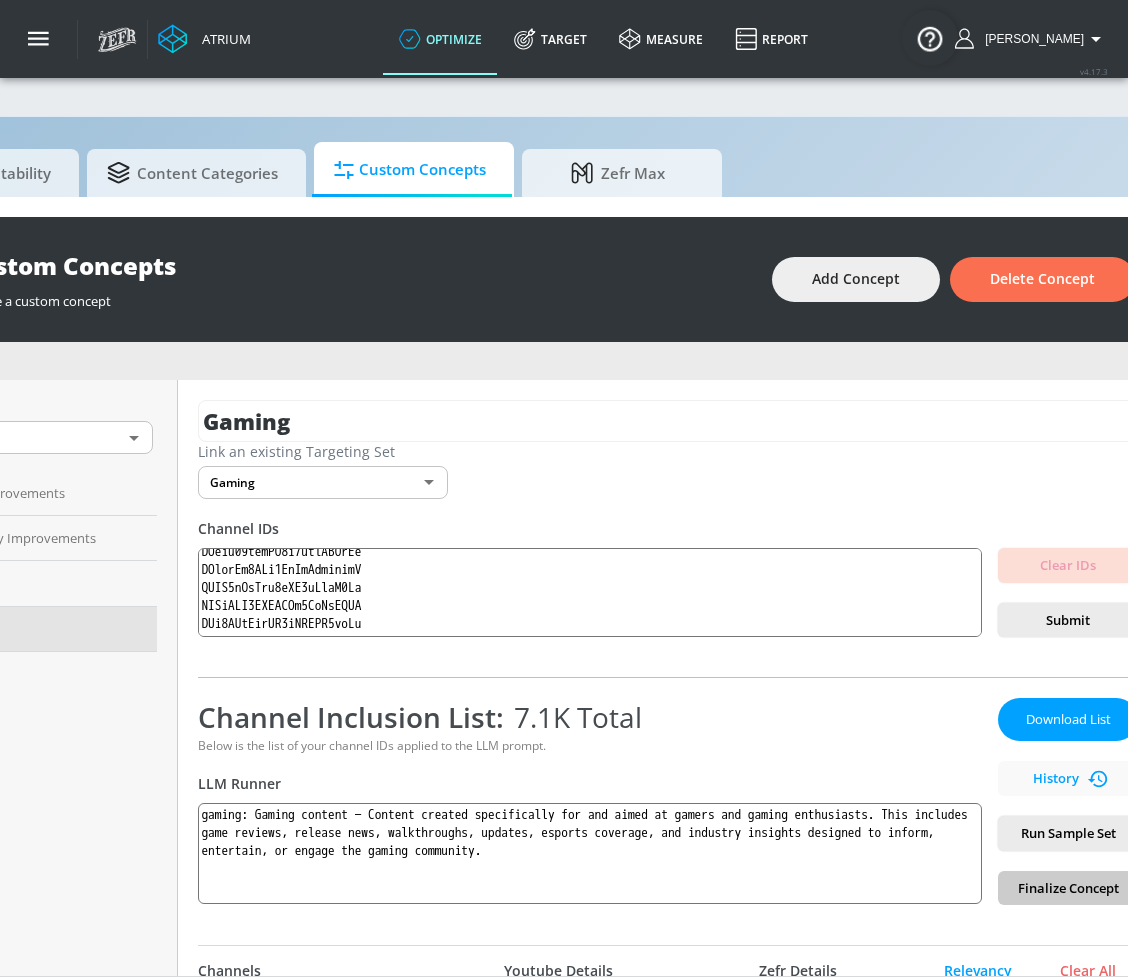 scroll, scrollTop: 0, scrollLeft: 0, axis: both 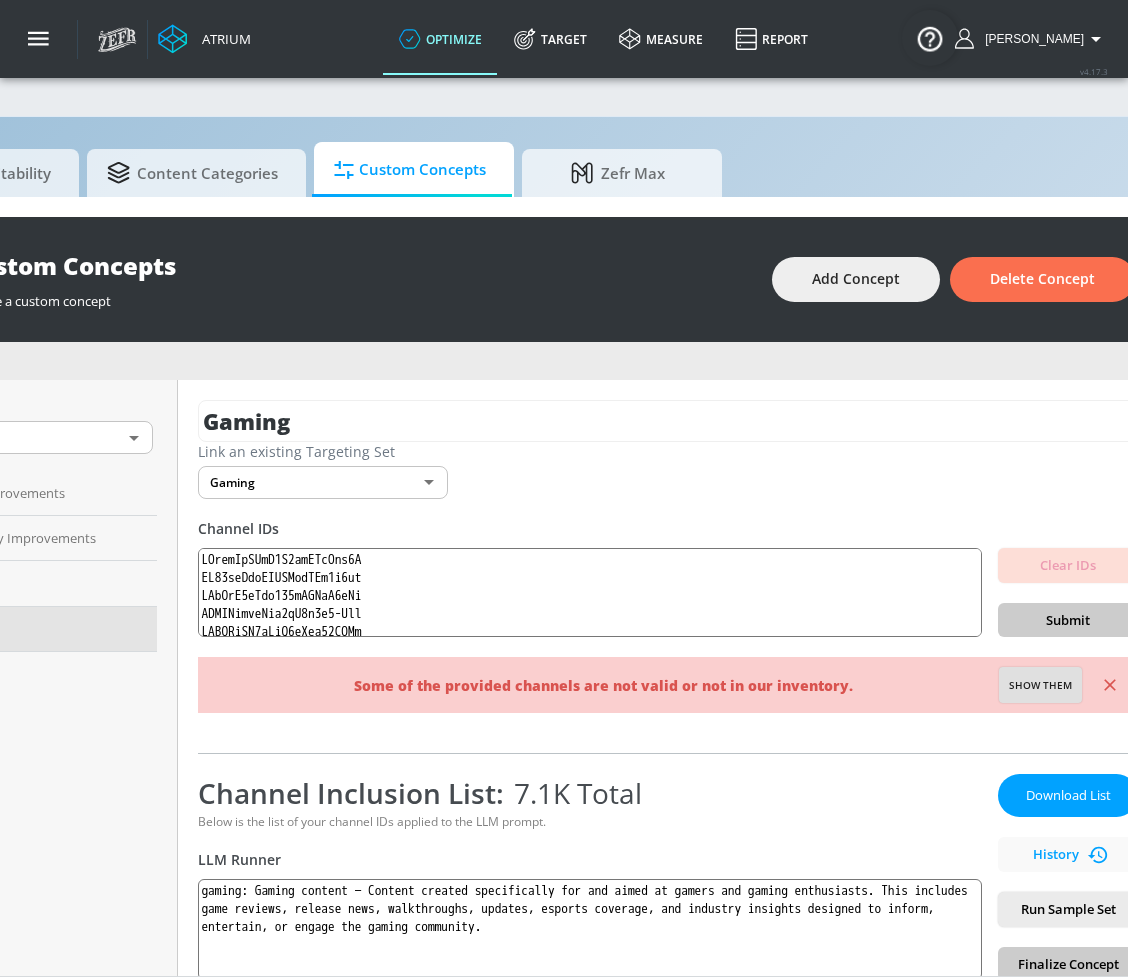click on "Show them" at bounding box center [1040, 686] 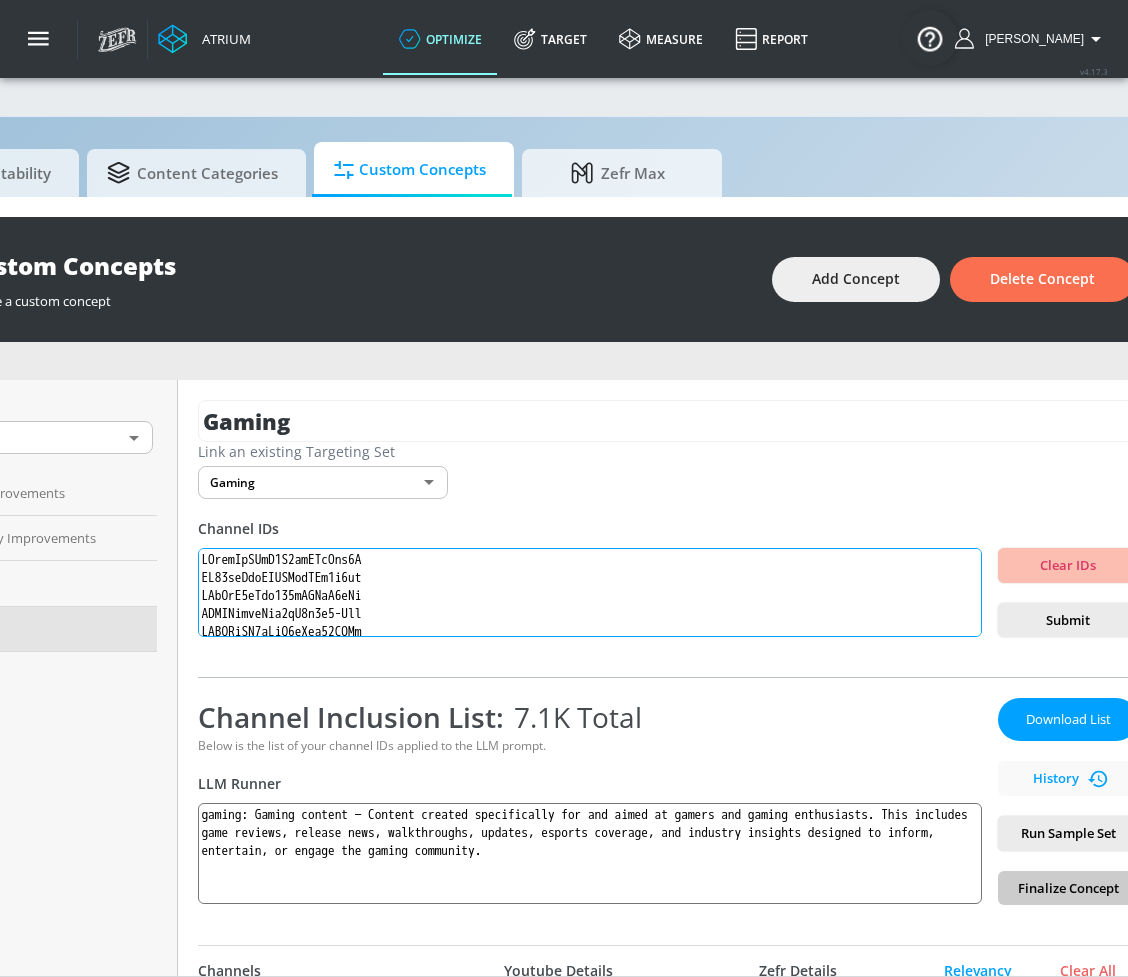 click on "Invalid channels:
UCK5vUVoJsEVc7JeXQ8XiX7w" at bounding box center [590, 593] 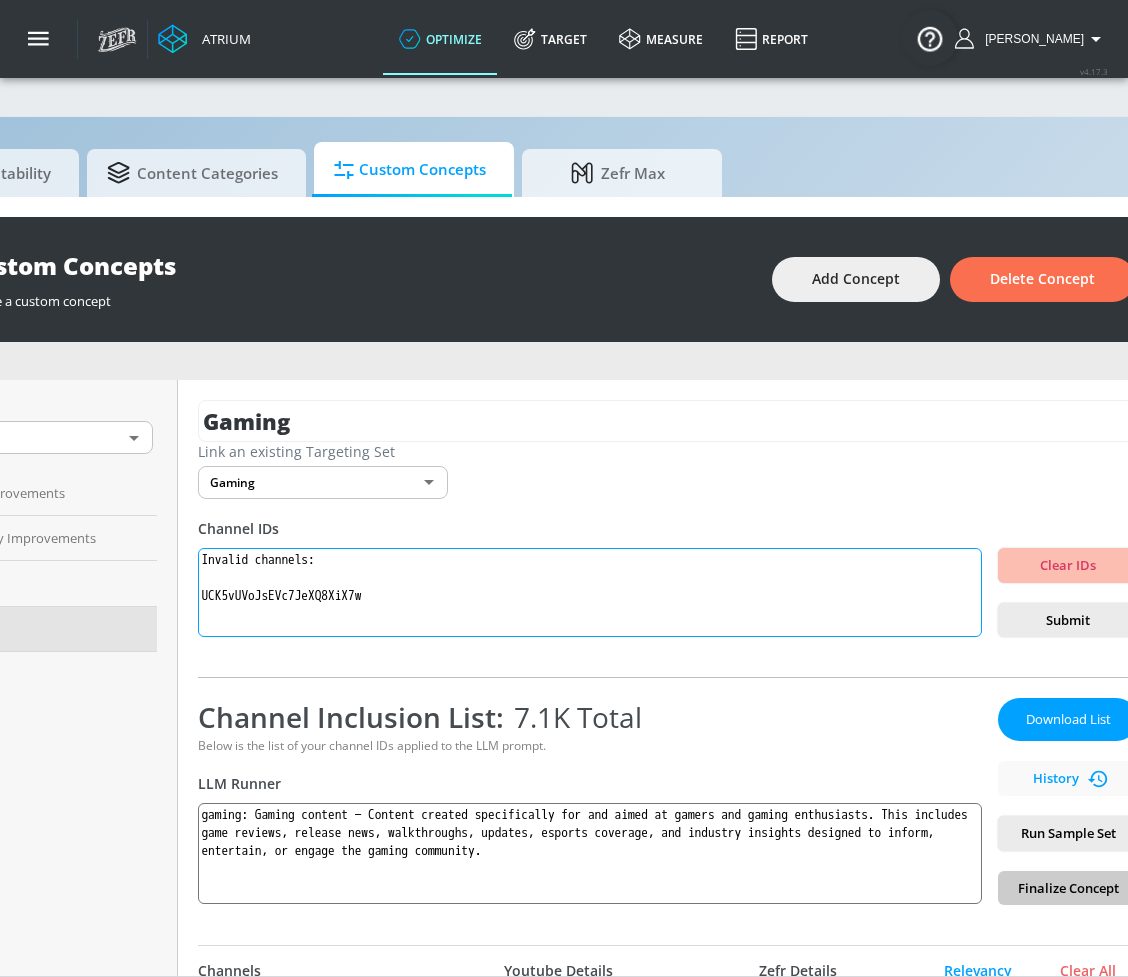 paste on "UCilwZiBBfI9X6yiZRzWty8Q
UC63anZxfVGHUEmfBAf5w7pw
UCiYcA0gJzg855iSKMrX3oHg
UCQIUhhcmXsu6cN6n3y9-Pww
UCWBWgCD4oAqT3hUeq40SCUw
UCs6ZQr6vTKU83dLhTABrN4g
UCIH0E-zQ3-HzYDChlpafRsQ
UCjiXtODGCCulmhwypZAWSag
UC7_YxT-KID8kRbqZo7MyscQ
UCBNnILlexKYtJu-EGUvq_iA
UCeBPTBz1oRnsWsUBnKNNKNw
UCIVSqoHCUN1XdEpiVItxfoQ
UCzXwjTI6c6mVn6oui_p6oiw
UCj4hfQEWcGtF08SLEZCZc5Q
UCJHBJ7F-nAIlMGolm0Hu4vg
UCh5mLn90vUaB1PbRRx_AiaA
UCtvggO4vLSDBq1hUCrRRPvg
UCZBY6V8Lxmwu8gGRBOyO11w
UC0eLBYhxW9HC0P9PXQ73mpQ
UCtwOgy4vDxfGmsHR0YMVufg
UCJZam2u1G0syq3kyqrCXrNw
UCIPPMRA040LQr5QPyJEbmXA
UC-gW4TeZAlKm7UATp24JsWQ
UCr1kbyiJzl-x5YYDxhYJuPw
UCeBnbqt4VRhotq2TQjkIi2A
UC_q5WZtFp36adwqhKpZzxwQ
UCPLMPHT-d8GZOqL_AHJFdQQ
UClCvmntMJCrerMDSc1WQGNg
UCJKdgzE45ucqAukhKr_6bxw
UCVhGR9TU1vfvHXl73uaEiEQ
UCK5vUVoJsEVc7JeXQ8XiX7w
UCTevXUV9L6_hgvFlLDMmf1w
UCTU3m4rCUS-7qXuHK-j9Uqw
UCtH3yiPcHUfe2SmsmD2YE6A
UCiSVf-UpLC9rRjAT1qRTW0g
UCQeRaTukNYft1_6AZPACnog
UC70Dib4MvFfT1tU6MqeyHpQ
UCnuf06xsaSO8f2svzMENyBw
UClljAz6ZKy0XeViKsohdjqA
UCZR1vQtTcy9qCB9zSfsA5Mg
UCOnECY8FBKKPVi5ZsSgX..." 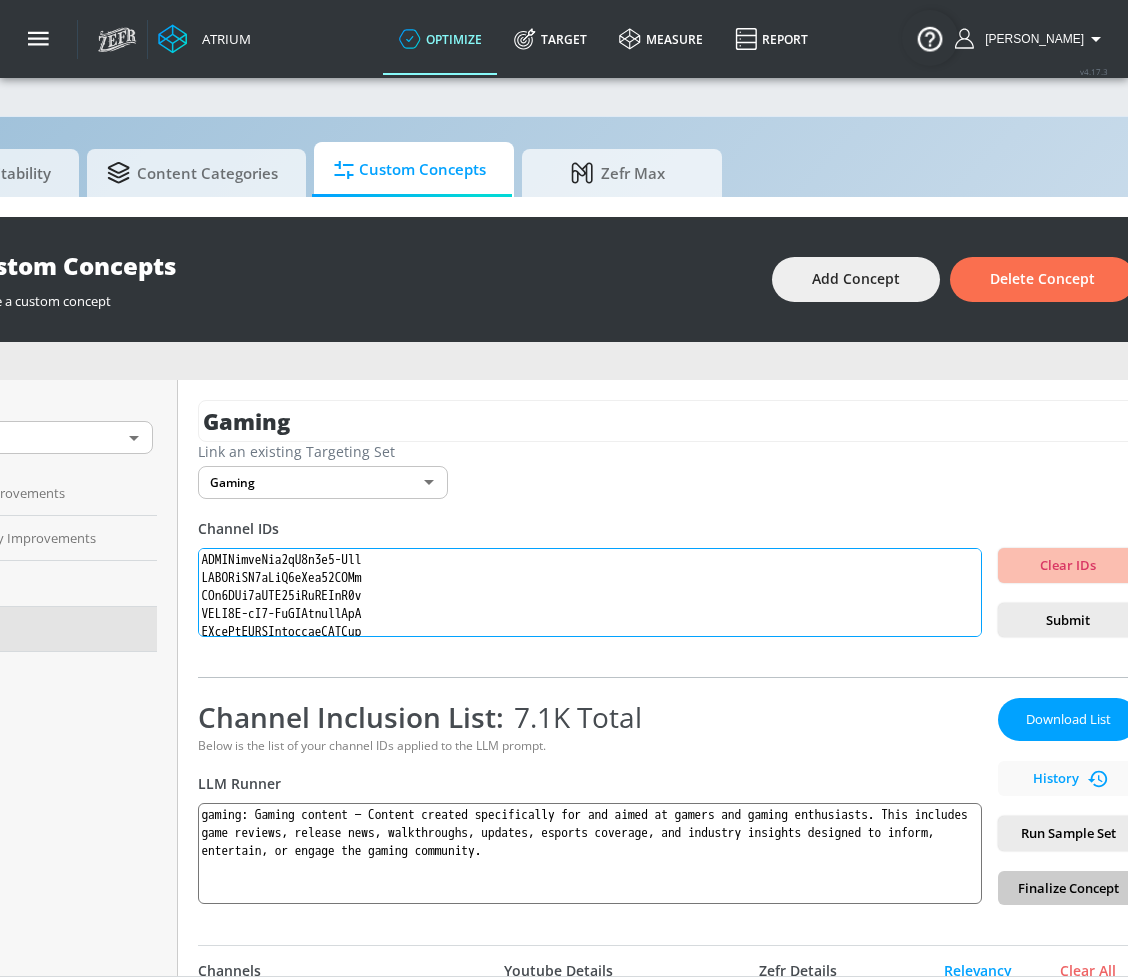 scroll, scrollTop: 0, scrollLeft: 0, axis: both 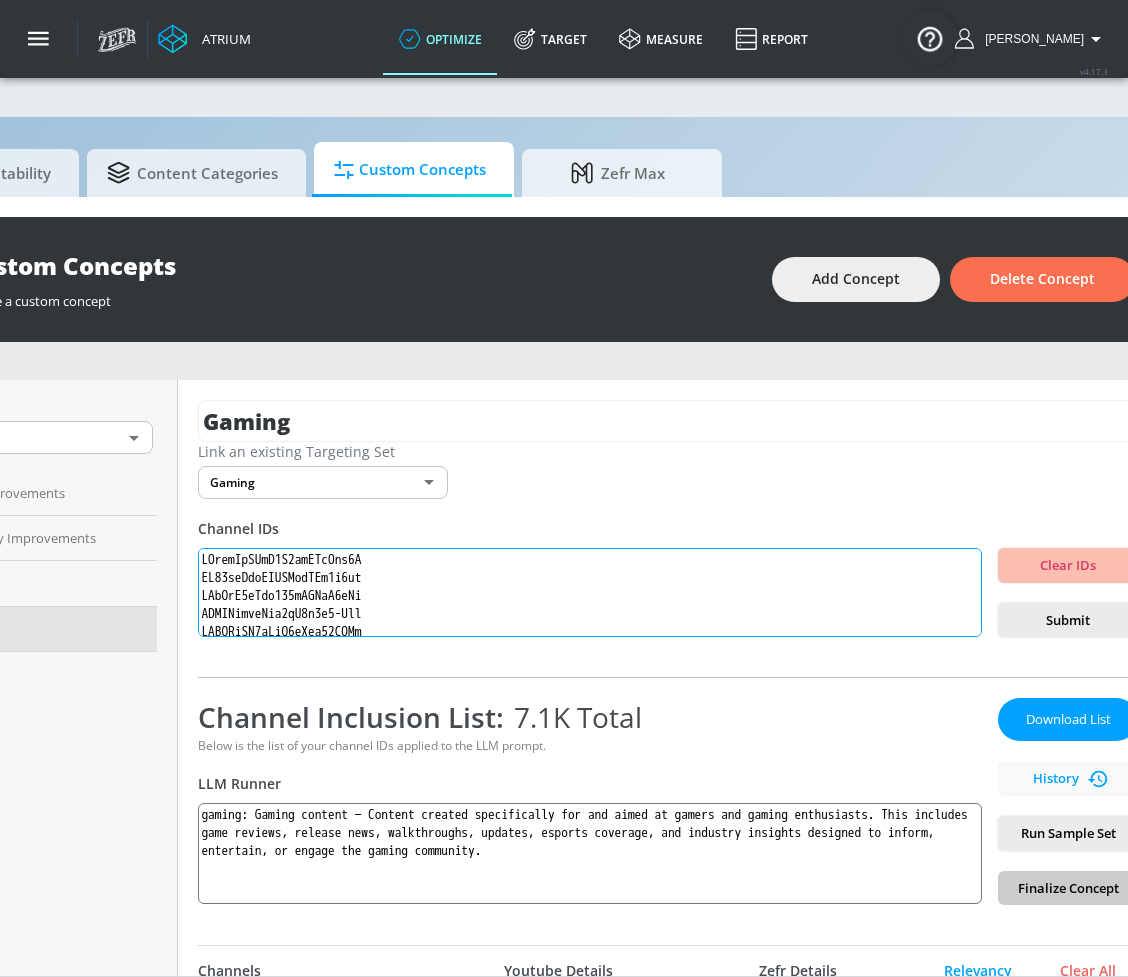 type on "UCilwZiBBfI9X6yiZRzWty8Q
UC63anZxfVGHUEmfBAf5w7pw
UCiYcA0gJzg855iSKMrX3oHg
UCQIUhhcmXsu6cN6n3y9-Pww
UCWBWgCD4oAqT3hUeq40SCUw
UCs6ZQr6vTKU83dLhTABrN4g
UCIH0E-zQ3-HzYDChlpafRsQ
UCjiXtODGCCulmhwypZAWSag
UC7_YxT-KID8kRbqZo7MyscQ
UCBNnILlexKYtJu-EGUvq_iA
UCeBPTBz1oRnsWsUBnKNNKNw
UCIVSqoHCUN1XdEpiVItxfoQ
UCzXwjTI6c6mVn6oui_p6oiw
UCj4hfQEWcGtF08SLEZCZc5Q
UCJHBJ7F-nAIlMGolm0Hu4vg
UCh5mLn90vUaB1PbRRx_AiaA
UCtvggO4vLSDBq1hUCrRRPvg
UCZBY6V8Lxmwu8gGRBOyO11w
UC0eLBYhxW9HC0P9PXQ73mpQ
UCtwOgy4vDxfGmsHR0YMVufg
UCJZam2u1G0syq3kyqrCXrNw
UCIPPMRA040LQr5QPyJEbmXA
UC-gW4TeZAlKm7UATp24JsWQ
UCr1kbyiJzl-x5YYDxhYJuPw
UCeBnbqt4VRhotq2TQjkIi2A
UC_q5WZtFp36adwqhKpZzxwQ
UCPLMPHT-d8GZOqL_AHJFdQQ
UClCvmntMJCrerMDSc1WQGNg
UCJKdgzE45ucqAukhKr_6bxw
UCVhGR9TU1vfvHXl73uaEiEQ
UCK5vUVoJsEVc7JeXQ8XiX7w
UCTevXUV9L6_hgvFlLDMmf1w
UCTU3m4rCUS-7qXuHK-j9Uqw
UCtH3yiPcHUfe2SmsmD2YE6A
UCiSVf-UpLC9rRjAT1qRTW0g
UCQeRaTukNYft1_6AZPACnog
UC70Dib4MvFfT1tU6MqeyHpQ
UCnuf06xsaSO8f2svzMENyBw
UClljAz6ZKy0XeViKsohdjqA
UCZR1vQtTcy9qCB9zSfsA5Mg
UCOnECY8FBKKPVi5ZsSgX..." 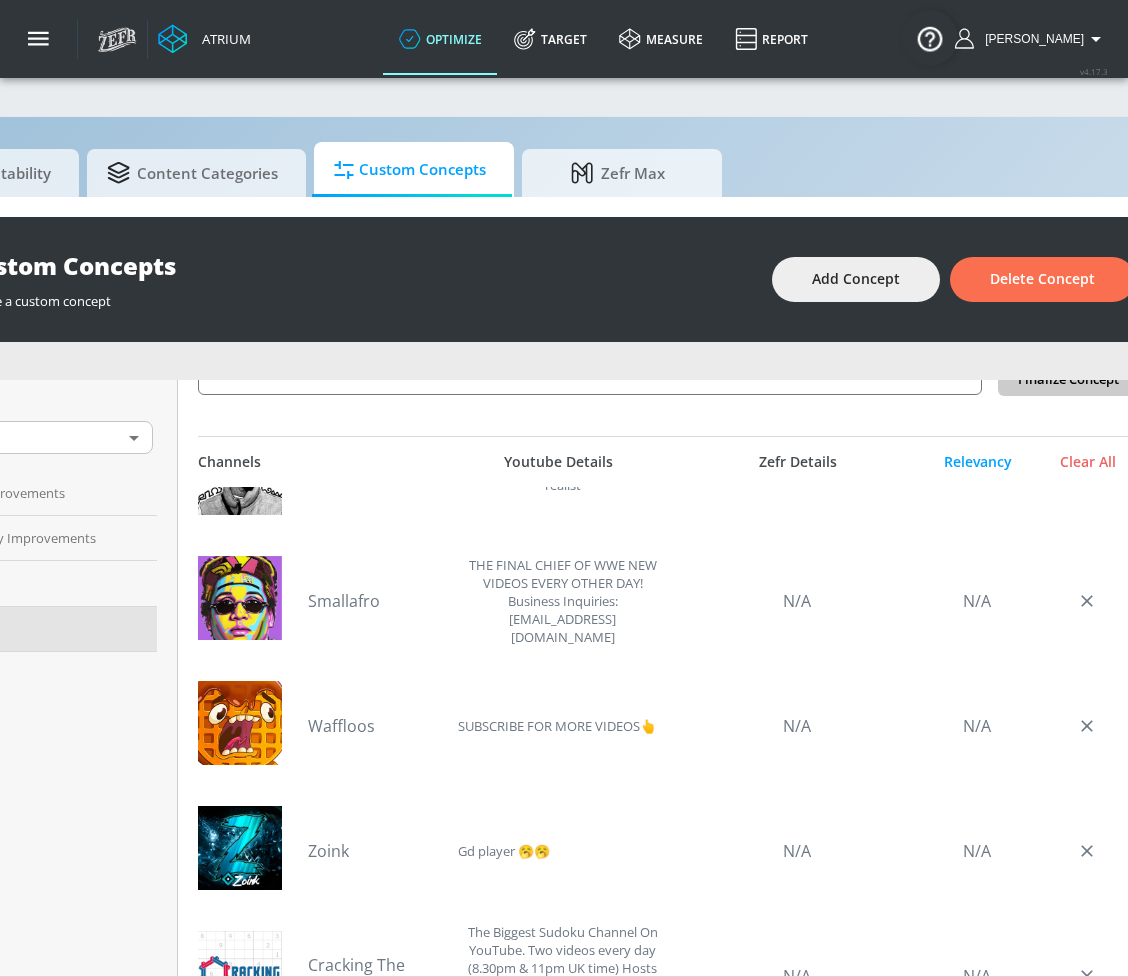 scroll, scrollTop: 0, scrollLeft: 0, axis: both 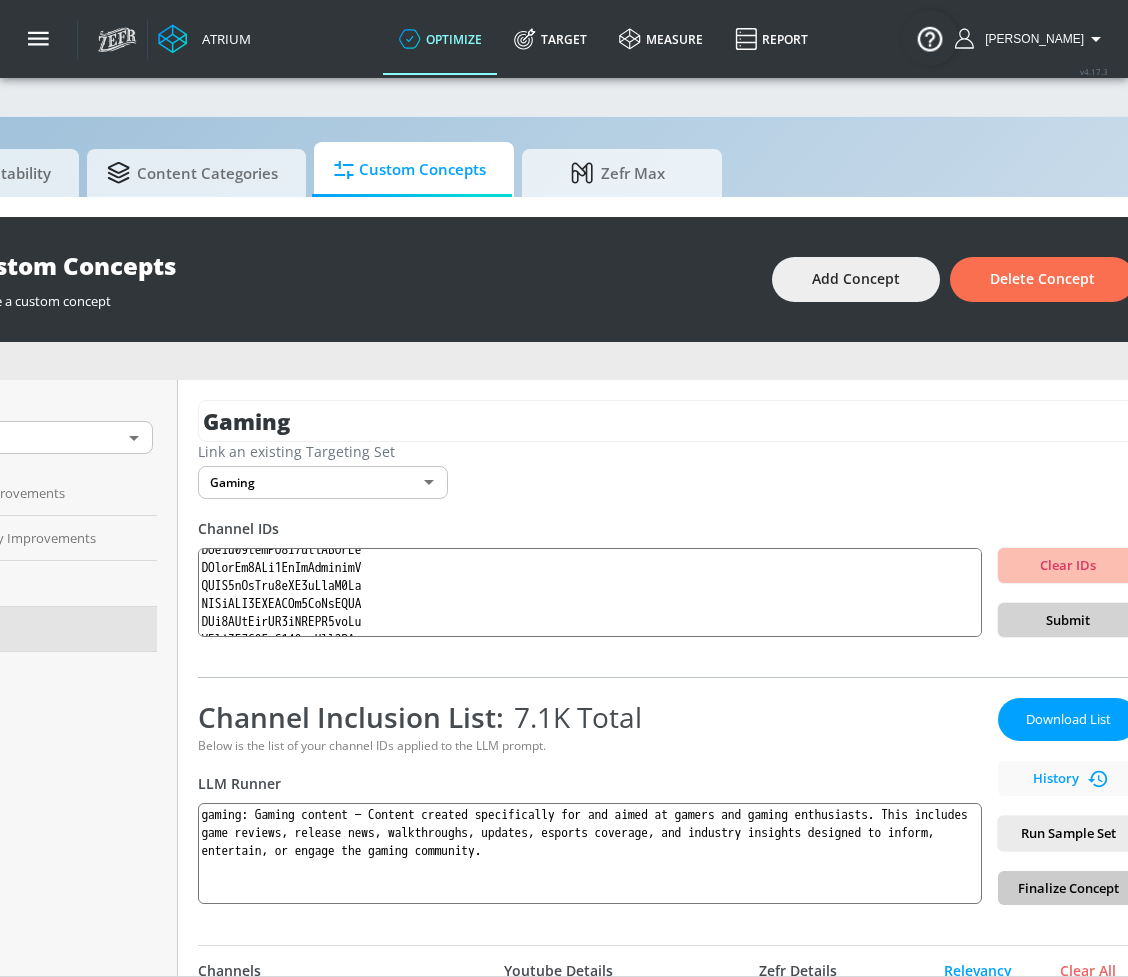 click on "Submit" at bounding box center [1068, 620] 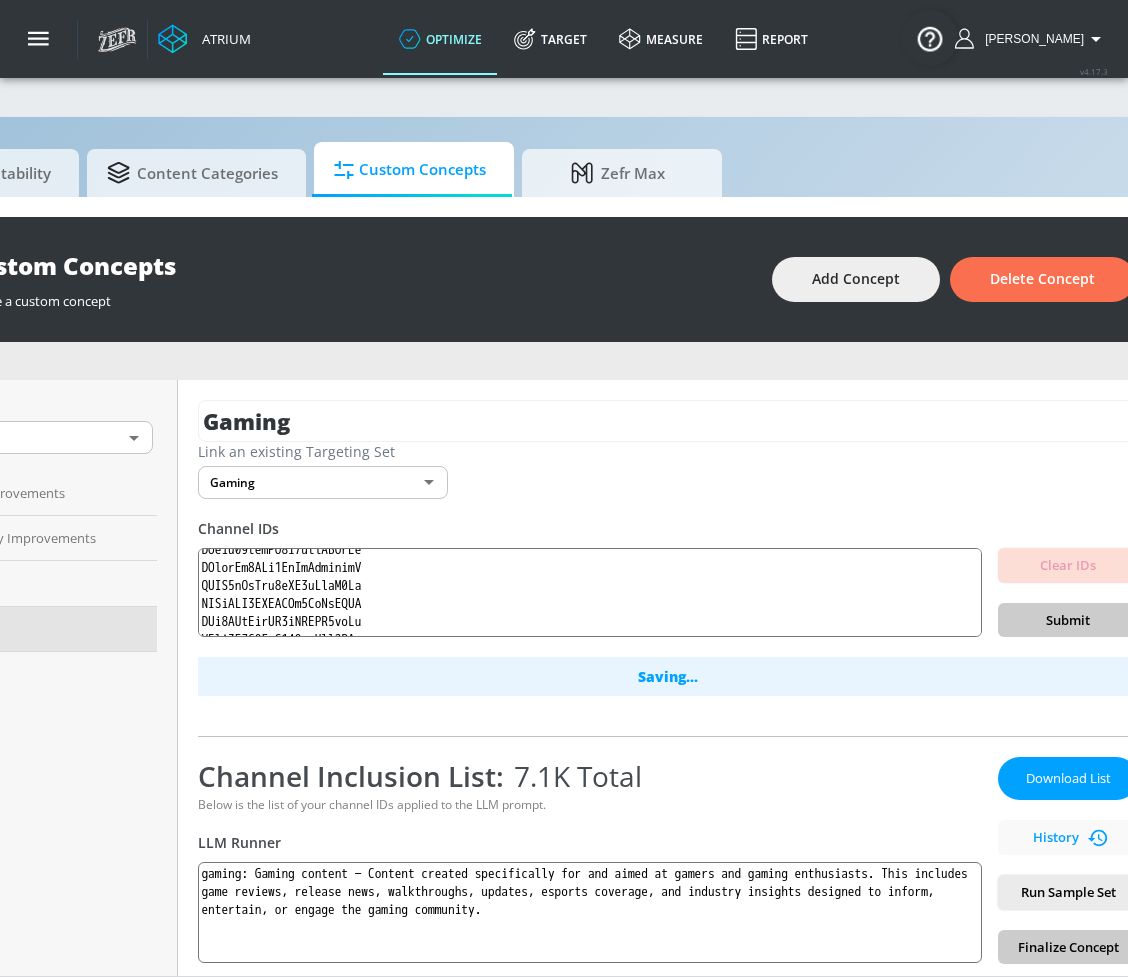 scroll, scrollTop: 0, scrollLeft: 0, axis: both 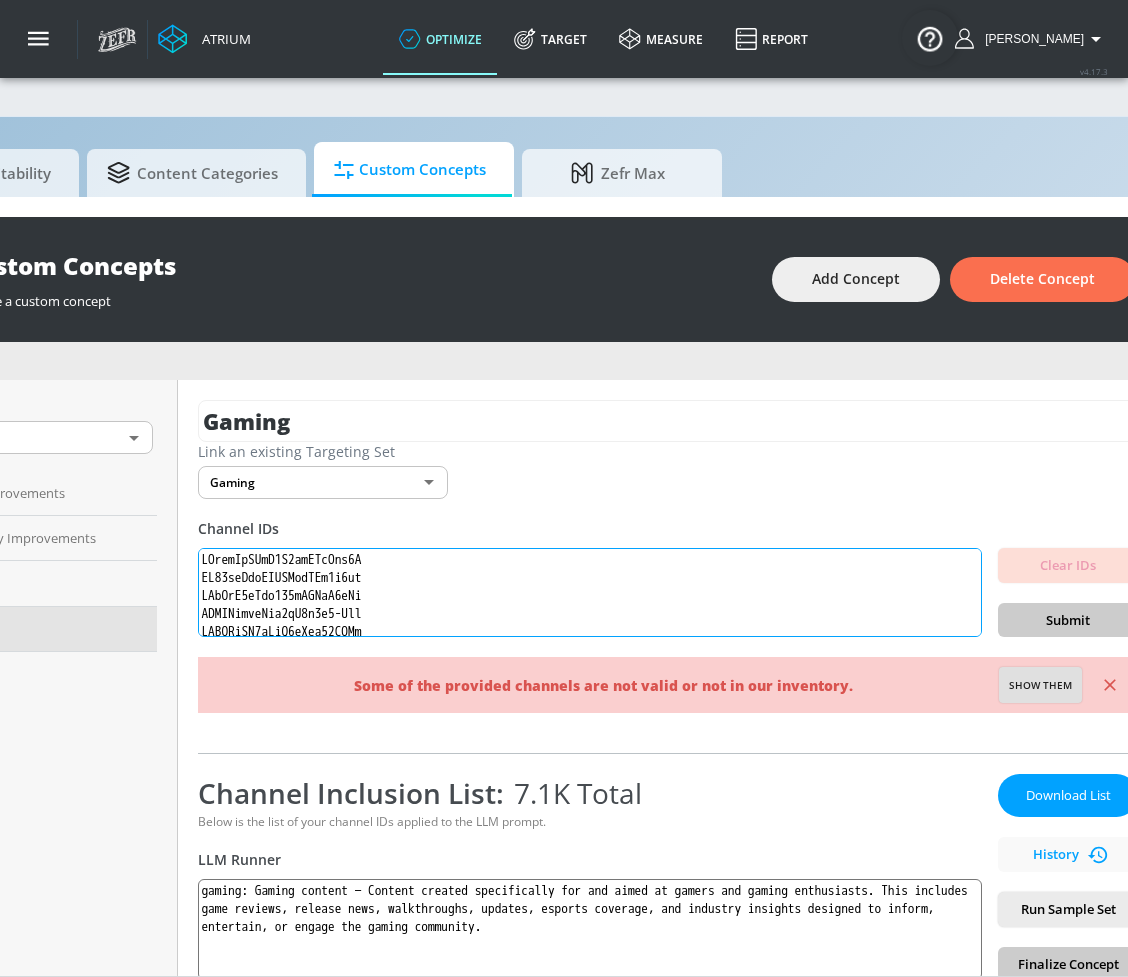 click at bounding box center (590, 593) 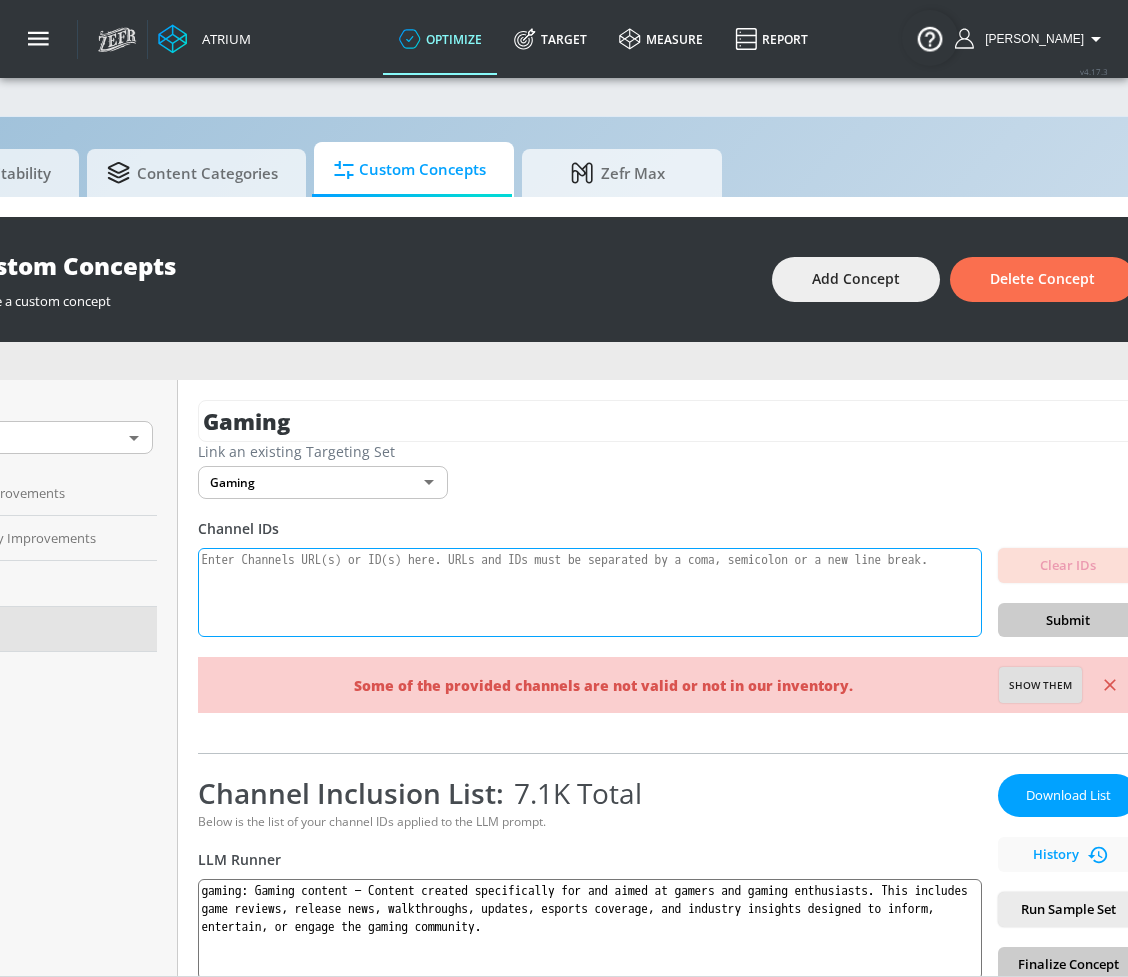 paste on "UCilwZiBBfI9X6yiZRzWty8Q
UC63anZxfVGHUEmfBAf5w7pw
UCiYcA0gJzg855iSKMrX3oHg
UCQIUhhcmXsu6cN6n3y9-Pww
UCWBWgCD4oAqT3hUeq40SCUw
UCs6ZQr6vTKU83dLhTABrN4g
UCIH0E-zQ3-HzYDChlpafRsQ
UCjiXtODGCCulmhwypZAWSag
UC7_YxT-KID8kRbqZo7MyscQ
UCBNnILlexKYtJu-EGUvq_iA
UCeBPTBz1oRnsWsUBnKNNKNw
UCIVSqoHCUN1XdEpiVItxfoQ
UCzXwjTI6c6mVn6oui_p6oiw
UCj4hfQEWcGtF08SLEZCZc5Q
UCJHBJ7F-nAIlMGolm0Hu4vg
UCh5mLn90vUaB1PbRRx_AiaA
UCtvggO4vLSDBq1hUCrRRPvg
UCZBY6V8Lxmwu8gGRBOyO11w
UC0eLBYhxW9HC0P9PXQ73mpQ
UCtwOgy4vDxfGmsHR0YMVufg
UCJZam2u1G0syq3kyqrCXrNw
UCIPPMRA040LQr5QPyJEbmXA
UC-gW4TeZAlKm7UATp24JsWQ
UCr1kbyiJzl-x5YYDxhYJuPw
UCeBnbqt4VRhotq2TQjkIi2A
UC_q5WZtFp36adwqhKpZzxwQ
UCPLMPHT-d8GZOqL_AHJFdQQ
UClCvmntMJCrerMDSc1WQGNg
UCJKdgzE45ucqAukhKr_6bxw
UCVhGR9TU1vfvHXl73uaEiEQ
UCK5vUVoJsEVc7JeXQ8XiX7w
UCTevXUV9L6_hgvFlLDMmf1w
UCTU3m4rCUS-7qXuHK-j9Uqw
UCtH3yiPcHUfe2SmsmD2YE6A
UCiSVf-UpLC9rRjAT1qRTW0g
UCQeRaTukNYft1_6AZPACnog
UC70Dib4MvFfT1tU6MqeyHpQ
UCnuf06xsaSO8f2svzMENyBw
UClljAz6ZKy0XeViKsohdjqA
UCZR1vQtTcy9qCB9zSfsA5Mg
UCOnECY8FBKKPVi5ZsSgX..." 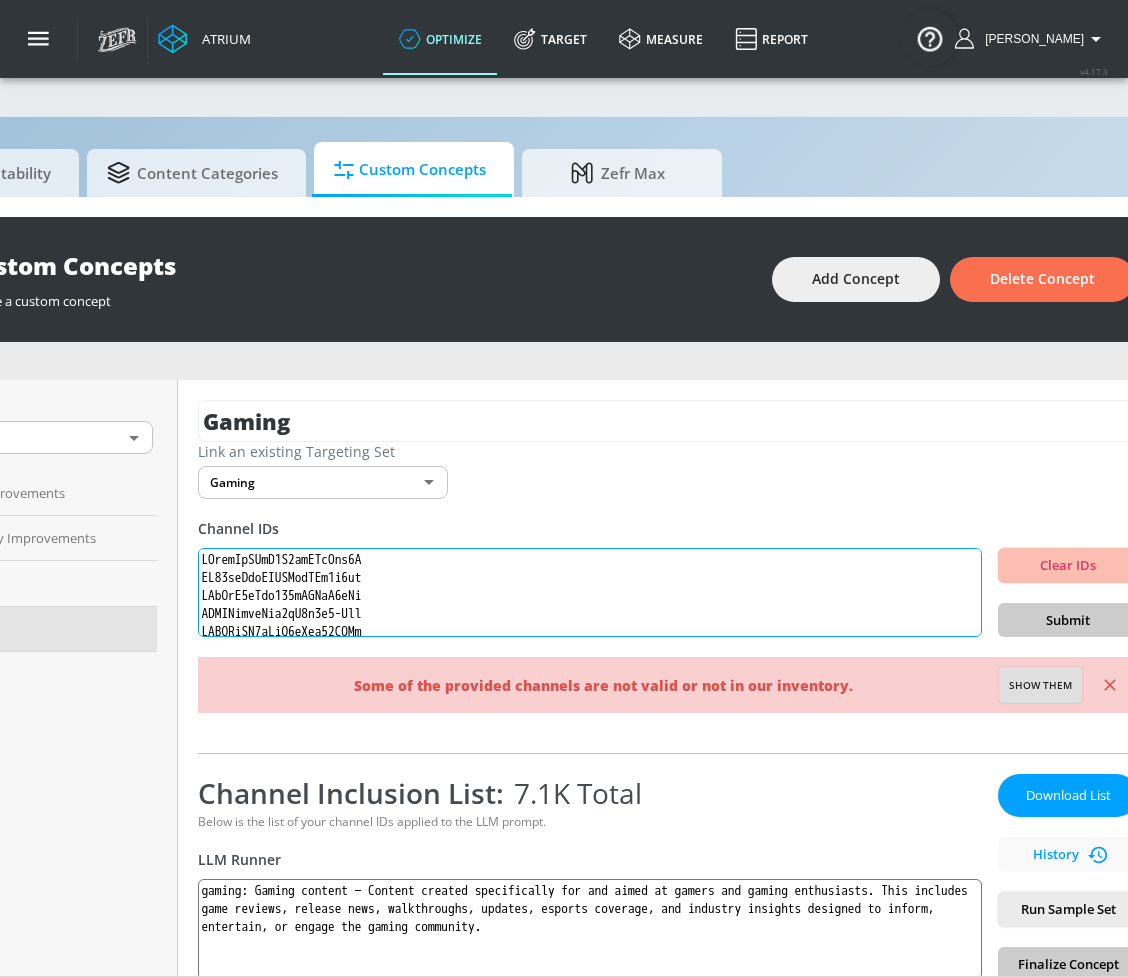 scroll, scrollTop: 674, scrollLeft: 0, axis: vertical 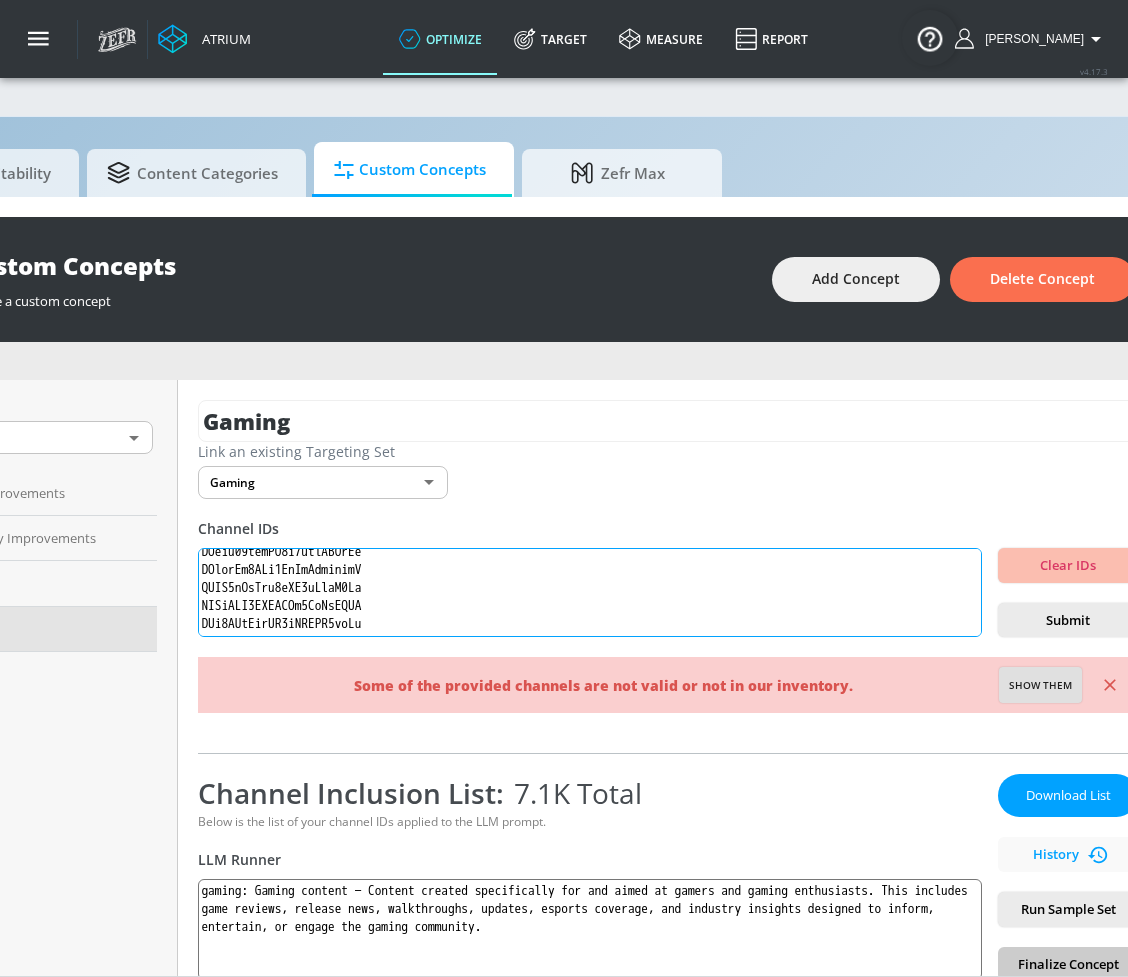 type on "UCilwZiBBfI9X6yiZRzWty8Q
UC63anZxfVGHUEmfBAf5w7pw
UCiYcA0gJzg855iSKMrX3oHg
UCQIUhhcmXsu6cN6n3y9-Pww
UCWBWgCD4oAqT3hUeq40SCUw
UCs6ZQr6vTKU83dLhTABrN4g
UCIH0E-zQ3-HzYDChlpafRsQ
UCjiXtODGCCulmhwypZAWSag
UC7_YxT-KID8kRbqZo7MyscQ
UCBNnILlexKYtJu-EGUvq_iA
UCeBPTBz1oRnsWsUBnKNNKNw
UCIVSqoHCUN1XdEpiVItxfoQ
UCzXwjTI6c6mVn6oui_p6oiw
UCj4hfQEWcGtF08SLEZCZc5Q
UCJHBJ7F-nAIlMGolm0Hu4vg
UCh5mLn90vUaB1PbRRx_AiaA
UCtvggO4vLSDBq1hUCrRRPvg
UCZBY6V8Lxmwu8gGRBOyO11w
UC0eLBYhxW9HC0P9PXQ73mpQ
UCtwOgy4vDxfGmsHR0YMVufg
UCJZam2u1G0syq3kyqrCXrNw
UCIPPMRA040LQr5QPyJEbmXA
UC-gW4TeZAlKm7UATp24JsWQ
UCr1kbyiJzl-x5YYDxhYJuPw
UCeBnbqt4VRhotq2TQjkIi2A
UC_q5WZtFp36adwqhKpZzxwQ
UCPLMPHT-d8GZOqL_AHJFdQQ
UClCvmntMJCrerMDSc1WQGNg
UCJKdgzE45ucqAukhKr_6bxw
UCVhGR9TU1vfvHXl73uaEiEQ
UCK5vUVoJsEVc7JeXQ8XiX7w
UCTevXUV9L6_hgvFlLDMmf1w
UCTU3m4rCUS-7qXuHK-j9Uqw
UCtH3yiPcHUfe2SmsmD2YE6A
UCiSVf-UpLC9rRjAT1qRTW0g
UCQeRaTukNYft1_6AZPACnog
UC70Dib4MvFfT1tU6MqeyHpQ
UCnuf06xsaSO8f2svzMENyBw
UClljAz6ZKy0XeViKsohdjqA
UCZR1vQtTcy9qCB9zSfsA5Mg
UCOnECY8FBKKPVi5ZsSgX..." 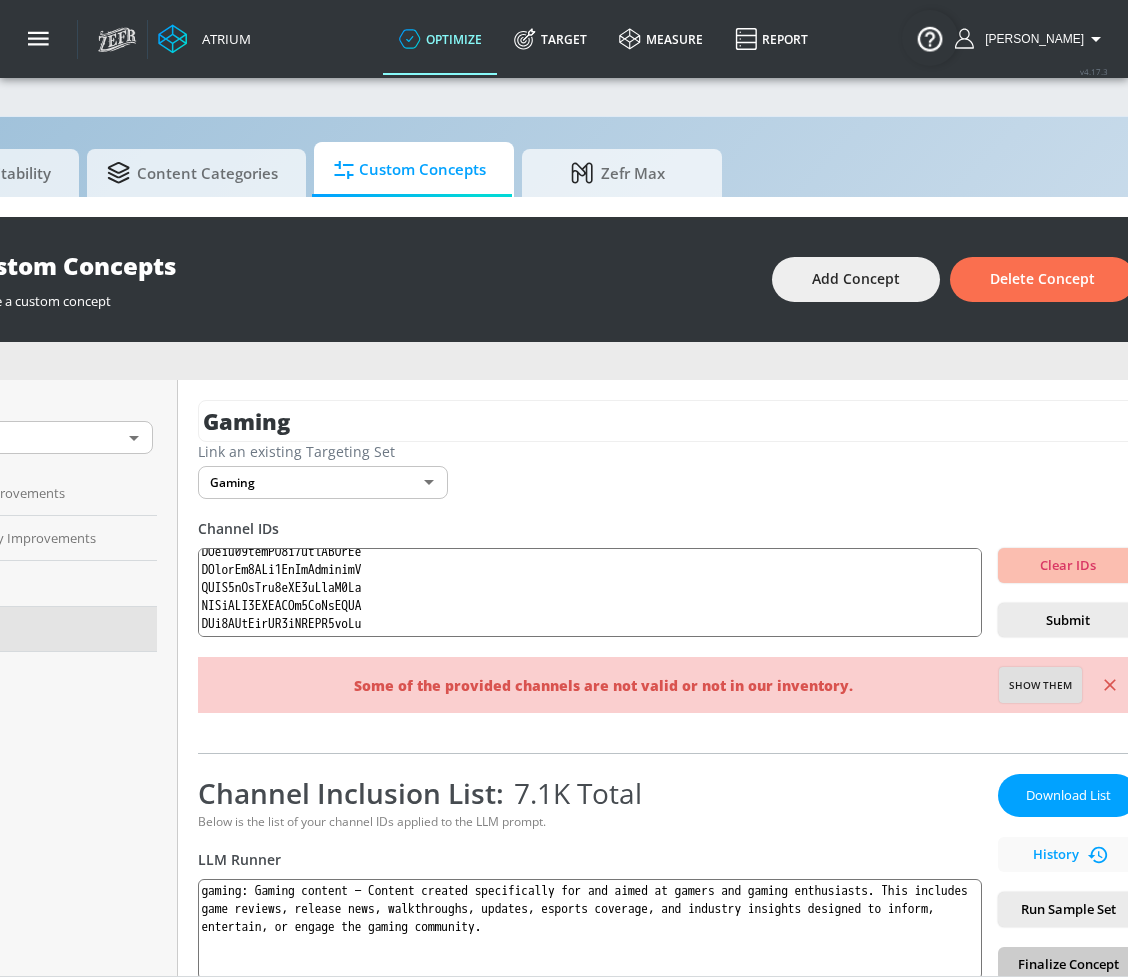 click on "Submit" at bounding box center [1068, 620] 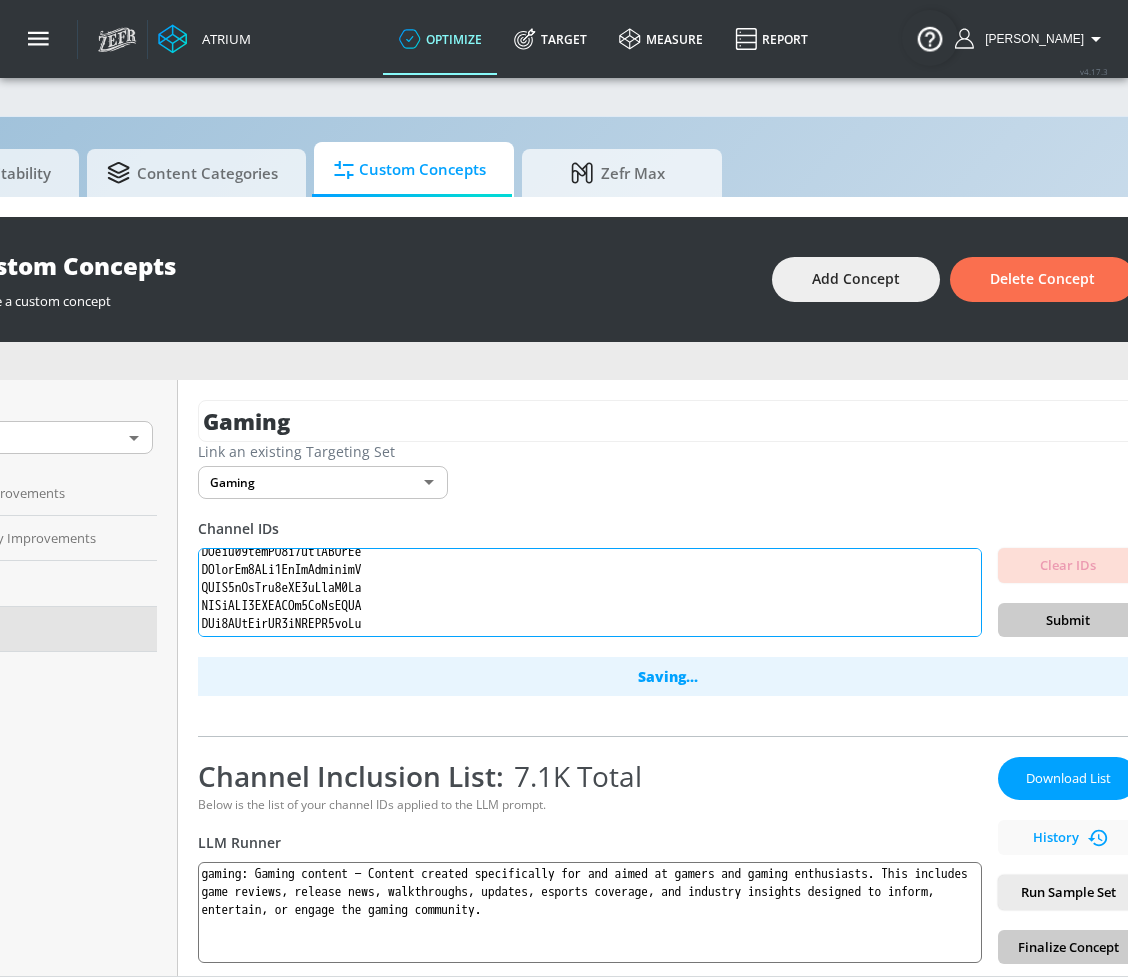 scroll, scrollTop: 0, scrollLeft: 0, axis: both 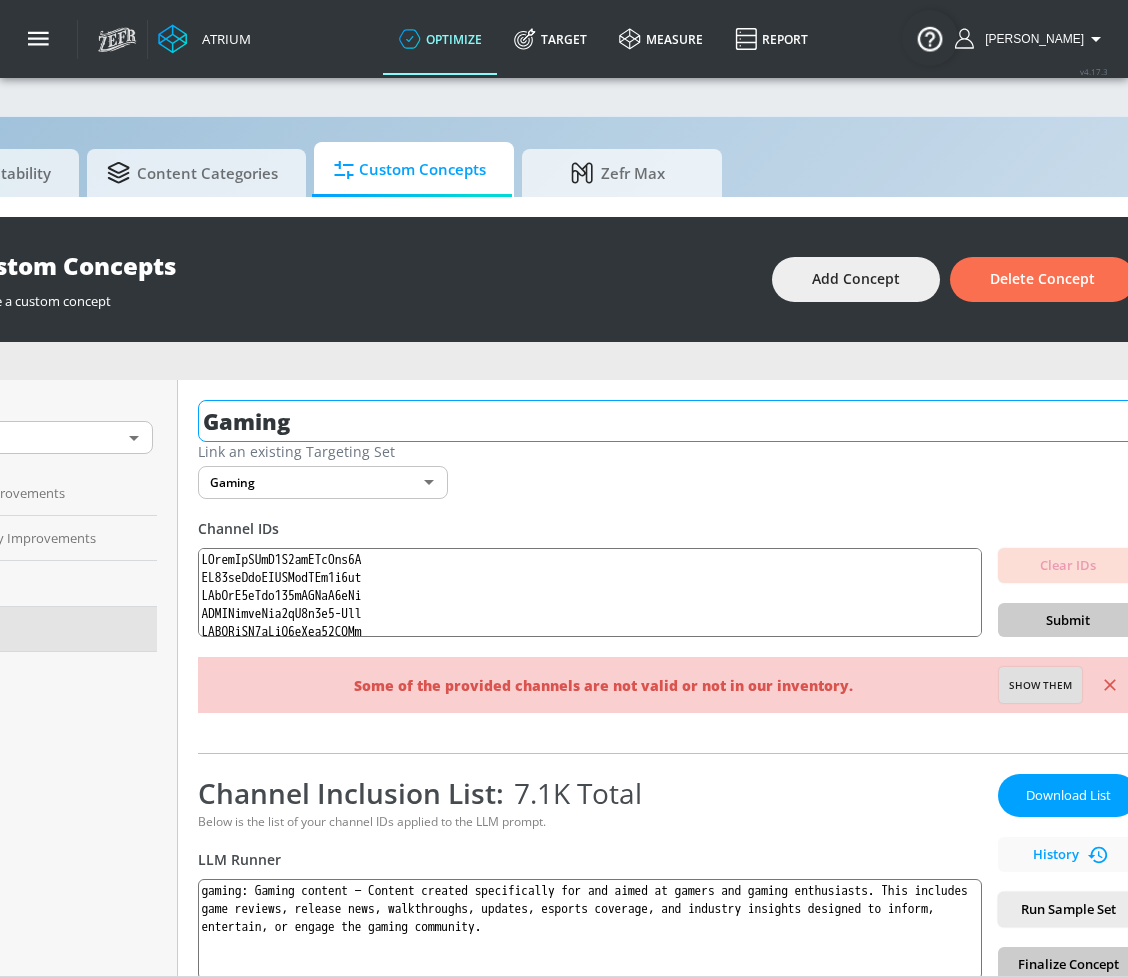 click on "Gaming" at bounding box center (668, 421) 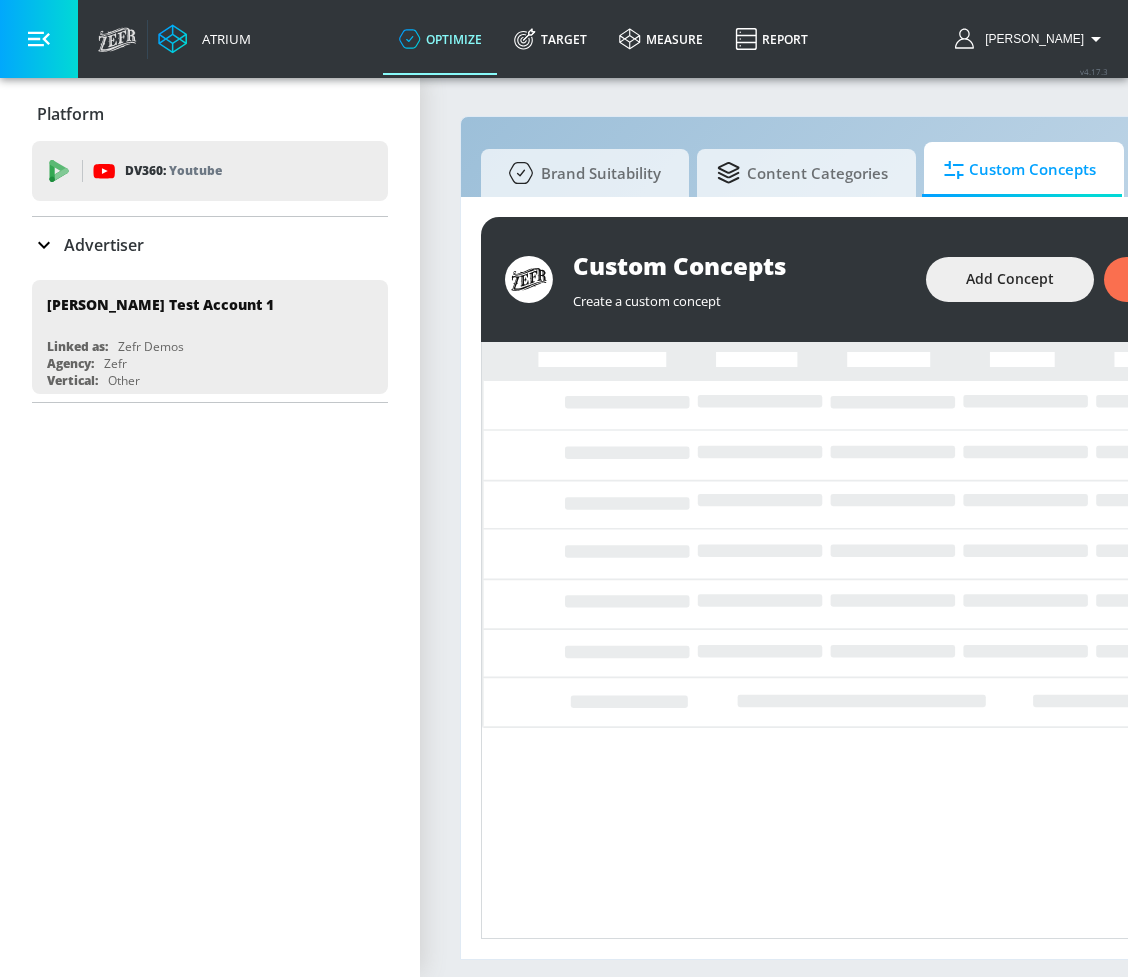 scroll, scrollTop: 0, scrollLeft: 190, axis: horizontal 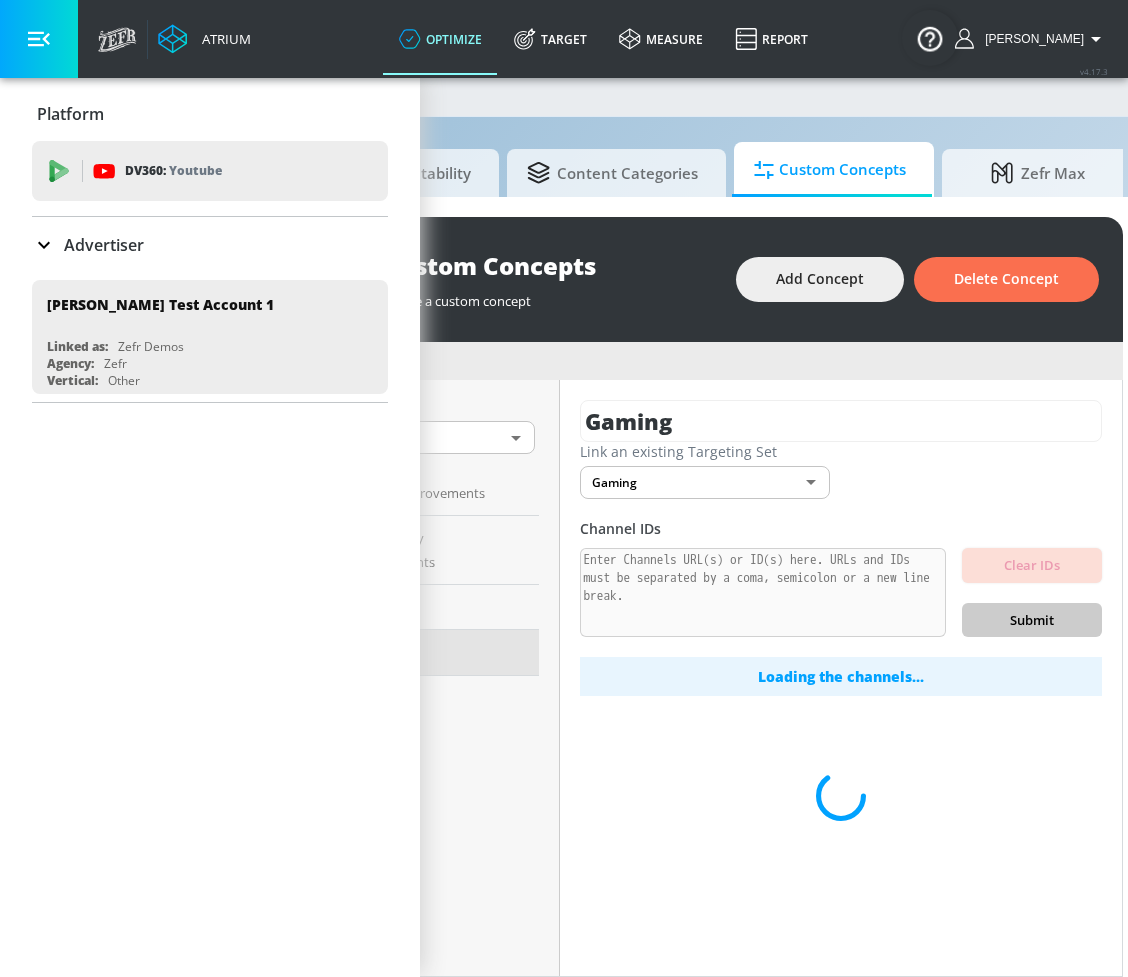 click 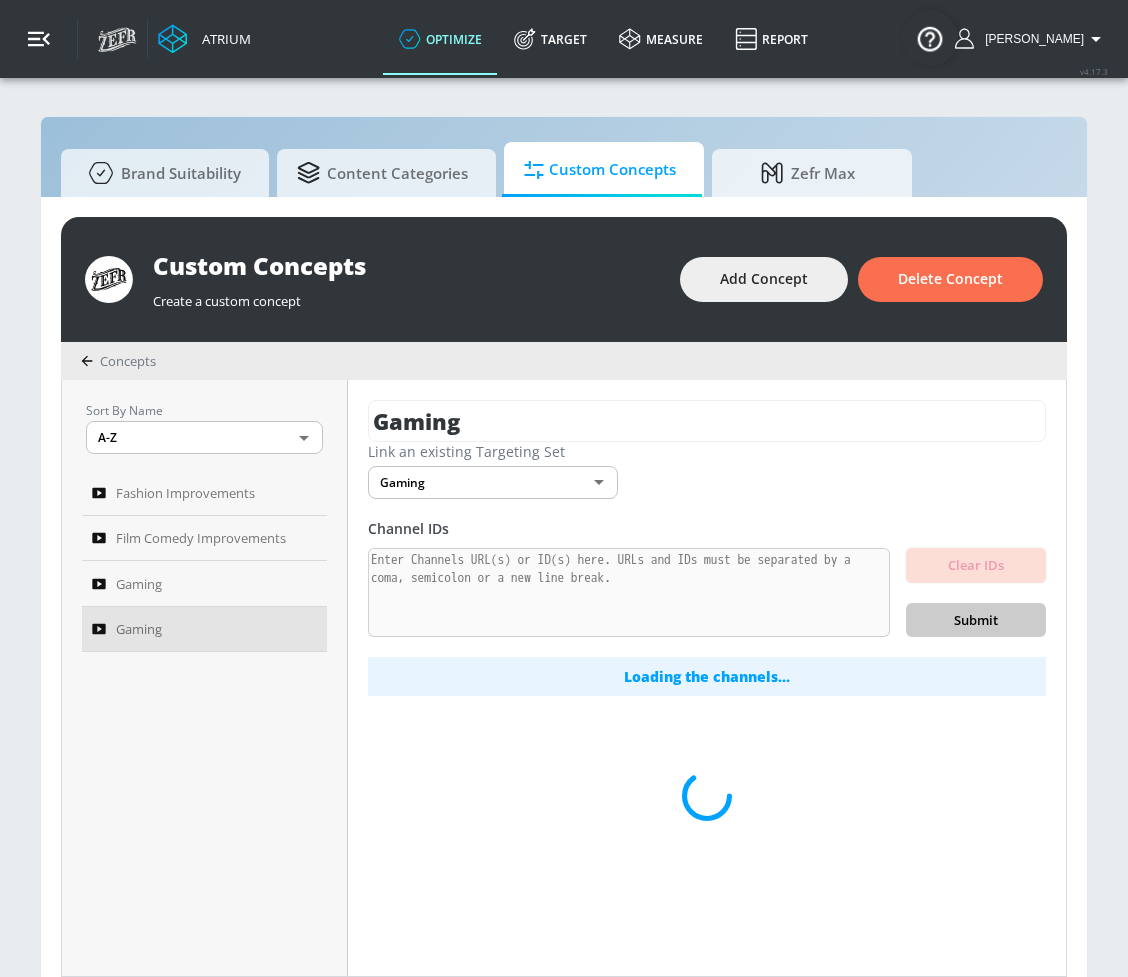 scroll, scrollTop: 0, scrollLeft: 0, axis: both 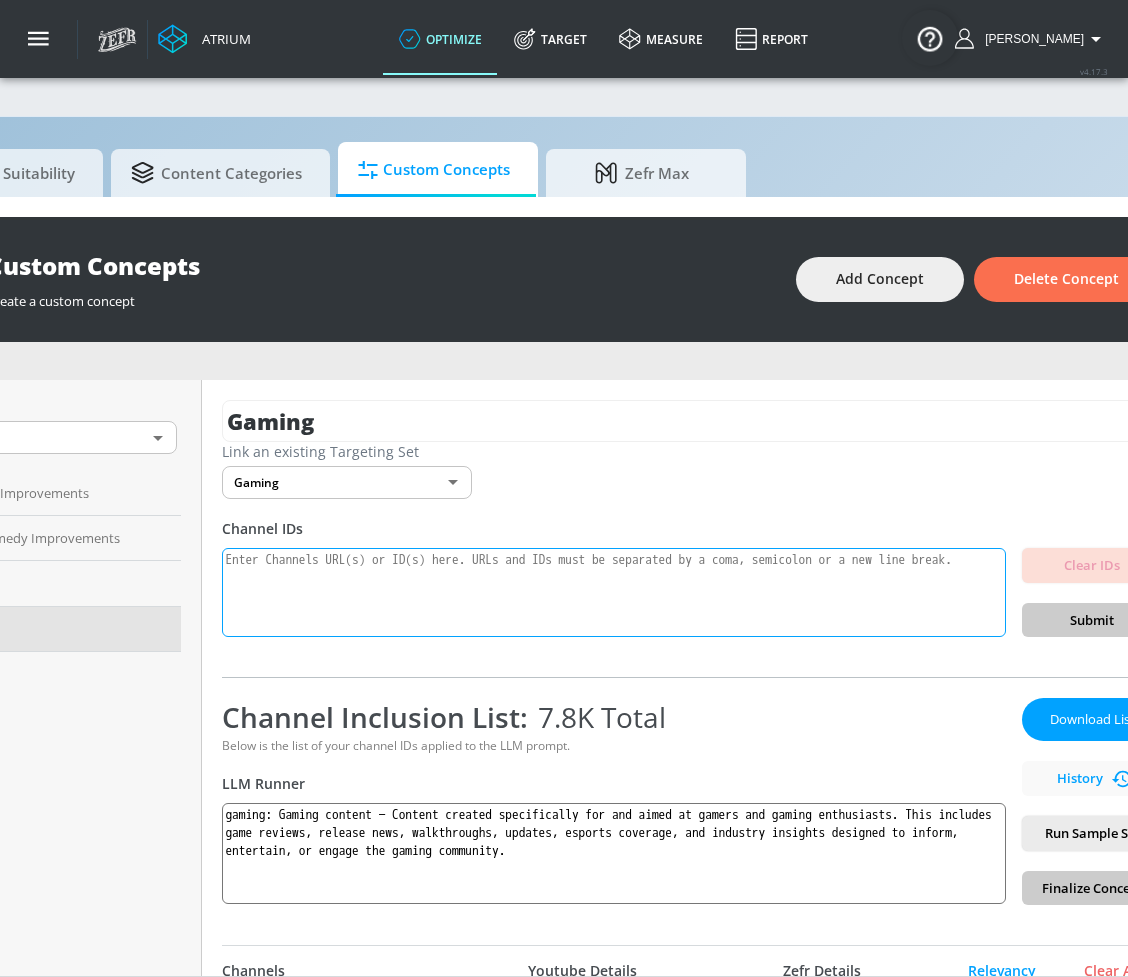 paste on "UCilwZiBBfI9X6yiZRzWty8Q
UC63anZxfVGHUEmfBAf5w7pw
UCiYcA0gJzg855iSKMrX3oHg
UCQIUhhcmXsu6cN6n3y9-Pww
UCWBWgCD4oAqT3hUeq40SCUw
UCs6ZQr6vTKU83dLhTABrN4g
UCIH0E-zQ3-HzYDChlpafRsQ
UCjiXtODGCCulmhwypZAWSag
UC7_YxT-KID8kRbqZo7MyscQ
UCBNnILlexKYtJu-EGUvq_iA
UCeBPTBz1oRnsWsUBnKNNKNw
UCIVSqoHCUN1XdEpiVItxfoQ
UCzXwjTI6c6mVn6oui_p6oiw
UCj4hfQEWcGtF08SLEZCZc5Q
UCJHBJ7F-nAIlMGolm0Hu4vg
UCh5mLn90vUaB1PbRRx_AiaA
UCtvggO4vLSDBq1hUCrRRPvg
UCZBY6V8Lxmwu8gGRBOyO11w
UC0eLBYhxW9HC0P9PXQ73mpQ
UCtwOgy4vDxfGmsHR0YMVufg
UCJZam2u1G0syq3kyqrCXrNw
UCIPPMRA040LQr5QPyJEbmXA
UC-gW4TeZAlKm7UATp24JsWQ
UCr1kbyiJzl-x5YYDxhYJuPw
UCeBnbqt4VRhotq2TQjkIi2A
UC_q5WZtFp36adwqhKpZzxwQ
UCPLMPHT-d8GZOqL_AHJFdQQ
UClCvmntMJCrerMDSc1WQGNg
UCJKdgzE45ucqAukhKr_6bxw
UCVhGR9TU1vfvHXl73uaEiEQ
UCK5vUVoJsEVc7JeXQ8XiX7w
UCTevXUV9L6_hgvFlLDMmf1w
UCTU3m4rCUS-7qXuHK-j9Uqw
UCtH3yiPcHUfe2SmsmD2YE6A
UCiSVf-UpLC9rRjAT1qRTW0g
UCQeRaTukNYft1_6AZPACnog
UC70Dib4MvFfT1tU6MqeyHpQ
UCnuf06xsaSO8f2svzMENyBw
UClljAz6ZKy0XeViKsohdjqA
UCZR1vQtTcy9qCB9zSfsA5Mg
UCOnECY8FBKKPVi5ZsSgX..." 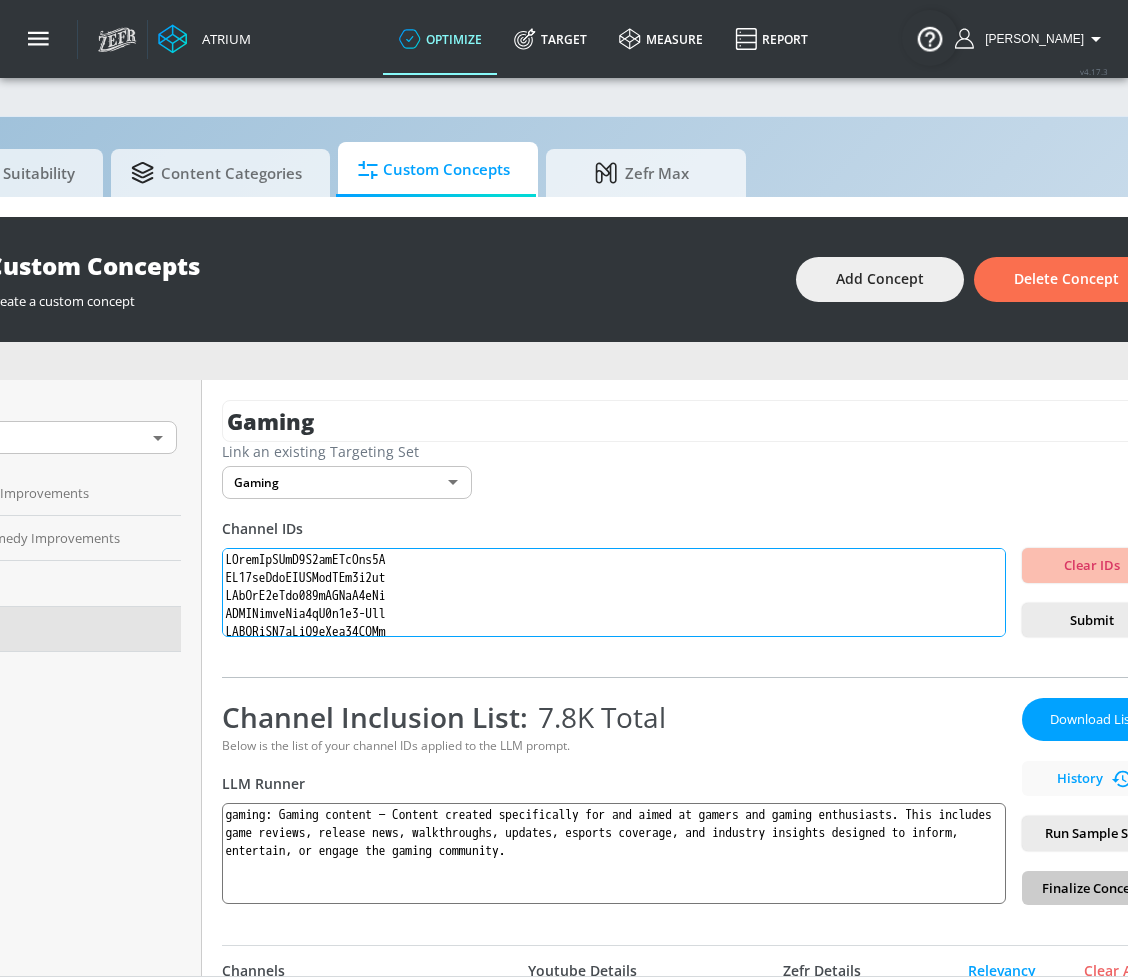 scroll, scrollTop: 674, scrollLeft: 0, axis: vertical 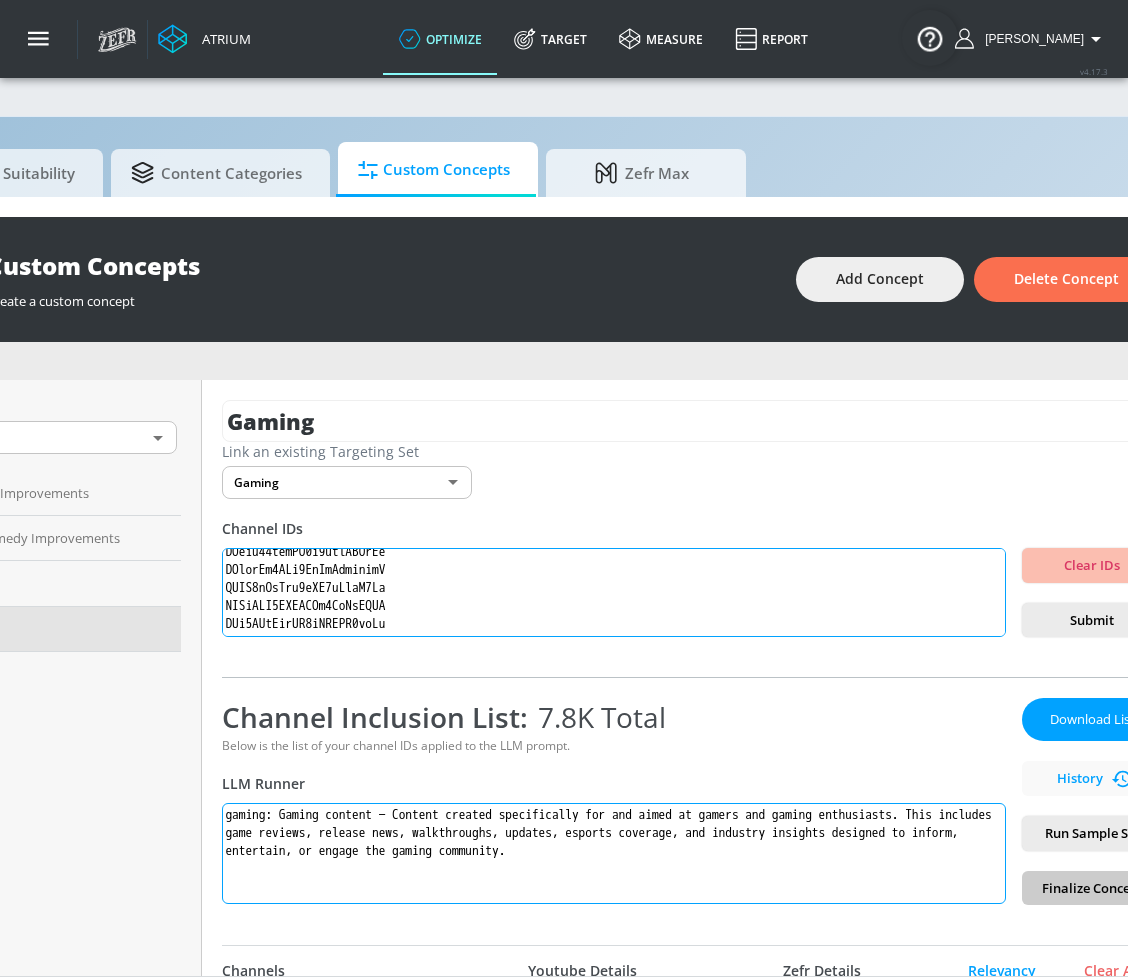 type on "UCilwZiBBfI9X6yiZRzWty8Q
UC63anZxfVGHUEmfBAf5w7pw
UCiYcA0gJzg855iSKMrX3oHg
UCQIUhhcmXsu6cN6n3y9-Pww
UCWBWgCD4oAqT3hUeq40SCUw
UCs6ZQr6vTKU83dLhTABrN4g
UCIH0E-zQ3-HzYDChlpafRsQ
UCjiXtODGCCulmhwypZAWSag
UC7_YxT-KID8kRbqZo7MyscQ
UCBNnILlexKYtJu-EGUvq_iA
UCeBPTBz1oRnsWsUBnKNNKNw
UCIVSqoHCUN1XdEpiVItxfoQ
UCzXwjTI6c6mVn6oui_p6oiw
UCj4hfQEWcGtF08SLEZCZc5Q
UCJHBJ7F-nAIlMGolm0Hu4vg
UCh5mLn90vUaB1PbRRx_AiaA
UCtvggO4vLSDBq1hUCrRRPvg
UCZBY6V8Lxmwu8gGRBOyO11w
UC0eLBYhxW9HC0P9PXQ73mpQ
UCtwOgy4vDxfGmsHR0YMVufg
UCJZam2u1G0syq3kyqrCXrNw
UCIPPMRA040LQr5QPyJEbmXA
UC-gW4TeZAlKm7UATp24JsWQ
UCr1kbyiJzl-x5YYDxhYJuPw
UCeBnbqt4VRhotq2TQjkIi2A
UC_q5WZtFp36adwqhKpZzxwQ
UCPLMPHT-d8GZOqL_AHJFdQQ
UClCvmntMJCrerMDSc1WQGNg
UCJKdgzE45ucqAukhKr_6bxw
UCVhGR9TU1vfvHXl73uaEiEQ
UCK5vUVoJsEVc7JeXQ8XiX7w
UCTevXUV9L6_hgvFlLDMmf1w
UCTU3m4rCUS-7qXuHK-j9Uqw
UCtH3yiPcHUfe2SmsmD2YE6A
UCiSVf-UpLC9rRjAT1qRTW0g
UCQeRaTukNYft1_6AZPACnog
UC70Dib4MvFfT1tU6MqeyHpQ
UCnuf06xsaSO8f2svzMENyBw
UClljAz6ZKy0XeViKsohdjqA
UCZR1vQtTcy9qCB9zSfsA5Mg
UCOnECY8FBKKPVi5ZsSgX..." 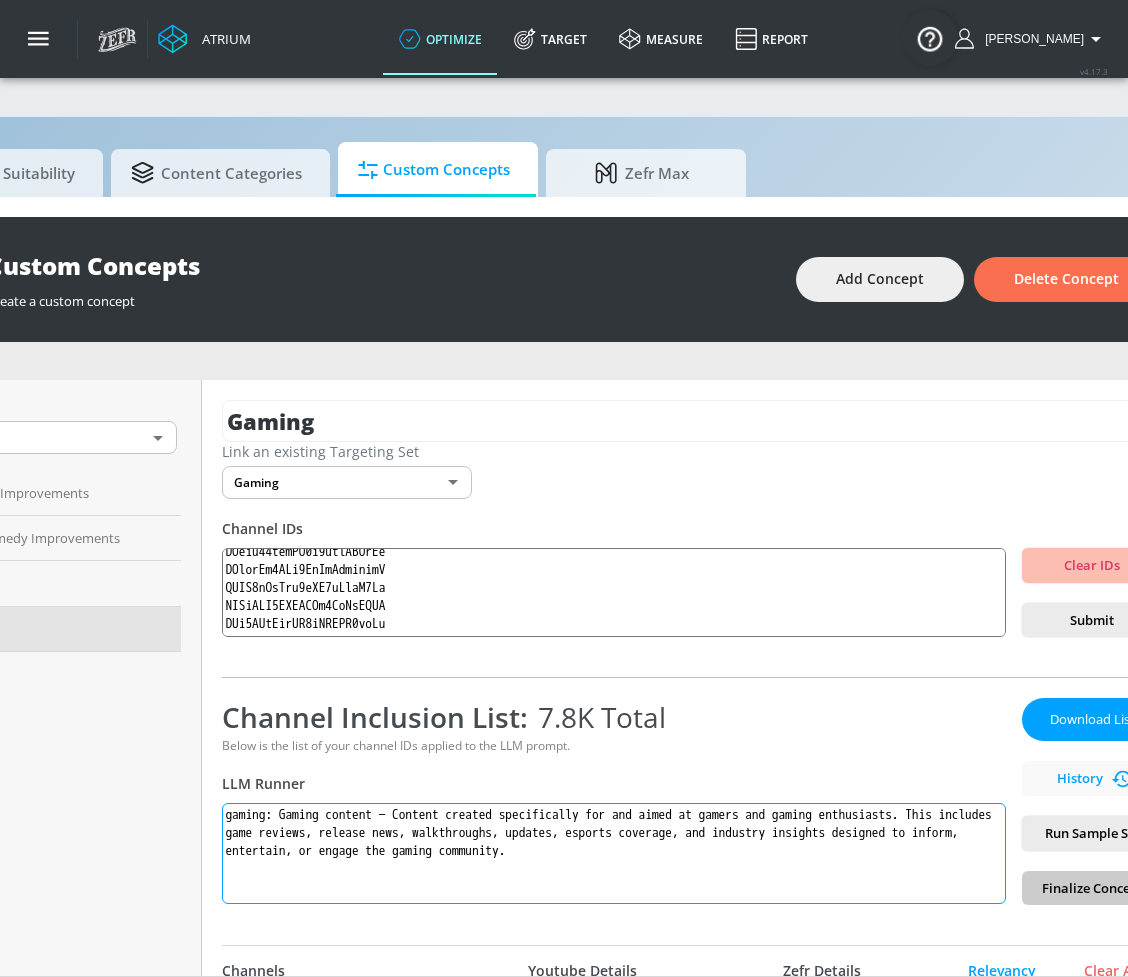 click on "gaming: Gaming content — Content created specifically for and aimed at gamers and gaming enthusiasts. This includes game reviews, release news, walkthroughs, updates, esports coverage, and industry insights designed to inform, entertain, or engage the gaming community." at bounding box center [614, 853] 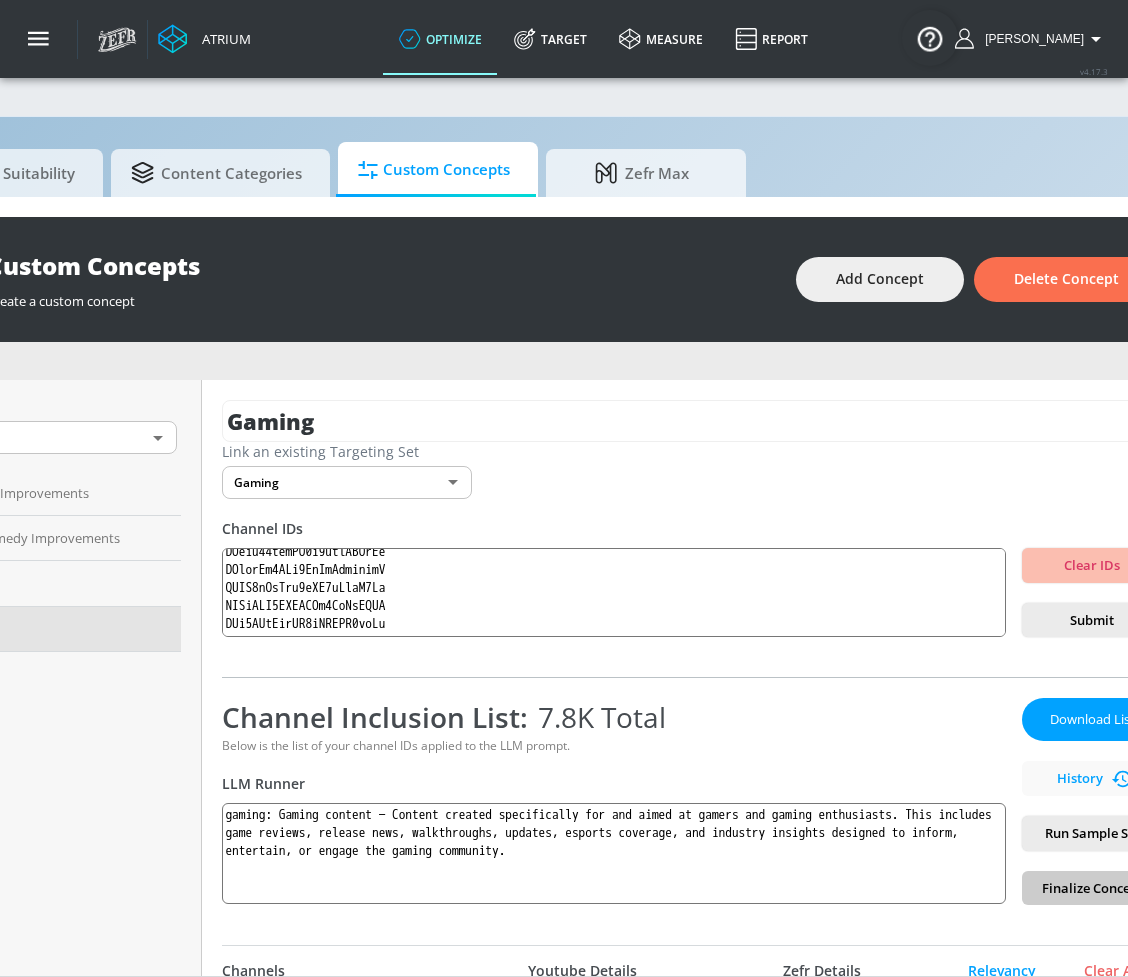 click on "Submit" at bounding box center [1092, 620] 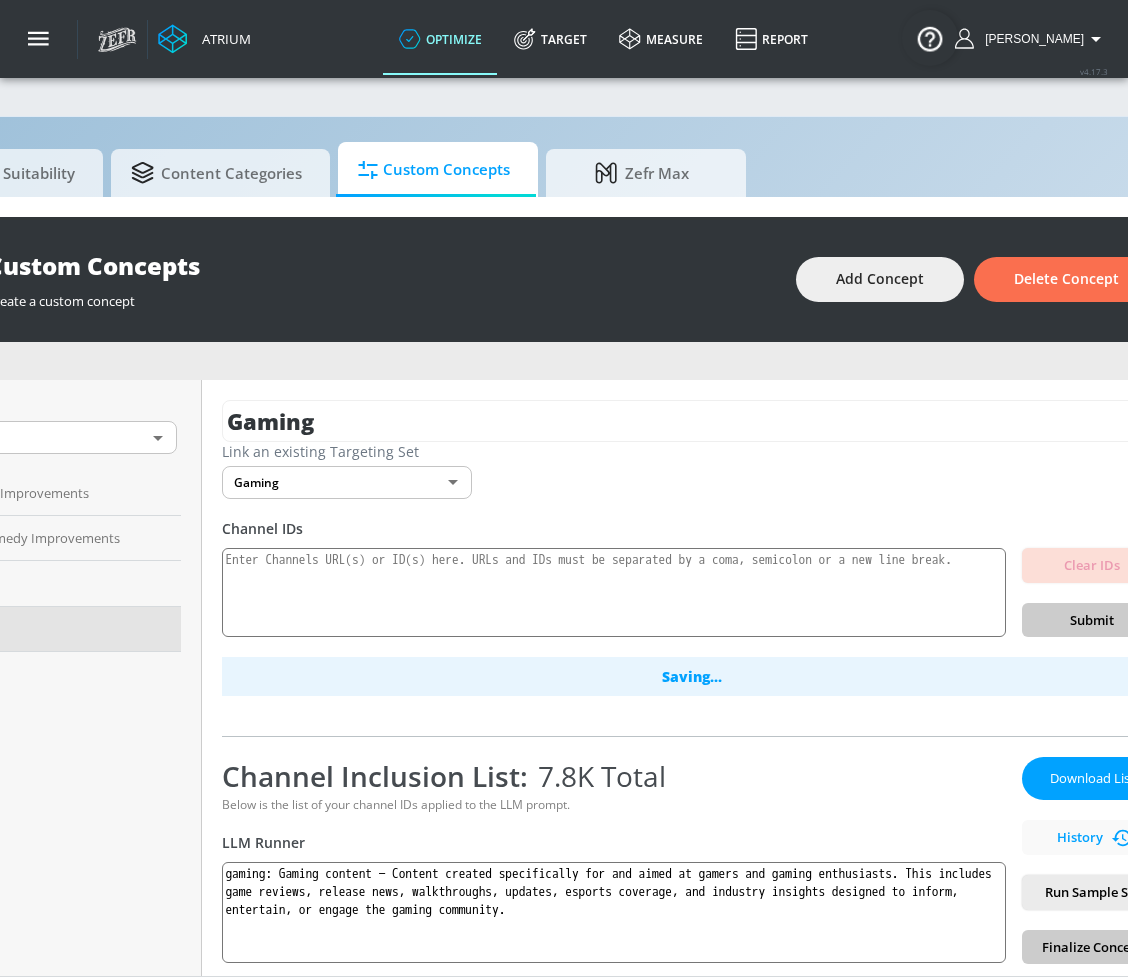 scroll, scrollTop: 0, scrollLeft: 0, axis: both 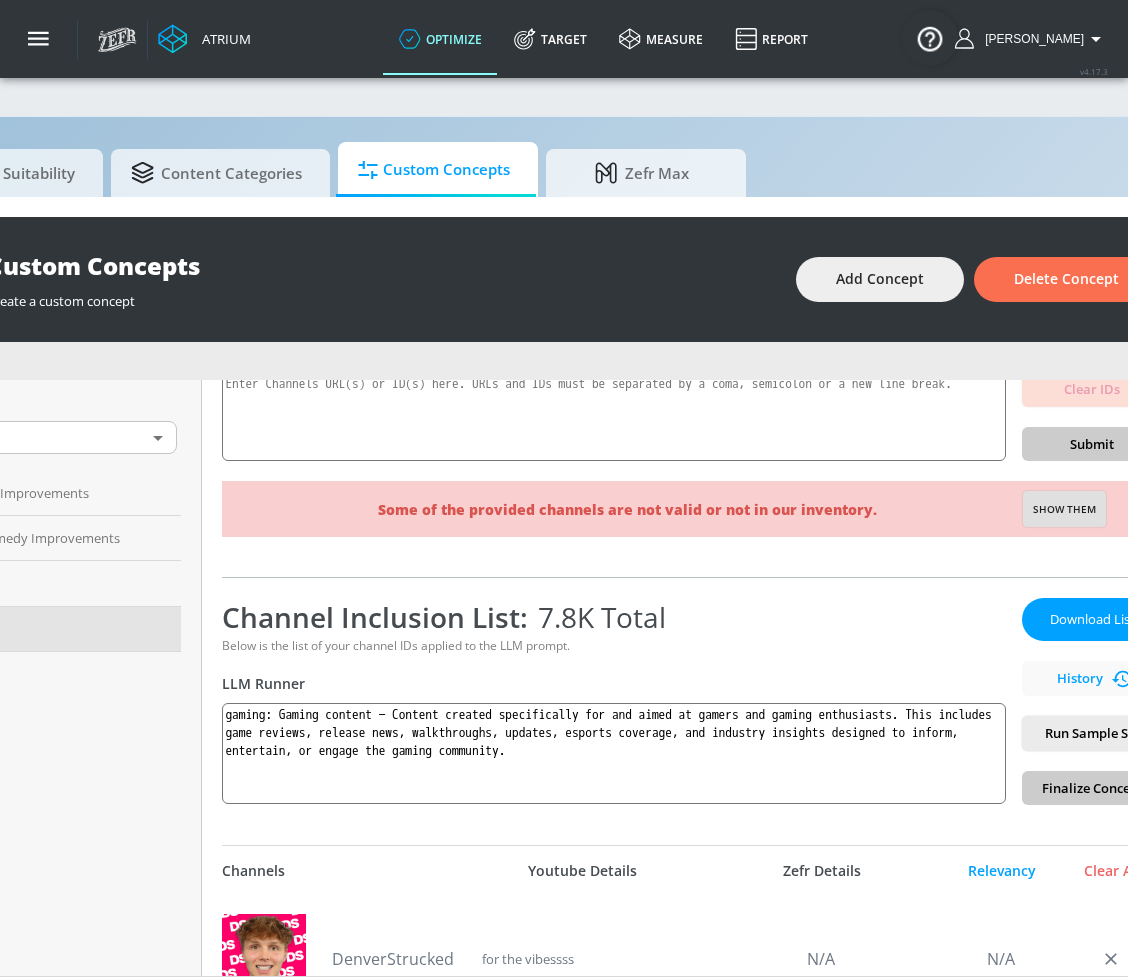 click on "Target" at bounding box center [550, 39] 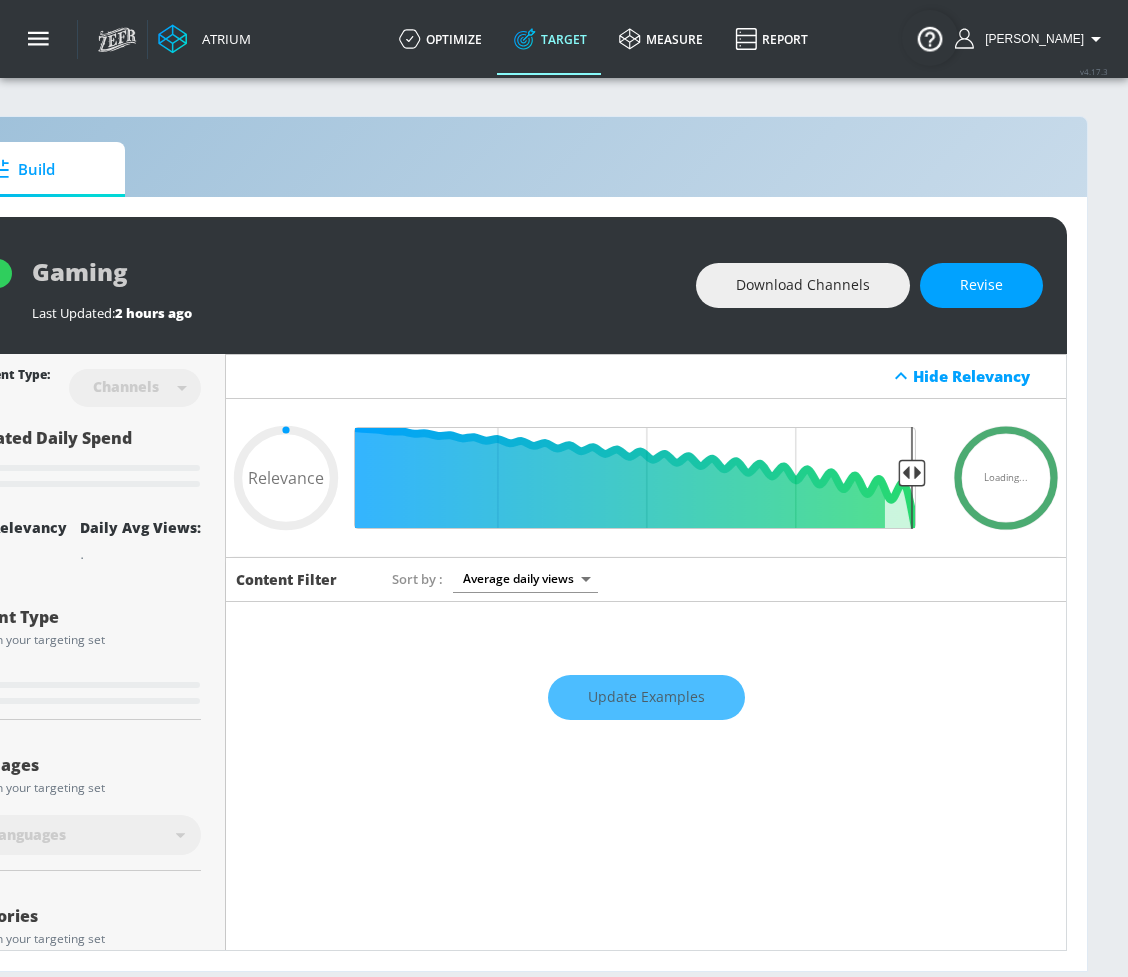 scroll, scrollTop: 0, scrollLeft: 0, axis: both 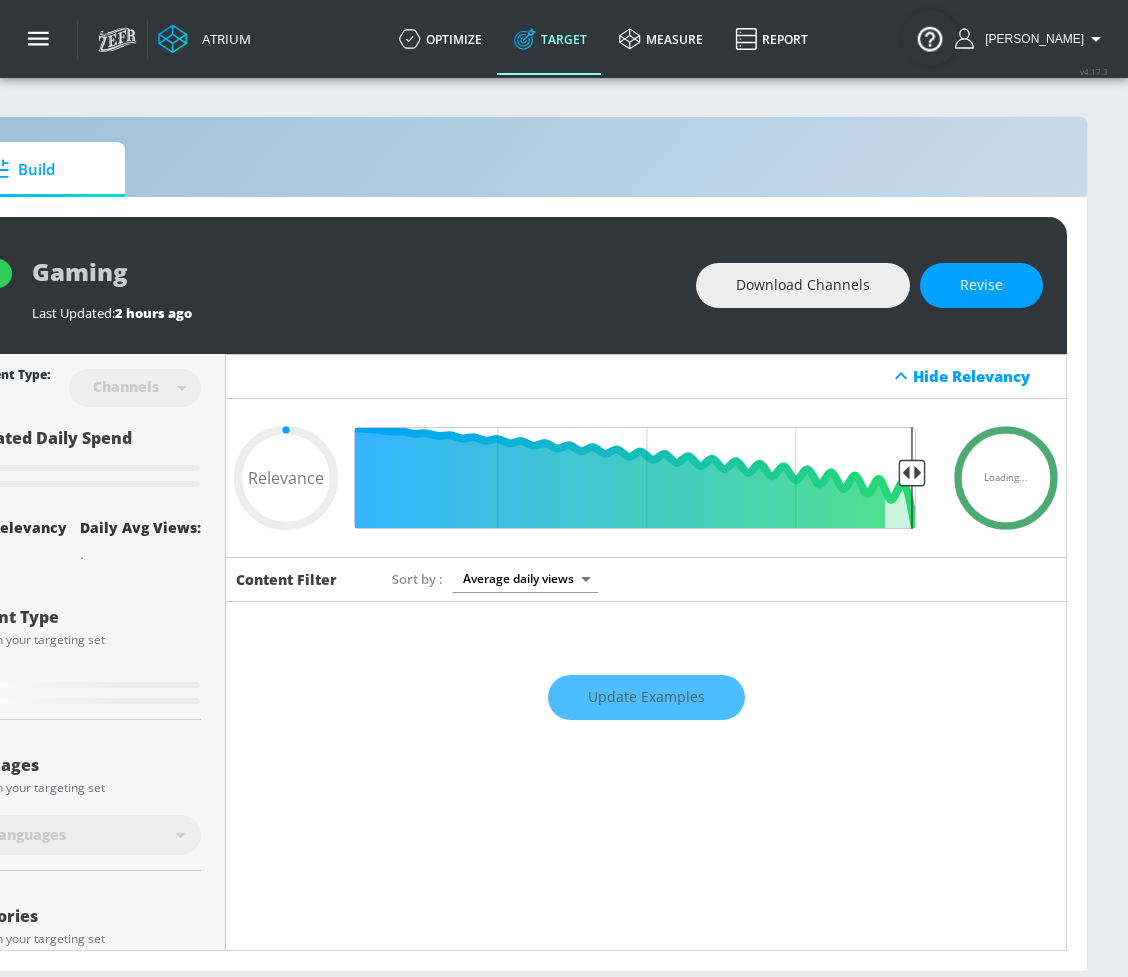 type on "0.83" 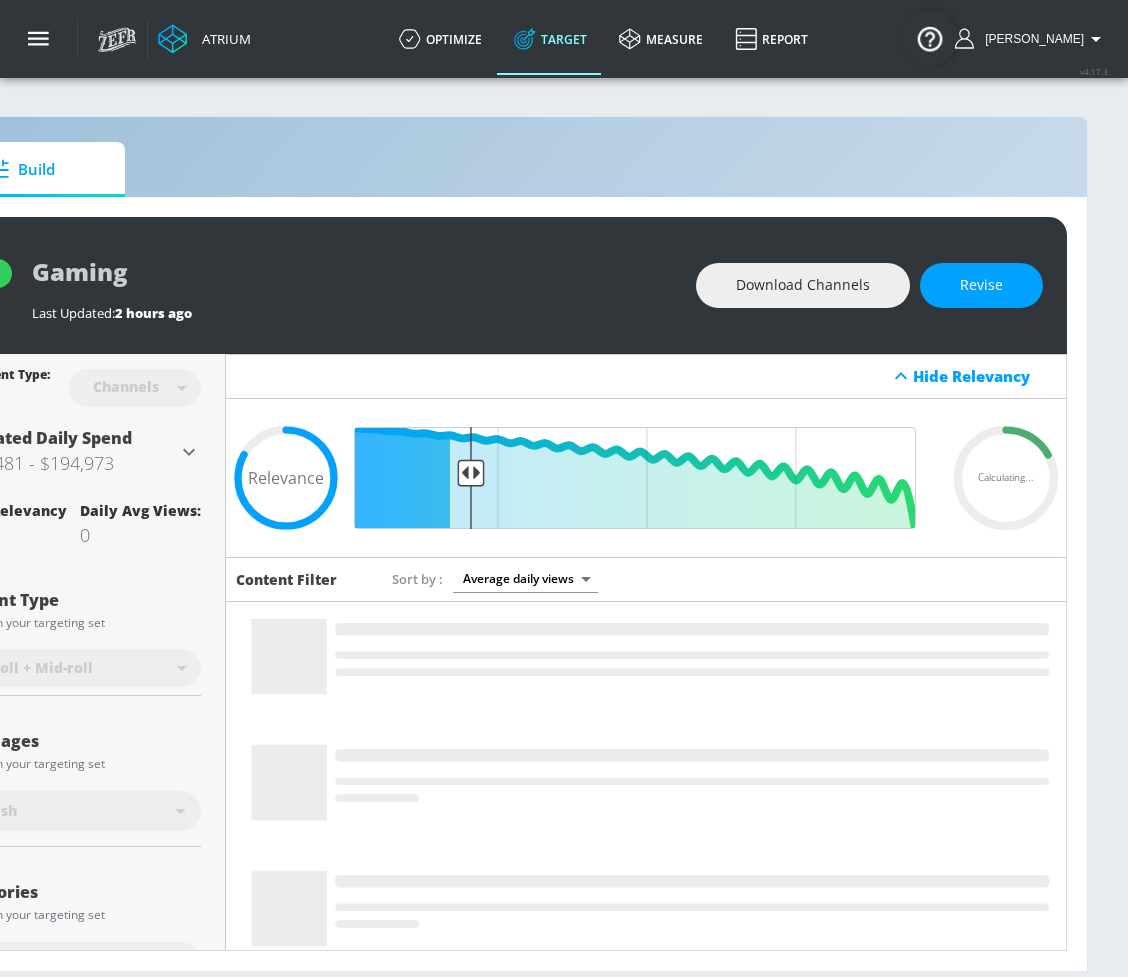 scroll, scrollTop: 0, scrollLeft: 46, axis: horizontal 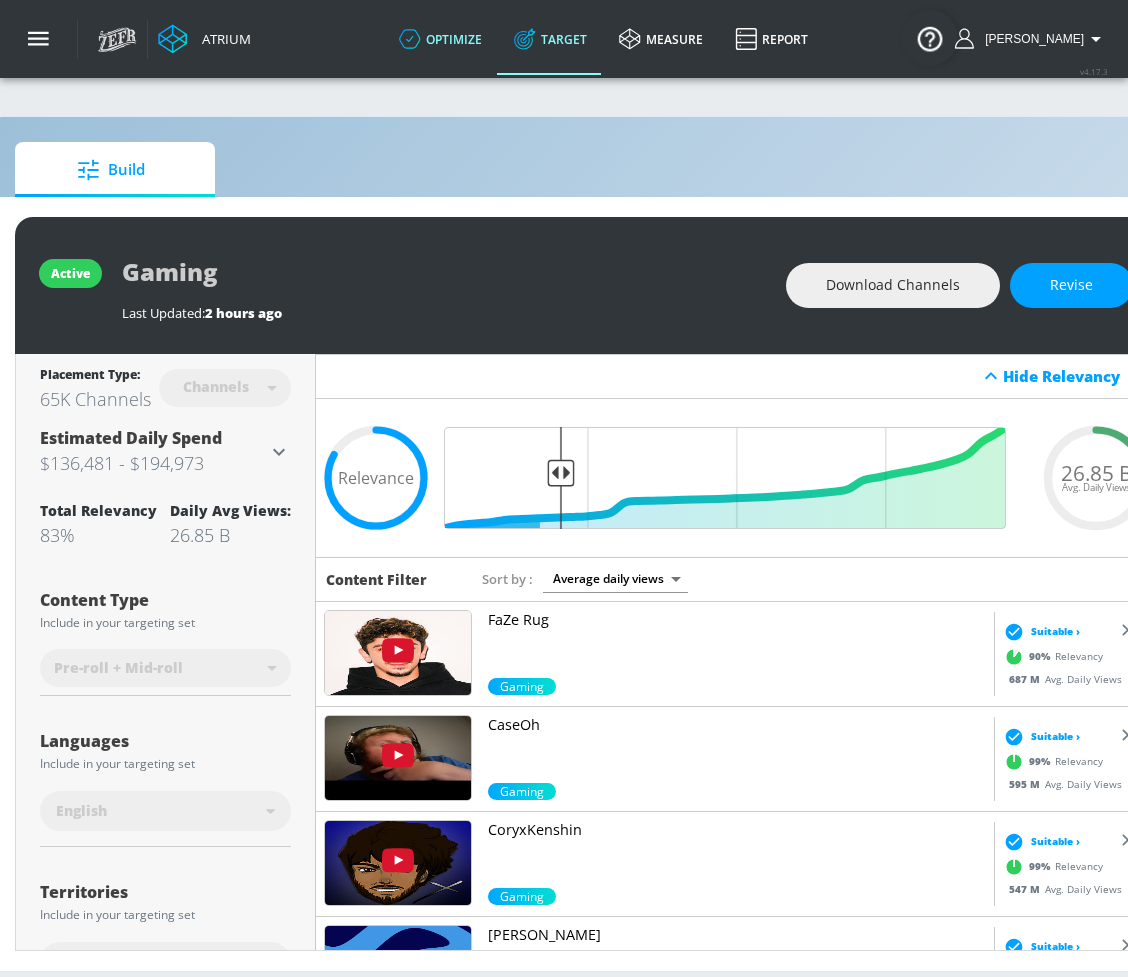 click on "optimize" at bounding box center [440, 39] 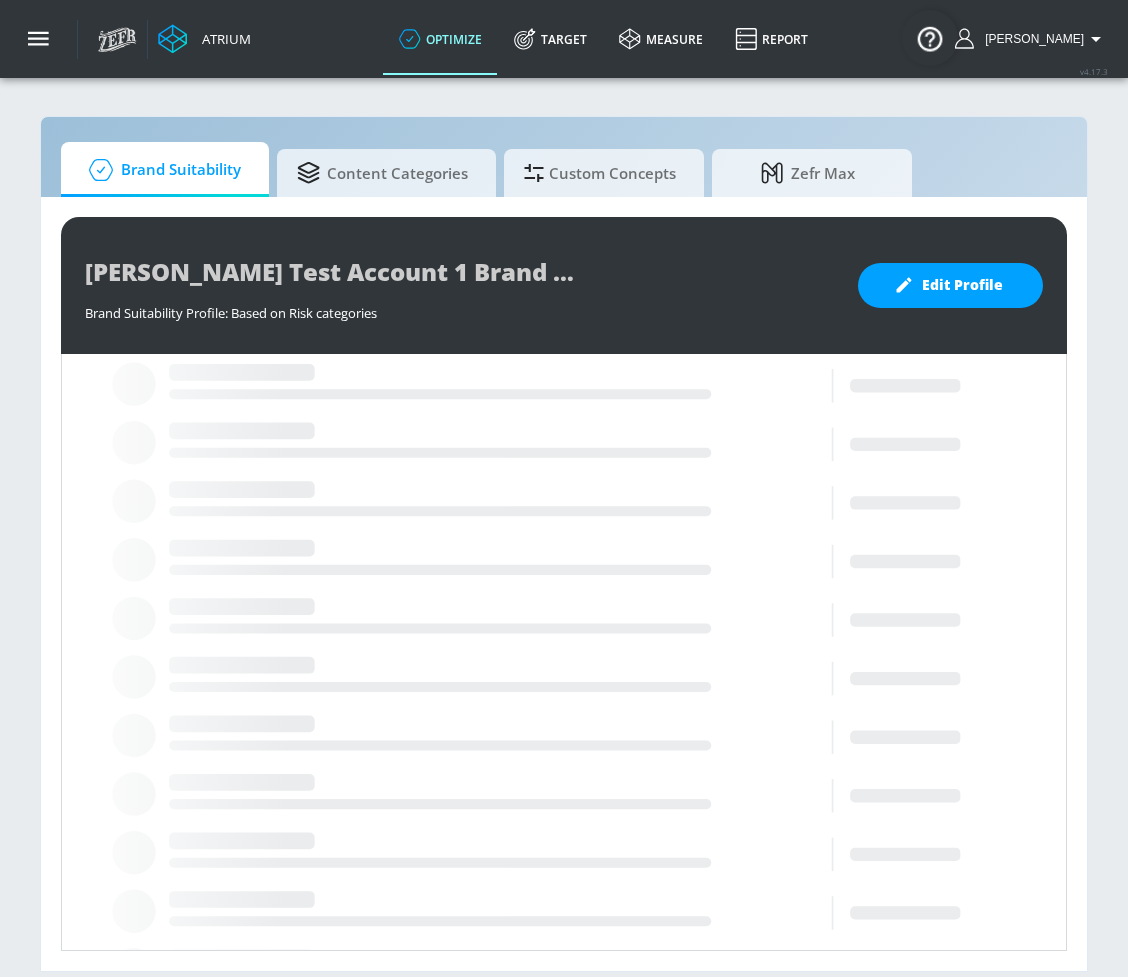 scroll, scrollTop: 0, scrollLeft: 0, axis: both 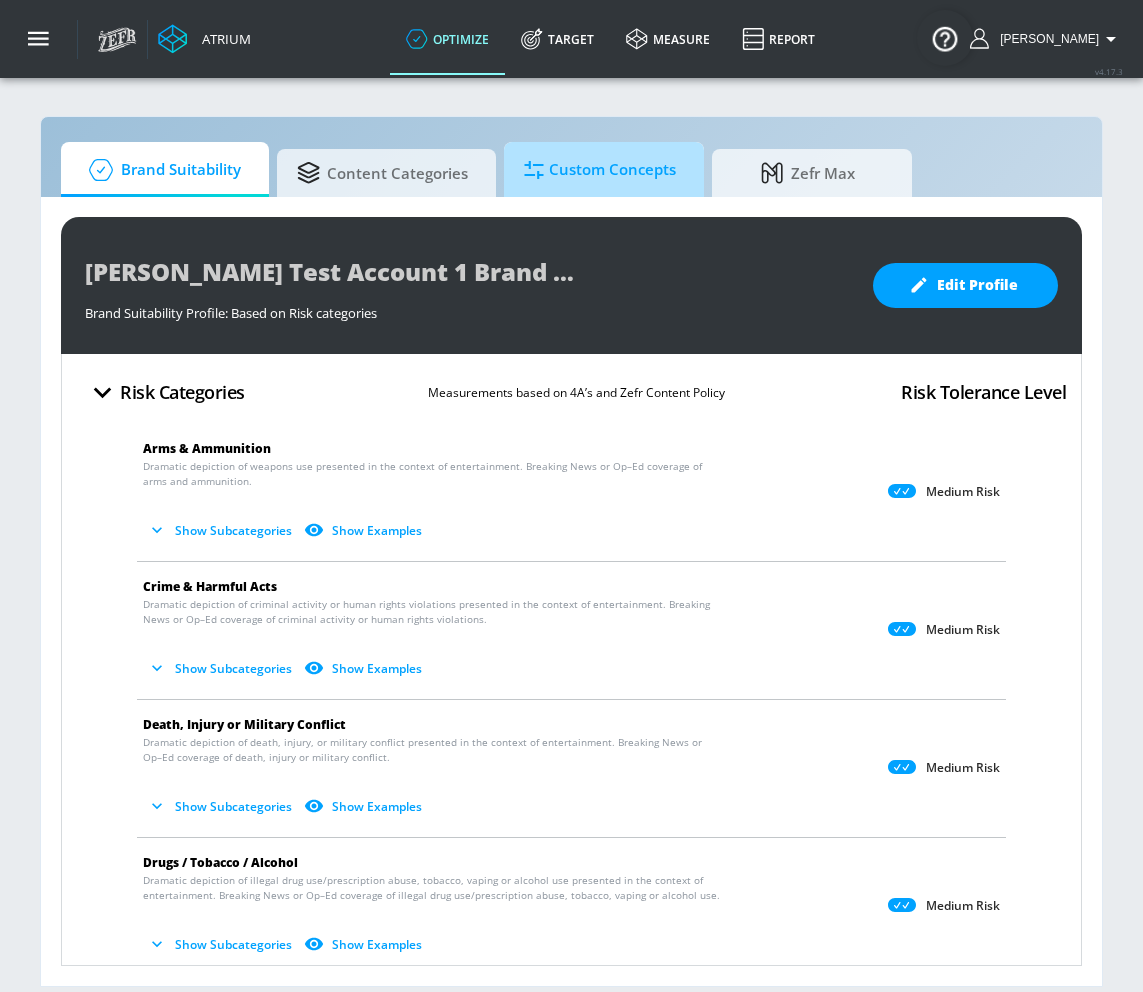 click on "Custom Concepts" at bounding box center (600, 170) 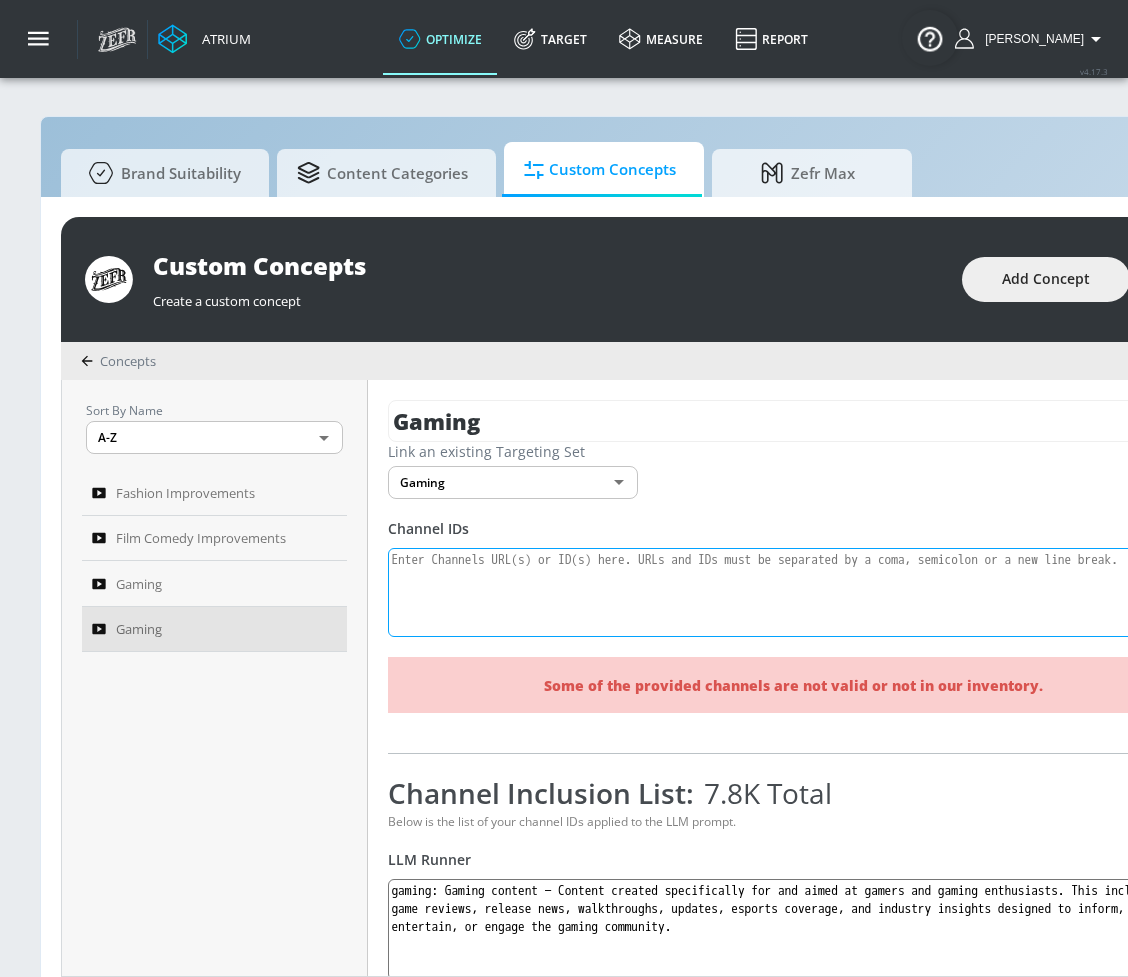 click at bounding box center [780, 593] 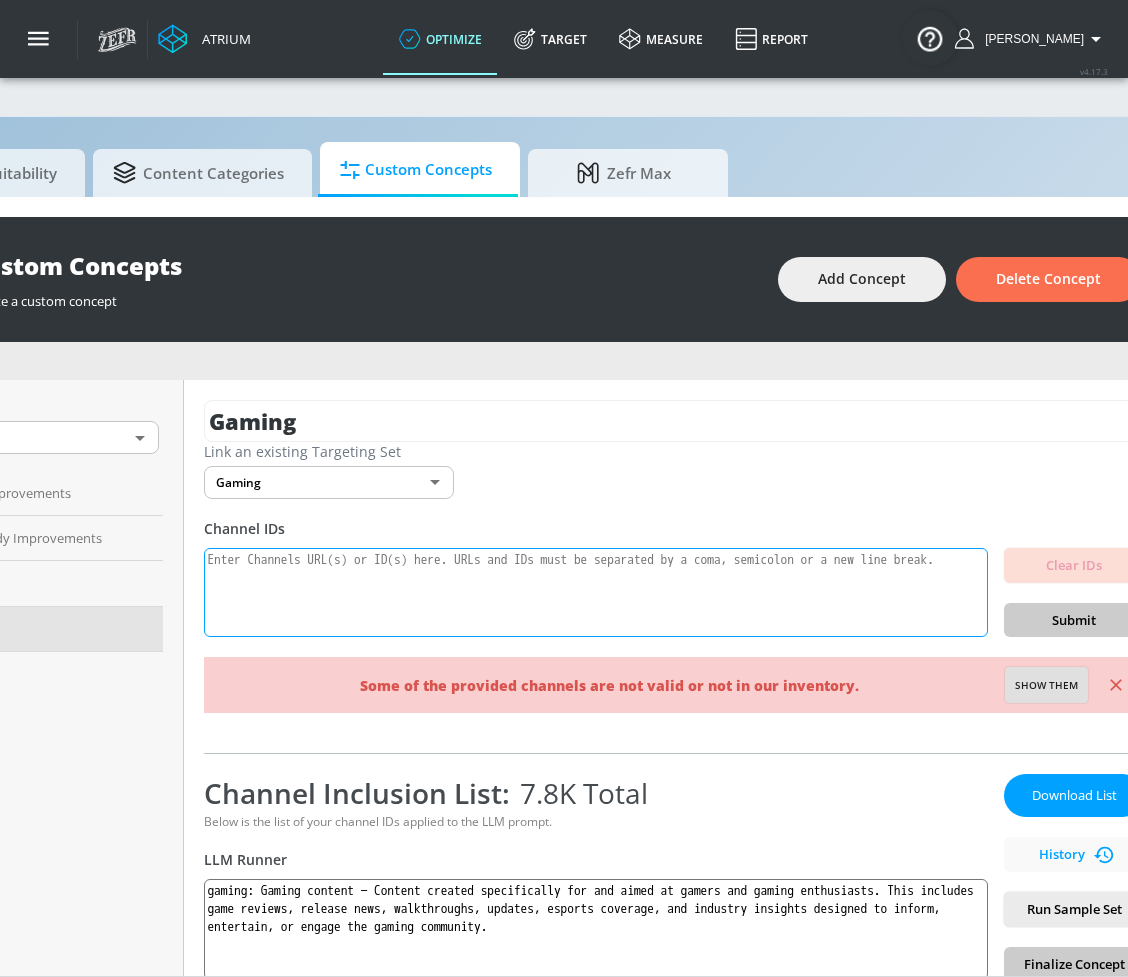 scroll, scrollTop: 0, scrollLeft: 186, axis: horizontal 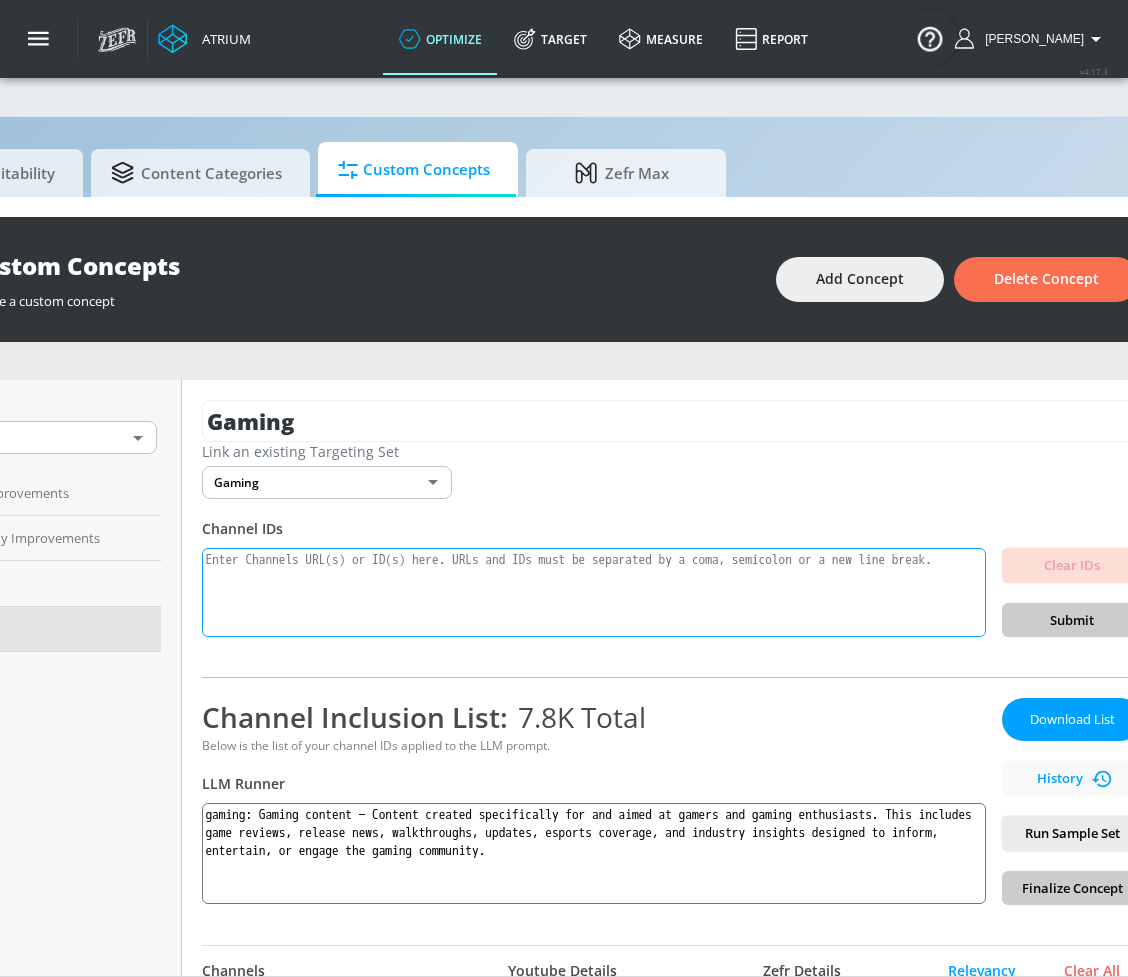 paste on "UCilwZiBBfI9X6yiZRzWty8Q
UC63anZxfVGHUEmfBAf5w7pw
UCiYcA0gJzg855iSKMrX3oHg
UCQIUhhcmXsu6cN6n3y9-Pww
UCWBWgCD4oAqT3hUeq40SCUw
UCs6ZQr6vTKU83dLhTABrN4g
UCIH0E-zQ3-HzYDChlpafRsQ
UCjiXtODGCCulmhwypZAWSag
UC7_YxT-KID8kRbqZo7MyscQ
UCBNnILlexKYtJu-EGUvq_iA
UCeBPTBz1oRnsWsUBnKNNKNw
UCIVSqoHCUN1XdEpiVItxfoQ
UCzXwjTI6c6mVn6oui_p6oiw
UCj4hfQEWcGtF08SLEZCZc5Q
UCJHBJ7F-nAIlMGolm0Hu4vg
UCh5mLn90vUaB1PbRRx_AiaA
UCtvggO4vLSDBq1hUCrRRPvg
UCZBY6V8Lxmwu8gGRBOyO11w
UC0eLBYhxW9HC0P9PXQ73mpQ
UCtwOgy4vDxfGmsHR0YMVufg
UCJZam2u1G0syq3kyqrCXrNw
UCIPPMRA040LQr5QPyJEbmXA
UC-gW4TeZAlKm7UATp24JsWQ
UCr1kbyiJzl-x5YYDxhYJuPw
UCeBnbqt4VRhotq2TQjkIi2A
UC_q5WZtFp36adwqhKpZzxwQ
UCPLMPHT-d8GZOqL_AHJFdQQ
UClCvmntMJCrerMDSc1WQGNg
UCJKdgzE45ucqAukhKr_6bxw
UCVhGR9TU1vfvHXl73uaEiEQ
UCK5vUVoJsEVc7JeXQ8XiX7w
UCTevXUV9L6_hgvFlLDMmf1w
UCTU3m4rCUS-7qXuHK-j9Uqw
UCtH3yiPcHUfe2SmsmD2YE6A
UCiSVf-UpLC9rRjAT1qRTW0g
UCQeRaTukNYft1_6AZPACnog
UC70Dib4MvFfT1tU6MqeyHpQ
UCnuf06xsaSO8f2svzMENyBw
UClljAz6ZKy0XeViKsohdjqA
UCZR1vQtTcy9qCB9zSfsA5Mg
UCOnECY8FBKKPVi5ZsSgX..." 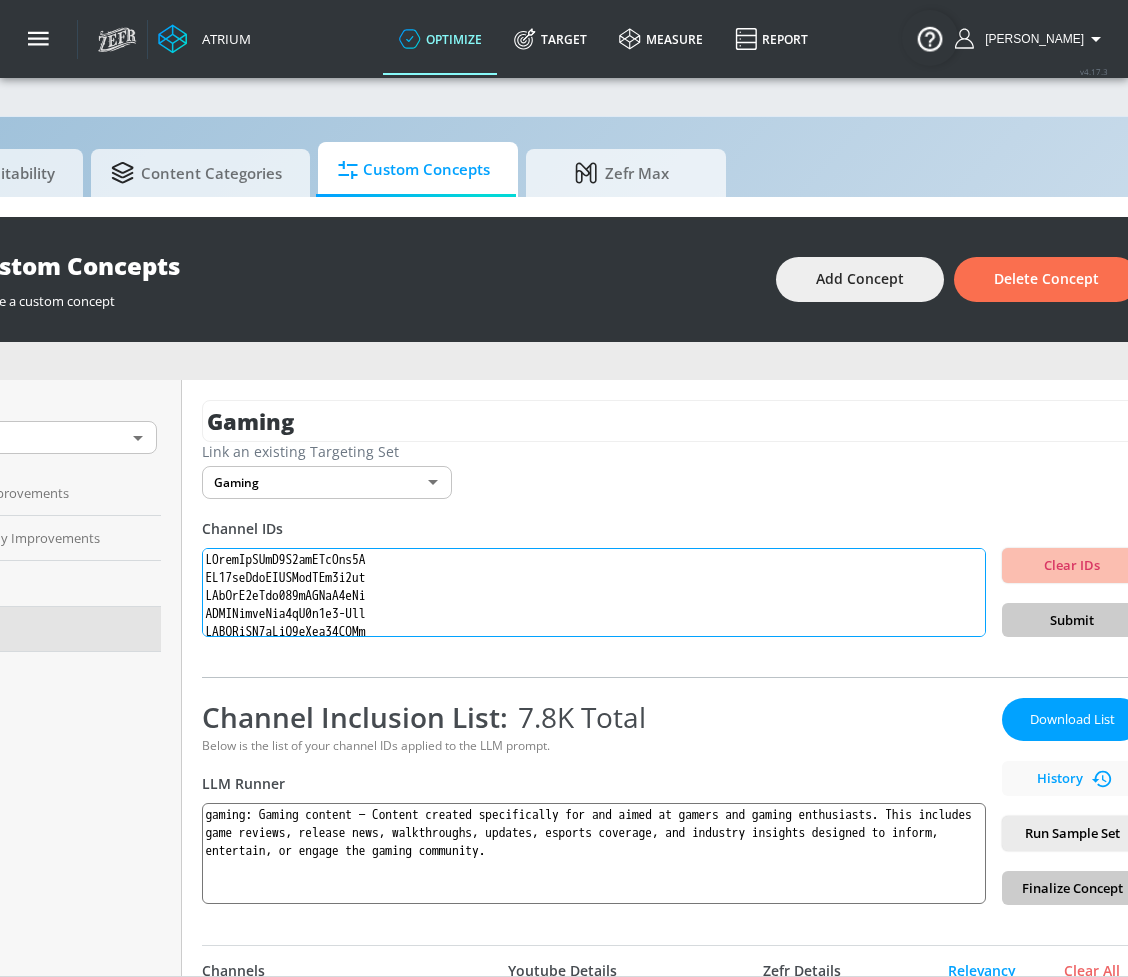 scroll, scrollTop: 674, scrollLeft: 0, axis: vertical 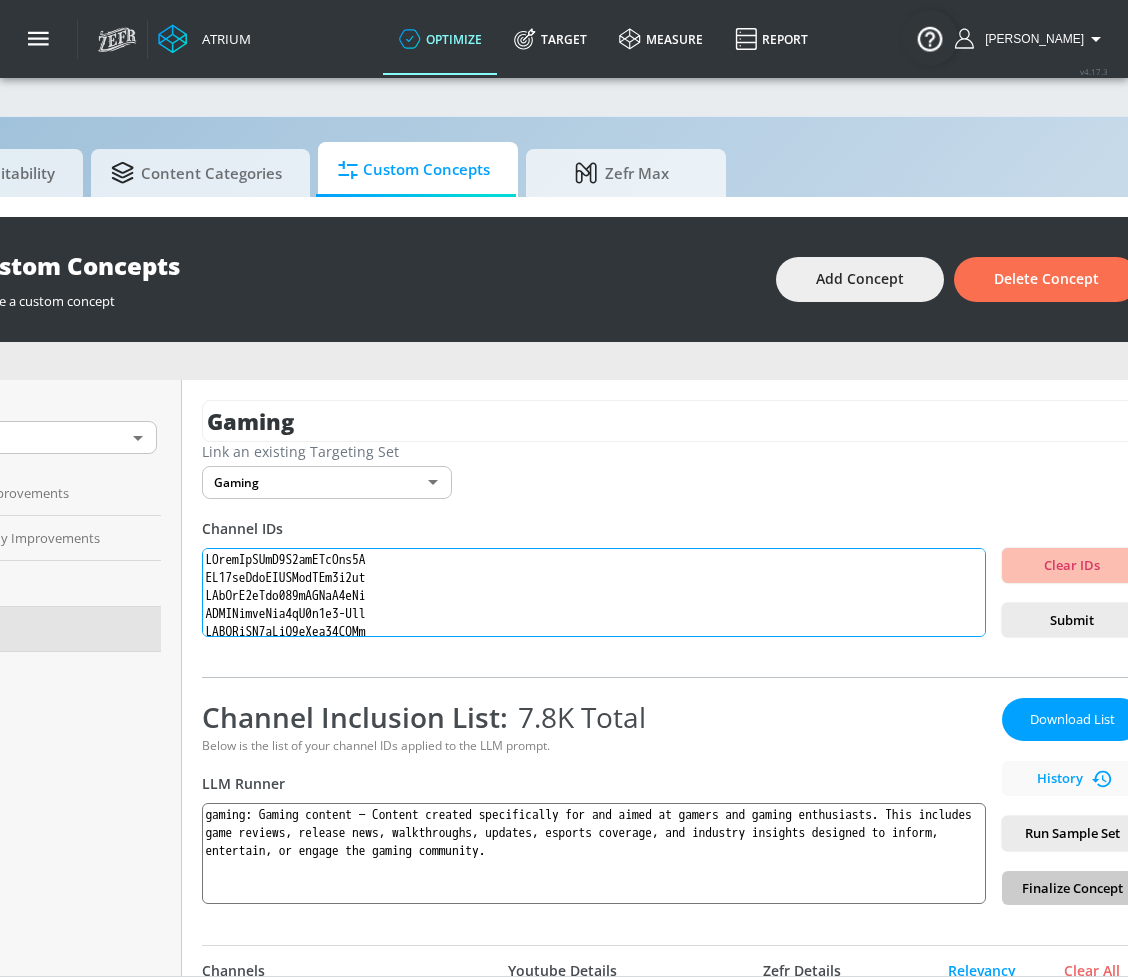 drag, startPoint x: 419, startPoint y: 615, endPoint x: 490, endPoint y: 568, distance: 85.146935 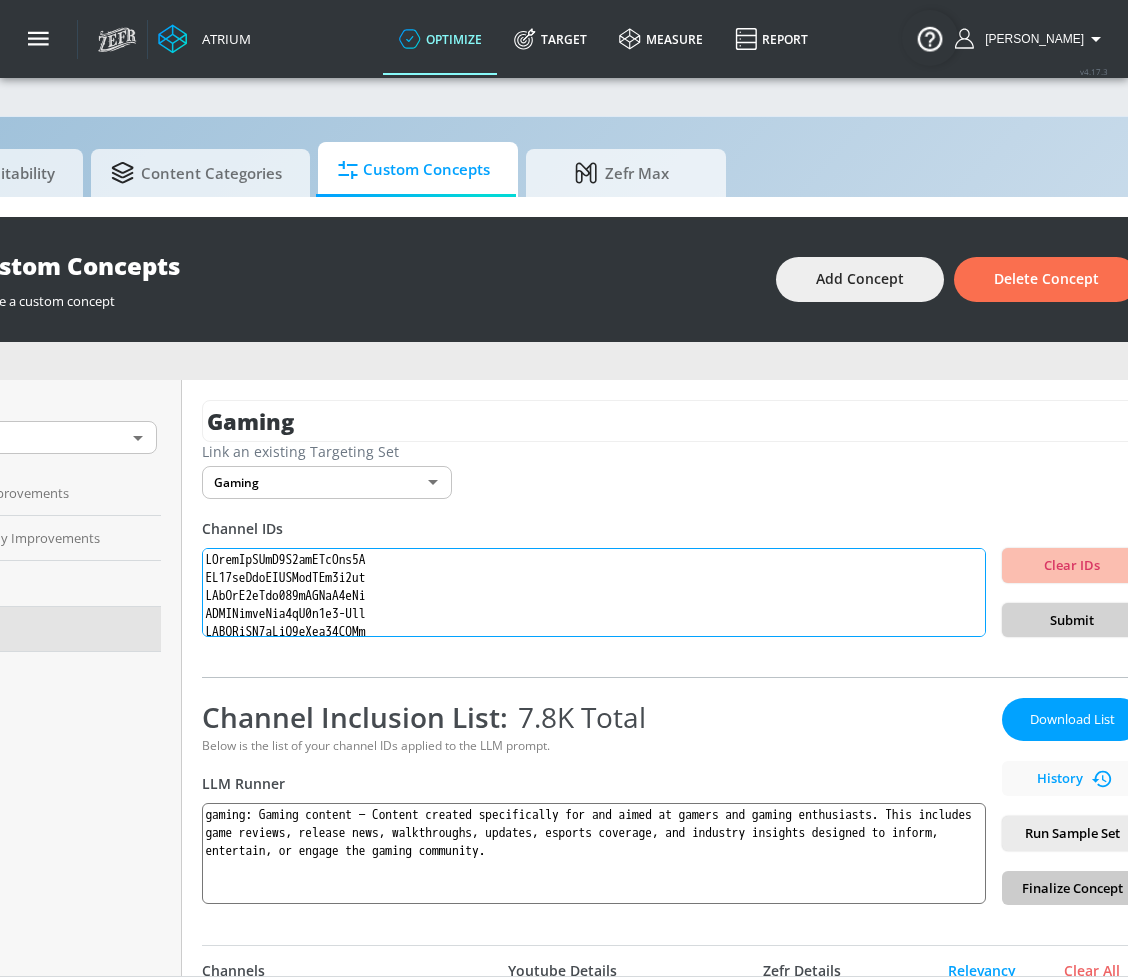 type on "UCilwZiBBfI9X6yiZRzWty8Q
UC63anZxfVGHUEmfBAf5w7pw
UCiYcA0gJzg855iSKMrX3oHg
UCQIUhhcmXsu6cN6n3y9-Pww
UCWBWgCD4oAqT3hUeq40SCUw
UCs6ZQr6vTKU83dLhTABrN4g
UCIH0E-zQ3-HzYDChlpafRsQ
UCjiXtODGCCulmhwypZAWSag
UC7_YxT-KID8kRbqZo7MyscQ
UCBNnILlexKYtJu-EGUvq_iA
UCeBPTBz1oRnsWsUBnKNNKNw
UCIVSqoHCUN1XdEpiVItxfoQ
UCzXwjTI6c6mVn6oui_p6oiw
UCj4hfQEWcGtF08SLEZCZc5Q
UCJHBJ7F-nAIlMGolm0Hu4vg
UCh5mLn90vUaB1PbRRx_AiaA
UCtvggO4vLSDBq1hUCrRRPvg
UCZBY6V8Lxmwu8gGRBOyO11w
UC0eLBYhxW9HC0P9PXQ73mpQ
UCtwOgy4vDxfGmsHR0YMVufg
UCJZam2u1G0syq3kyqrCXrNw
UCIPPMRA040LQr5QPyJEbmXA
UC-gW4TeZAlKm7UATp24JsWQ
UCr1kbyiJzl-x5YYDxhYJuPw
UCeBnbqt4VRhotq2TQjkIi2A
UC_q5WZtFp36adwqhKpZzxwQ
UCPLMPHT-d8GZOqL_AHJFdQQ
UClCvmntMJCrerMDSc1WQGNg
UCJKdgzE45ucqAukhKr_6bxw
UCVhGR9TU1vfvHXl73uaEiEQ
UCK5vUVoJsEVc7JeXQ8XiX7w
UCTevXUV9L6_hgvFlLDMmf1w
UCTU3m4rCUS-7qXuHK-j9Uqw
UCtH3yiPcHUfe2SmsmD2YE6A
UCiSVf-UpLC9rRjAT1qRTW0g
UCQeRaTukNYft1_6AZPACnog
UC70Dib4MvFfT1tU6MqeyHpQ
UCnuf06xsaSO8f2svzMENyBw
UClljAz6ZKy0XeViKsohdjqA
UCZR1vQtTcy9qCB9zSfsA5Mg
UCOnECY8FBKKPVi5ZsSgX..." 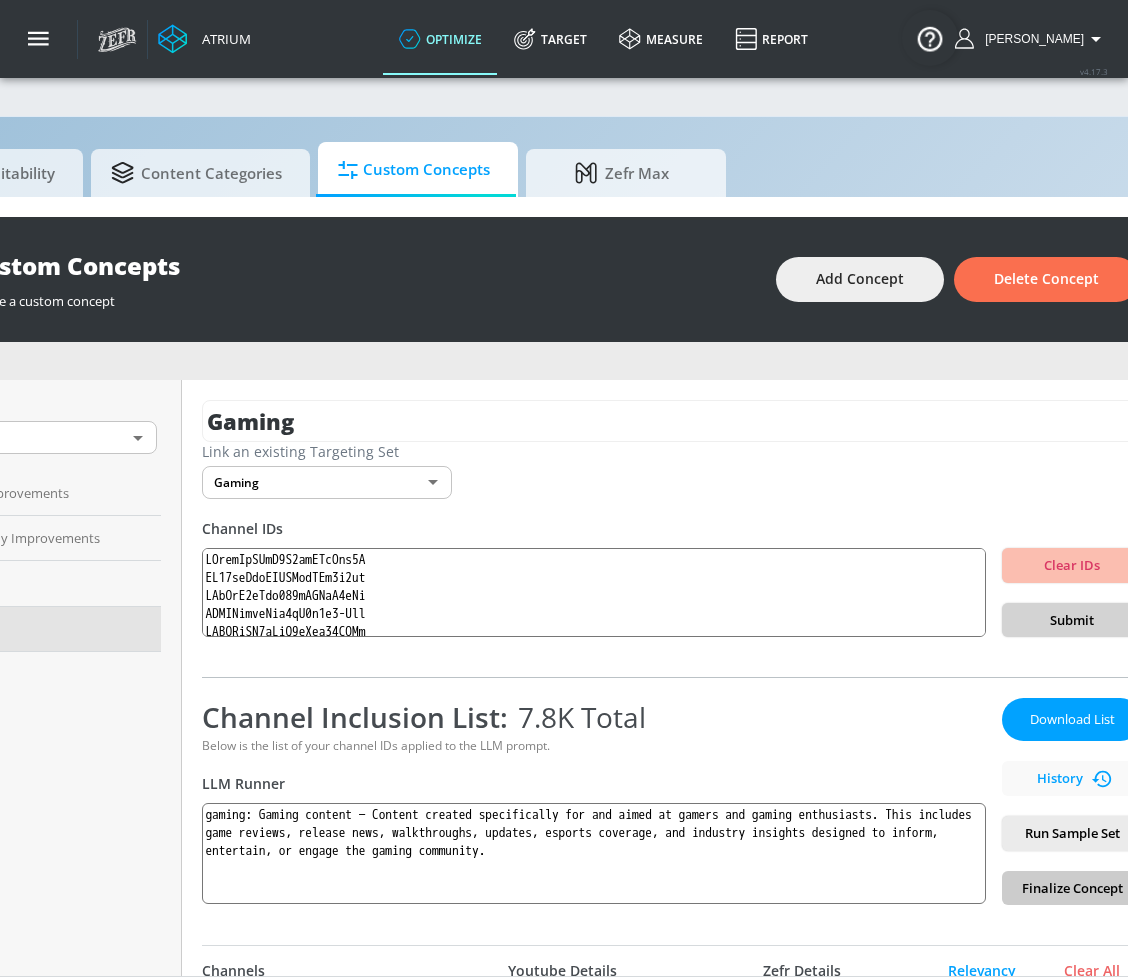 click on "Submit" at bounding box center (1072, 620) 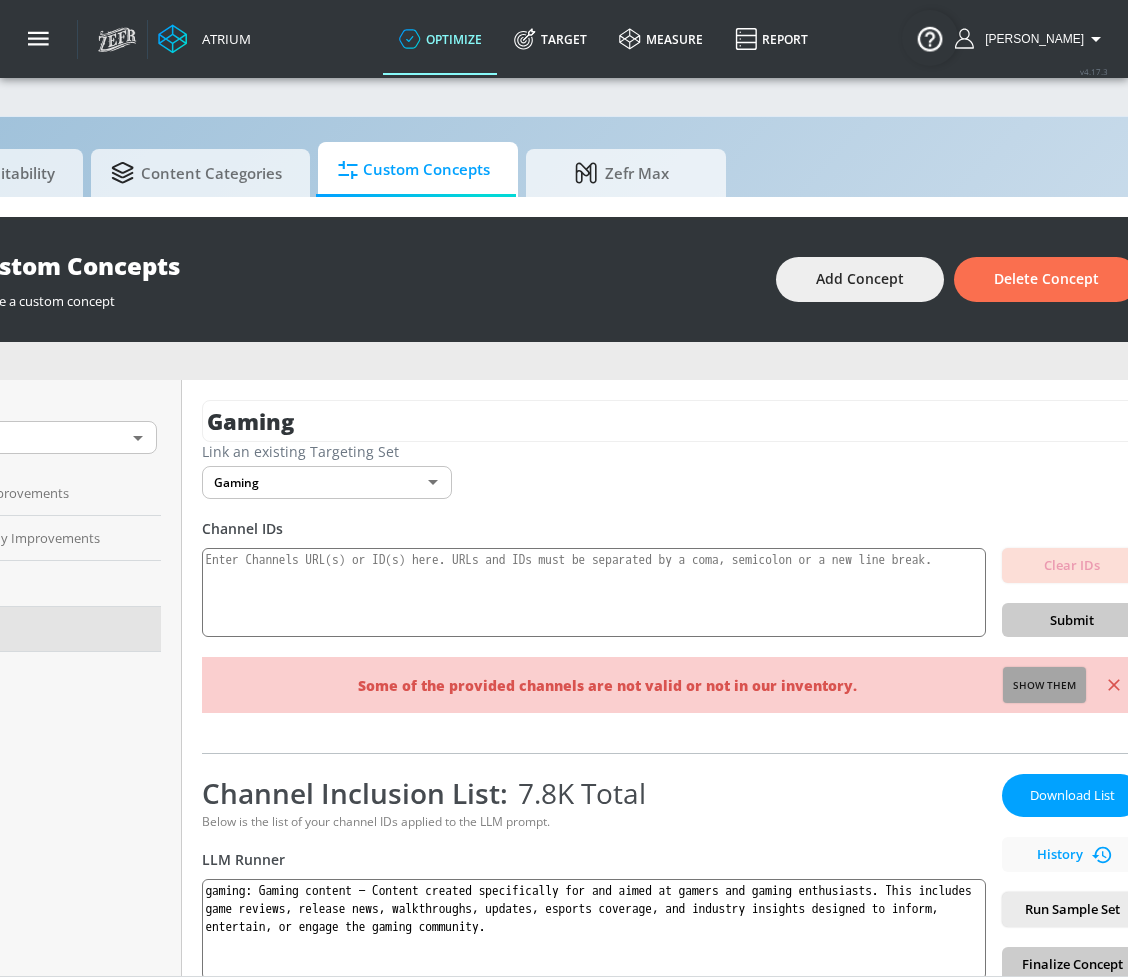 click on "Show them" at bounding box center [1044, 686] 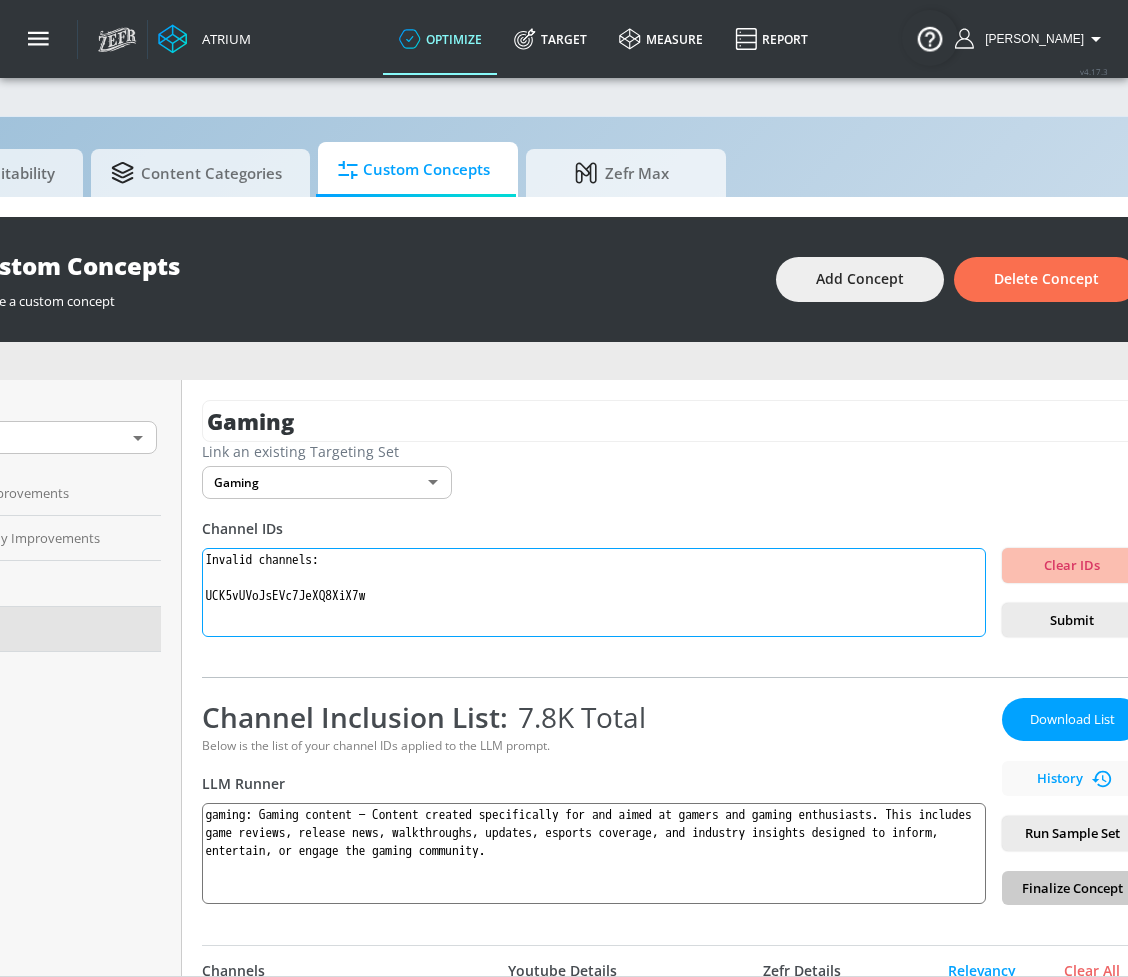 click on "Invalid channels:
UCK5vUVoJsEVc7JeXQ8XiX7w" at bounding box center [594, 593] 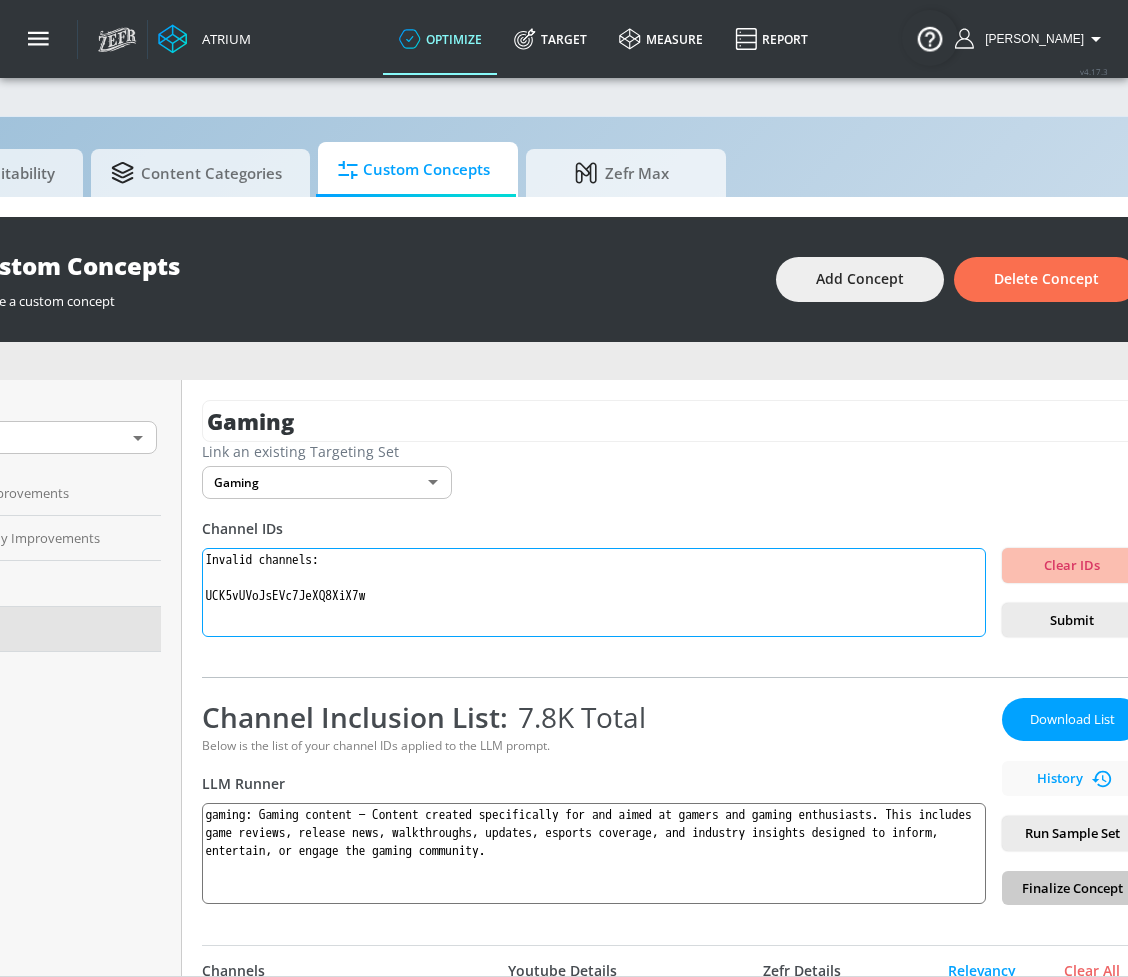 drag, startPoint x: 459, startPoint y: 602, endPoint x: 198, endPoint y: 588, distance: 261.3752 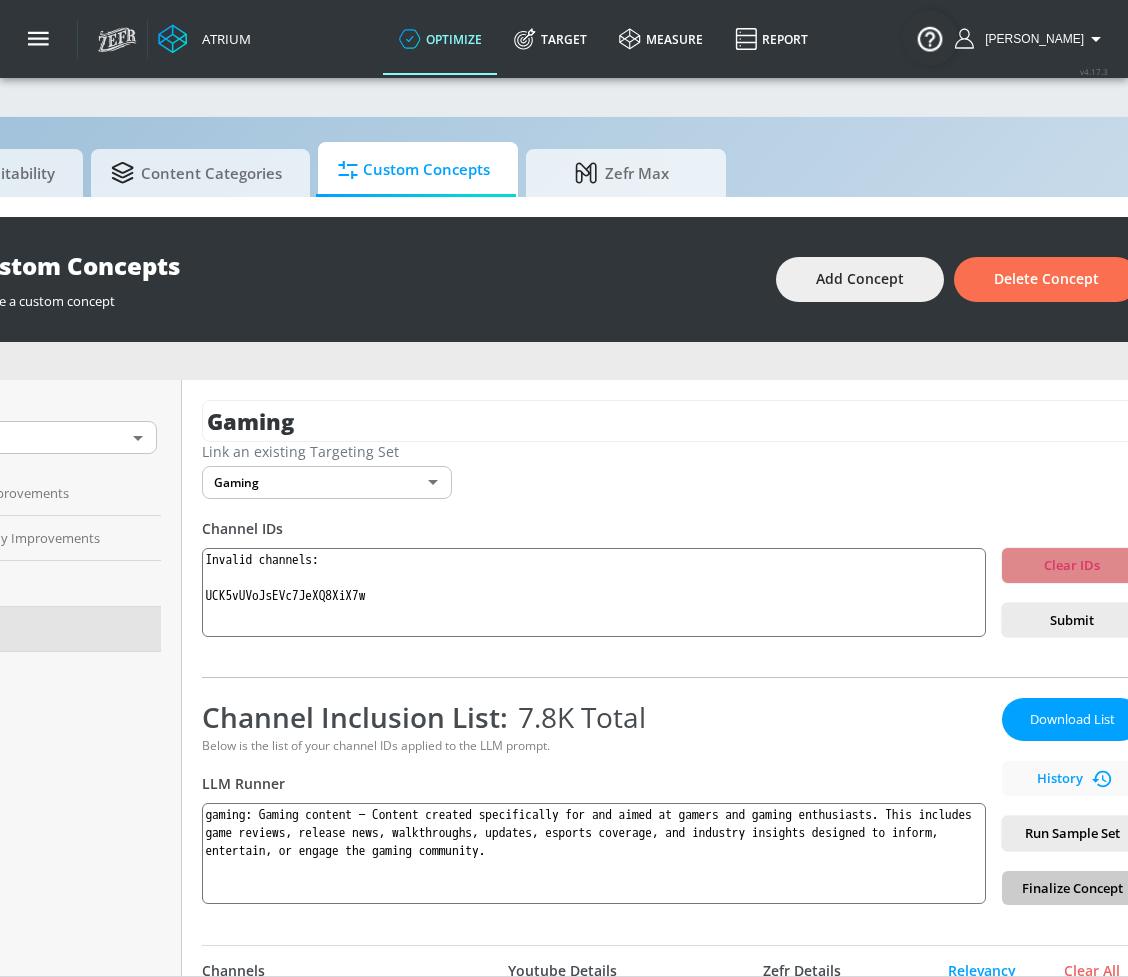 click on "Clear IDs" at bounding box center [1072, 565] 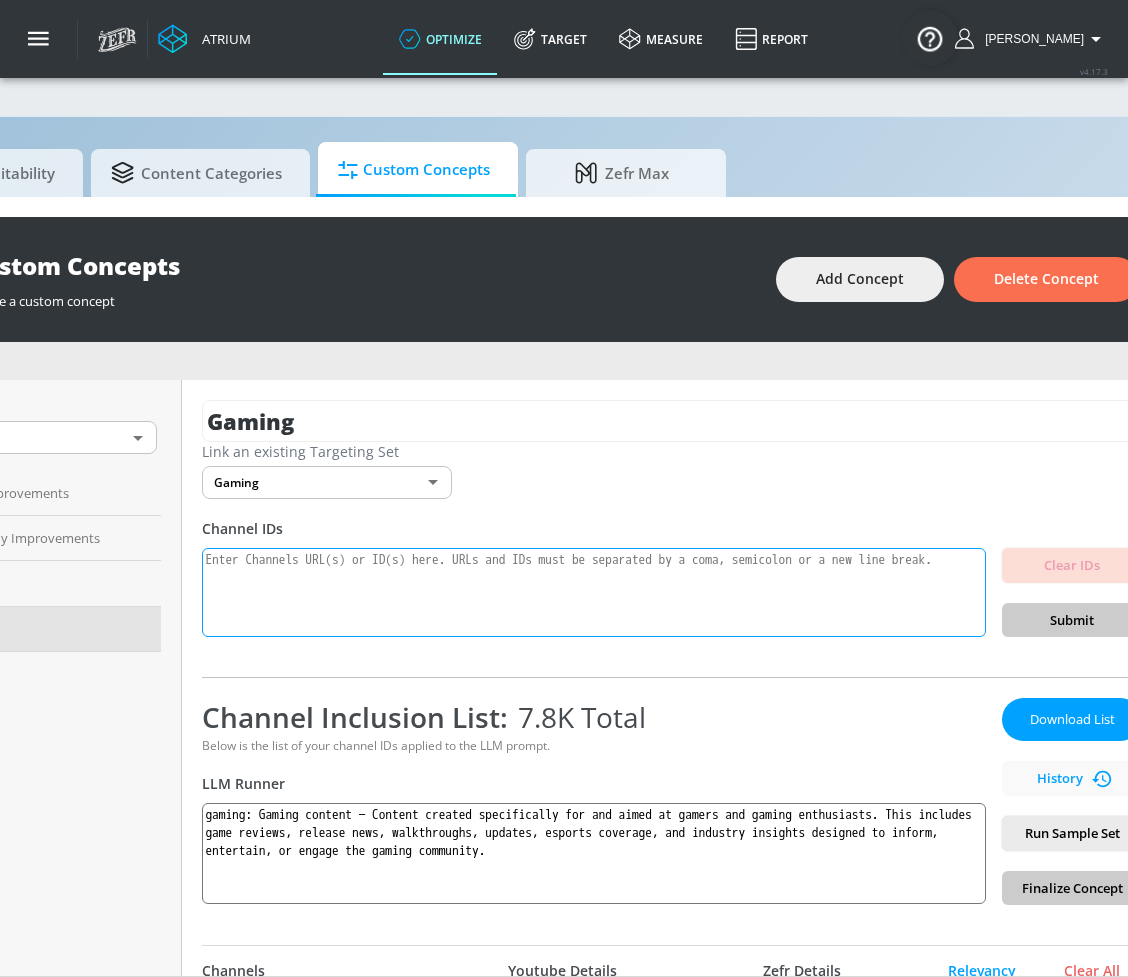 paste on "UCilwZiBBfI9X6yiZRzWty8Q
UC63anZxfVGHUEmfBAf5w7pw
UCiYcA0gJzg855iSKMrX3oHg
UCQIUhhcmXsu6cN6n3y9-Pww
UCWBWgCD4oAqT3hUeq40SCUw
UCs6ZQr6vTKU83dLhTABrN4g
UCIH0E-zQ3-HzYDChlpafRsQ
UCjiXtODGCCulmhwypZAWSag
UC7_YxT-KID8kRbqZo7MyscQ
UCBNnILlexKYtJu-EGUvq_iA
UCeBPTBz1oRnsWsUBnKNNKNw
UCIVSqoHCUN1XdEpiVItxfoQ
UCzXwjTI6c6mVn6oui_p6oiw
UCj4hfQEWcGtF08SLEZCZc5Q
UCJHBJ7F-nAIlMGolm0Hu4vg
UCh5mLn90vUaB1PbRRx_AiaA
UCtvggO4vLSDBq1hUCrRRPvg
UCZBY6V8Lxmwu8gGRBOyO11w
UC0eLBYhxW9HC0P9PXQ73mpQ
UCtwOgy4vDxfGmsHR0YMVufg
UCJZam2u1G0syq3kyqrCXrNw
UCIPPMRA040LQr5QPyJEbmXA
UC-gW4TeZAlKm7UATp24JsWQ
UCr1kbyiJzl-x5YYDxhYJuPw
UCeBnbqt4VRhotq2TQjkIi2A
UC_q5WZtFp36adwqhKpZzxwQ
UCPLMPHT-d8GZOqL_AHJFdQQ
UClCvmntMJCrerMDSc1WQGNg
UCJKdgzE45ucqAukhKr_6bxw" 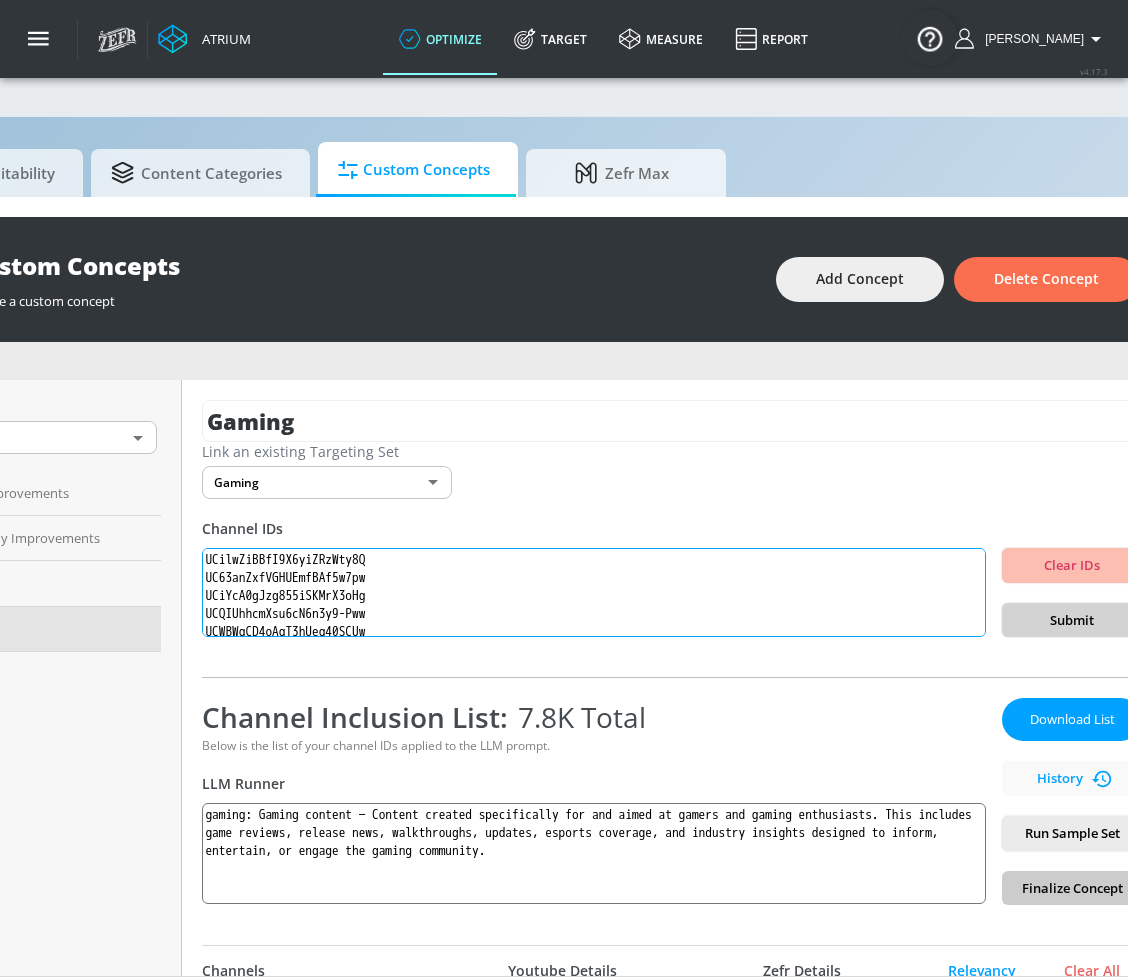 scroll, scrollTop: 364, scrollLeft: 0, axis: vertical 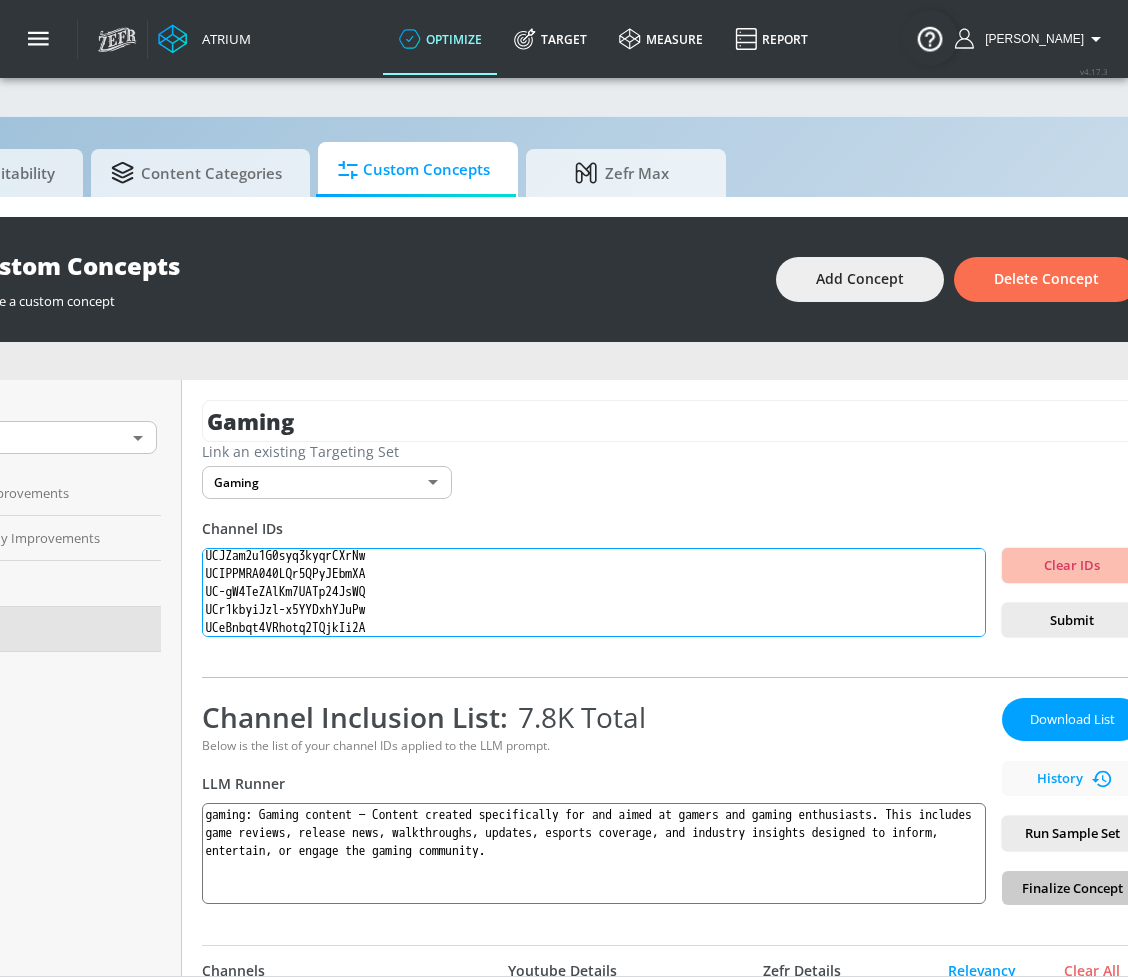 type on "UCilwZiBBfI9X6yiZRzWty8Q
UC63anZxfVGHUEmfBAf5w7pw
UCiYcA0gJzg855iSKMrX3oHg
UCQIUhhcmXsu6cN6n3y9-Pww
UCWBWgCD4oAqT3hUeq40SCUw
UCs6ZQr6vTKU83dLhTABrN4g
UCIH0E-zQ3-HzYDChlpafRsQ
UCjiXtODGCCulmhwypZAWSag
UC7_YxT-KID8kRbqZo7MyscQ
UCBNnILlexKYtJu-EGUvq_iA
UCeBPTBz1oRnsWsUBnKNNKNw
UCIVSqoHCUN1XdEpiVItxfoQ
UCzXwjTI6c6mVn6oui_p6oiw
UCj4hfQEWcGtF08SLEZCZc5Q
UCJHBJ7F-nAIlMGolm0Hu4vg
UCh5mLn90vUaB1PbRRx_AiaA
UCtvggO4vLSDBq1hUCrRRPvg
UCZBY6V8Lxmwu8gGRBOyO11w
UC0eLBYhxW9HC0P9PXQ73mpQ
UCtwOgy4vDxfGmsHR0YMVufg
UCJZam2u1G0syq3kyqrCXrNw
UCIPPMRA040LQr5QPyJEbmXA
UC-gW4TeZAlKm7UATp24JsWQ
UCr1kbyiJzl-x5YYDxhYJuPw
UCeBnbqt4VRhotq2TQjkIi2A
UC_q5WZtFp36adwqhKpZzxwQ
UCPLMPHT-d8GZOqL_AHJFdQQ
UClCvmntMJCrerMDSc1WQGNg
UCJKdgzE45ucqAukhKr_6bxw" 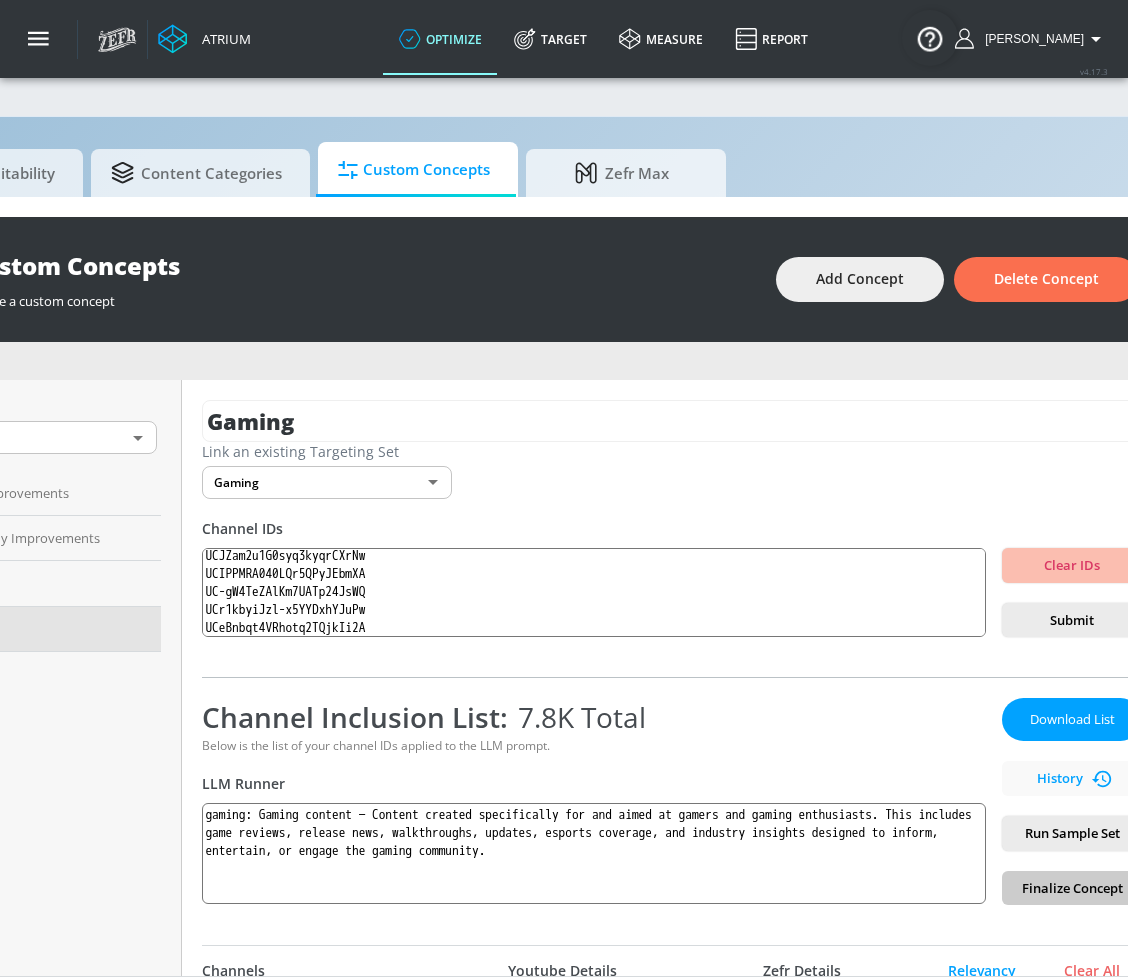 click on "Submit" at bounding box center (1072, 620) 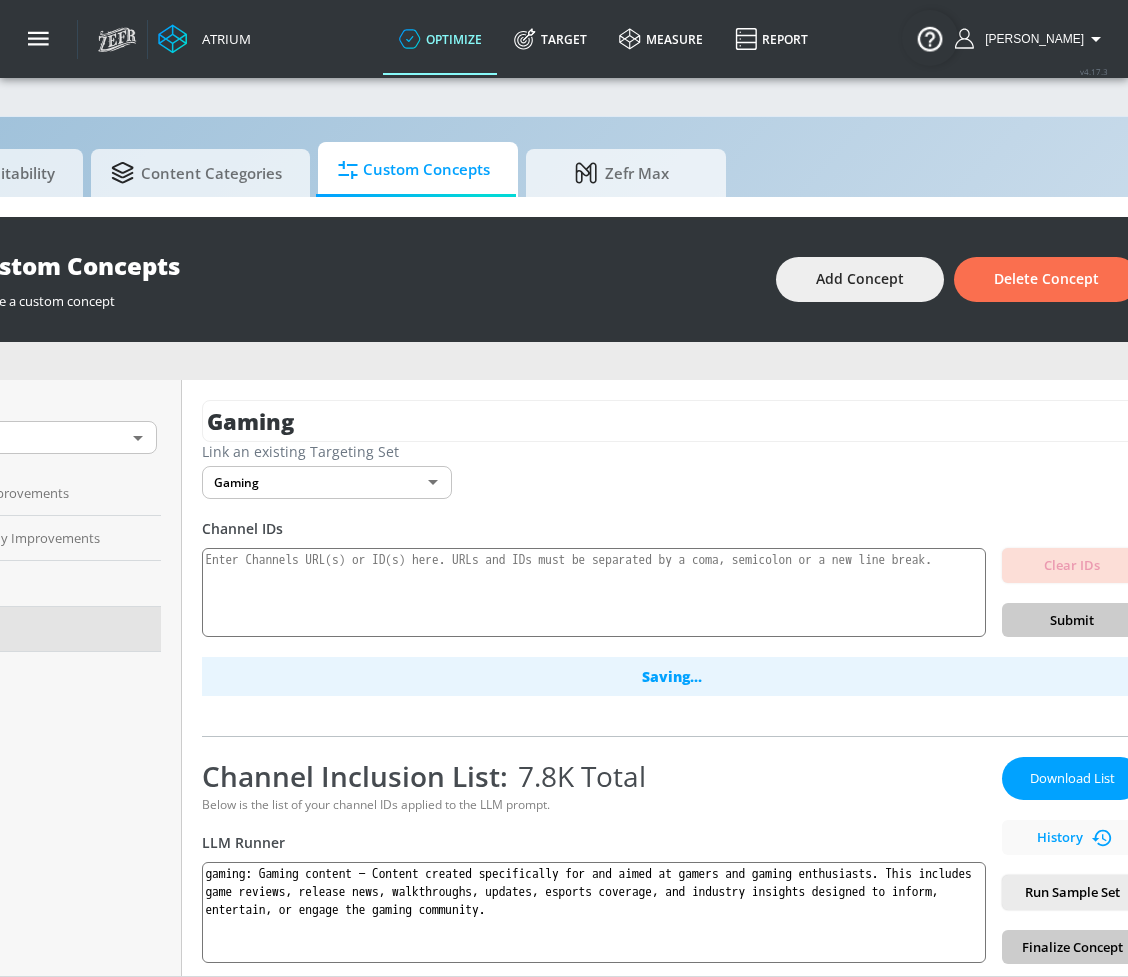 scroll, scrollTop: 0, scrollLeft: 0, axis: both 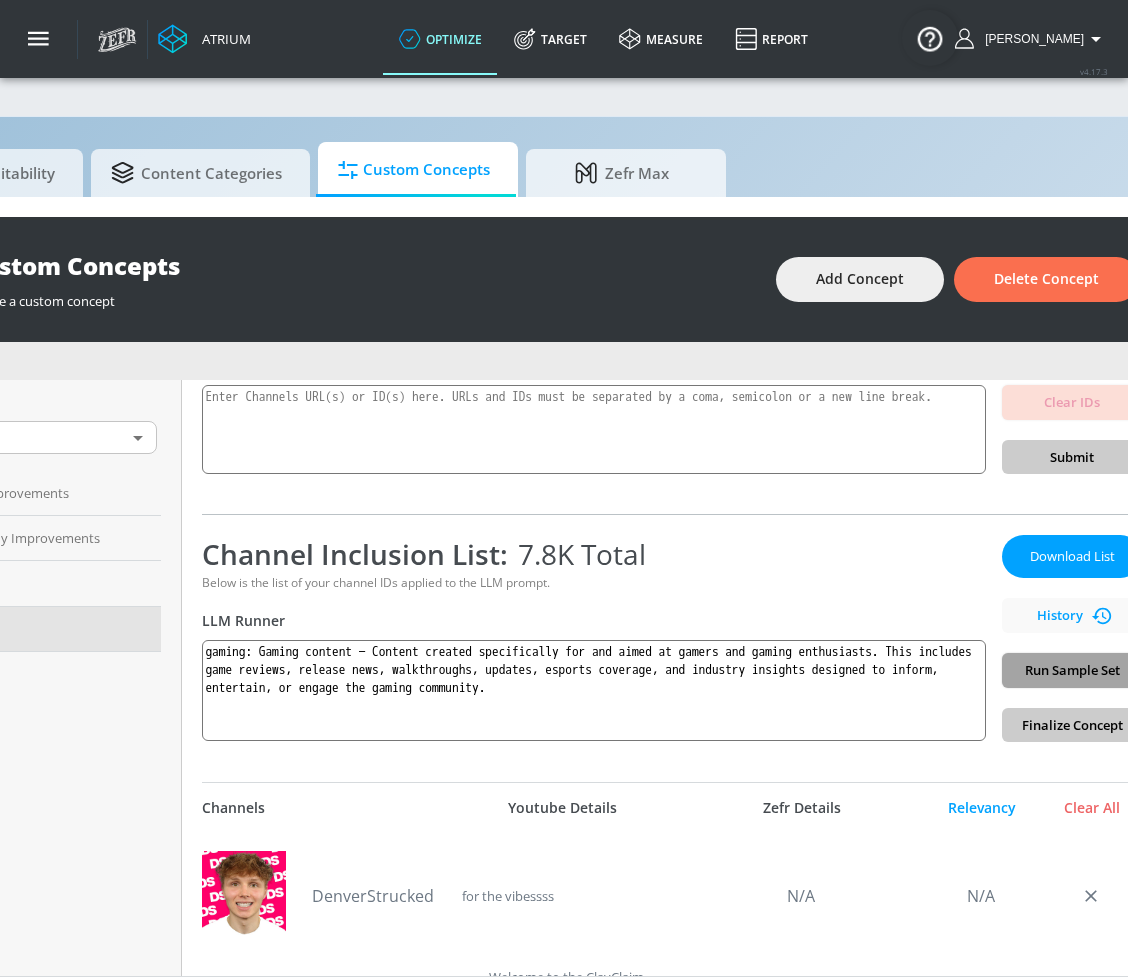 click on "Run Sample Set" at bounding box center [1072, 670] 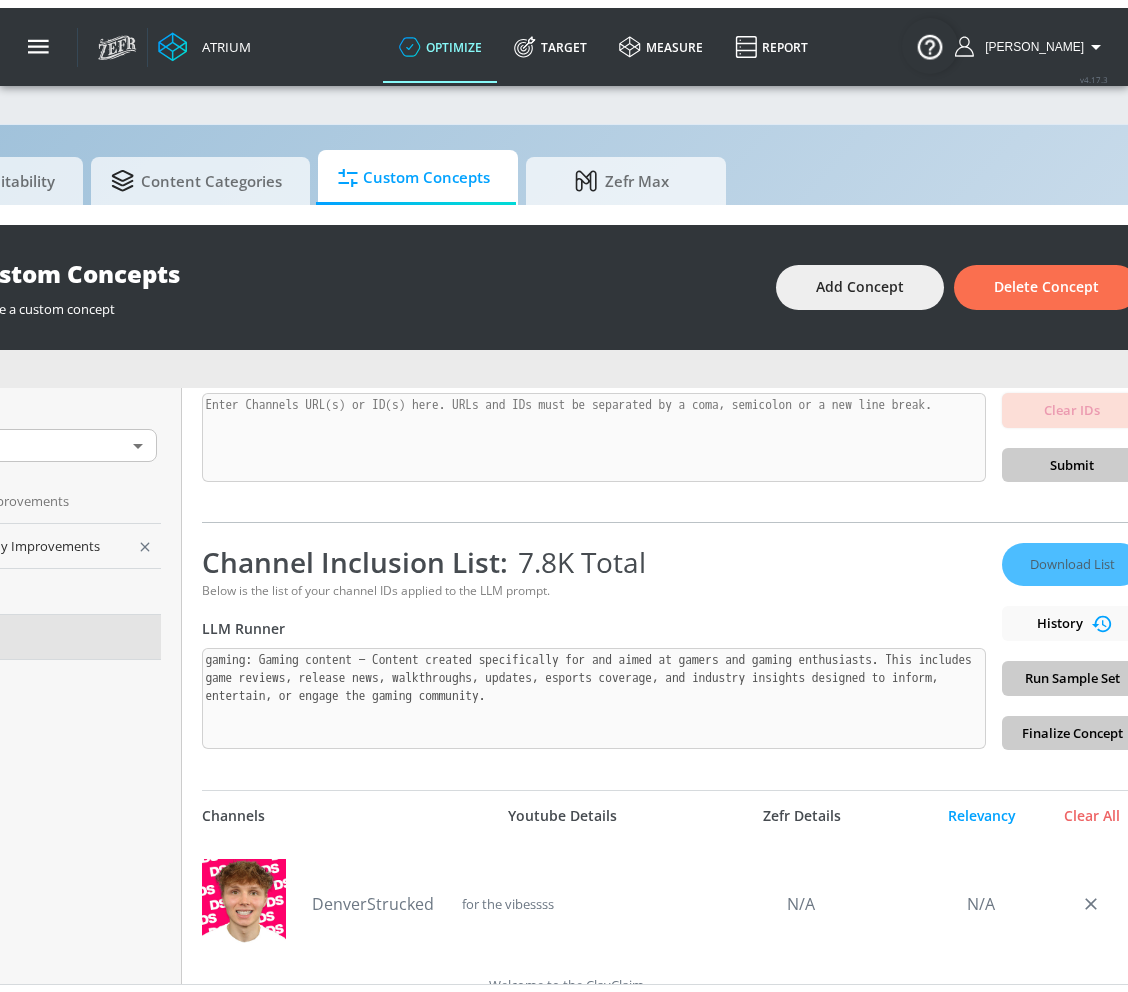 scroll, scrollTop: 0, scrollLeft: 0, axis: both 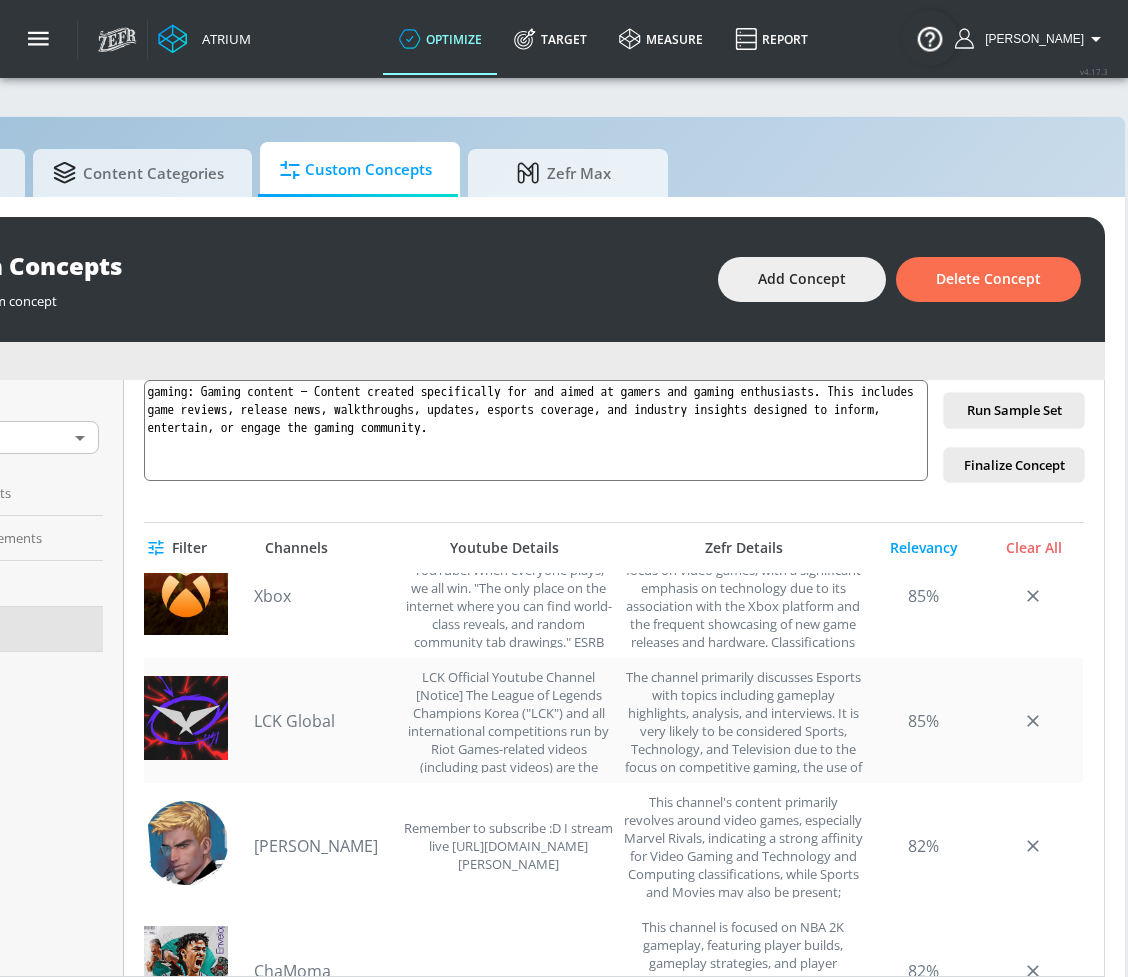 click at bounding box center [194, 720] 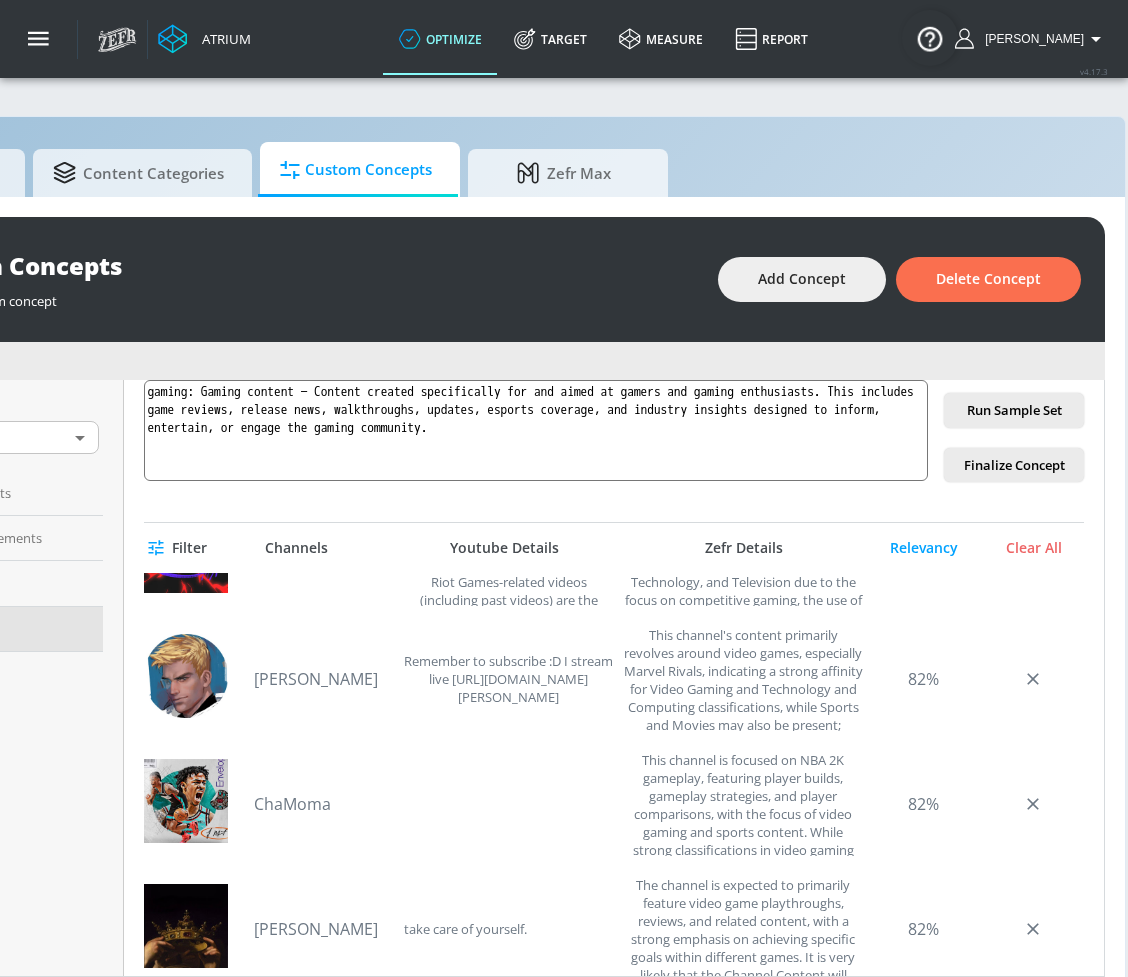 scroll, scrollTop: 0, scrollLeft: 0, axis: both 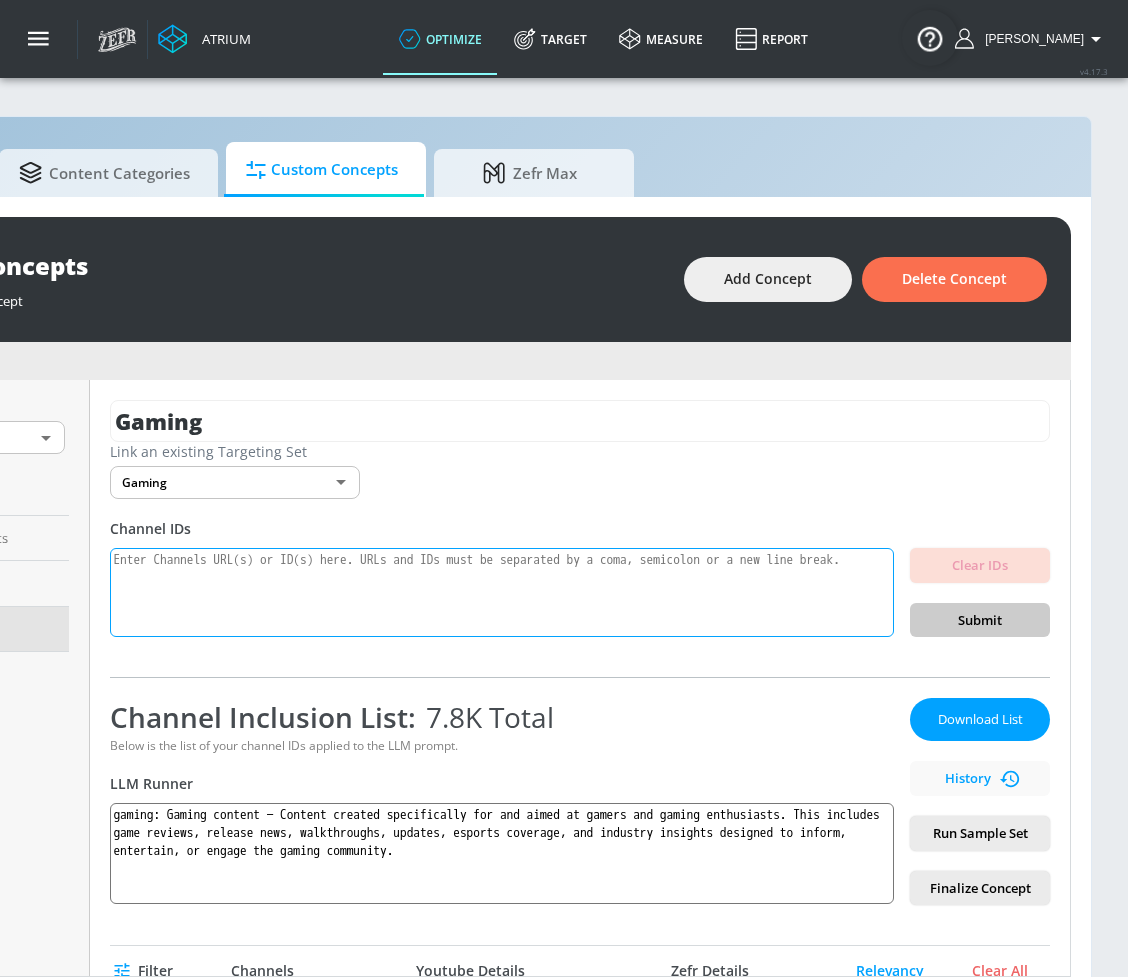 paste on "UCilwZiBBfI9X6yiZRzWty8Q
UC63anZxfVGHUEmfBAf5w7pw
UCiYcA0gJzg855iSKMrX3oHg
UCQIUhhcmXsu6cN6n3y9-Pww
UCWBWgCD4oAqT3hUeq40SCUw
UCs6ZQr6vTKU83dLhTABrN4g
UCIH0E-zQ3-HzYDChlpafRsQ
UCjiXtODGCCulmhwypZAWSag
UC7_YxT-KID8kRbqZo7MyscQ
UCBNnILlexKYtJu-EGUvq_iA
UCeBPTBz1oRnsWsUBnKNNKNw
UCIVSqoHCUN1XdEpiVItxfoQ
UCzXwjTI6c6mVn6oui_p6oiw
UCj4hfQEWcGtF08SLEZCZc5Q
UCJHBJ7F-nAIlMGolm0Hu4vg
UCh5mLn90vUaB1PbRRx_AiaA
UCtvggO4vLSDBq1hUCrRRPvg
UCZBY6V8Lxmwu8gGRBOyO11w
UC0eLBYhxW9HC0P9PXQ73mpQ
UCtwOgy4vDxfGmsHR0YMVufg
UCJZam2u1G0syq3kyqrCXrNw
UCIPPMRA040LQr5QPyJEbmXA
UC-gW4TeZAlKm7UATp24JsWQ
UCr1kbyiJzl-x5YYDxhYJuPw
UCeBnbqt4VRhotq2TQjkIi2A
UC_q5WZtFp36adwqhKpZzxwQ
UCPLMPHT-d8GZOqL_AHJFdQQ
UClCvmntMJCrerMDSc1WQGNg
UCJKdgzE45ucqAukhKr_6bxw" 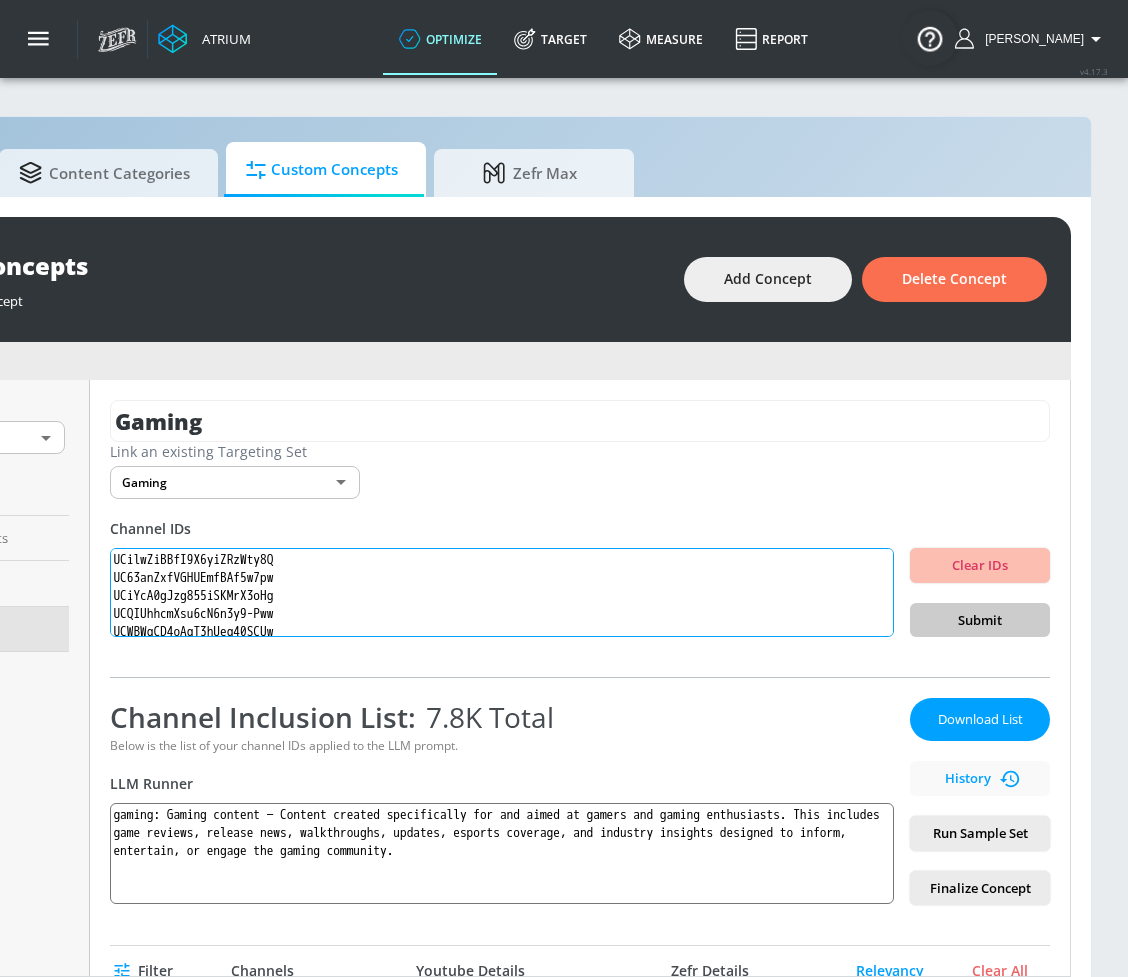 scroll, scrollTop: 364, scrollLeft: 0, axis: vertical 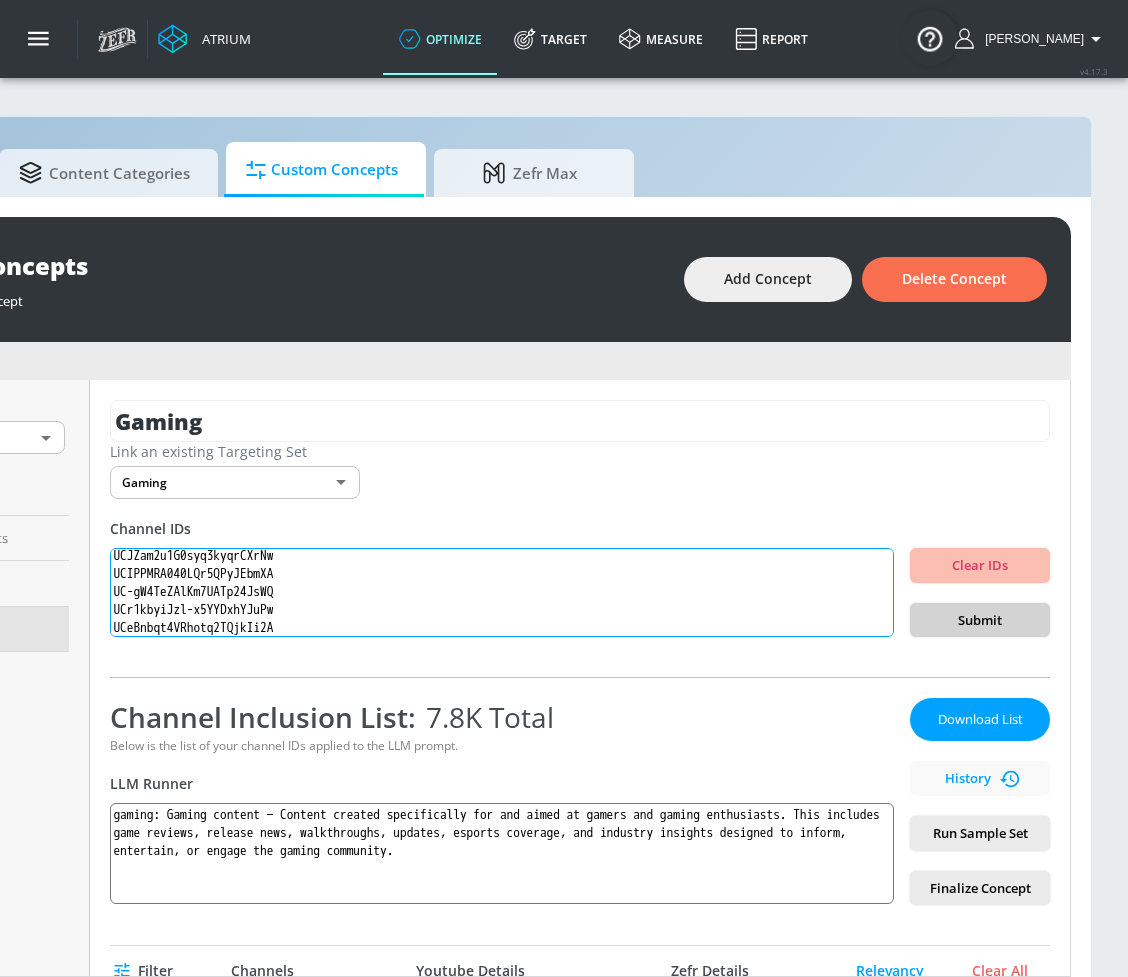 type on "UCilwZiBBfI9X6yiZRzWty8Q
UC63anZxfVGHUEmfBAf5w7pw
UCiYcA0gJzg855iSKMrX3oHg
UCQIUhhcmXsu6cN6n3y9-Pww
UCWBWgCD4oAqT3hUeq40SCUw
UCs6ZQr6vTKU83dLhTABrN4g
UCIH0E-zQ3-HzYDChlpafRsQ
UCjiXtODGCCulmhwypZAWSag
UC7_YxT-KID8kRbqZo7MyscQ
UCBNnILlexKYtJu-EGUvq_iA
UCeBPTBz1oRnsWsUBnKNNKNw
UCIVSqoHCUN1XdEpiVItxfoQ
UCzXwjTI6c6mVn6oui_p6oiw
UCj4hfQEWcGtF08SLEZCZc5Q
UCJHBJ7F-nAIlMGolm0Hu4vg
UCh5mLn90vUaB1PbRRx_AiaA
UCtvggO4vLSDBq1hUCrRRPvg
UCZBY6V8Lxmwu8gGRBOyO11w
UC0eLBYhxW9HC0P9PXQ73mpQ
UCtwOgy4vDxfGmsHR0YMVufg
UCJZam2u1G0syq3kyqrCXrNw
UCIPPMRA040LQr5QPyJEbmXA
UC-gW4TeZAlKm7UATp24JsWQ
UCr1kbyiJzl-x5YYDxhYJuPw
UCeBnbqt4VRhotq2TQjkIi2A
UC_q5WZtFp36adwqhKpZzxwQ
UCPLMPHT-d8GZOqL_AHJFdQQ
UClCvmntMJCrerMDSc1WQGNg
UCJKdgzE45ucqAukhKr_6bxw" 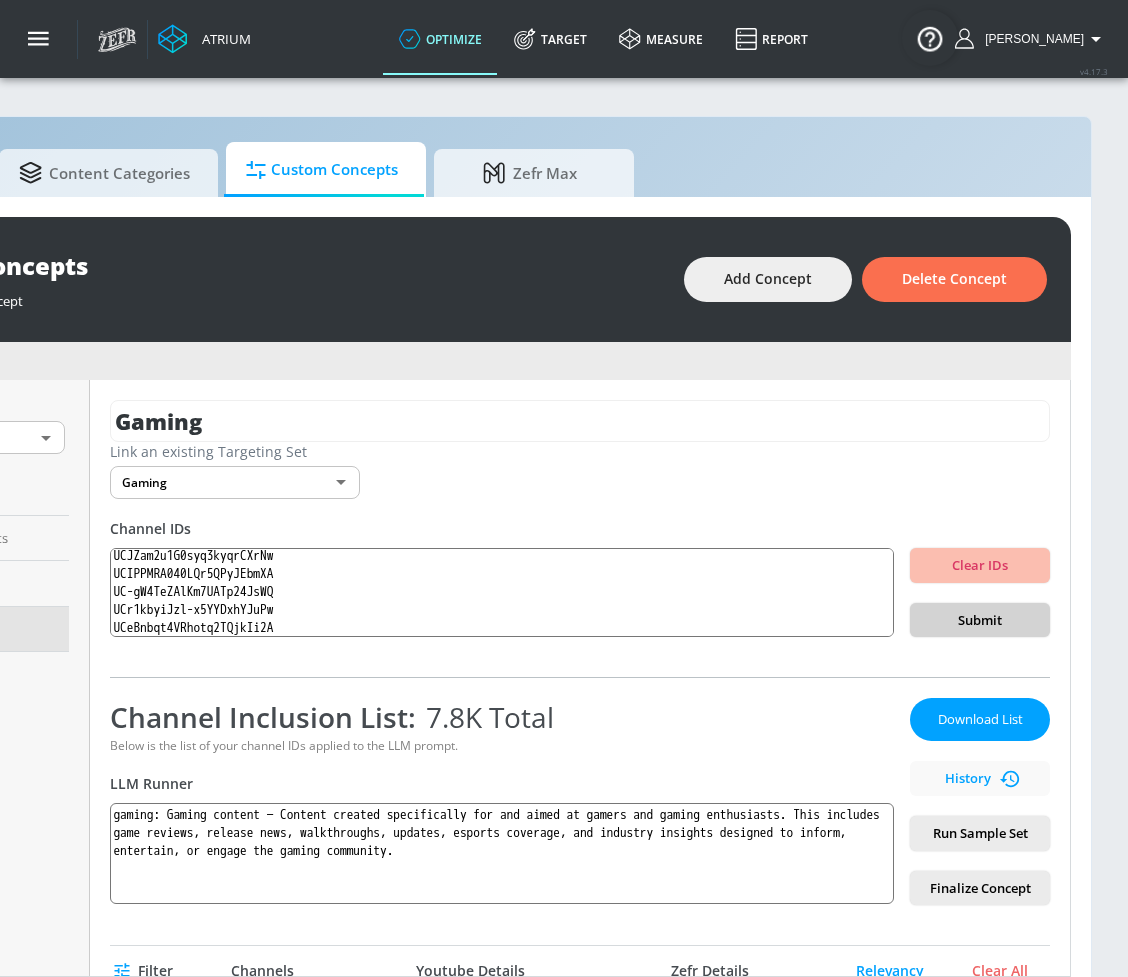 click on "Submit" at bounding box center [980, 620] 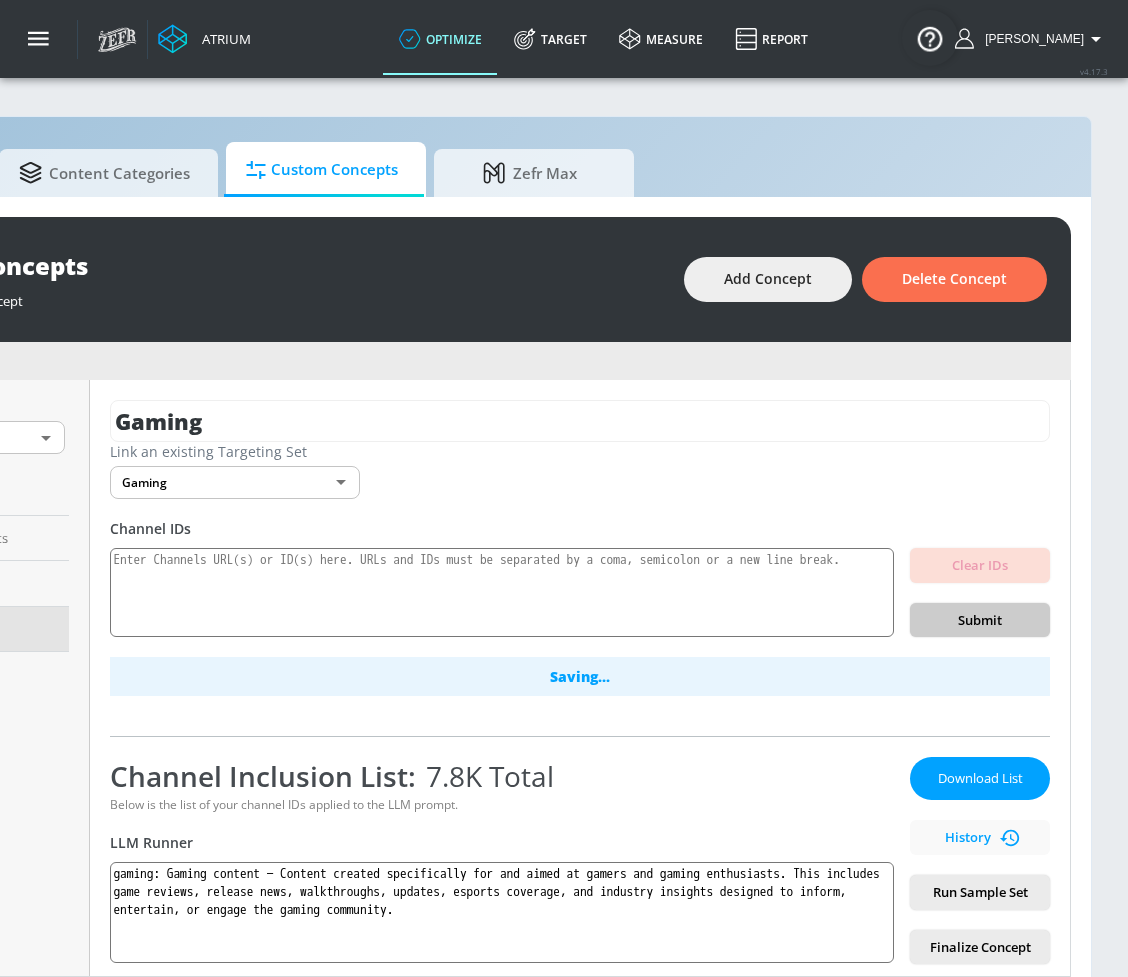 scroll, scrollTop: 0, scrollLeft: 0, axis: both 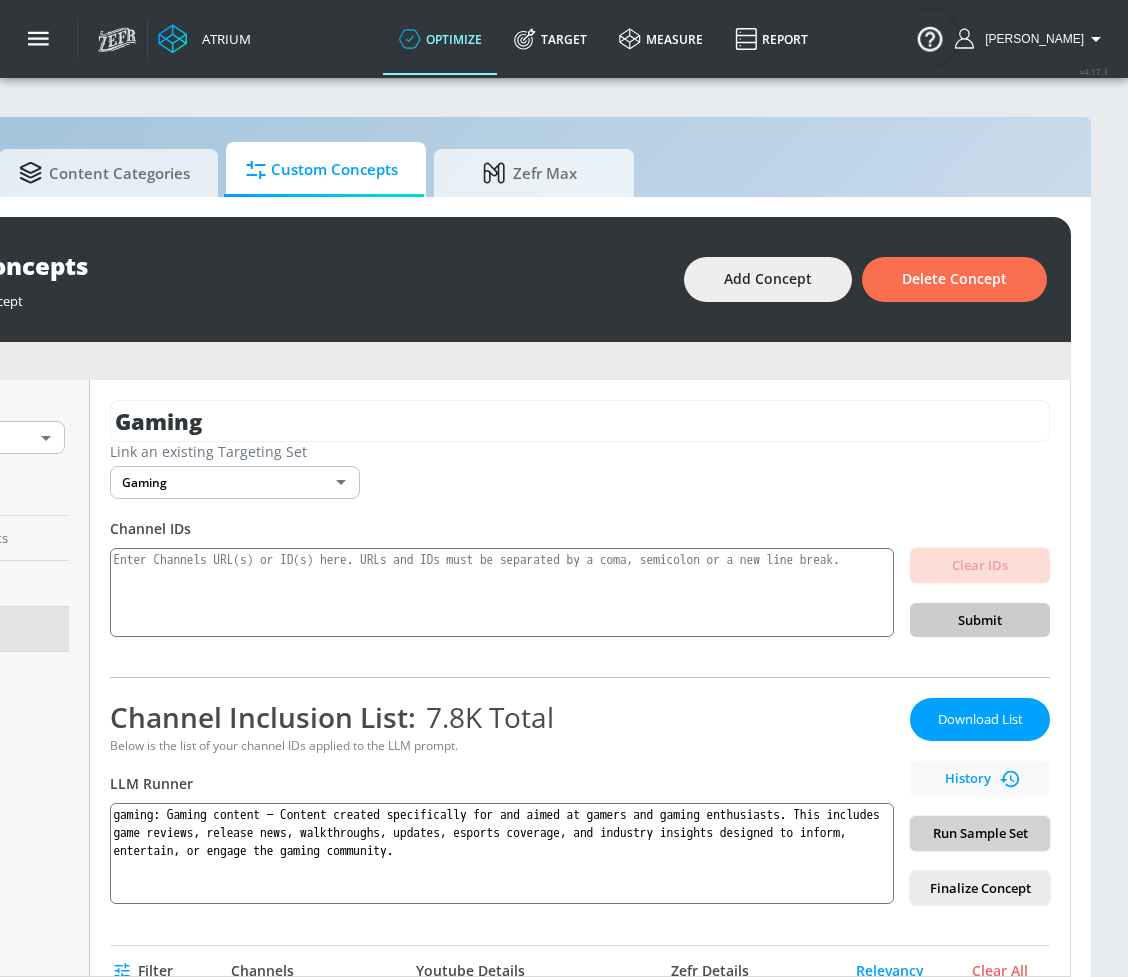 click on "Run Sample Set" at bounding box center [980, 833] 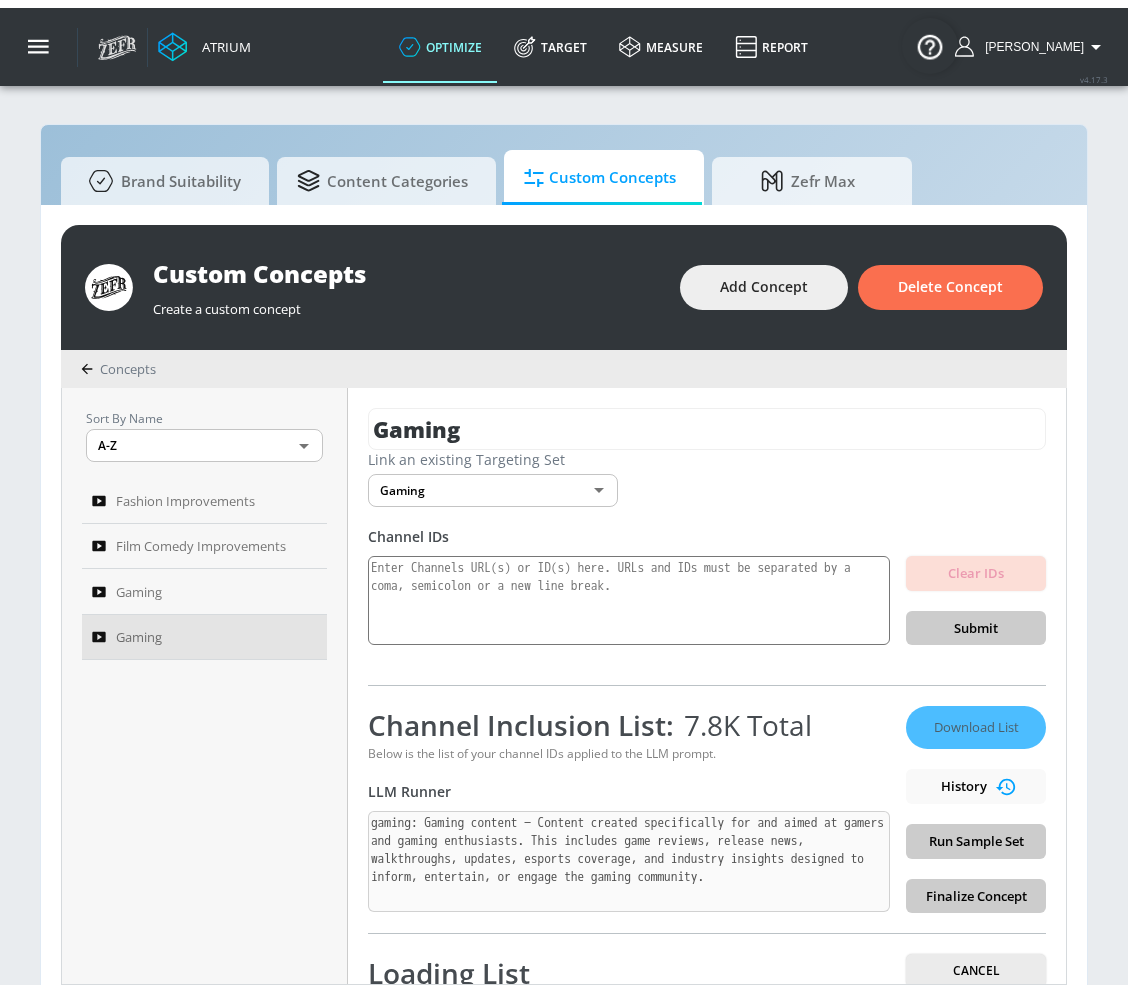 scroll, scrollTop: 0, scrollLeft: 0, axis: both 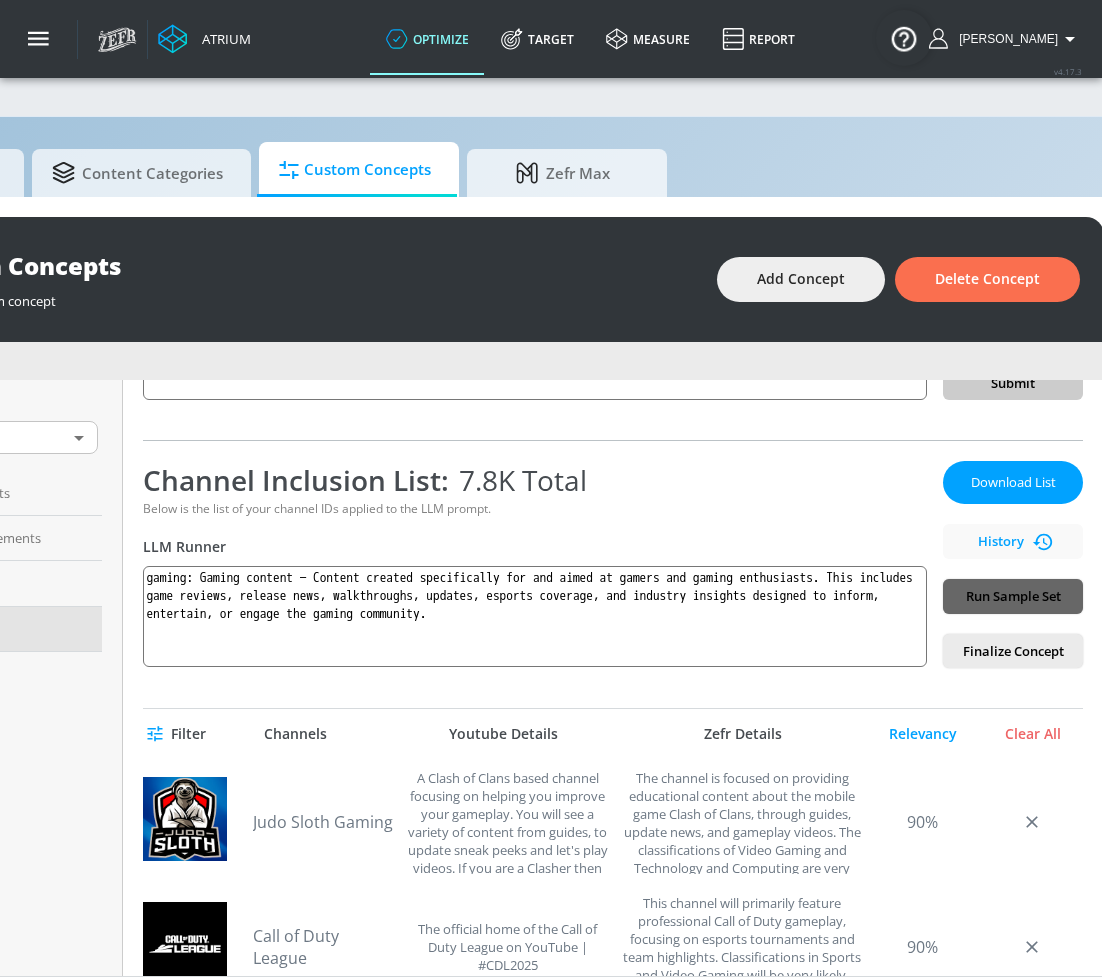click on "Run Sample Set" at bounding box center (1013, 596) 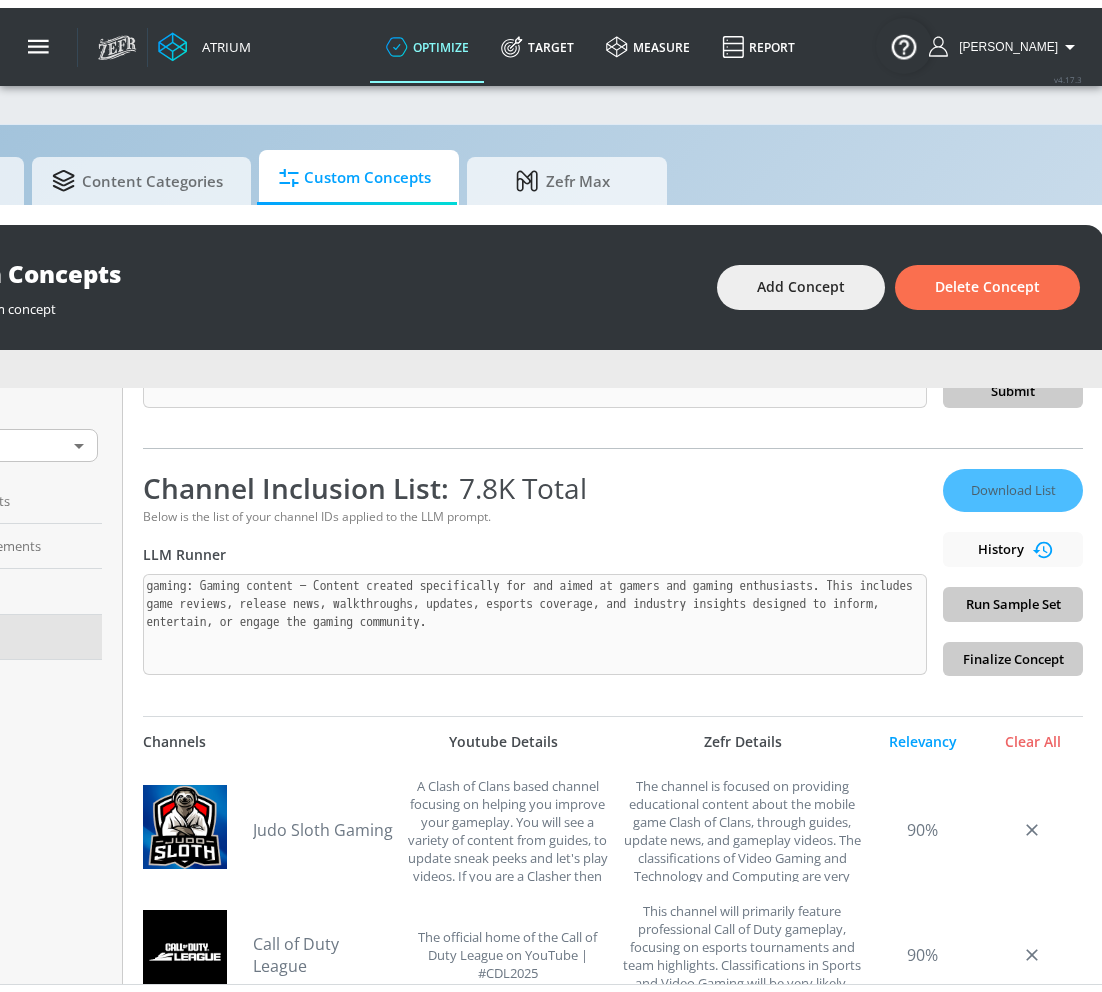 scroll, scrollTop: 0, scrollLeft: 0, axis: both 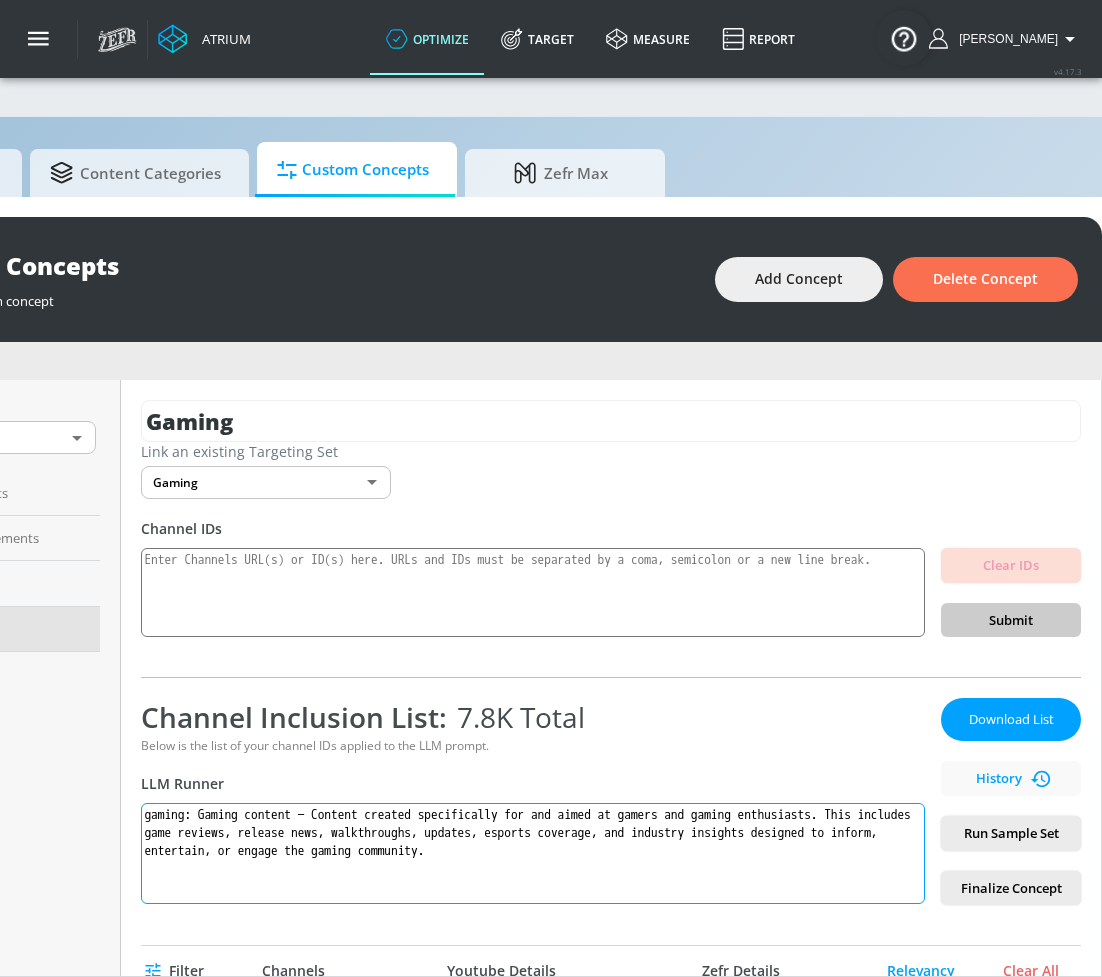 click on "gaming: Gaming content — Content created specifically for and aimed at gamers and gaming enthusiasts. This includes game reviews, release news, walkthroughs, updates, esports coverage, and industry insights designed to inform, entertain, or engage the gaming community." at bounding box center (533, 853) 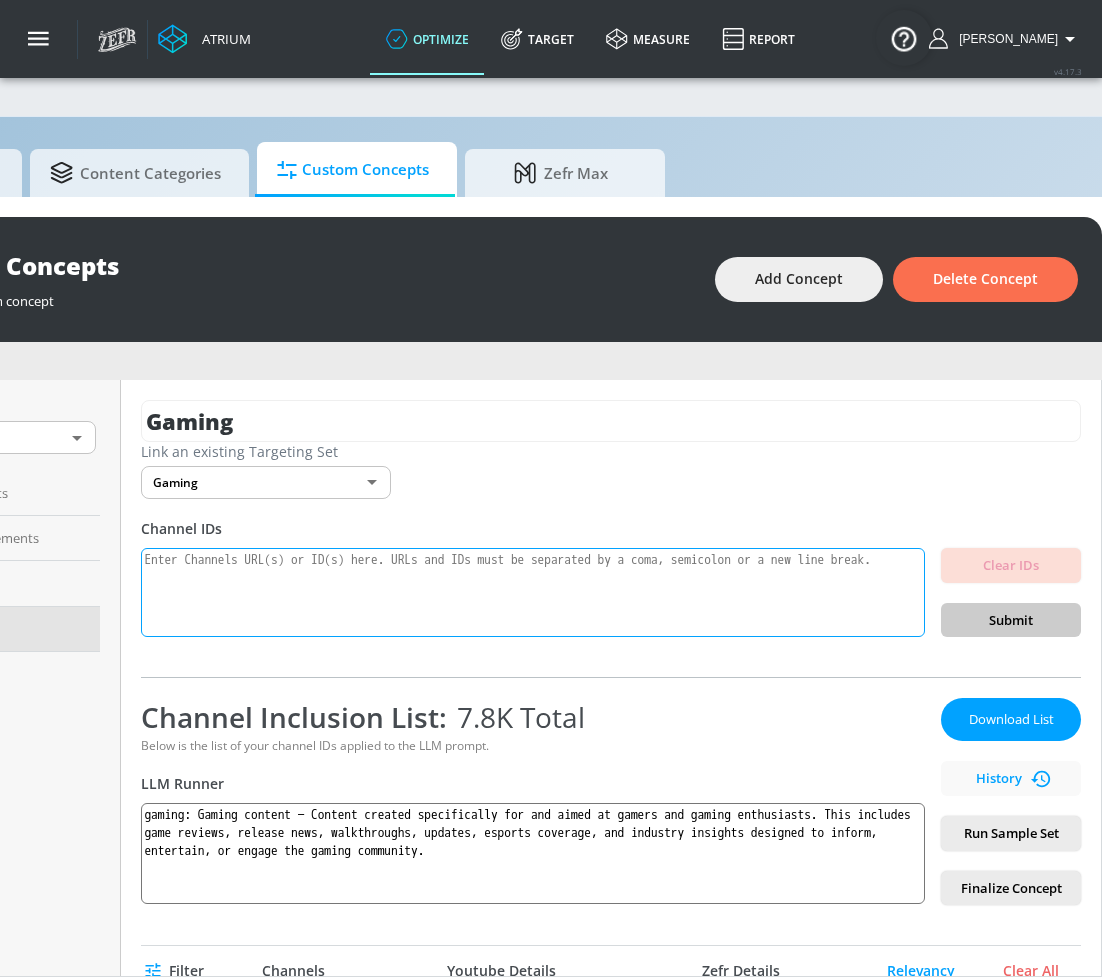 click at bounding box center (533, 593) 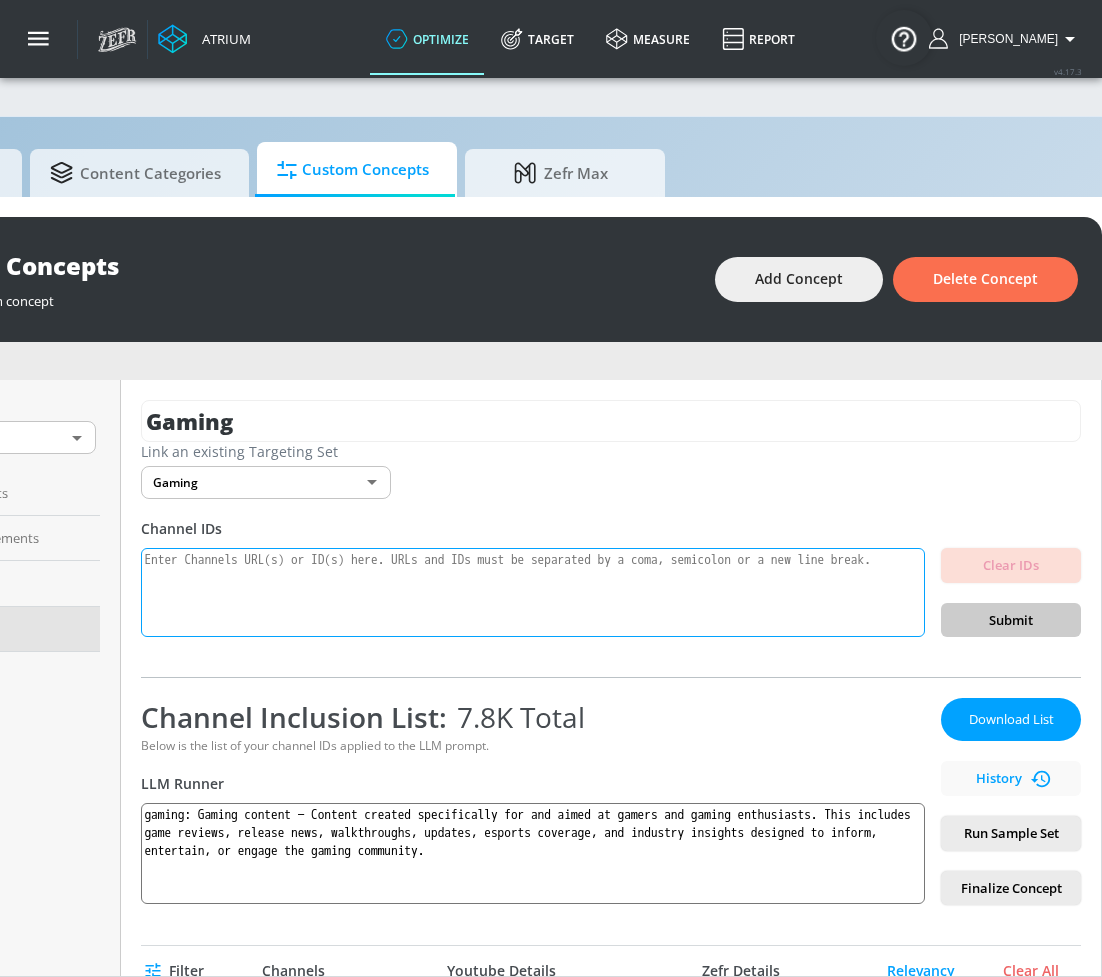 paste on "UCilwZiBBfI9X6yiZRzWty8Q
UC63anZxfVGHUEmfBAf5w7pw
UCiYcA0gJzg855iSKMrX3oHg
UCQIUhhcmXsu6cN6n3y9-Pww
UCWBWgCD4oAqT3hUeq40SCUw
UCs6ZQr6vTKU83dLhTABrN4g
UCIH0E-zQ3-HzYDChlpafRsQ
UCjiXtODGCCulmhwypZAWSag
UC7_YxT-KID8kRbqZo7MyscQ
UCBNnILlexKYtJu-EGUvq_iA
UCeBPTBz1oRnsWsUBnKNNKNw
UCIVSqoHCUN1XdEpiVItxfoQ
UCzXwjTI6c6mVn6oui_p6oiw
UCj4hfQEWcGtF08SLEZCZc5Q
UCJHBJ7F-nAIlMGolm0Hu4vg
UCh5mLn90vUaB1PbRRx_AiaA
UCtvggO4vLSDBq1hUCrRRPvg
UCZBY6V8Lxmwu8gGRBOyO11w
UC0eLBYhxW9HC0P9PXQ73mpQ
UCtwOgy4vDxfGmsHR0YMVufg
UCJZam2u1G0syq3kyqrCXrNw
UCIPPMRA040LQr5QPyJEbmXA
UC-gW4TeZAlKm7UATp24JsWQ
UCr1kbyiJzl-x5YYDxhYJuPw
UCeBnbqt4VRhotq2TQjkIi2A
UC_q5WZtFp36adwqhKpZzxwQ
UCPLMPHT-d8GZOqL_AHJFdQQ
UClCvmntMJCrerMDSc1WQGNg
UCJKdgzE45ucqAukhKr_6bxw
UCVhGR9TU1vfvHXl73uaEiEQ
UCK5vUVoJsEVc7JeXQ8XiX7w
UCTevXUV9L6_hgvFlLDMmf1w
UCTU3m4rCUS-7qXuHK-j9Uqw
UCtH3yiPcHUfe2SmsmD2YE6A
UCiSVf-UpLC9rRjAT1qRTW0g
UCQeRaTukNYft1_6AZPACnog
UC70Dib4MvFfT1tU6MqeyHpQ
UCnuf06xsaSO8f2svzMENyBw
UClljAz6ZKy0XeViKsohdjqA
UCZR1vQtTcy9qCB9zSfsA5Mg
UCOnECY8FBKKPVi5ZsSgX..." 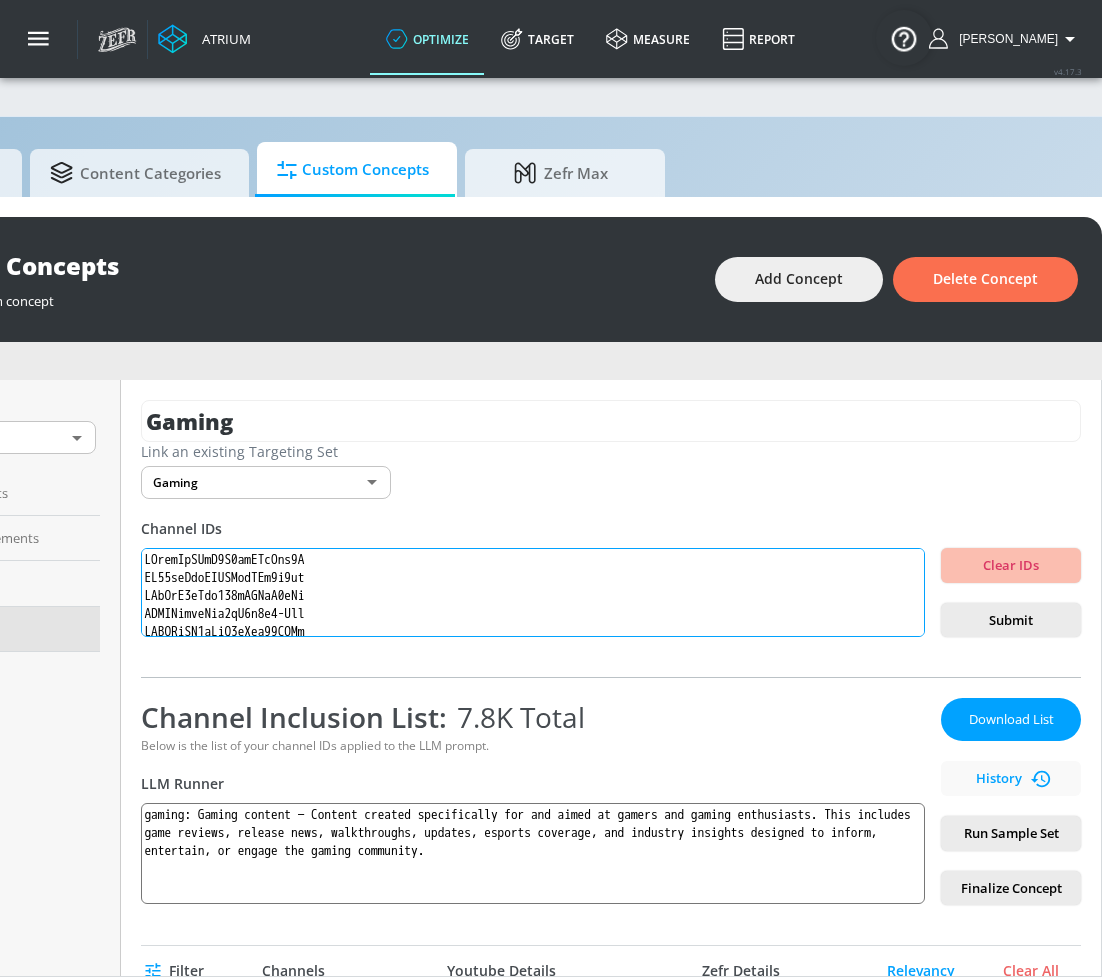 scroll, scrollTop: 1449, scrollLeft: 0, axis: vertical 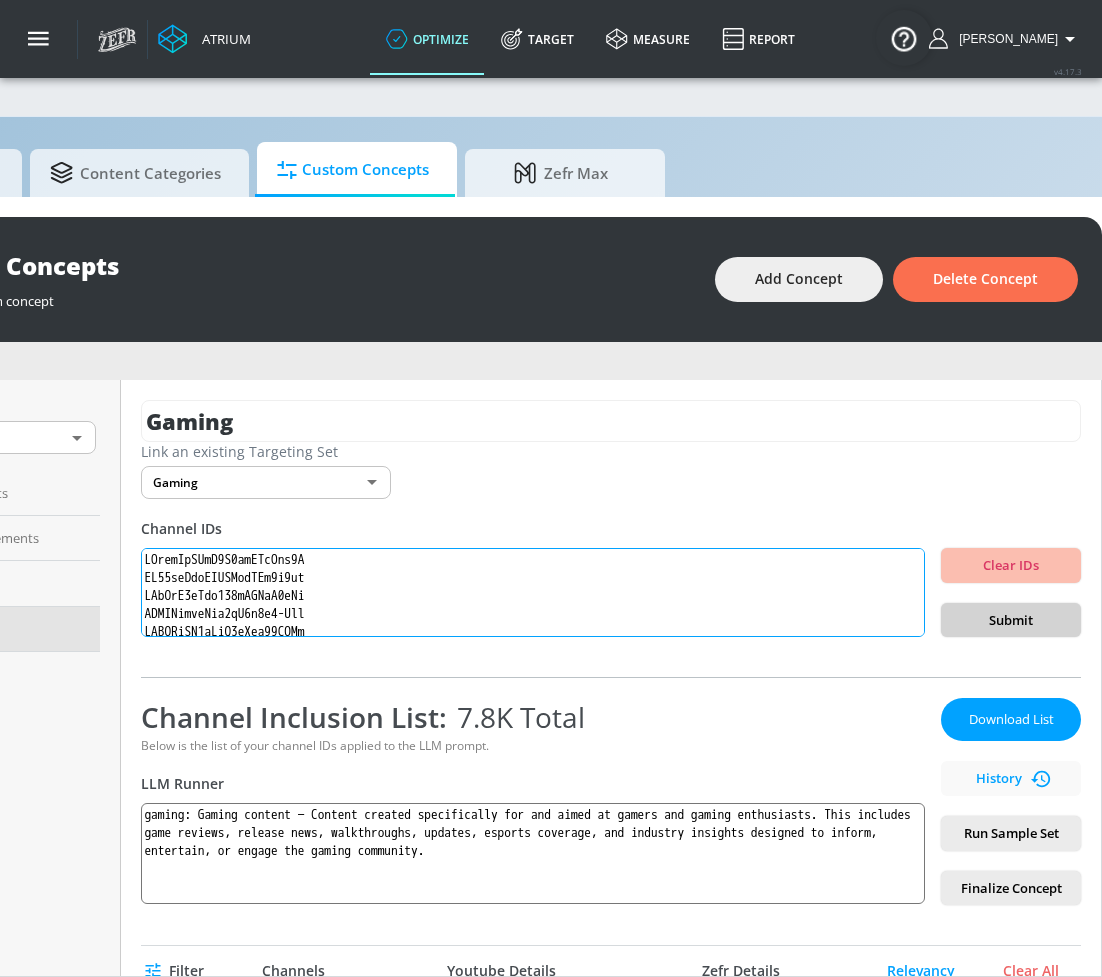 type on "UCilwZiBBfI9X6yiZRzWty8Q
UC63anZxfVGHUEmfBAf5w7pw
UCiYcA0gJzg855iSKMrX3oHg
UCQIUhhcmXsu6cN6n3y9-Pww
UCWBWgCD4oAqT3hUeq40SCUw
UCs6ZQr6vTKU83dLhTABrN4g
UCIH0E-zQ3-HzYDChlpafRsQ
UCjiXtODGCCulmhwypZAWSag
UC7_YxT-KID8kRbqZo7MyscQ
UCBNnILlexKYtJu-EGUvq_iA
UCeBPTBz1oRnsWsUBnKNNKNw
UCIVSqoHCUN1XdEpiVItxfoQ
UCzXwjTI6c6mVn6oui_p6oiw
UCj4hfQEWcGtF08SLEZCZc5Q
UCJHBJ7F-nAIlMGolm0Hu4vg
UCh5mLn90vUaB1PbRRx_AiaA
UCtvggO4vLSDBq1hUCrRRPvg
UCZBY6V8Lxmwu8gGRBOyO11w
UC0eLBYhxW9HC0P9PXQ73mpQ
UCtwOgy4vDxfGmsHR0YMVufg
UCJZam2u1G0syq3kyqrCXrNw
UCIPPMRA040LQr5QPyJEbmXA
UC-gW4TeZAlKm7UATp24JsWQ
UCr1kbyiJzl-x5YYDxhYJuPw
UCeBnbqt4VRhotq2TQjkIi2A
UC_q5WZtFp36adwqhKpZzxwQ
UCPLMPHT-d8GZOqL_AHJFdQQ
UClCvmntMJCrerMDSc1WQGNg
UCJKdgzE45ucqAukhKr_6bxw
UCVhGR9TU1vfvHXl73uaEiEQ
UCK5vUVoJsEVc7JeXQ8XiX7w
UCTevXUV9L6_hgvFlLDMmf1w
UCTU3m4rCUS-7qXuHK-j9Uqw
UCtH3yiPcHUfe2SmsmD2YE6A
UCiSVf-UpLC9rRjAT1qRTW0g
UCQeRaTukNYft1_6AZPACnog
UC70Dib4MvFfT1tU6MqeyHpQ
UCnuf06xsaSO8f2svzMENyBw
UClljAz6ZKy0XeViKsohdjqA
UCZR1vQtTcy9qCB9zSfsA5Mg
UCOnECY8FBKKPVi5ZsSgX..." 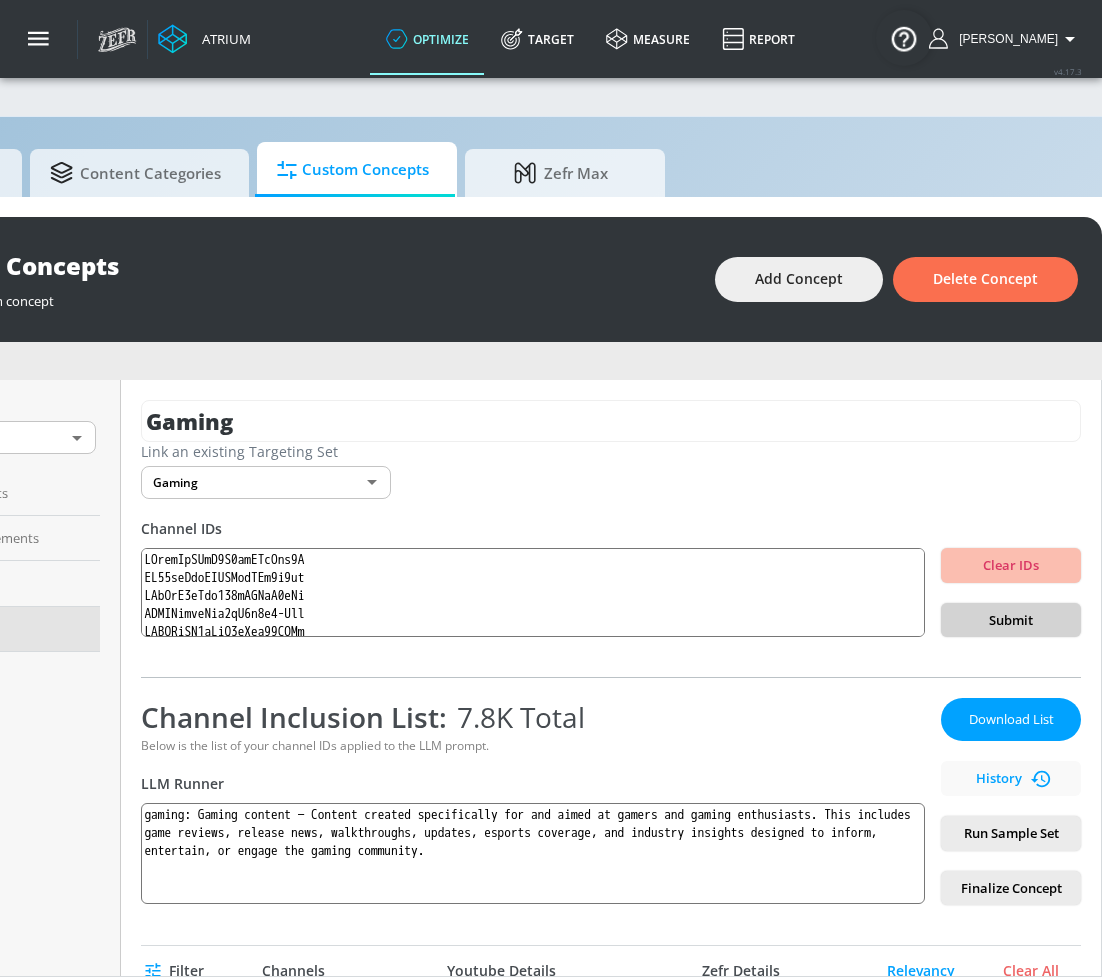 click on "Submit" at bounding box center [1011, 620] 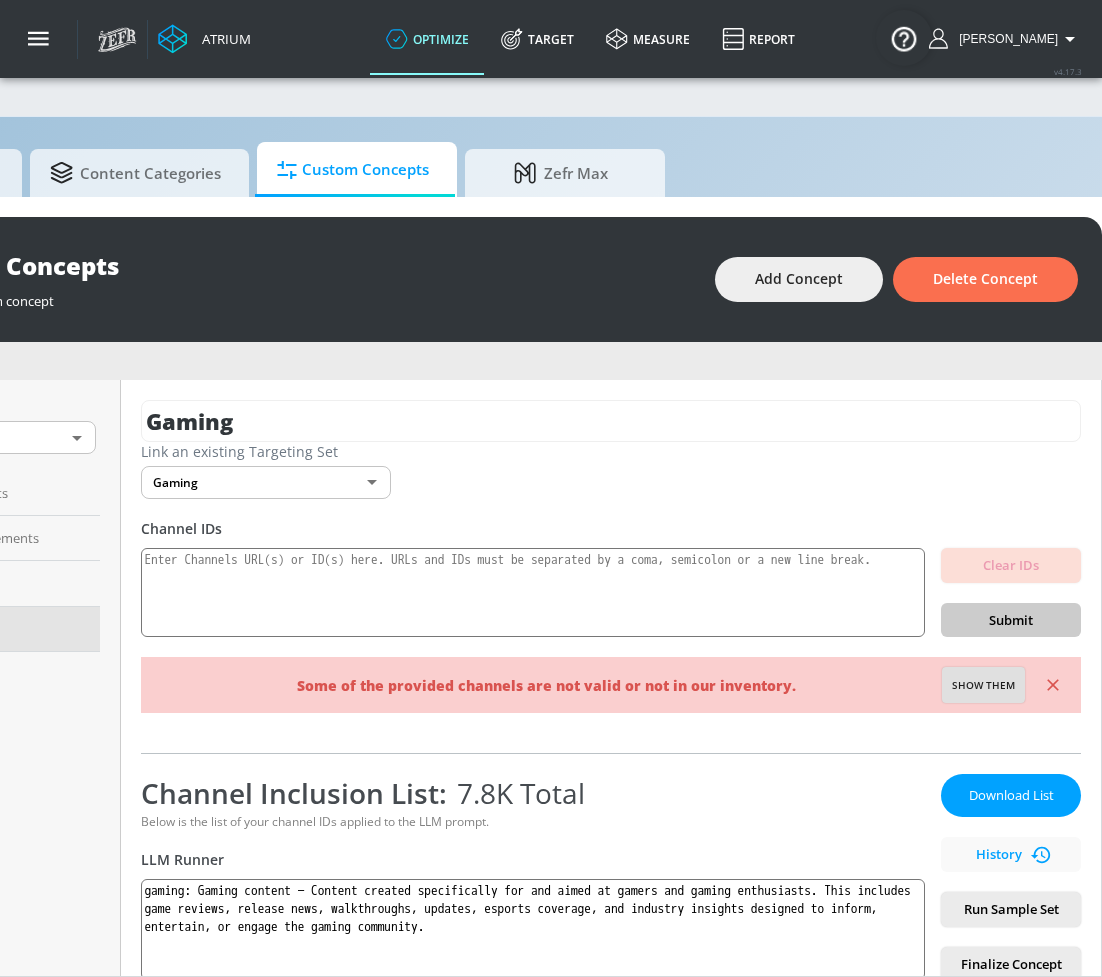 click on "Show them" at bounding box center (983, 686) 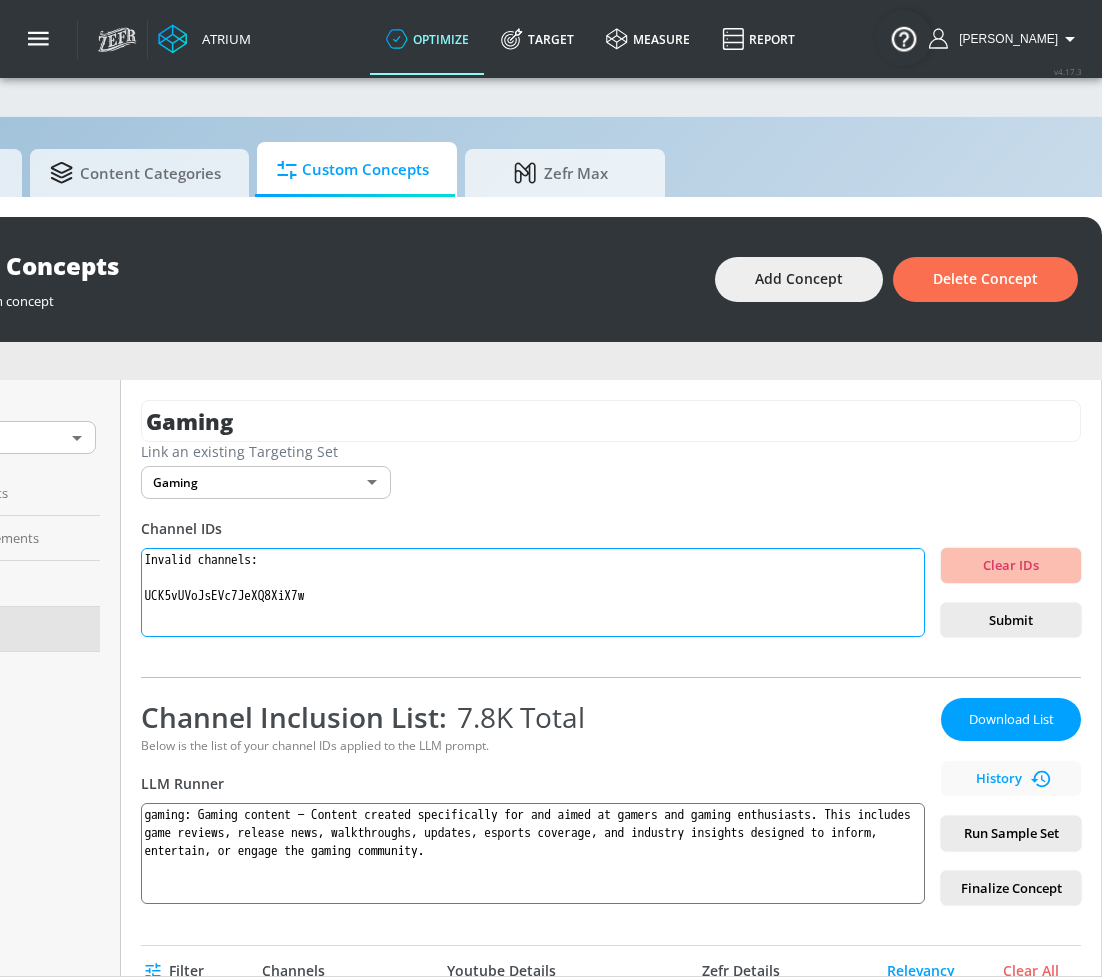 click on "Invalid channels:
UCK5vUVoJsEVc7JeXQ8XiX7w" at bounding box center [533, 593] 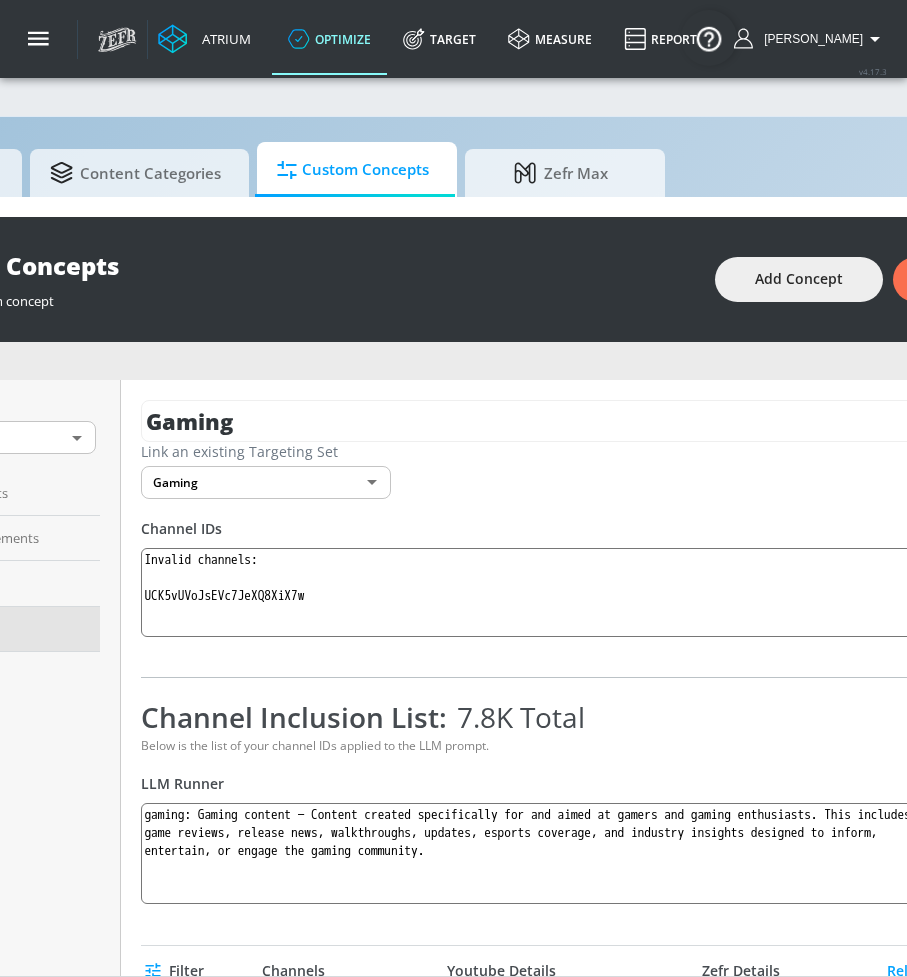 click on "Gaming Link an existing Targeting Set Gaming 6eb63cd9-4cb0-4b8d-bef6-e55c0bb6d4b7 ​ Channel IDs Invalid channels:
UCK5vUVoJsEVc7JeXQ8XiX7w Clear IDs Submit Channel Inclusion List: 7.8K   Total Below is the list of your channel IDs applied to the LLM prompt. LLM Runner gaming: Gaming content — Content created specifically for and aimed at gamers and gaming enthusiasts. This includes game reviews, release news, walkthroughs, updates, esports coverage, and industry insights designed to inform, entertain, or engage the gaming community. Download List History Run Sample Set Finalize Concept Filter Channels Youtube Details Zefr Details Relevancy Clear All Judo Sloth Gaming 90% Call of Duty League The official home of the Call of Duty League on YouTube | #CDL2025
90% Dynasty Domain helping you win dynasty fantasy football championships. 88% Adams We love making Minecraft Videos! 85% NiceWigg 85% Abdel1107  85% Xbox 85% 1–100 of 7762 Page 1 of  78" at bounding box center (611, 678) 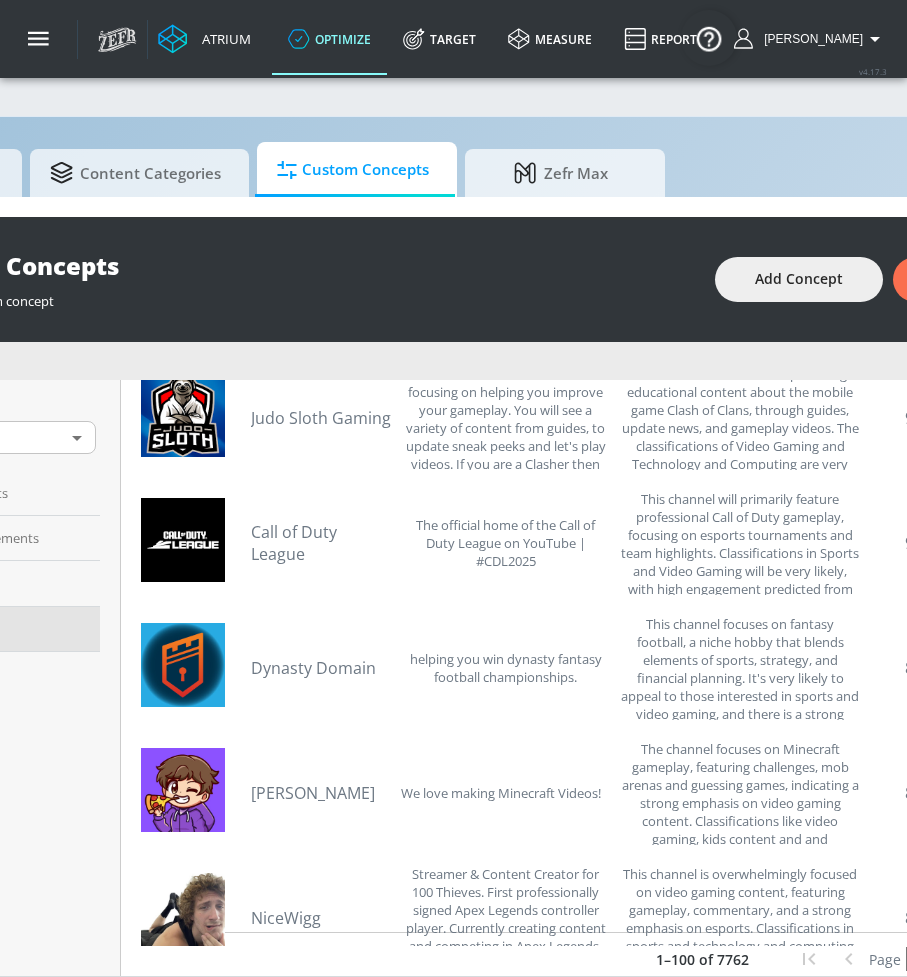 scroll, scrollTop: 0, scrollLeft: 0, axis: both 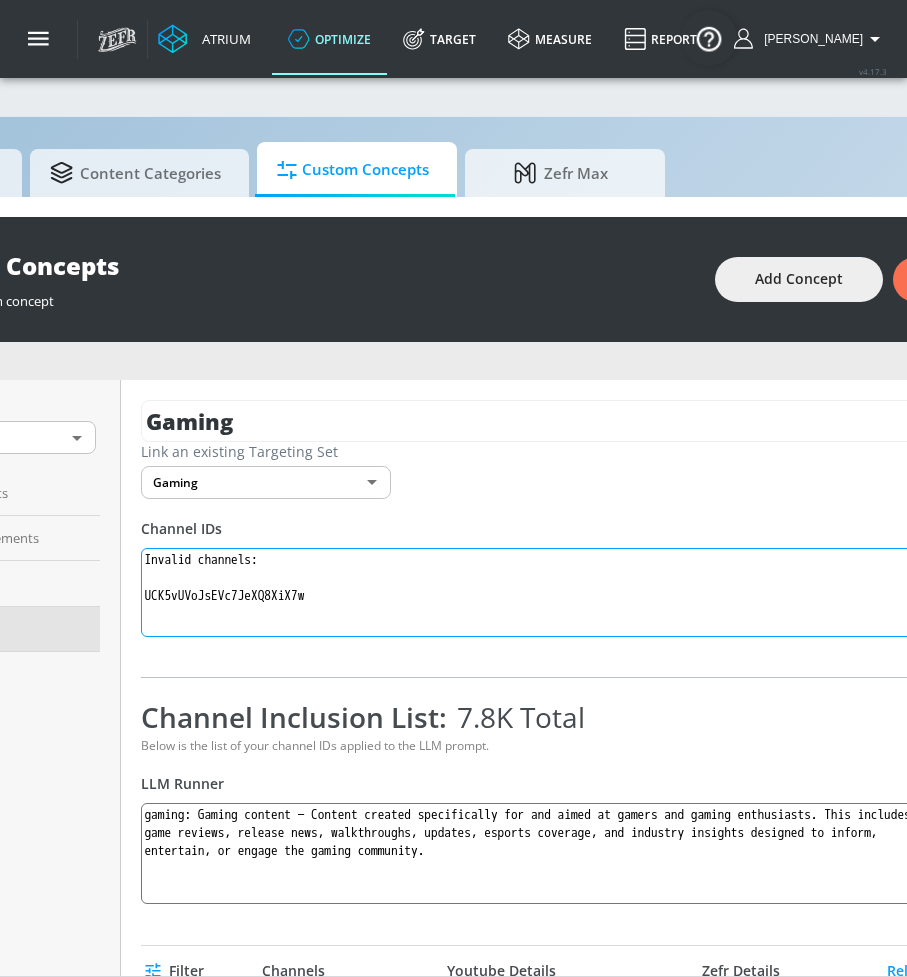 drag, startPoint x: 386, startPoint y: 586, endPoint x: 141, endPoint y: 512, distance: 255.93163 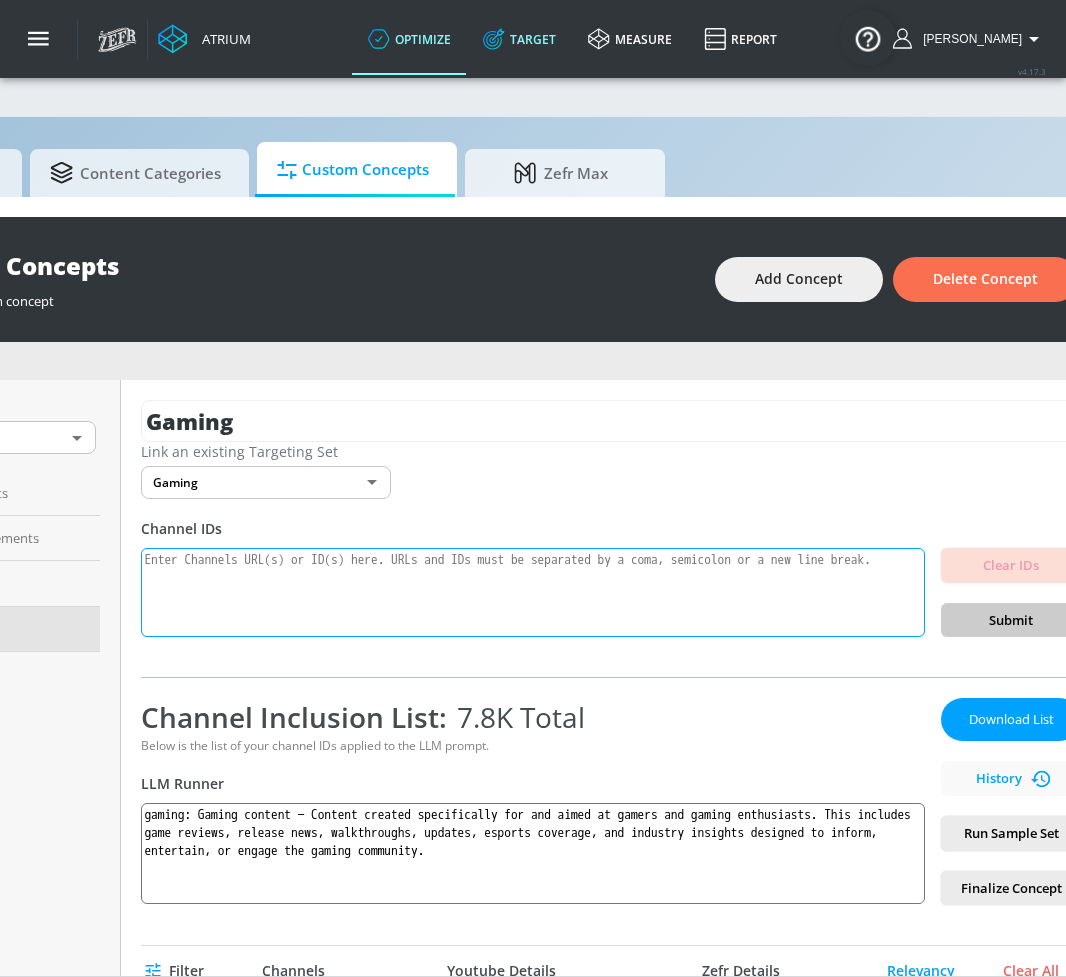 type 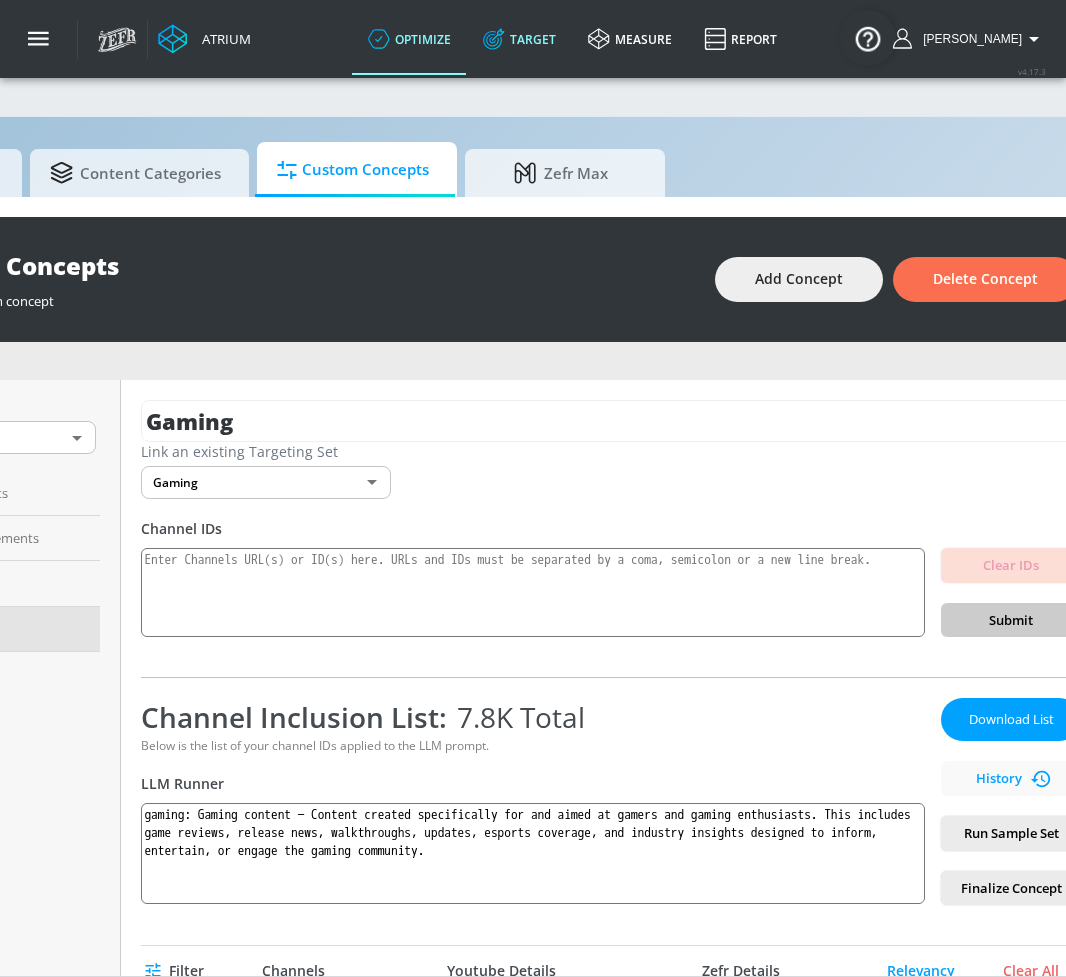 click on "Target" at bounding box center (519, 39) 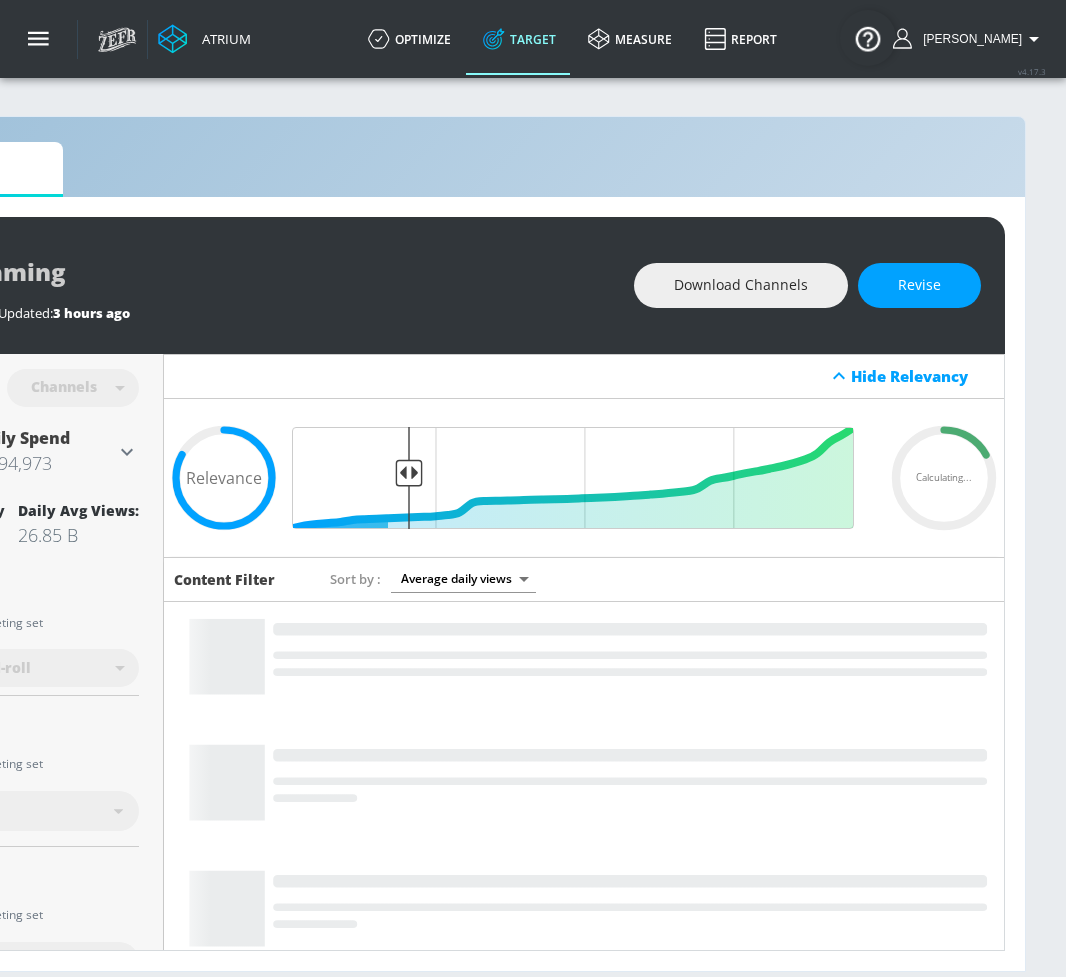 scroll, scrollTop: 0, scrollLeft: 0, axis: both 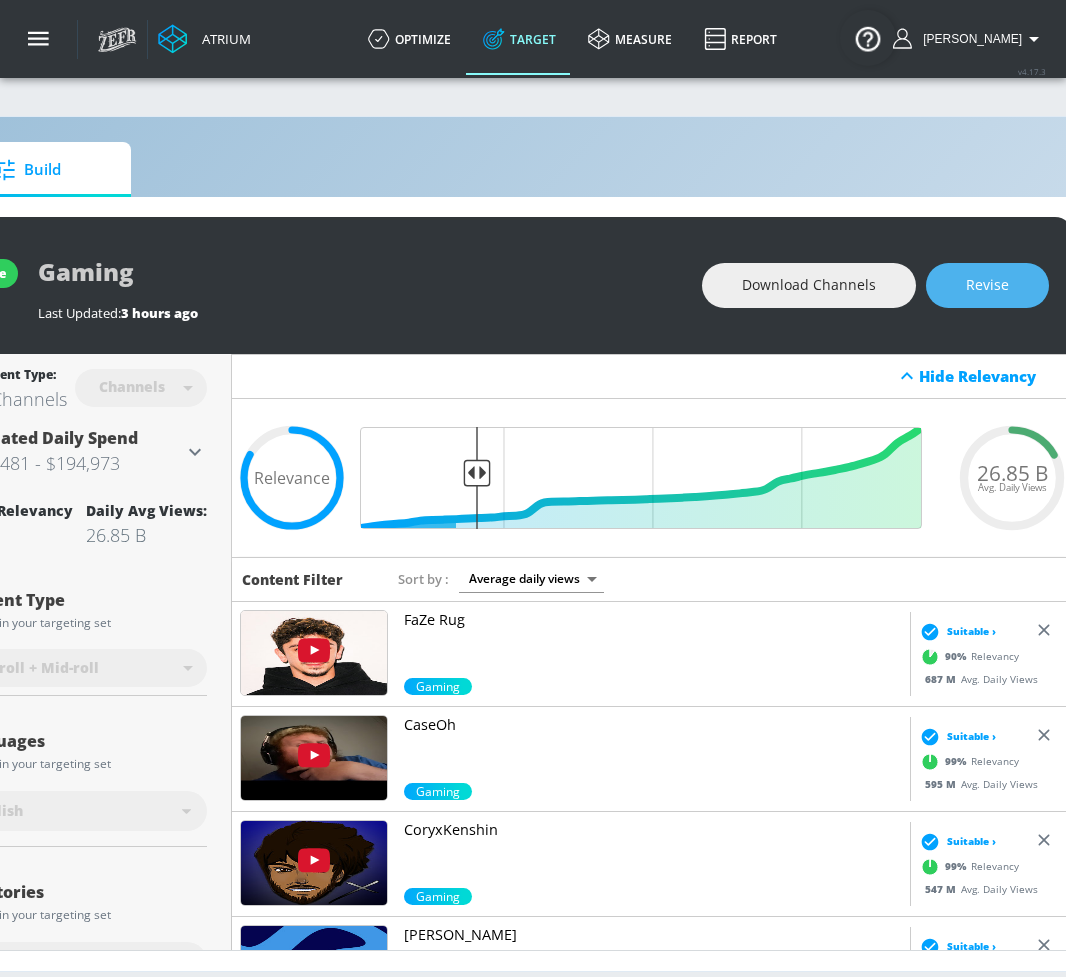 click on "Revise" at bounding box center [987, 285] 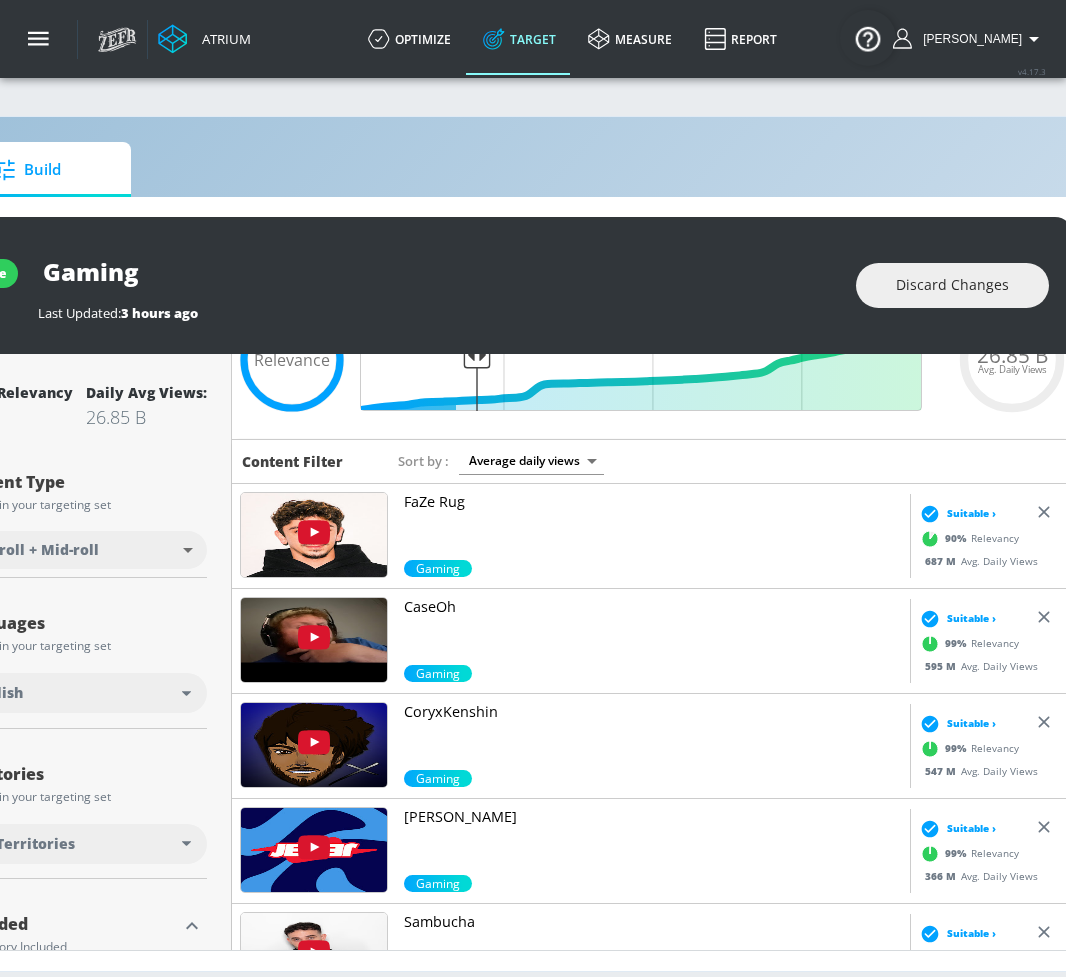 scroll, scrollTop: 139, scrollLeft: 0, axis: vertical 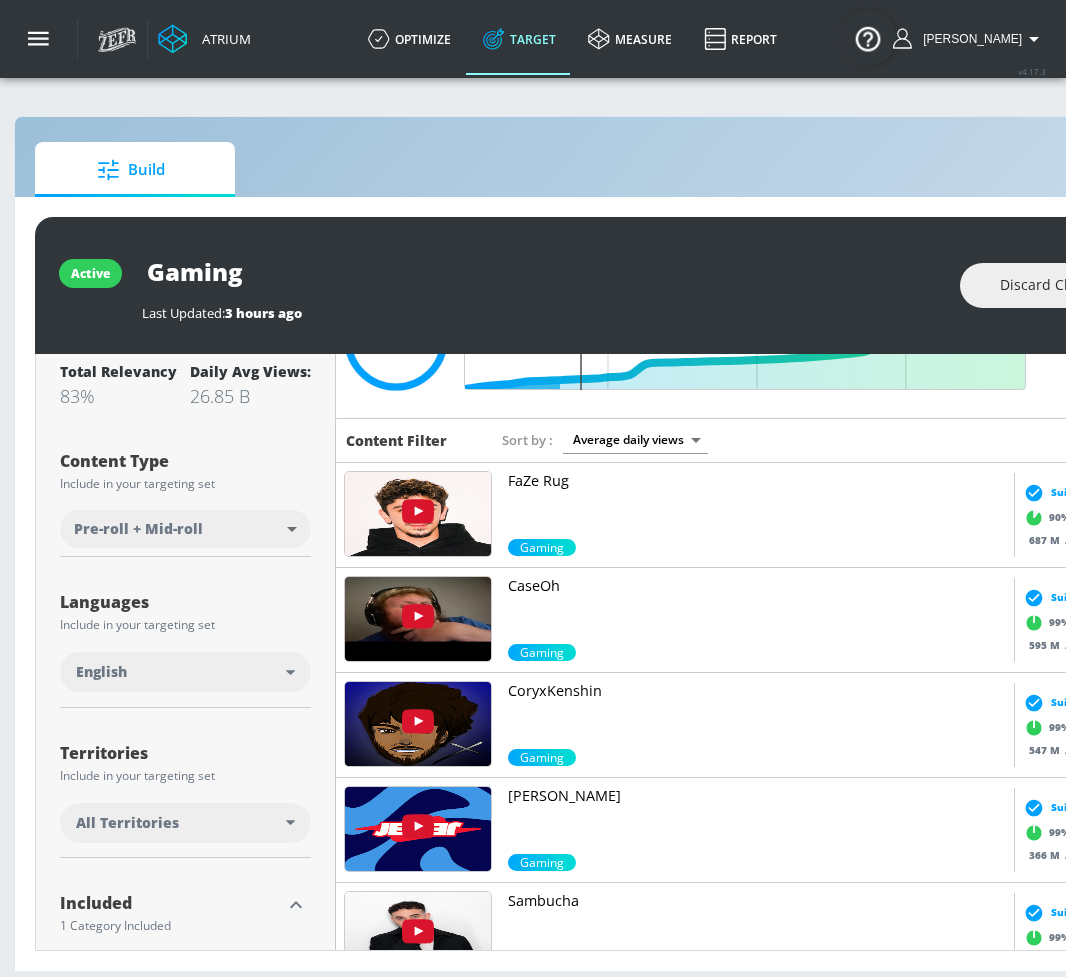 click on "active" at bounding box center [90, 273] 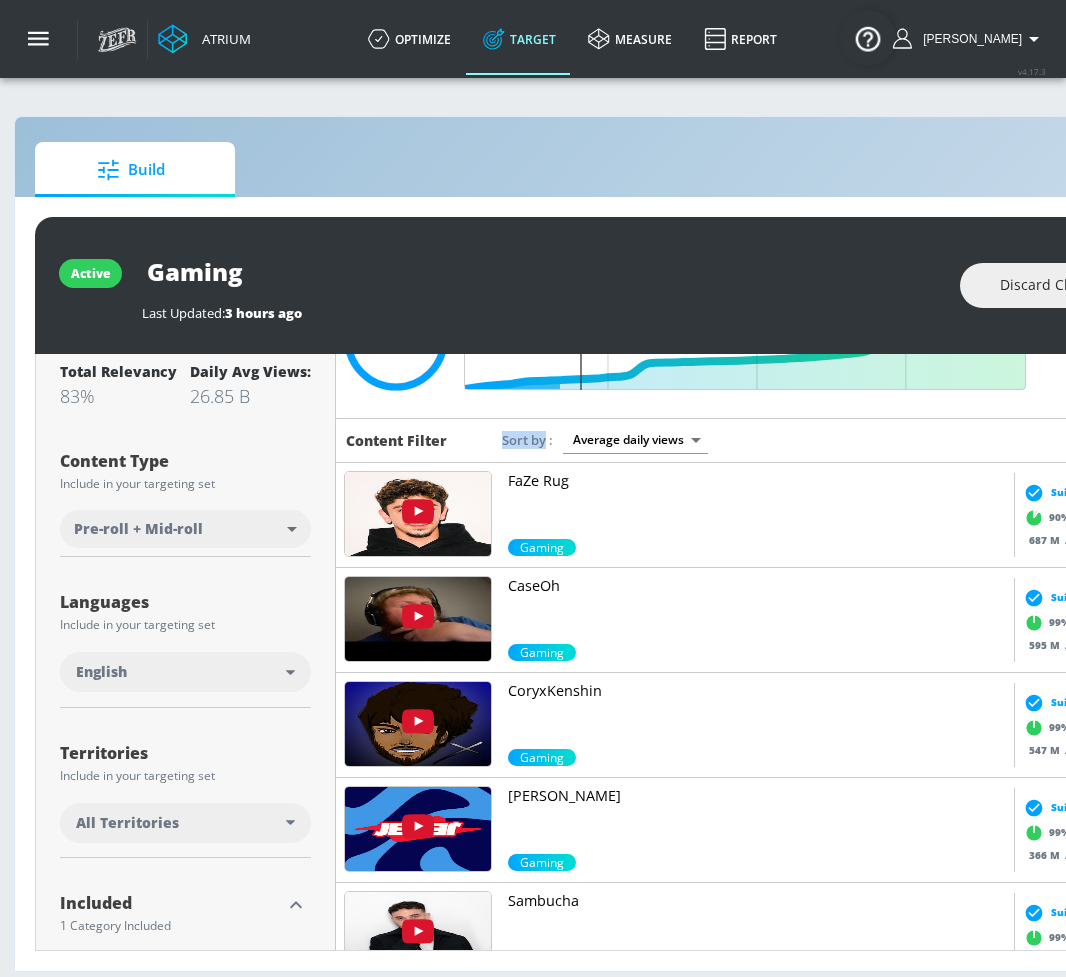 drag, startPoint x: 486, startPoint y: 989, endPoint x: 671, endPoint y: 985, distance: 185.04324 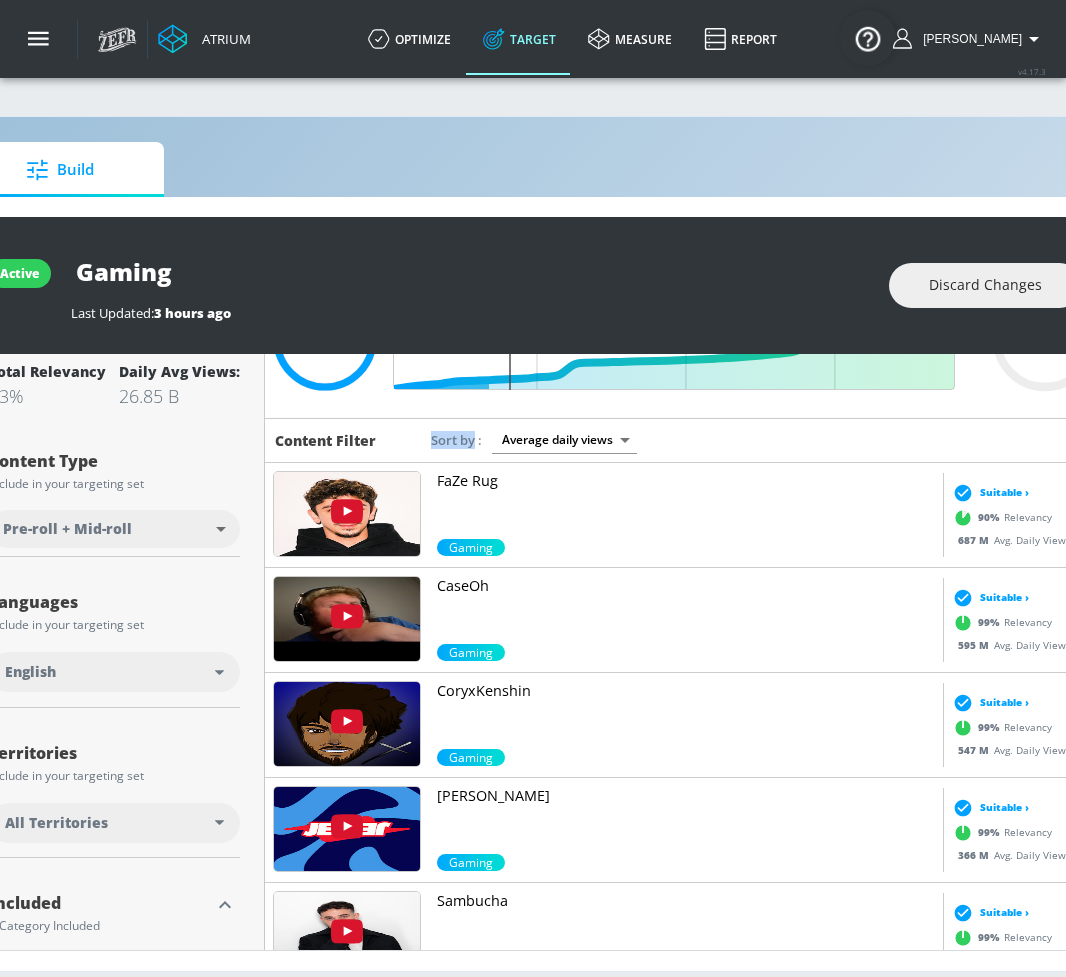 scroll, scrollTop: 15, scrollLeft: 97, axis: both 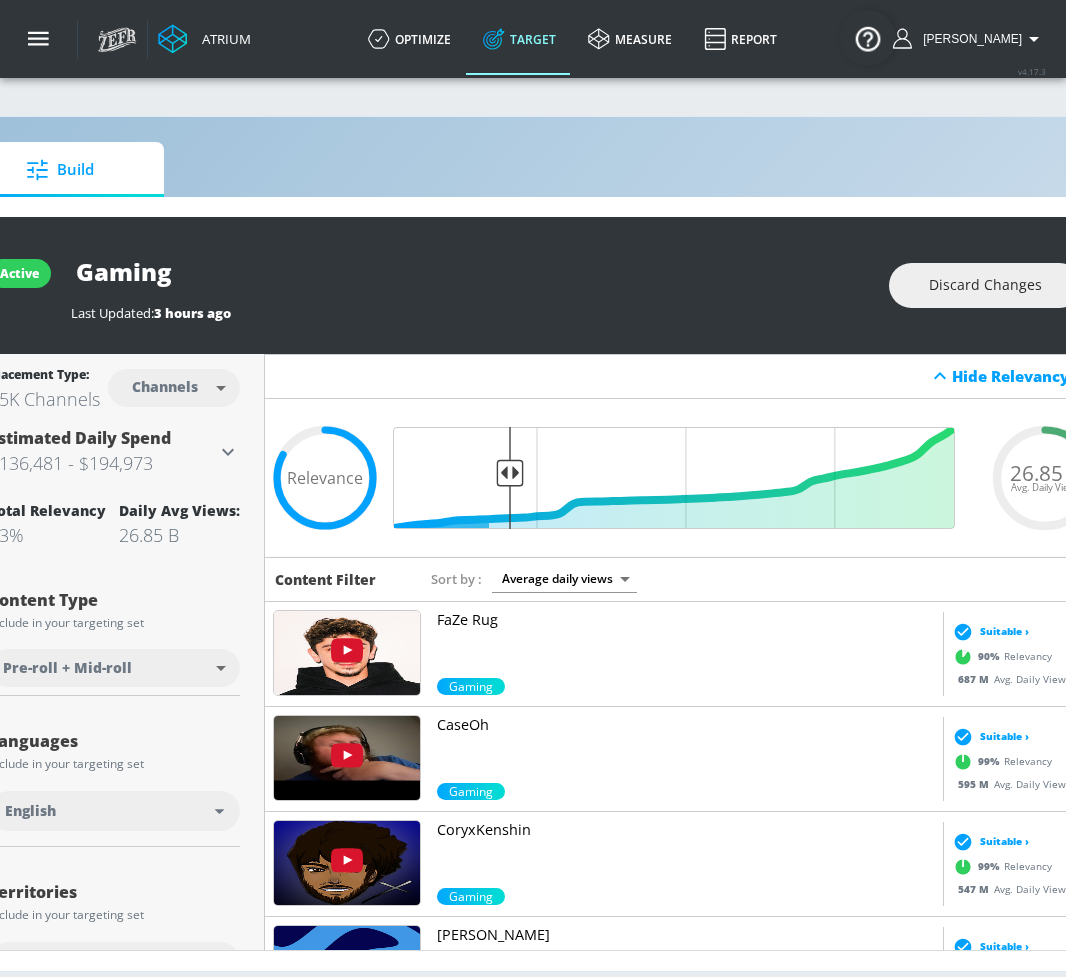 drag, startPoint x: 460, startPoint y: 976, endPoint x: 388, endPoint y: 991, distance: 73.545906 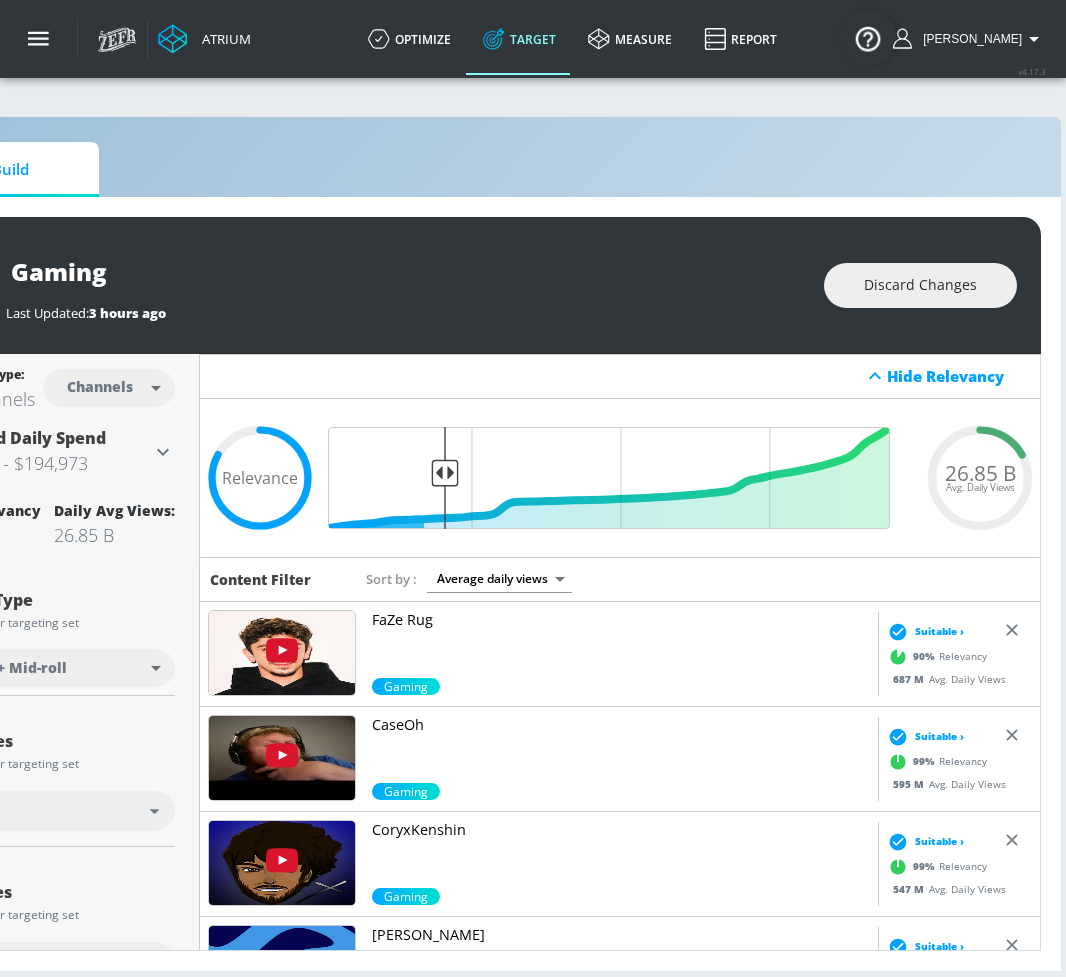 scroll, scrollTop: 15, scrollLeft: 213, axis: both 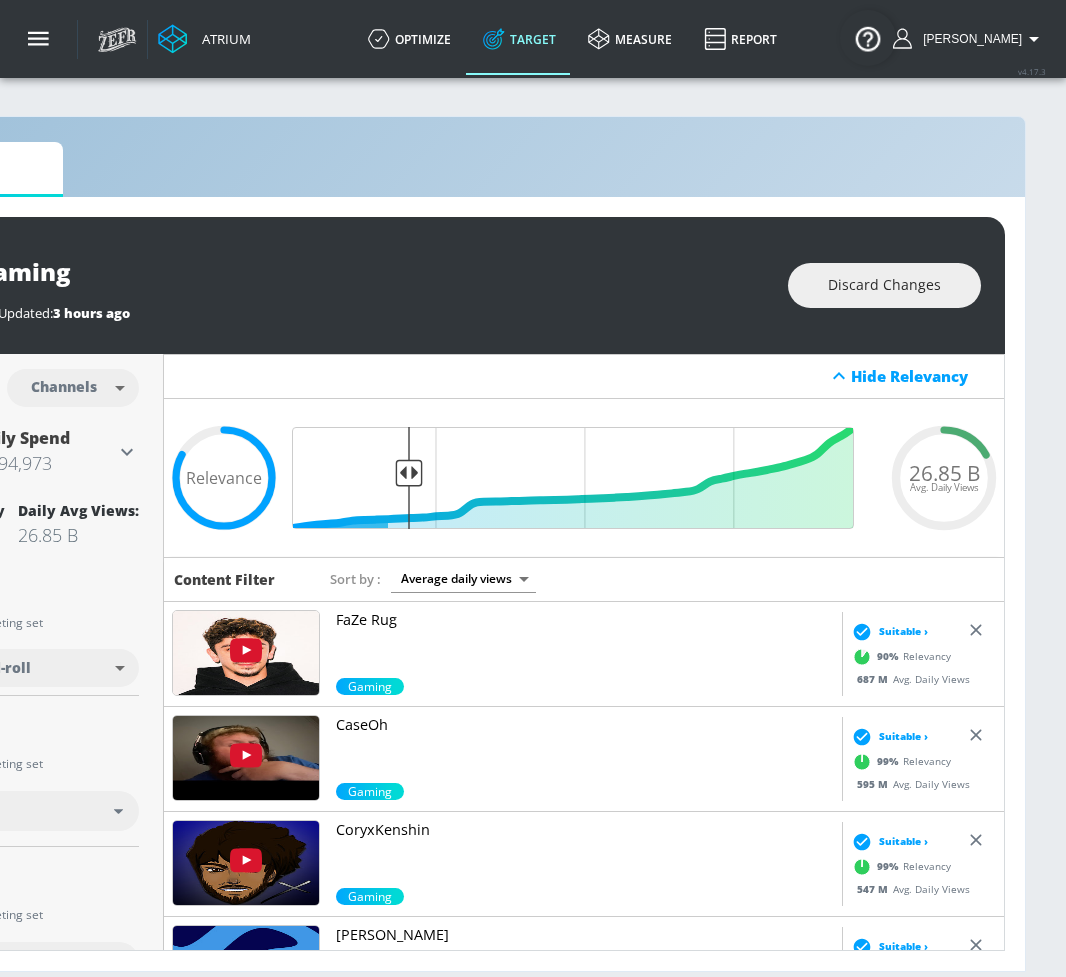 drag, startPoint x: 411, startPoint y: 991, endPoint x: 590, endPoint y: 991, distance: 179 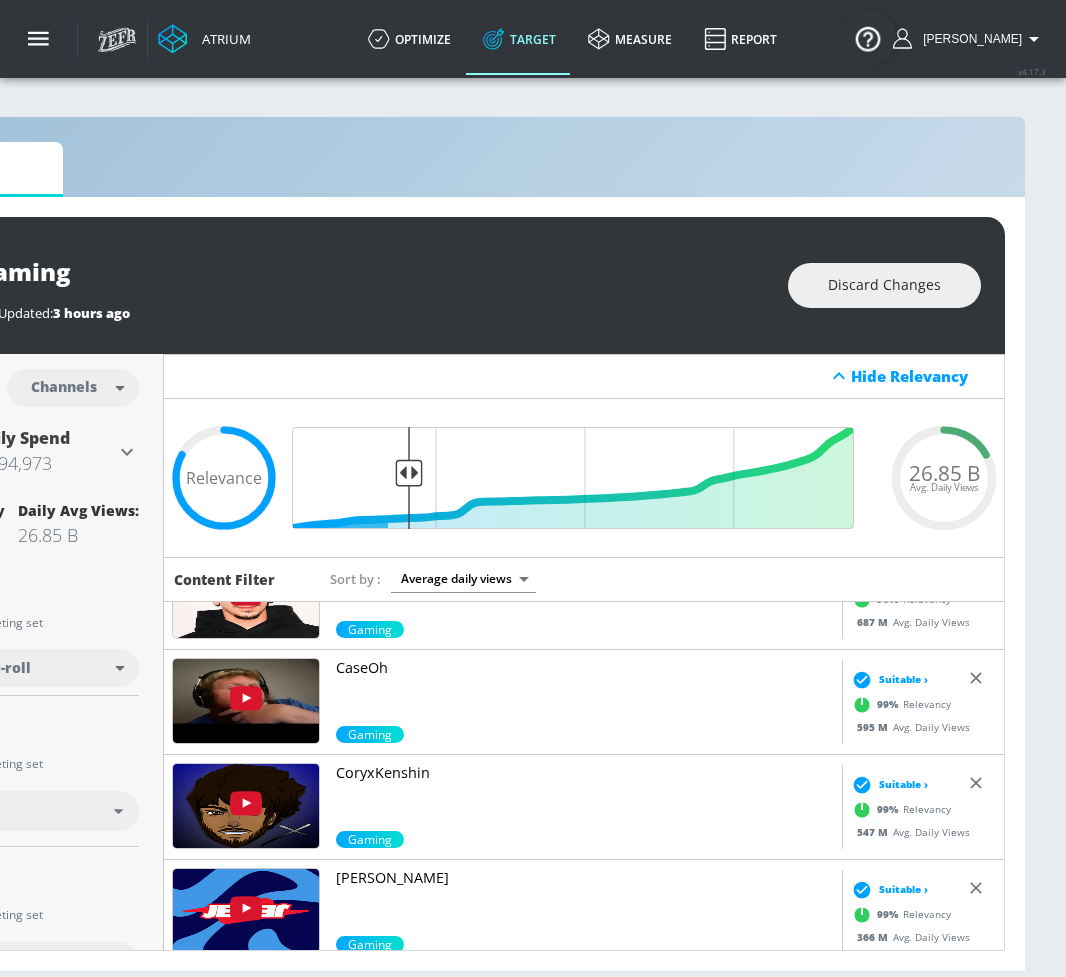 scroll, scrollTop: 0, scrollLeft: 0, axis: both 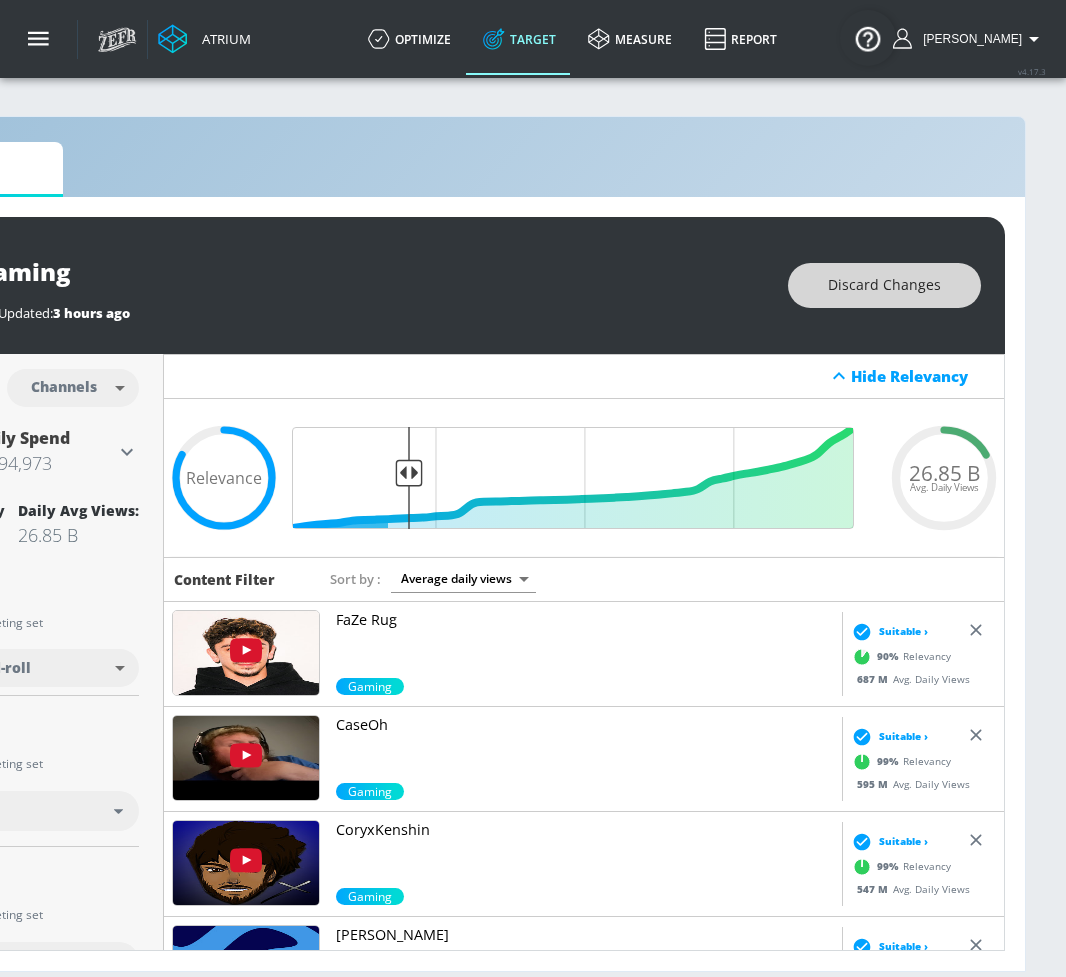 click on "Discard Changes" at bounding box center [884, 285] 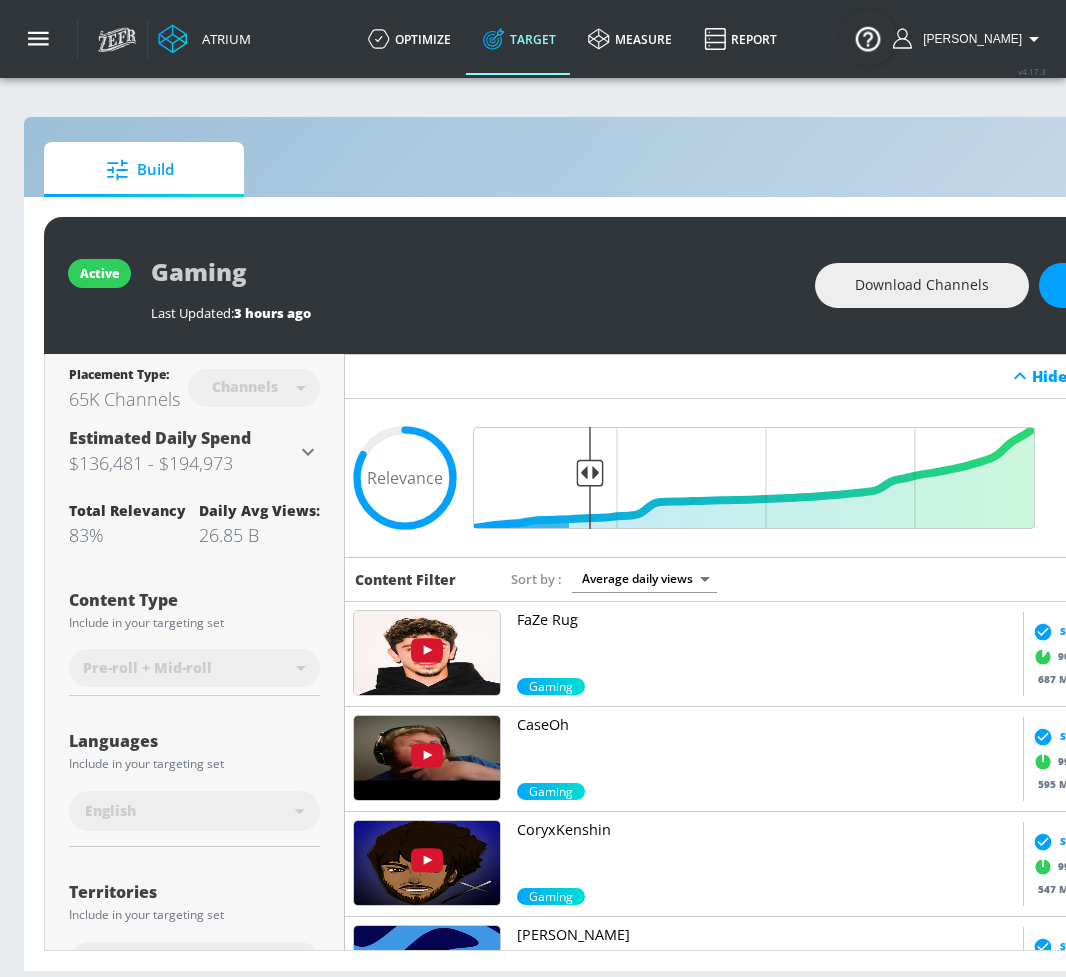 scroll, scrollTop: 0, scrollLeft: 12, axis: horizontal 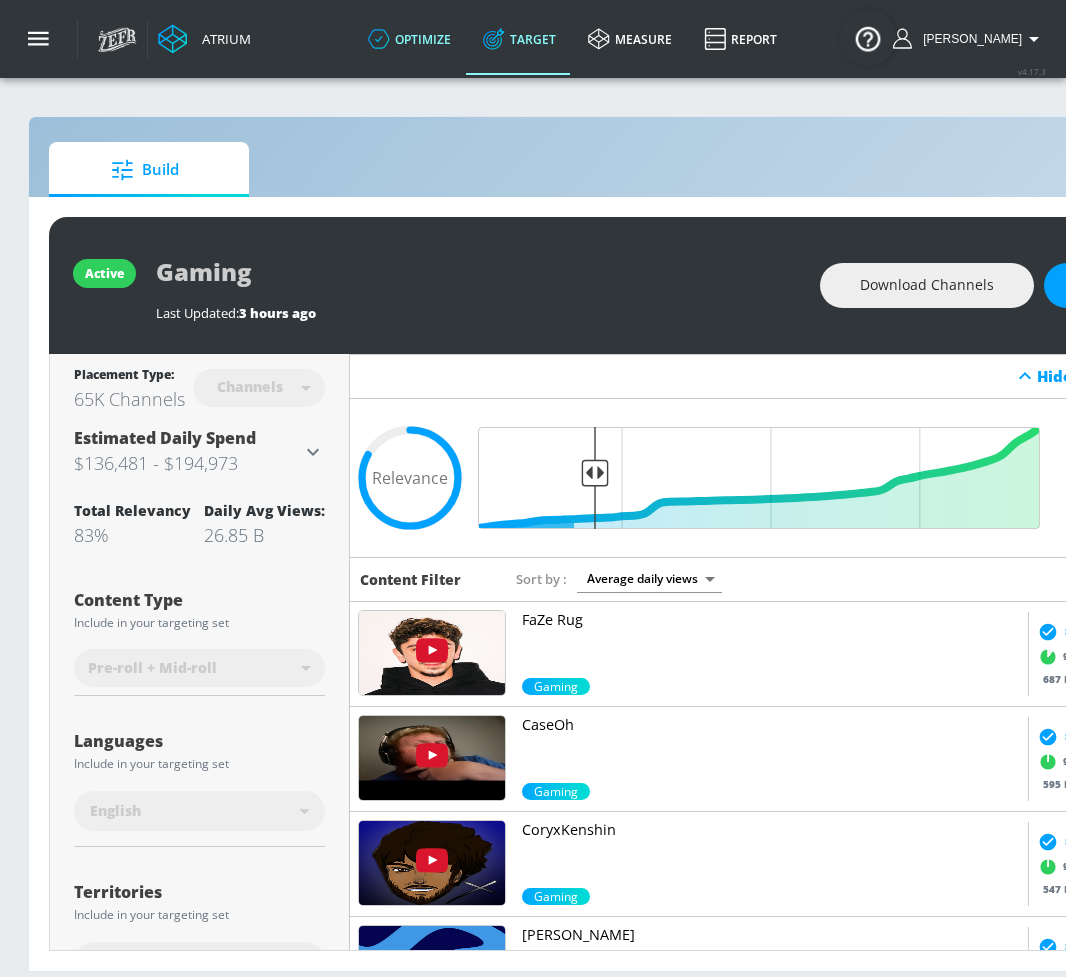 click on "optimize" at bounding box center (409, 39) 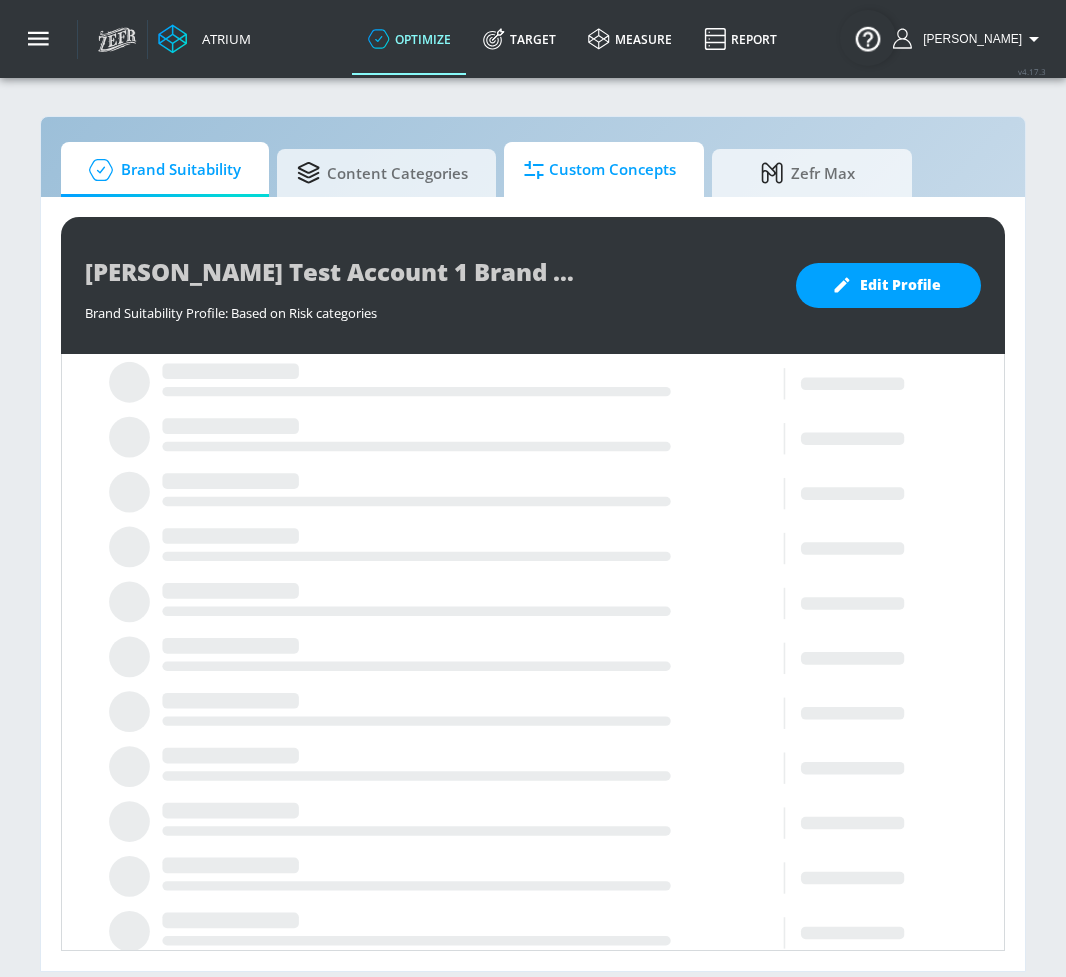 scroll, scrollTop: 0, scrollLeft: 0, axis: both 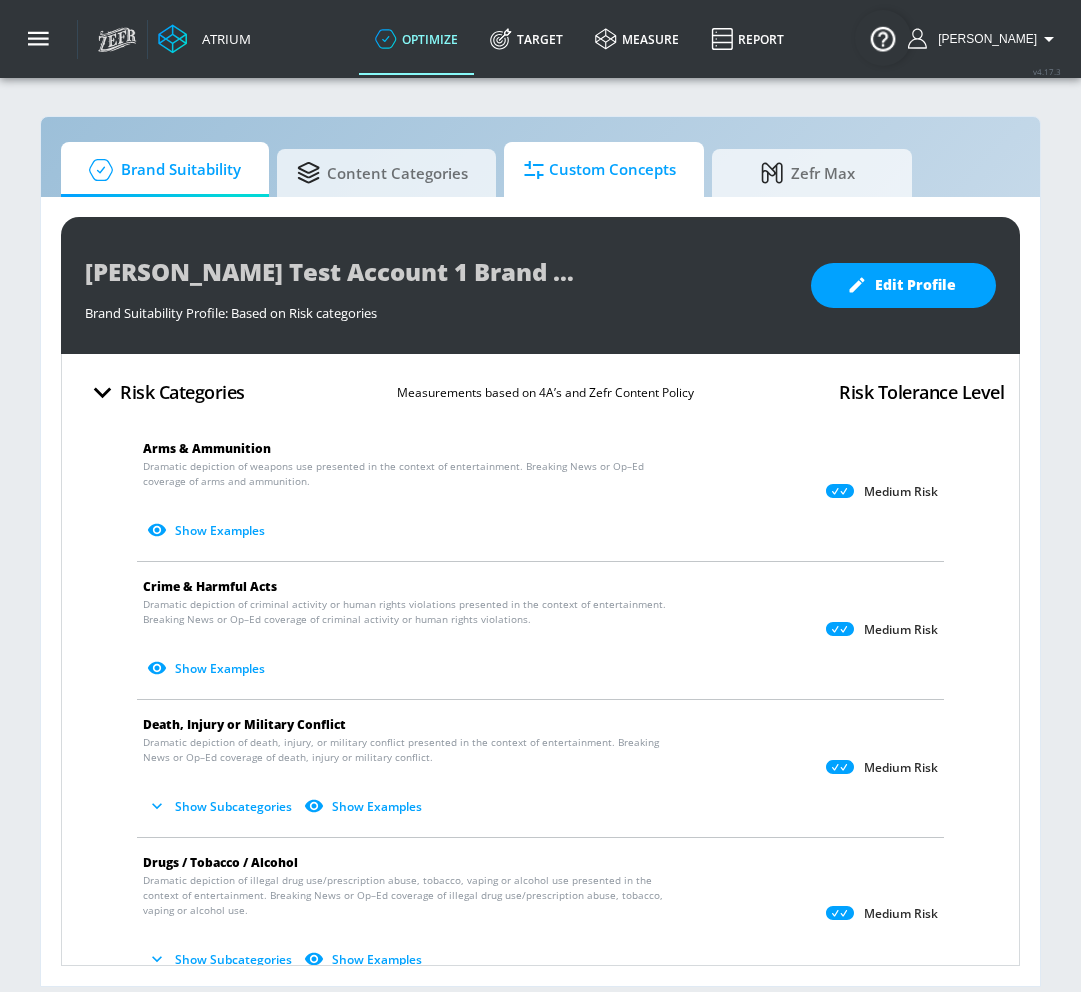 click on "Custom Concepts" at bounding box center [600, 170] 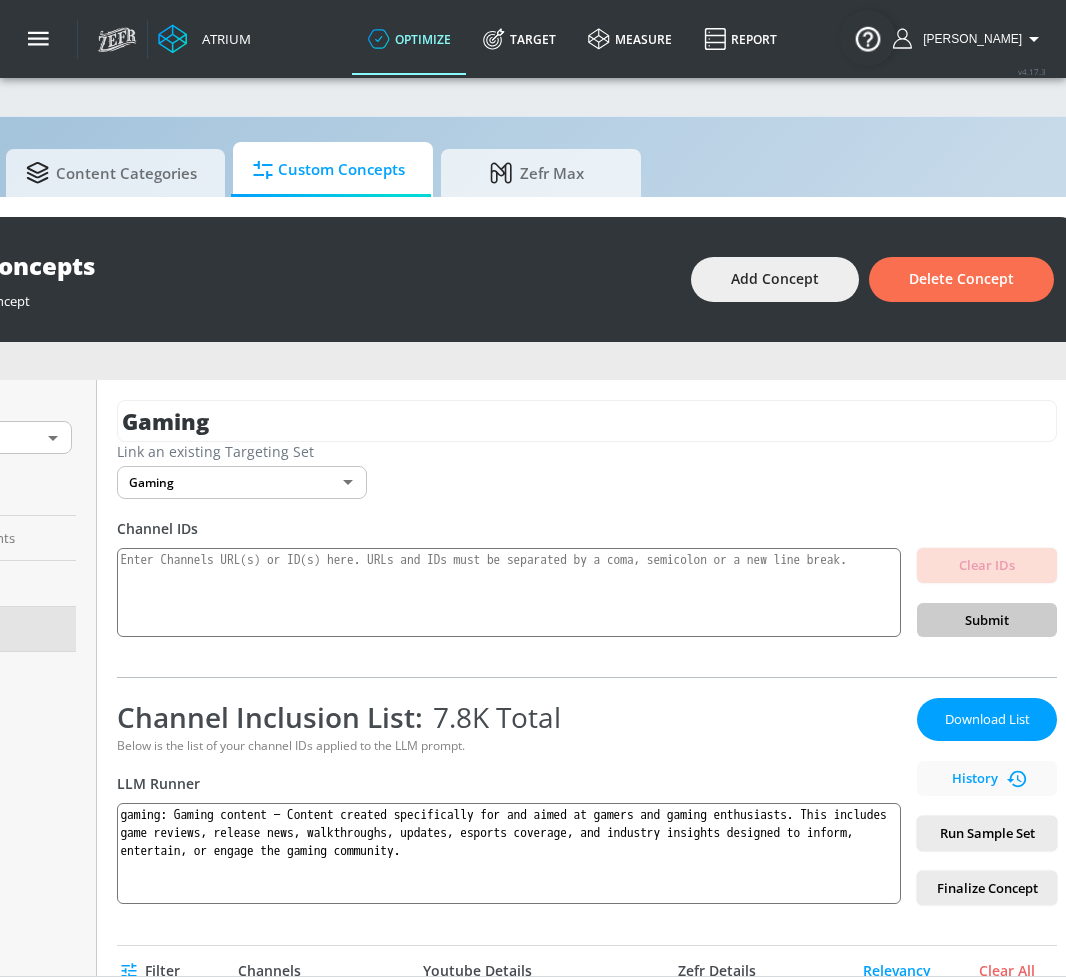 scroll, scrollTop: 0, scrollLeft: 279, axis: horizontal 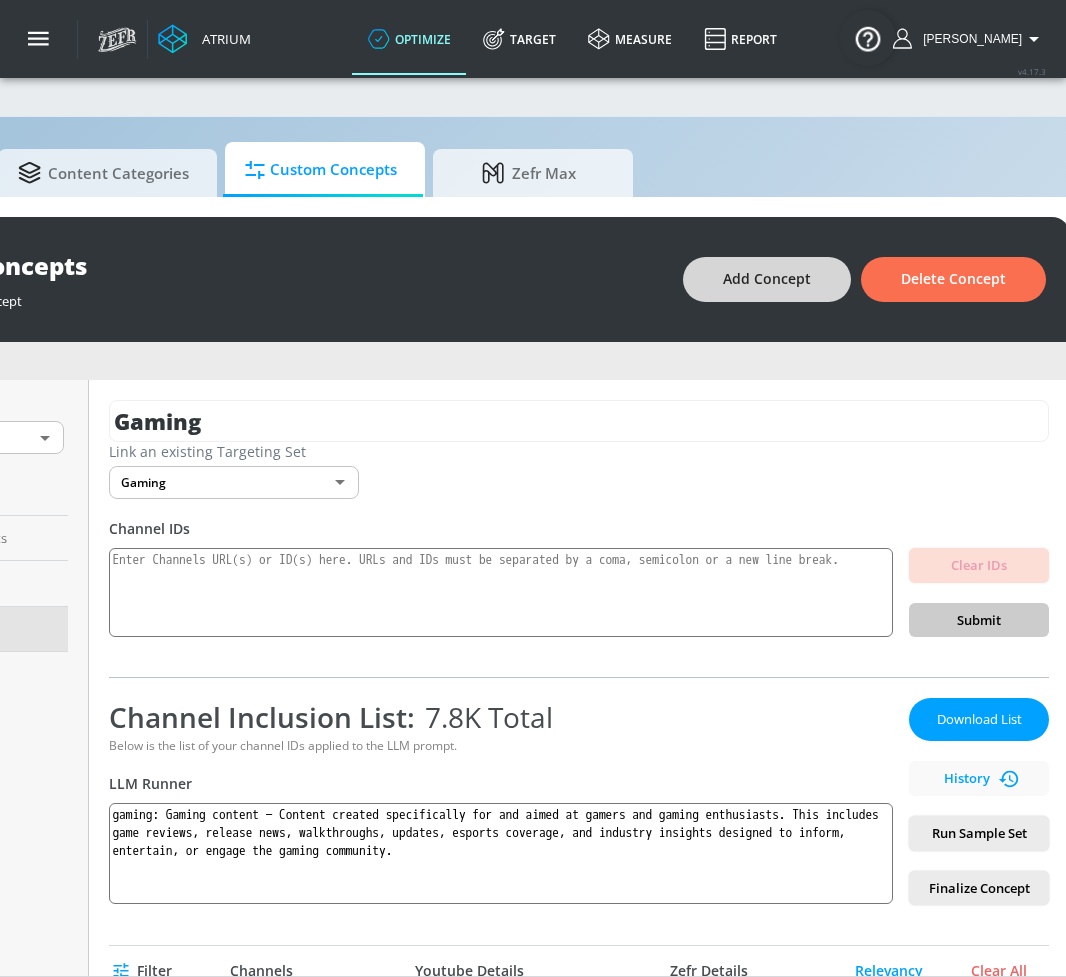 click on "Add Concept" at bounding box center (767, 279) 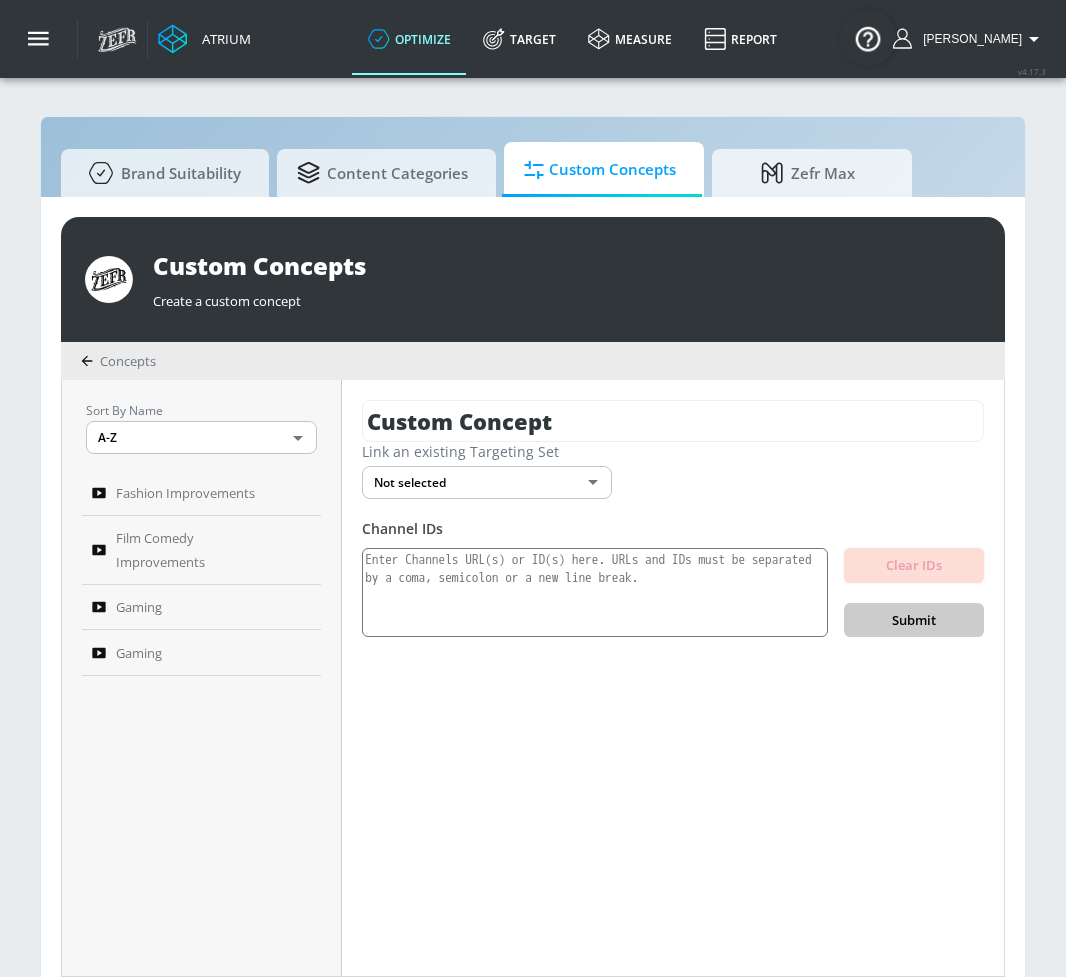 scroll 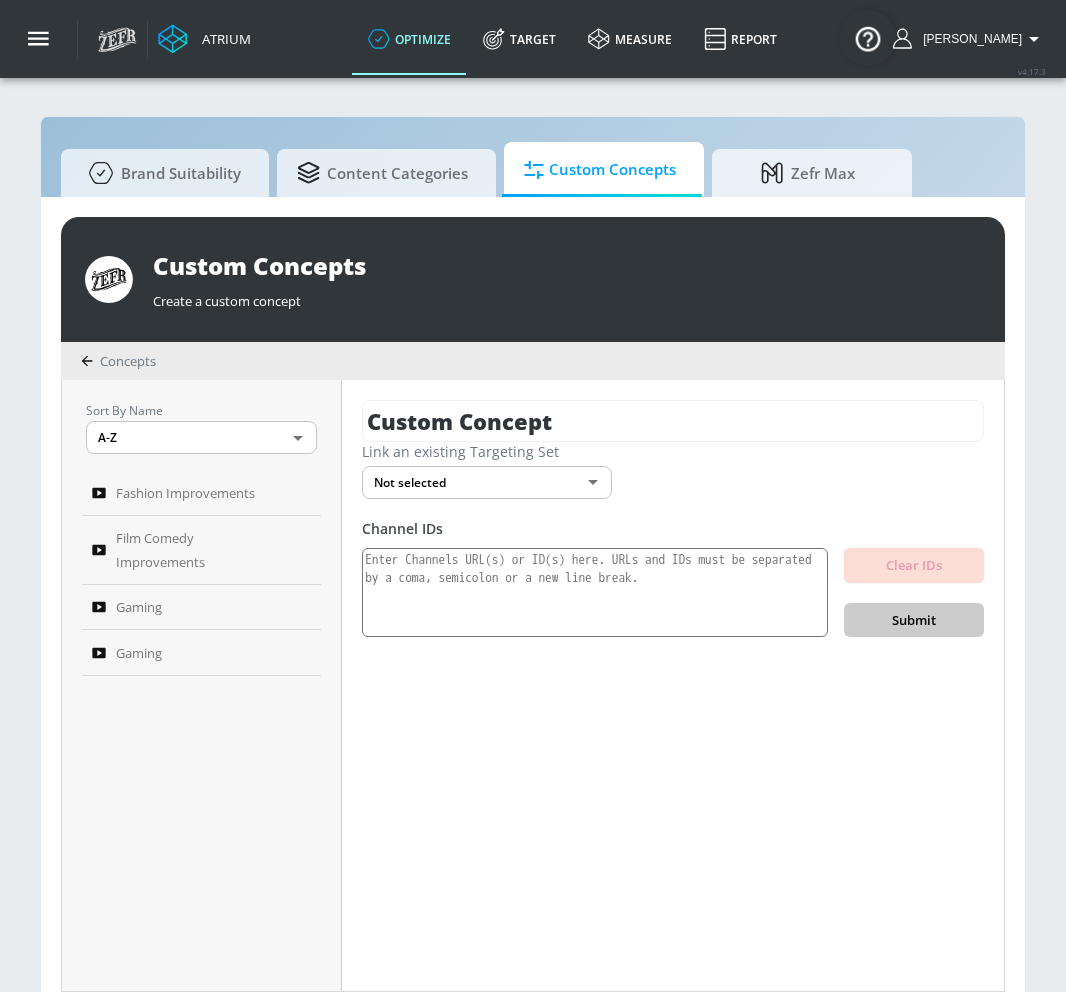 click on "Custom Concept Link an existing Targeting Set Not selected none ​ Channel IDs Clear IDs Submit" at bounding box center (673, 685) 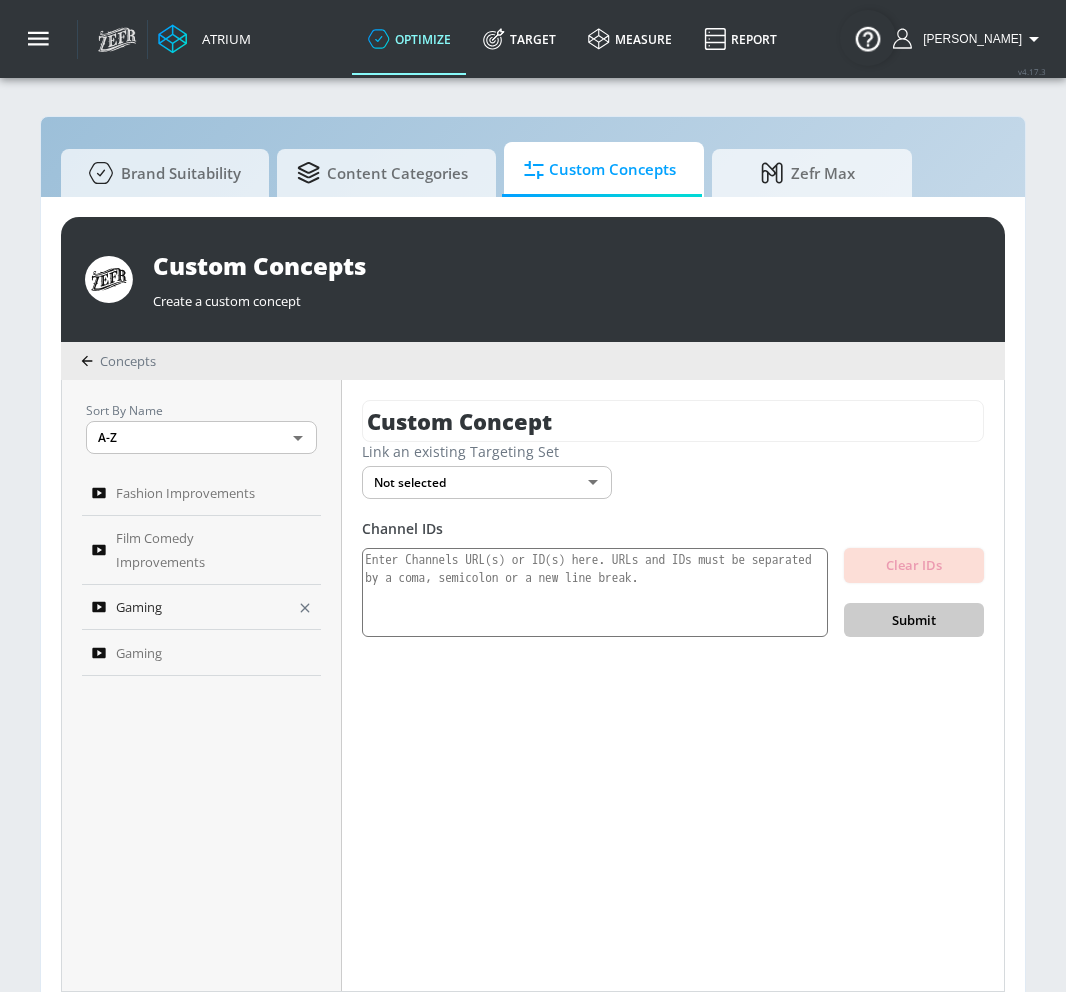 click on "Gaming" at bounding box center (201, 608) 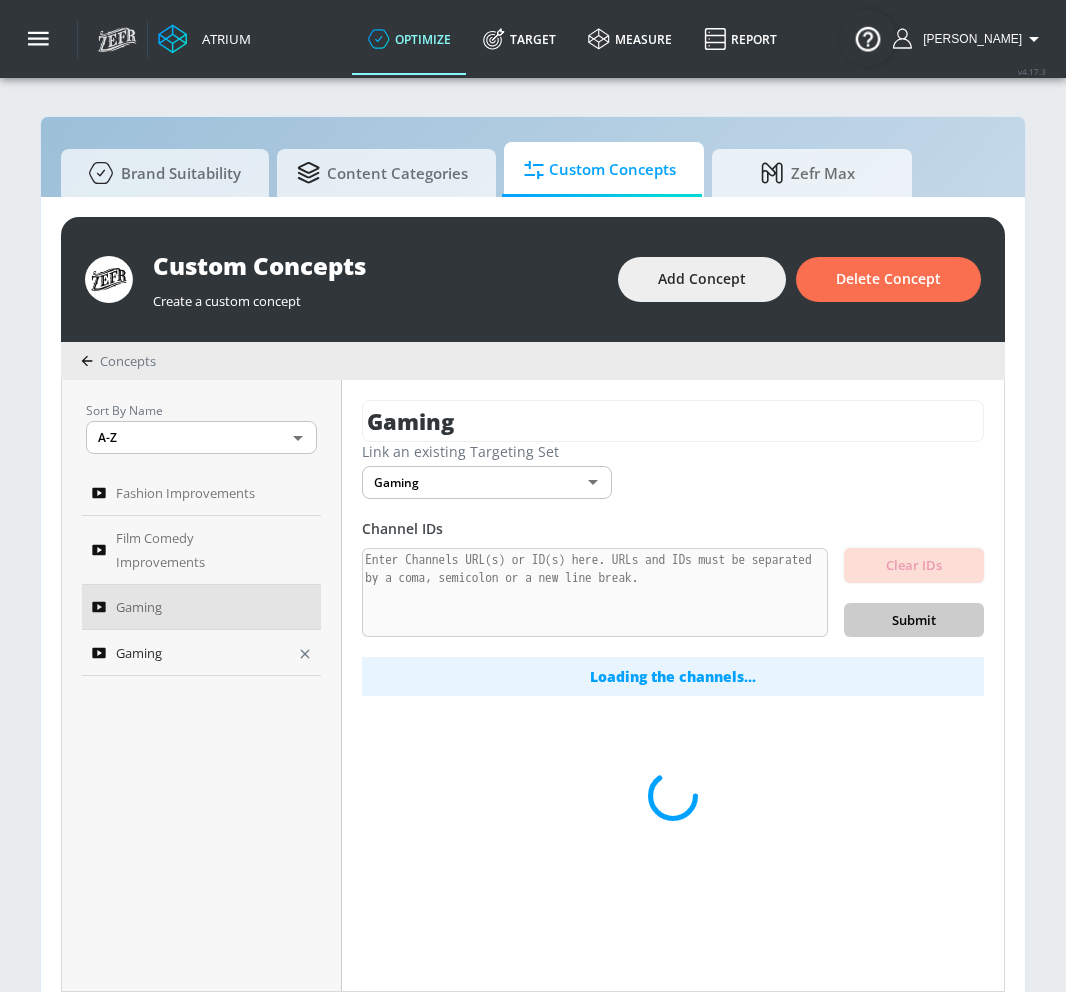 click on "Gaming" at bounding box center [188, 653] 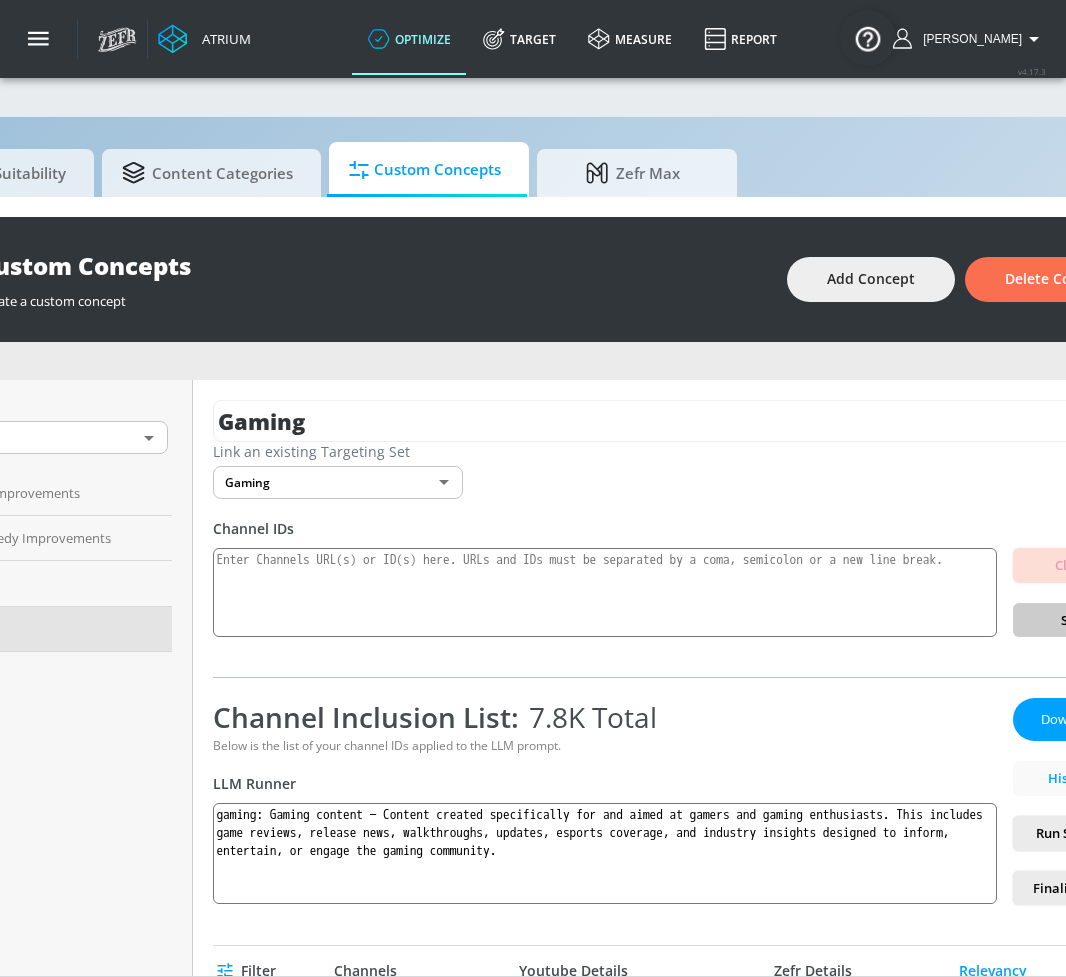 scroll, scrollTop: 0, scrollLeft: 181, axis: horizontal 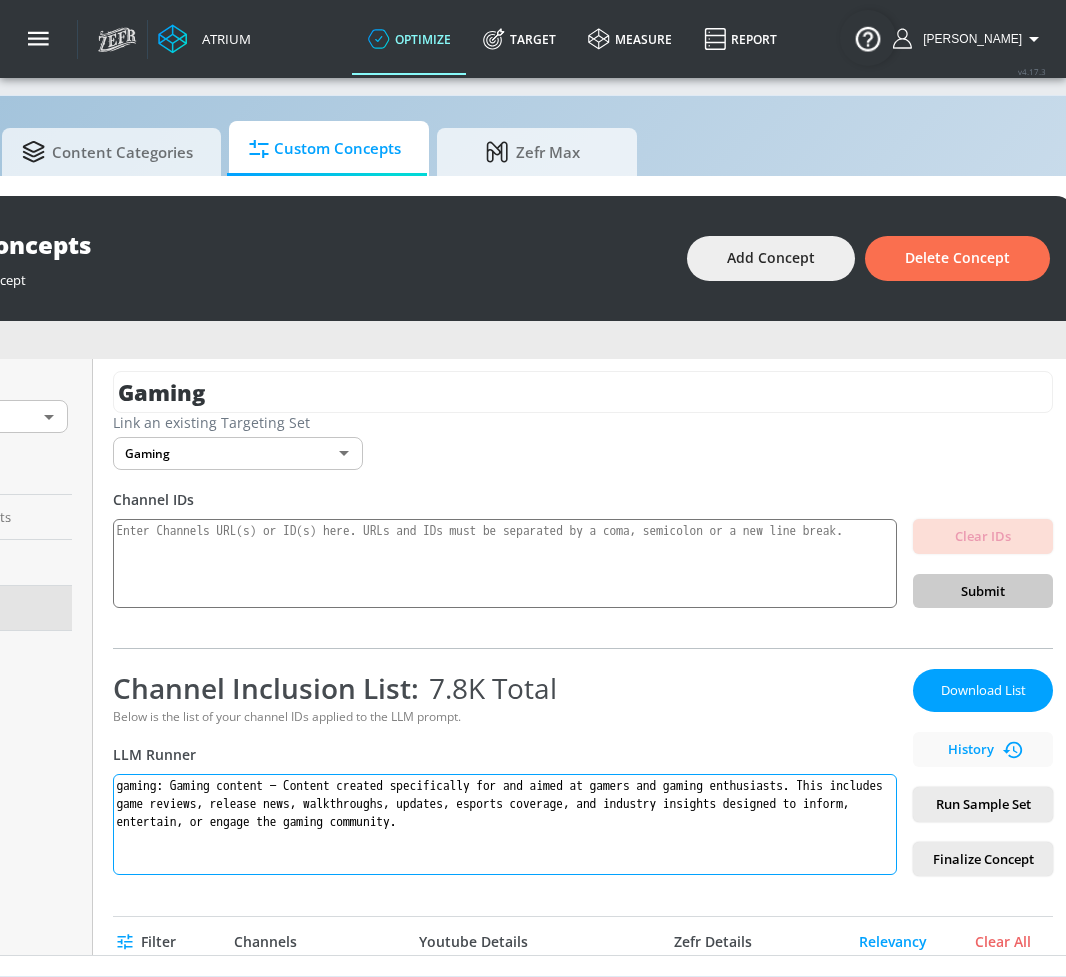 drag, startPoint x: 709, startPoint y: 991, endPoint x: 835, endPoint y: 795, distance: 233.00644 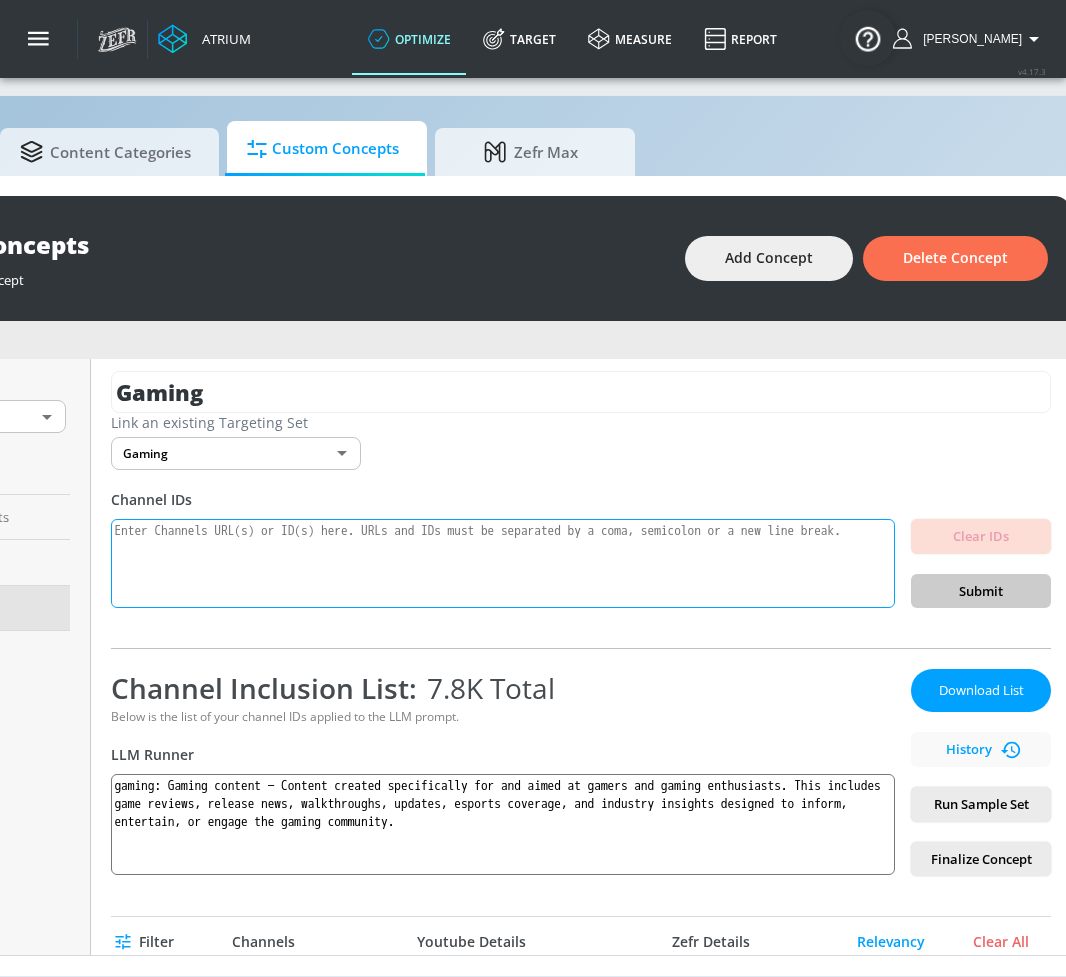 click at bounding box center [503, 564] 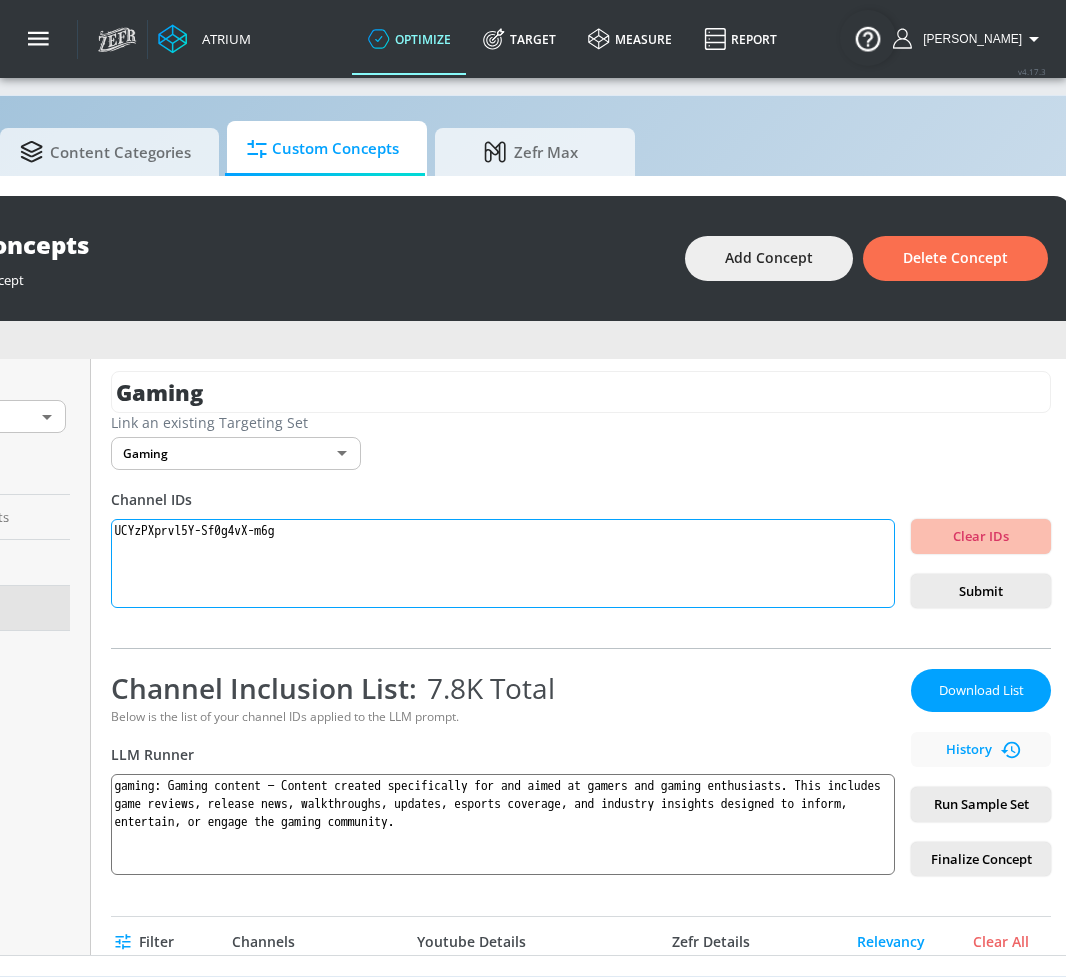 drag, startPoint x: 339, startPoint y: 515, endPoint x: 119, endPoint y: 513, distance: 220.0091 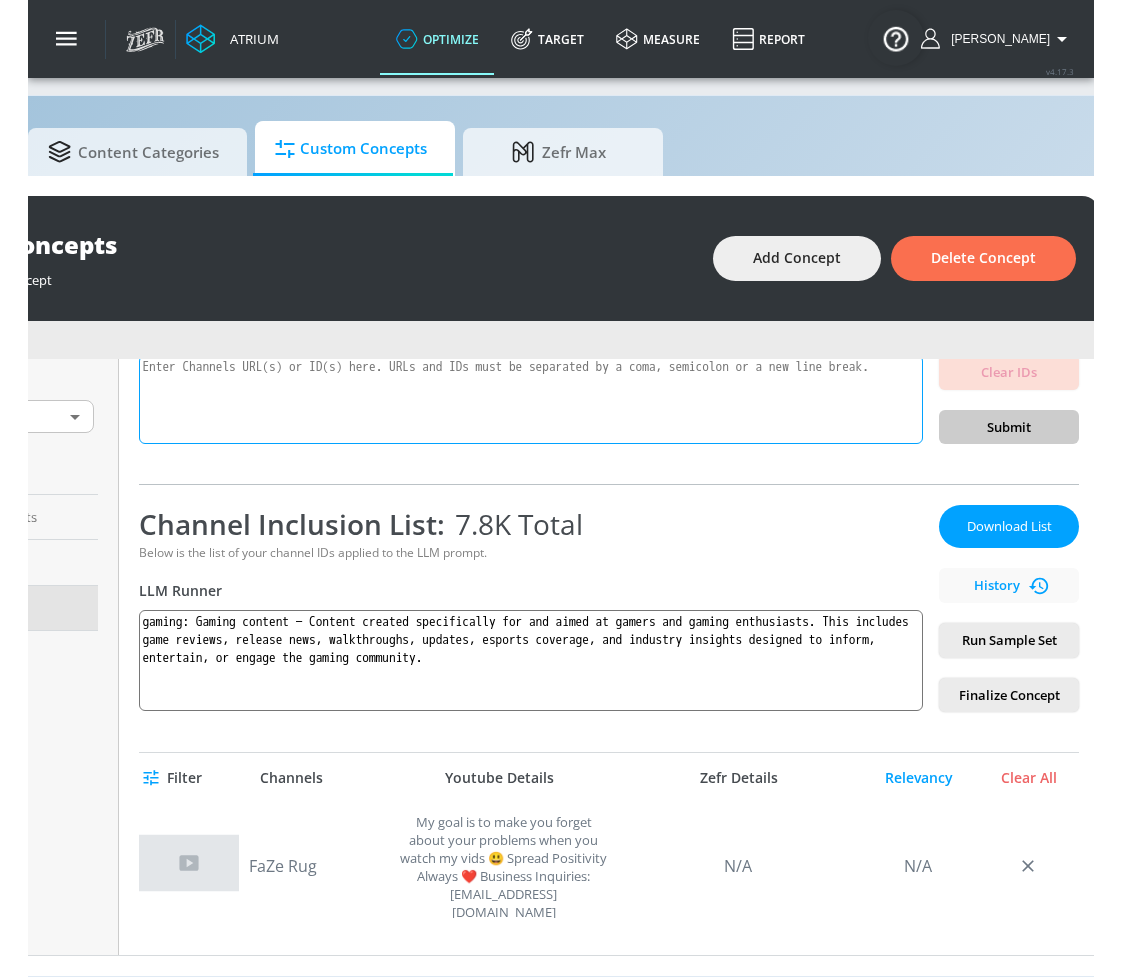 scroll, scrollTop: 171, scrollLeft: 0, axis: vertical 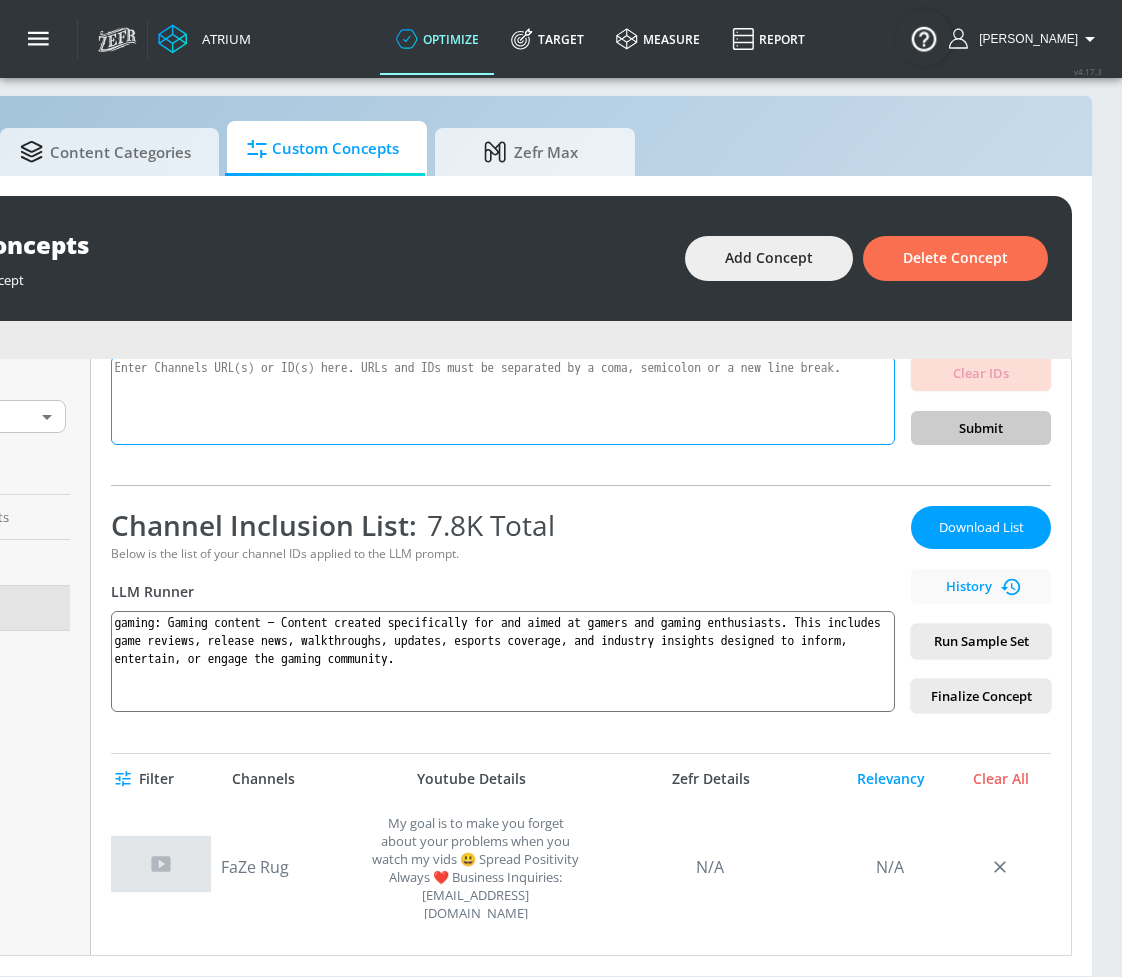 paste on "UCilwZiBBfI9X6yiZRzWty8Q
UC63anZxfVGHUEmfBAf5w7pw
UCiYcA0gJzg855iSKMrX3oHg
UCQIUhhcmXsu6cN6n3y9-Pww
UCWBWgCD4oAqT3hUeq40SCUw
UCs6ZQr6vTKU83dLhTABrN4g
UCIH0E-zQ3-HzYDChlpafRsQ
UCjiXtODGCCulmhwypZAWSag
UC7_YxT-KID8kRbqZo7MyscQ
UCBNnILlexKYtJu-EGUvq_iA
UCeBPTBz1oRnsWsUBnKNNKNw
UCIVSqoHCUN1XdEpiVItxfoQ
UCzXwjTI6c6mVn6oui_p6oiw
UCj4hfQEWcGtF08SLEZCZc5Q
UCJHBJ7F-nAIlMGolm0Hu4vg
UCh5mLn90vUaB1PbRRx_AiaA
UCtvggO4vLSDBq1hUCrRRPvg
UCZBY6V8Lxmwu8gGRBOyO11w
UC0eLBYhxW9HC0P9PXQ73mpQ
UCtwOgy4vDxfGmsHR0YMVufg
UCJZam2u1G0syq3kyqrCXrNw
UCIPPMRA040LQr5QPyJEbmXA
UC-gW4TeZAlKm7UATp24JsWQ
UCr1kbyiJzl-x5YYDxhYJuPw
UCeBnbqt4VRhotq2TQjkIi2A
UC_q5WZtFp36adwqhKpZzxwQ
UCPLMPHT-d8GZOqL_AHJFdQQ
UClCvmntMJCrerMDSc1WQGNg
UCJKdgzE45ucqAukhKr_6bxw
UCVhGR9TU1vfvHXl73uaEiEQ
UCK5vUVoJsEVc7JeXQ8XiX7w
UCTevXUV9L6_hgvFlLDMmf1w
UCTU3m4rCUS-7qXuHK-j9Uqw
UCtH3yiPcHUfe2SmsmD2YE6A
UCiSVf-UpLC9rRjAT1qRTW0g
UCQeRaTukNYft1_6AZPACnog
UC70Dib4MvFfT1tU6MqeyHpQ
UCnuf06xsaSO8f2svzMENyBw
UClljAz6ZKy0XeViKsohdjqA
UCZR1vQtTcy9qCB9zSfsA5Mg
UCOnECY8FBKKPVi5ZsSgX..." 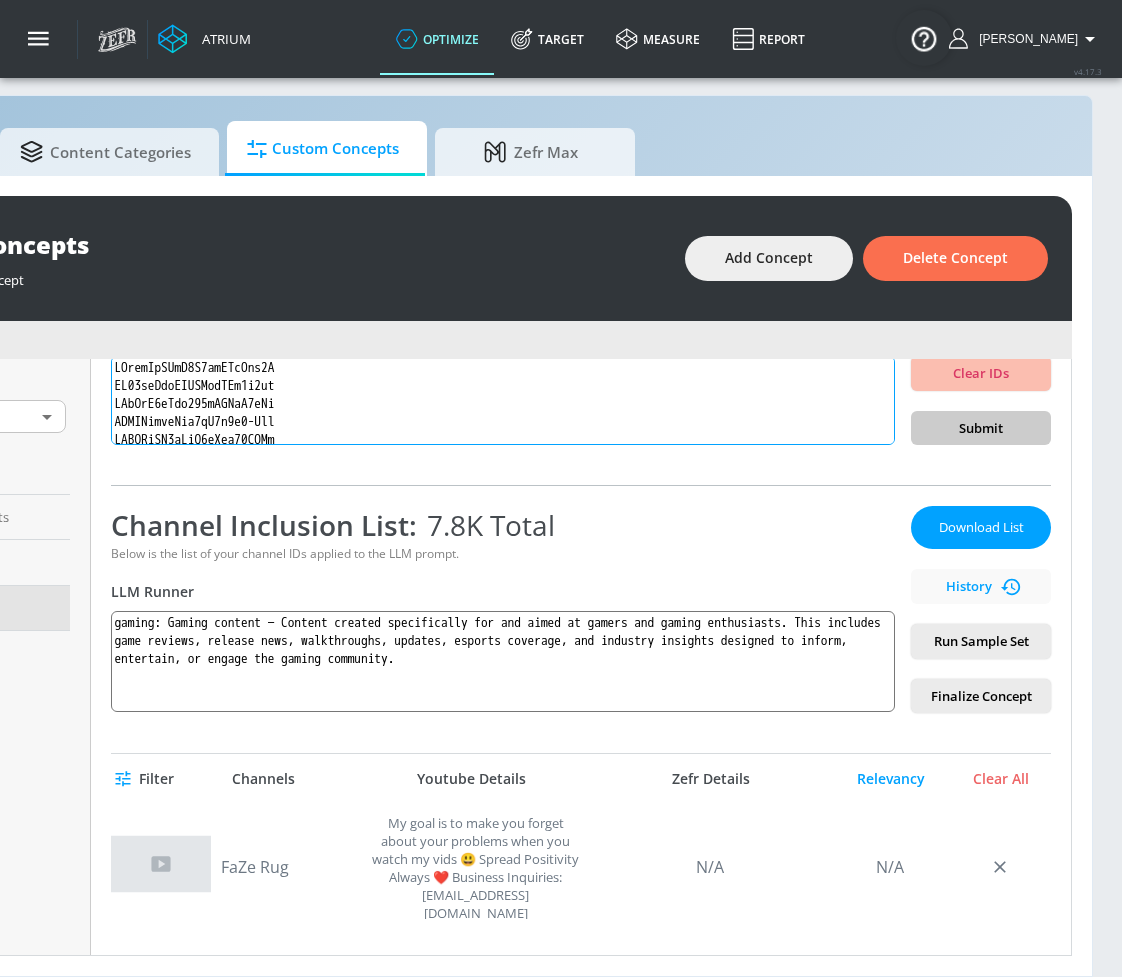 scroll, scrollTop: 1433, scrollLeft: 0, axis: vertical 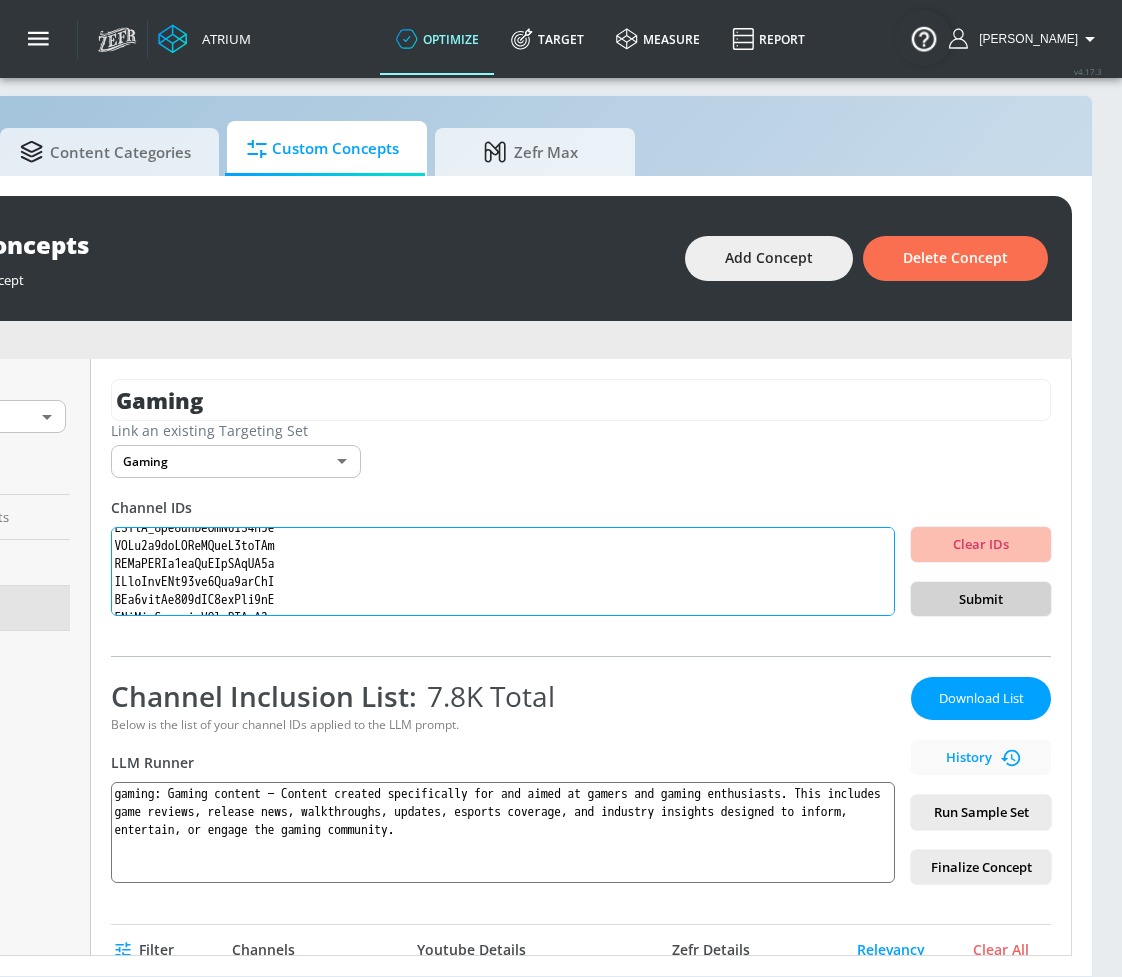 type on "UCilwZiBBfI9X6yiZRzWty8Q
UC63anZxfVGHUEmfBAf5w7pw
UCiYcA0gJzg855iSKMrX3oHg
UCQIUhhcmXsu6cN6n3y9-Pww
UCWBWgCD4oAqT3hUeq40SCUw
UCs6ZQr6vTKU83dLhTABrN4g
UCIH0E-zQ3-HzYDChlpafRsQ
UCjiXtODGCCulmhwypZAWSag
UC7_YxT-KID8kRbqZo7MyscQ
UCBNnILlexKYtJu-EGUvq_iA
UCeBPTBz1oRnsWsUBnKNNKNw
UCIVSqoHCUN1XdEpiVItxfoQ
UCzXwjTI6c6mVn6oui_p6oiw
UCj4hfQEWcGtF08SLEZCZc5Q
UCJHBJ7F-nAIlMGolm0Hu4vg
UCh5mLn90vUaB1PbRRx_AiaA
UCtvggO4vLSDBq1hUCrRRPvg
UCZBY6V8Lxmwu8gGRBOyO11w
UC0eLBYhxW9HC0P9PXQ73mpQ
UCtwOgy4vDxfGmsHR0YMVufg
UCJZam2u1G0syq3kyqrCXrNw
UCIPPMRA040LQr5QPyJEbmXA
UC-gW4TeZAlKm7UATp24JsWQ
UCr1kbyiJzl-x5YYDxhYJuPw
UCeBnbqt4VRhotq2TQjkIi2A
UC_q5WZtFp36adwqhKpZzxwQ
UCPLMPHT-d8GZOqL_AHJFdQQ
UClCvmntMJCrerMDSc1WQGNg
UCJKdgzE45ucqAukhKr_6bxw
UCVhGR9TU1vfvHXl73uaEiEQ
UCK5vUVoJsEVc7JeXQ8XiX7w
UCTevXUV9L6_hgvFlLDMmf1w
UCTU3m4rCUS-7qXuHK-j9Uqw
UCtH3yiPcHUfe2SmsmD2YE6A
UCiSVf-UpLC9rRjAT1qRTW0g
UCQeRaTukNYft1_6AZPACnog
UC70Dib4MvFfT1tU6MqeyHpQ
UCnuf06xsaSO8f2svzMENyBw
UClljAz6ZKy0XeViKsohdjqA
UCZR1vQtTcy9qCB9zSfsA5Mg
UCOnECY8FBKKPVi5ZsSgX..." 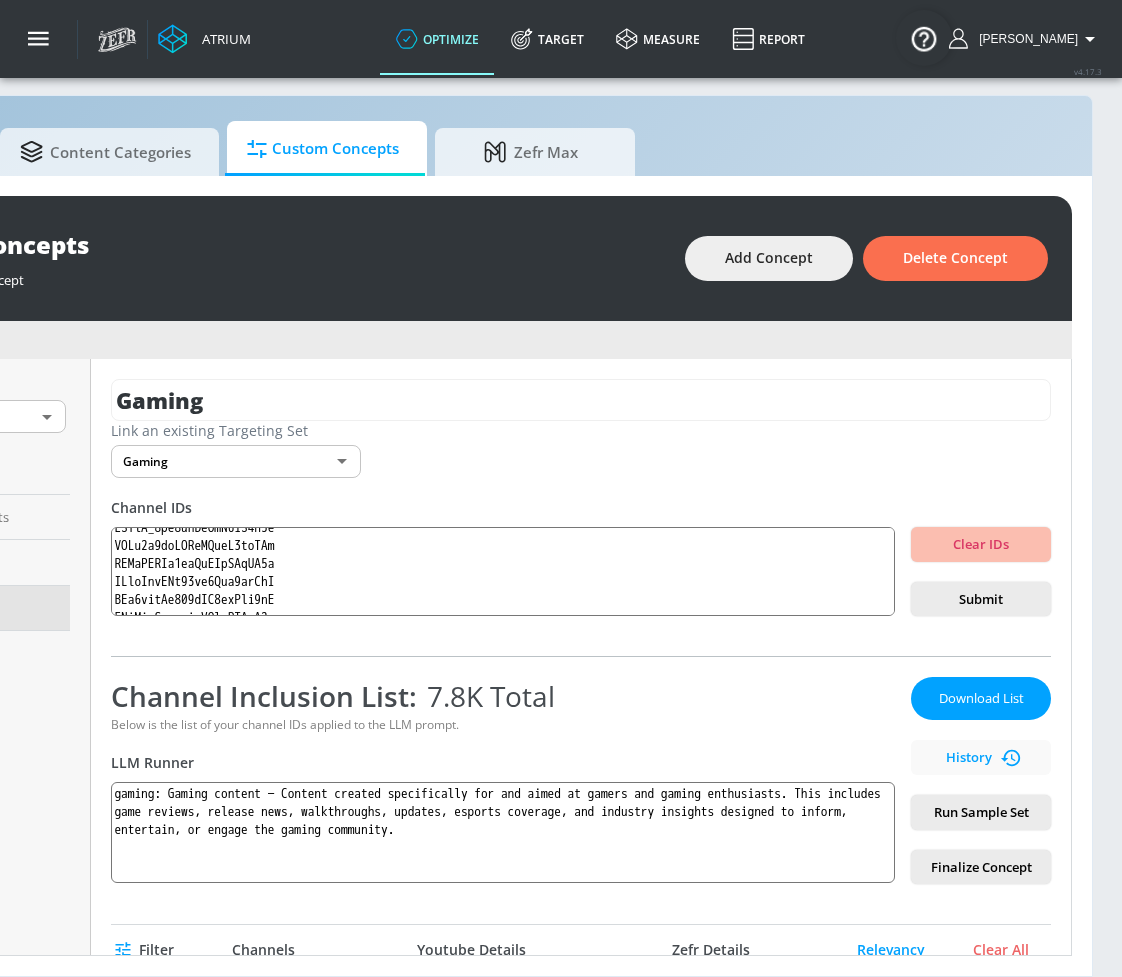 click on "Submit" at bounding box center (981, 599) 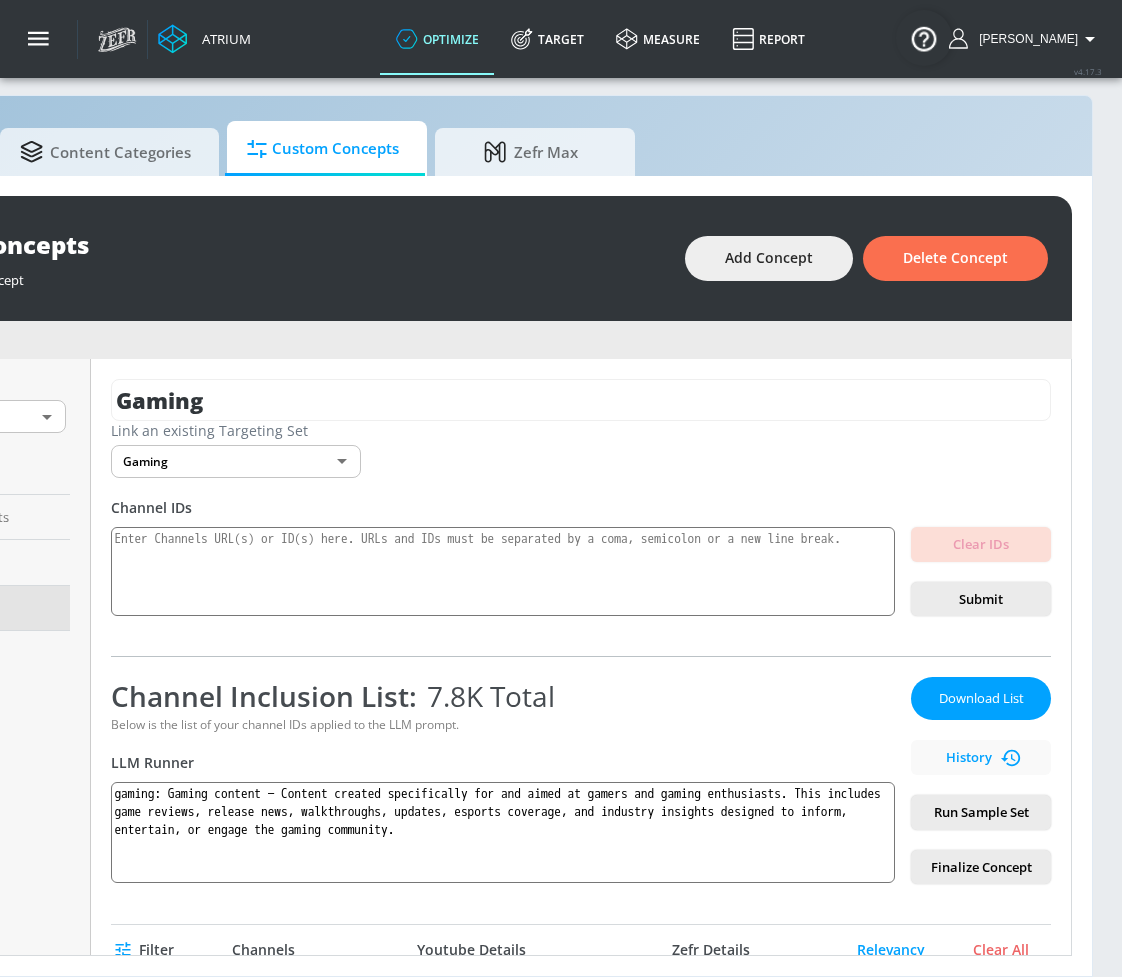 scroll, scrollTop: 0, scrollLeft: 0, axis: both 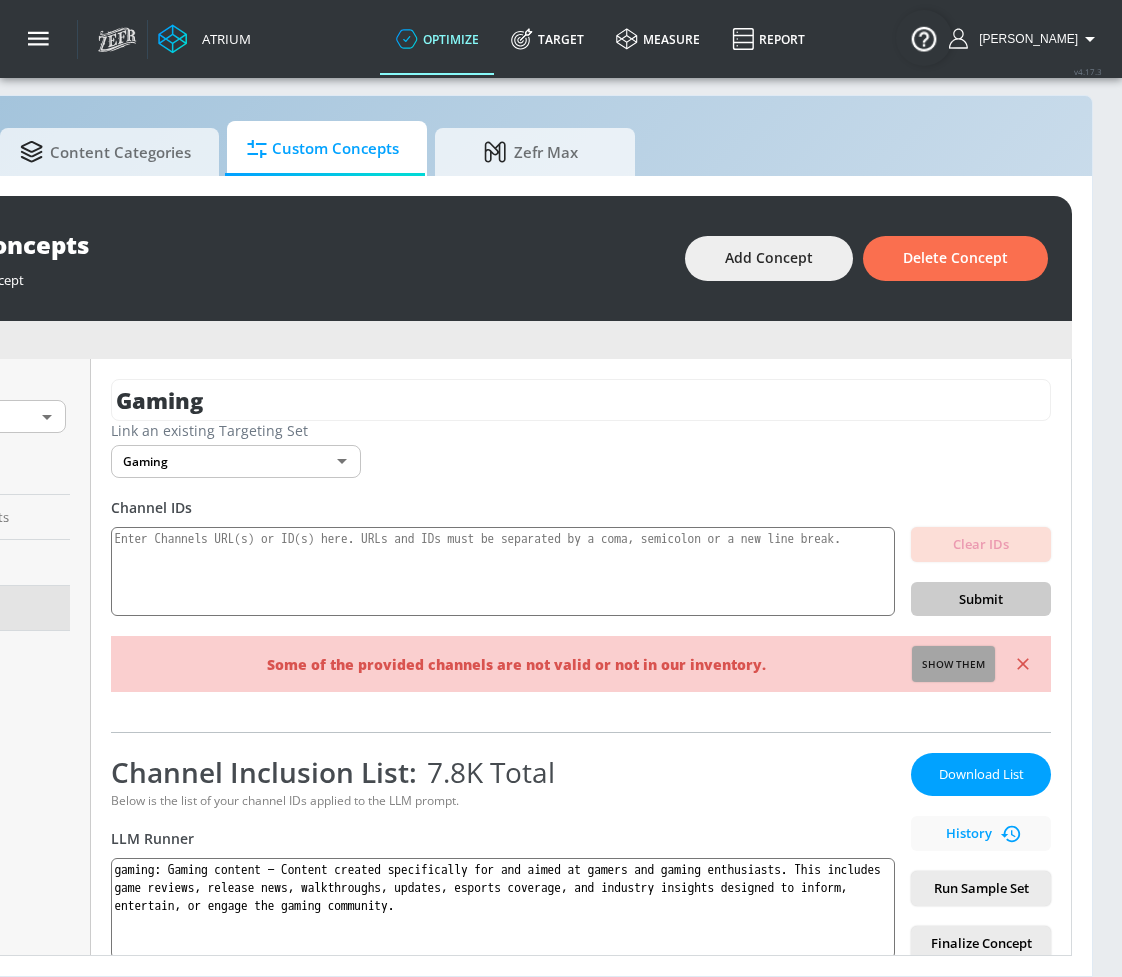 click on "Show them" at bounding box center [953, 665] 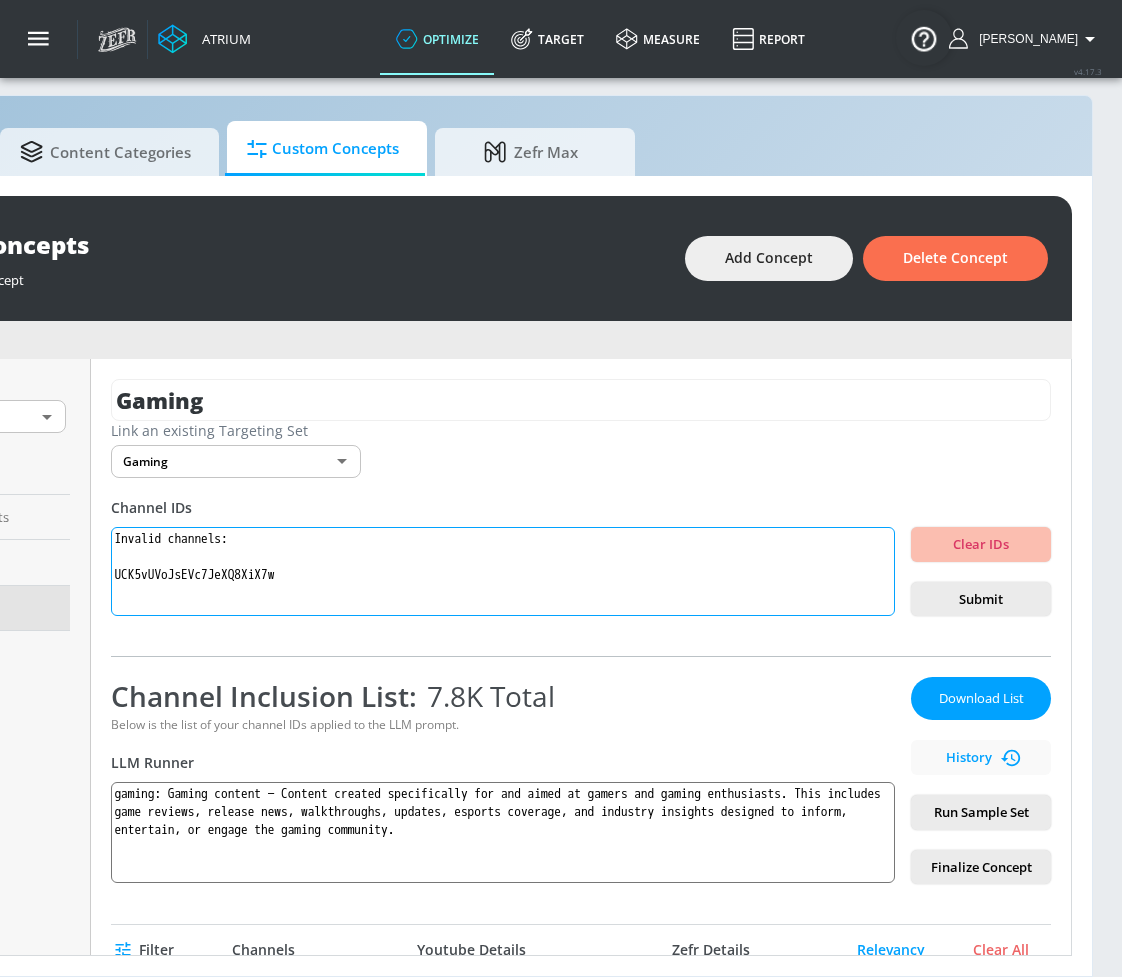 click on "Invalid channels:
UCK5vUVoJsEVc7JeXQ8XiX7w" at bounding box center [503, 572] 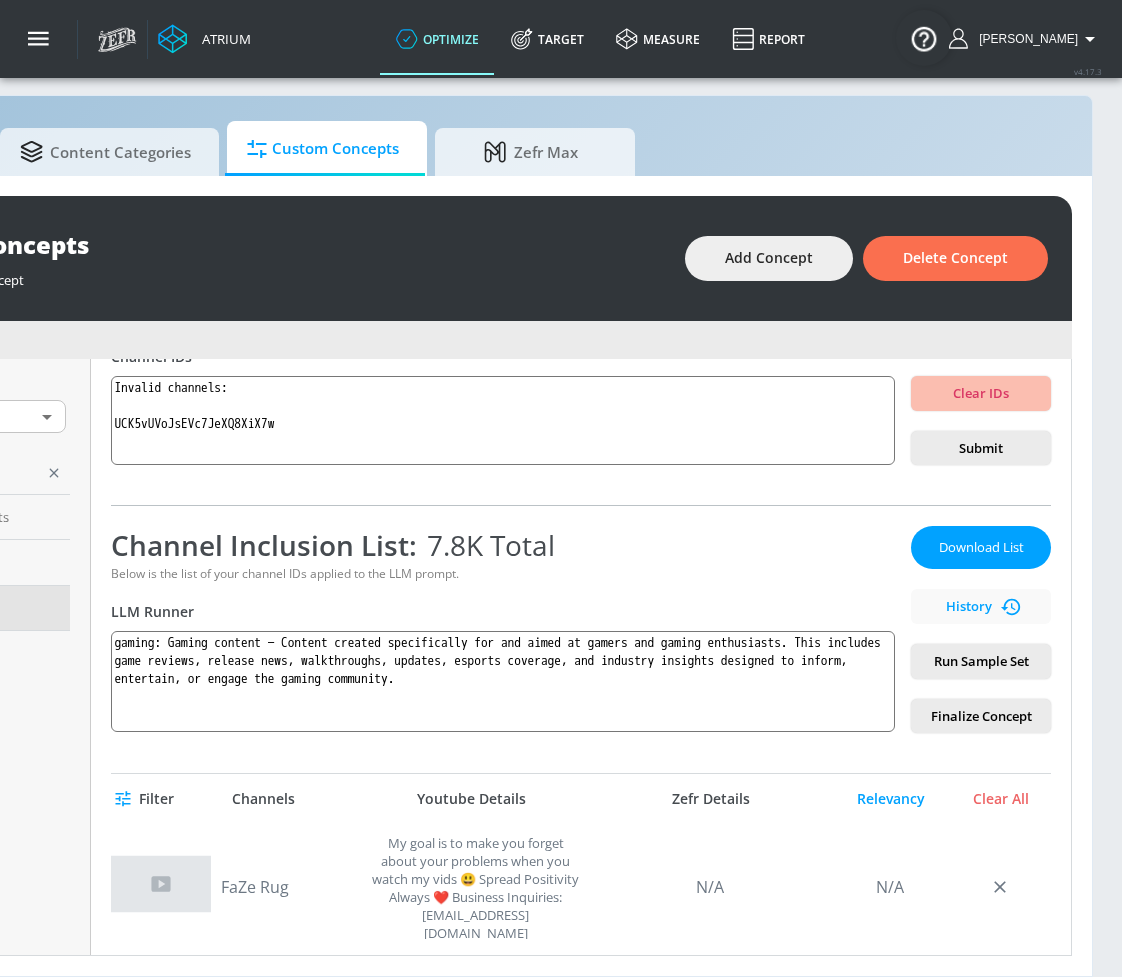 scroll, scrollTop: 147, scrollLeft: 0, axis: vertical 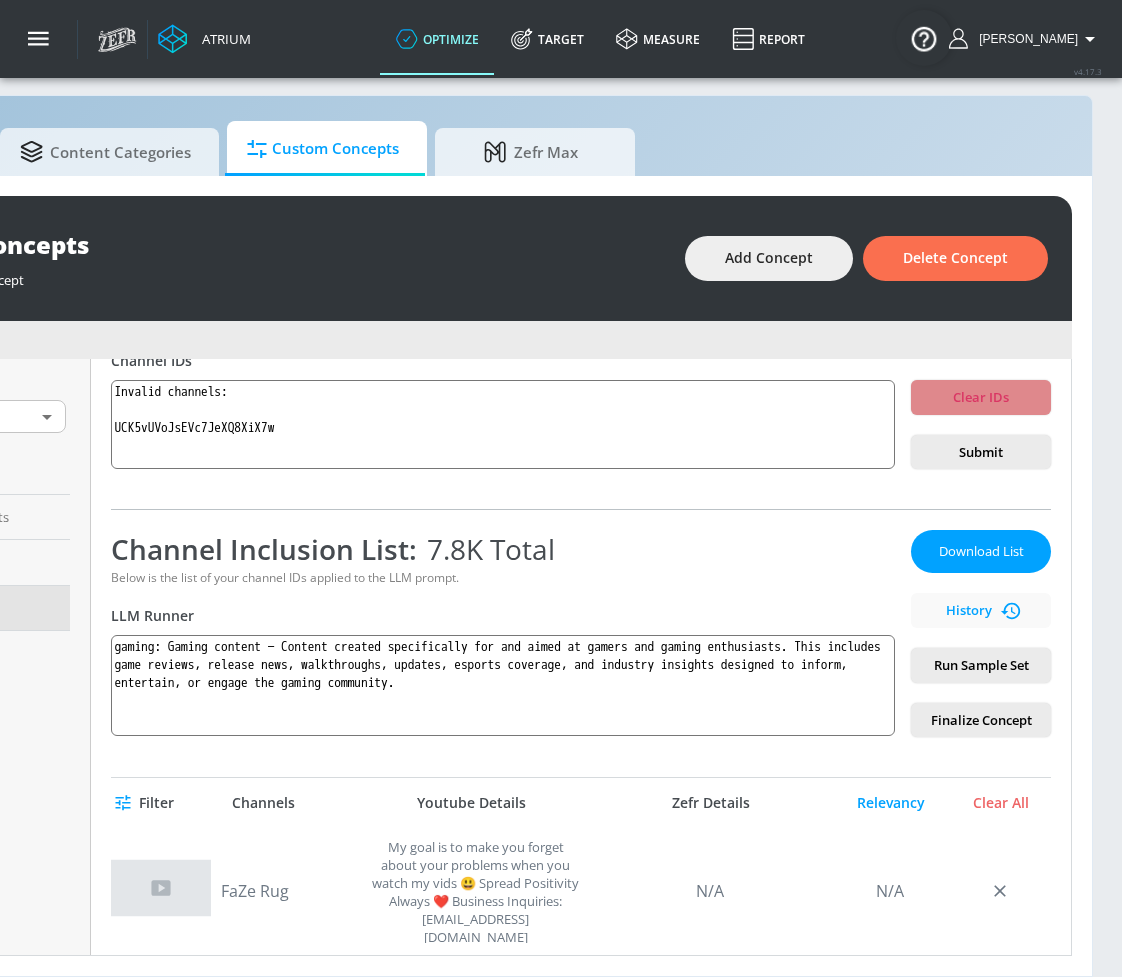 click on "Clear IDs" at bounding box center [981, 397] 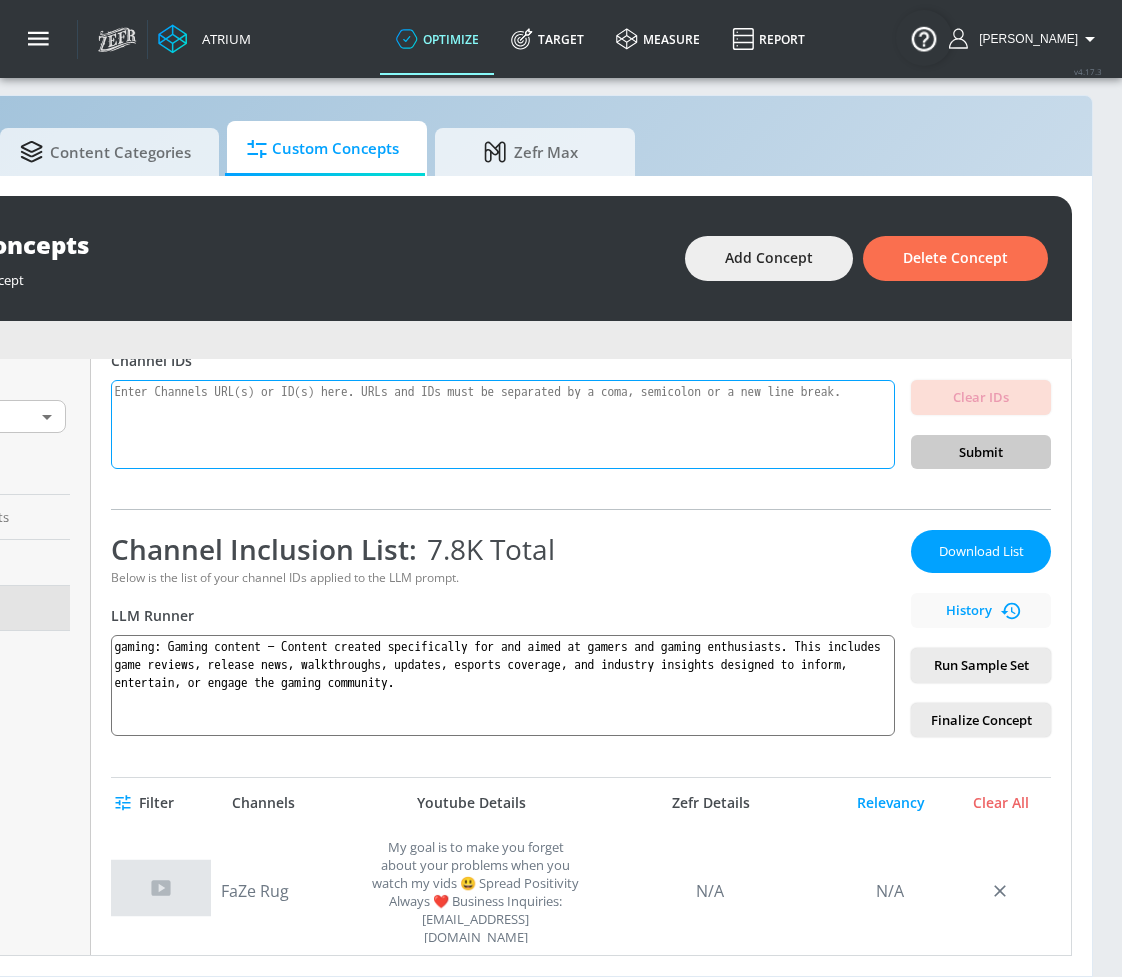 click at bounding box center (503, 425) 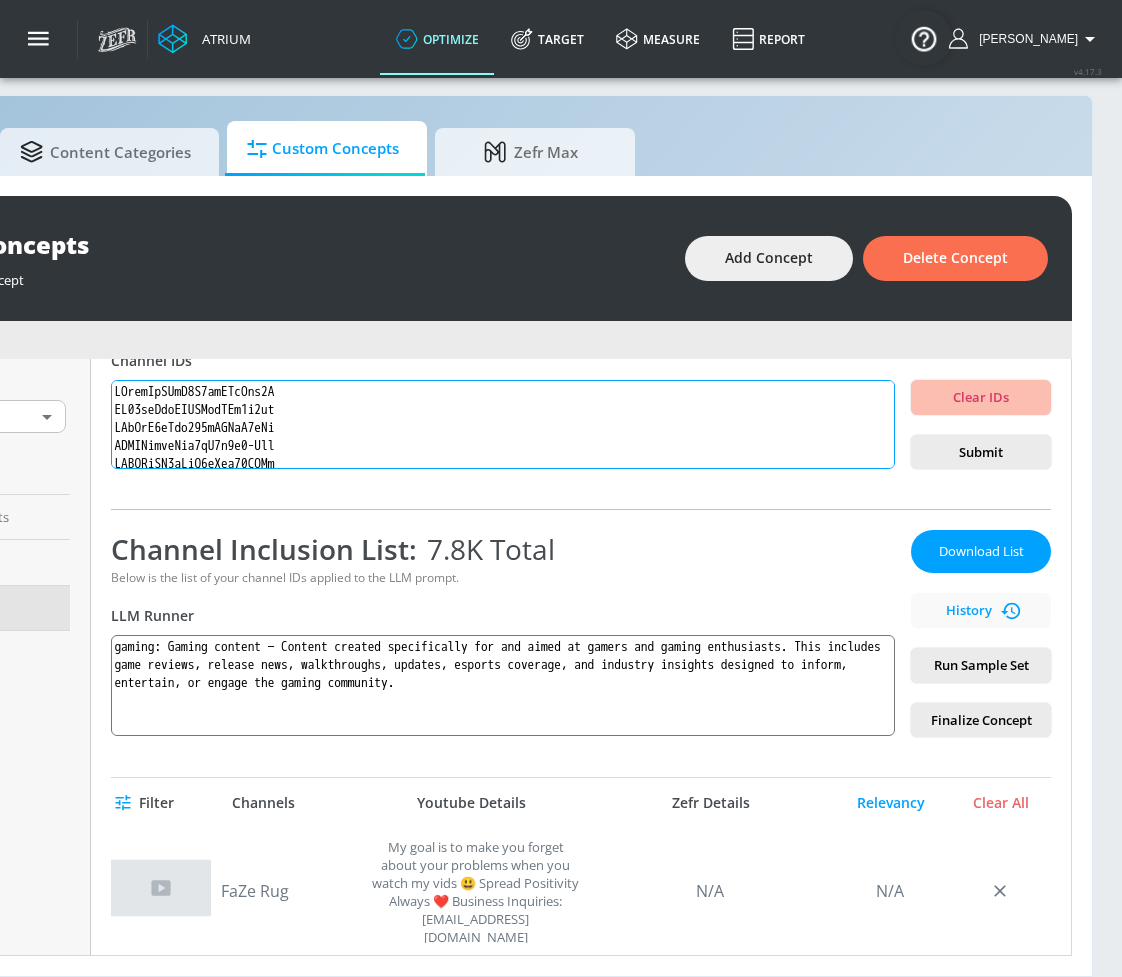 scroll, scrollTop: 1433, scrollLeft: 0, axis: vertical 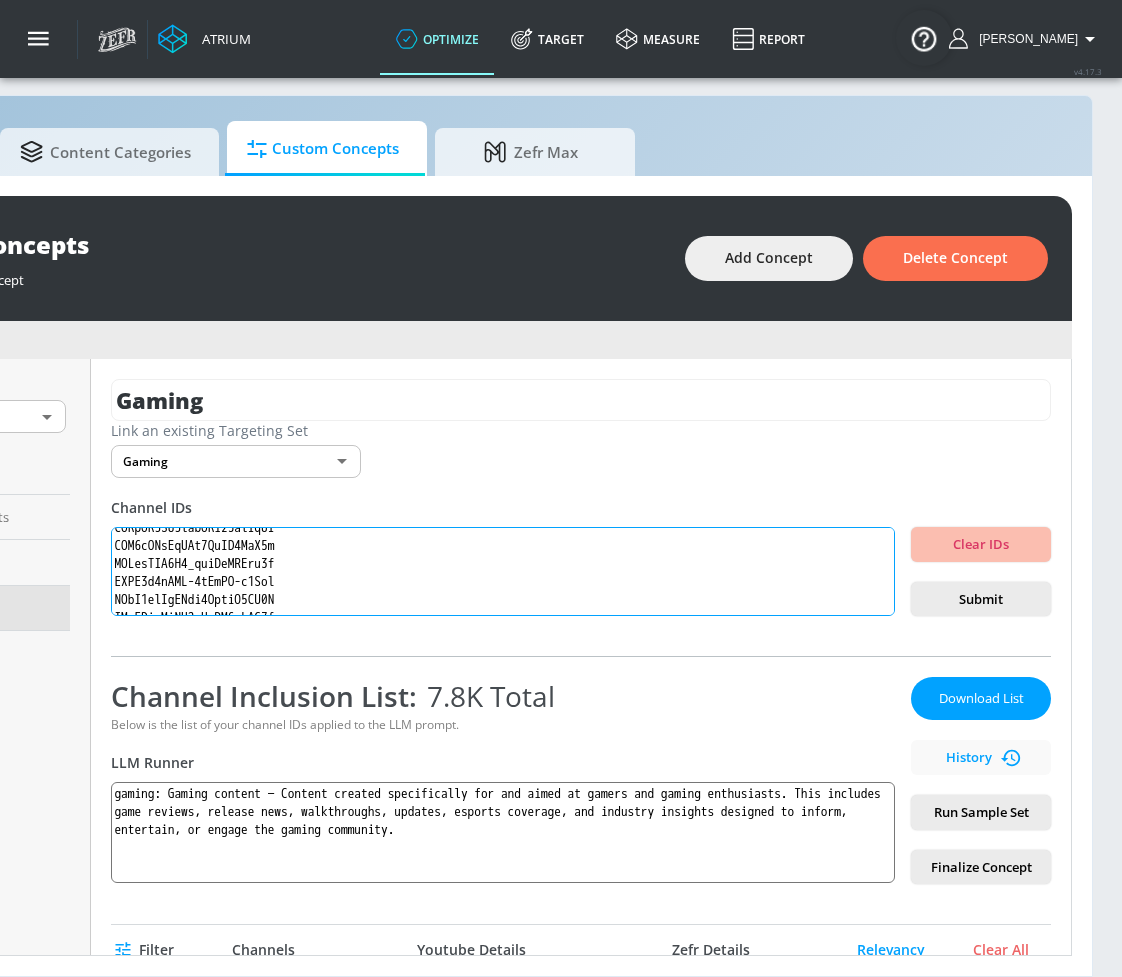drag, startPoint x: 324, startPoint y: 433, endPoint x: 302, endPoint y: 541, distance: 110.217964 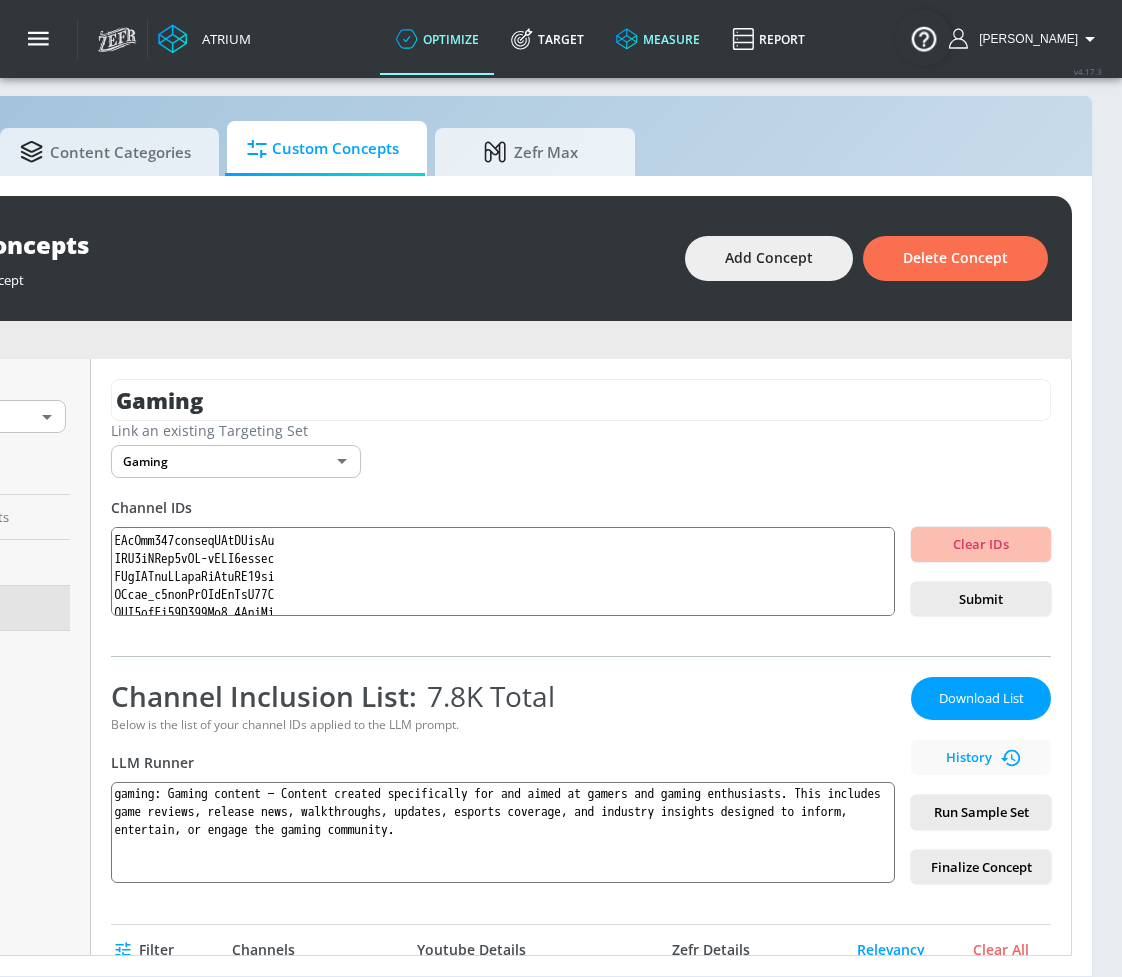 scroll, scrollTop: 1435, scrollLeft: 0, axis: vertical 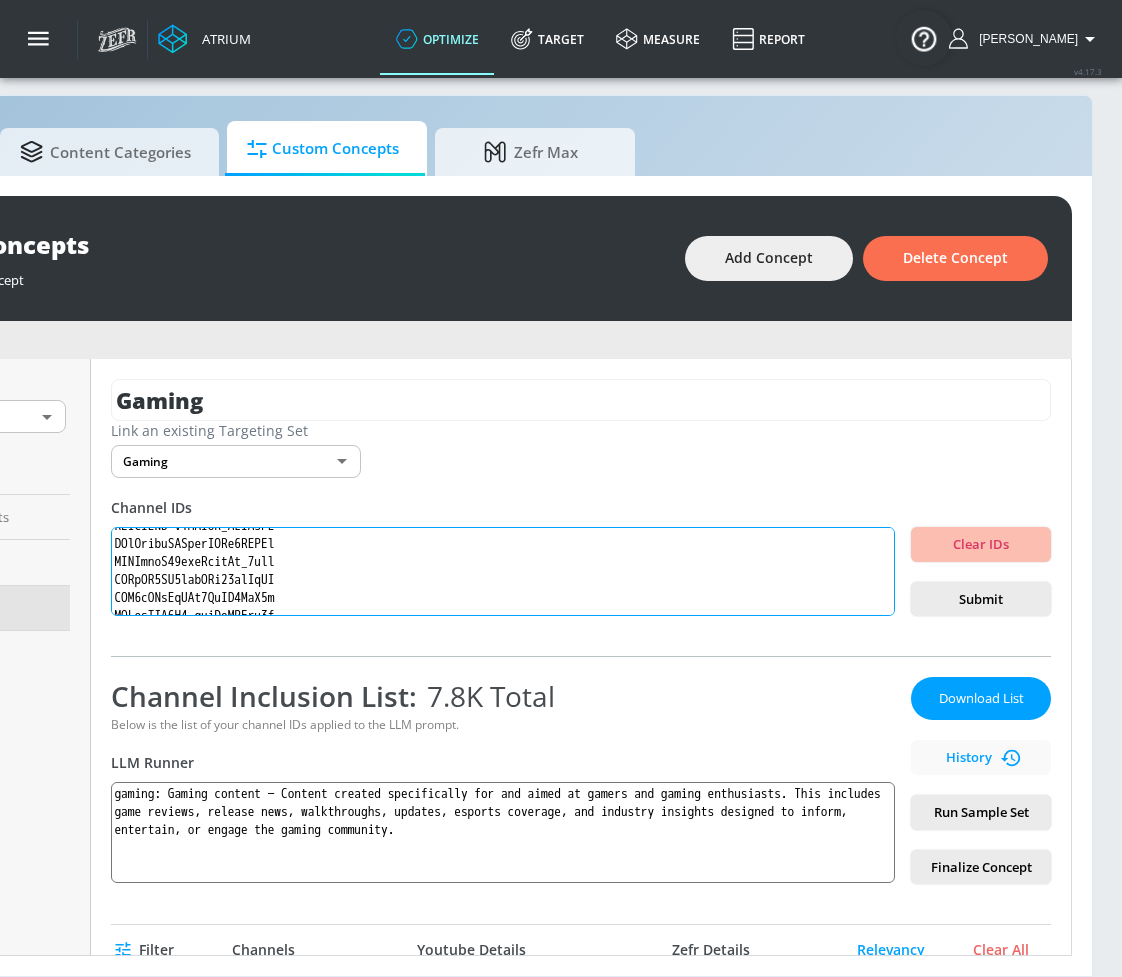 click at bounding box center [503, 572] 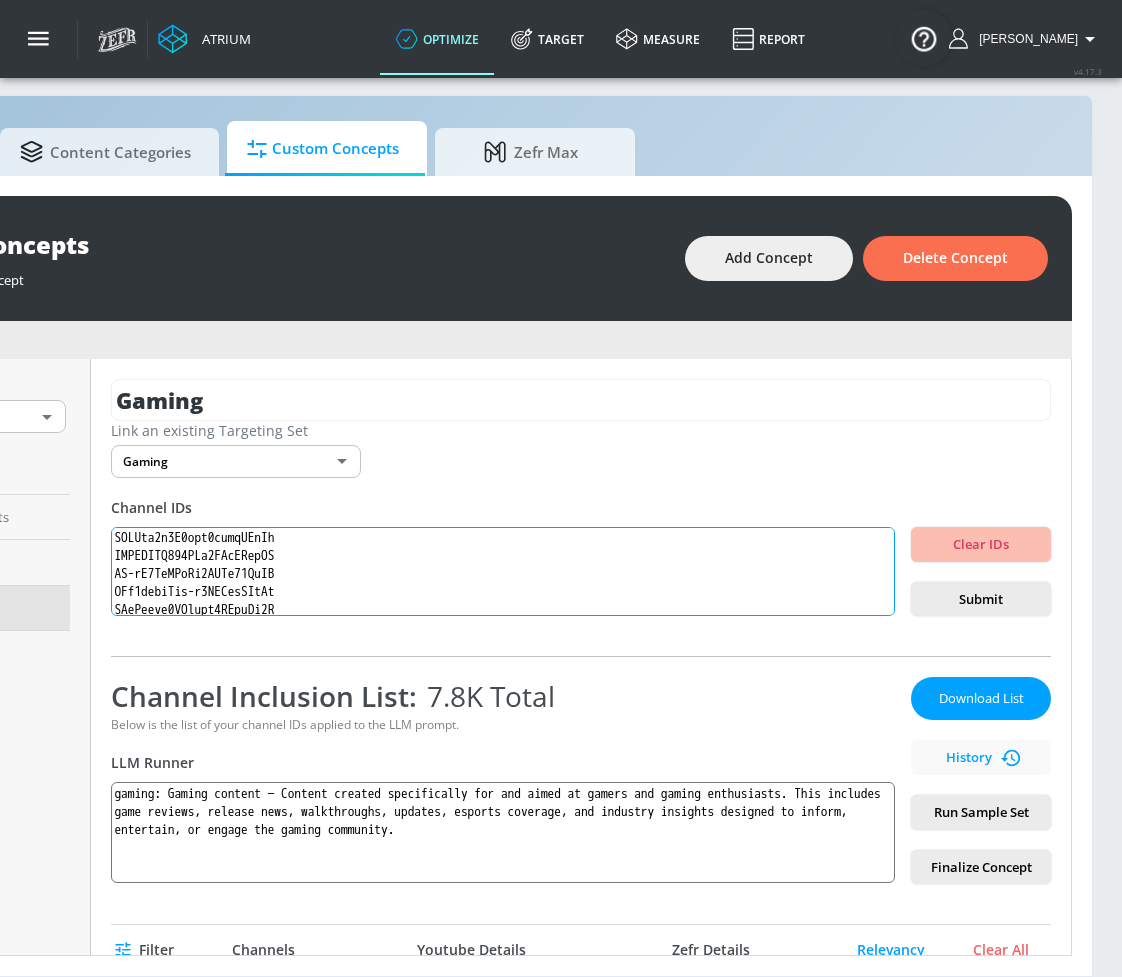 scroll, scrollTop: 407, scrollLeft: 0, axis: vertical 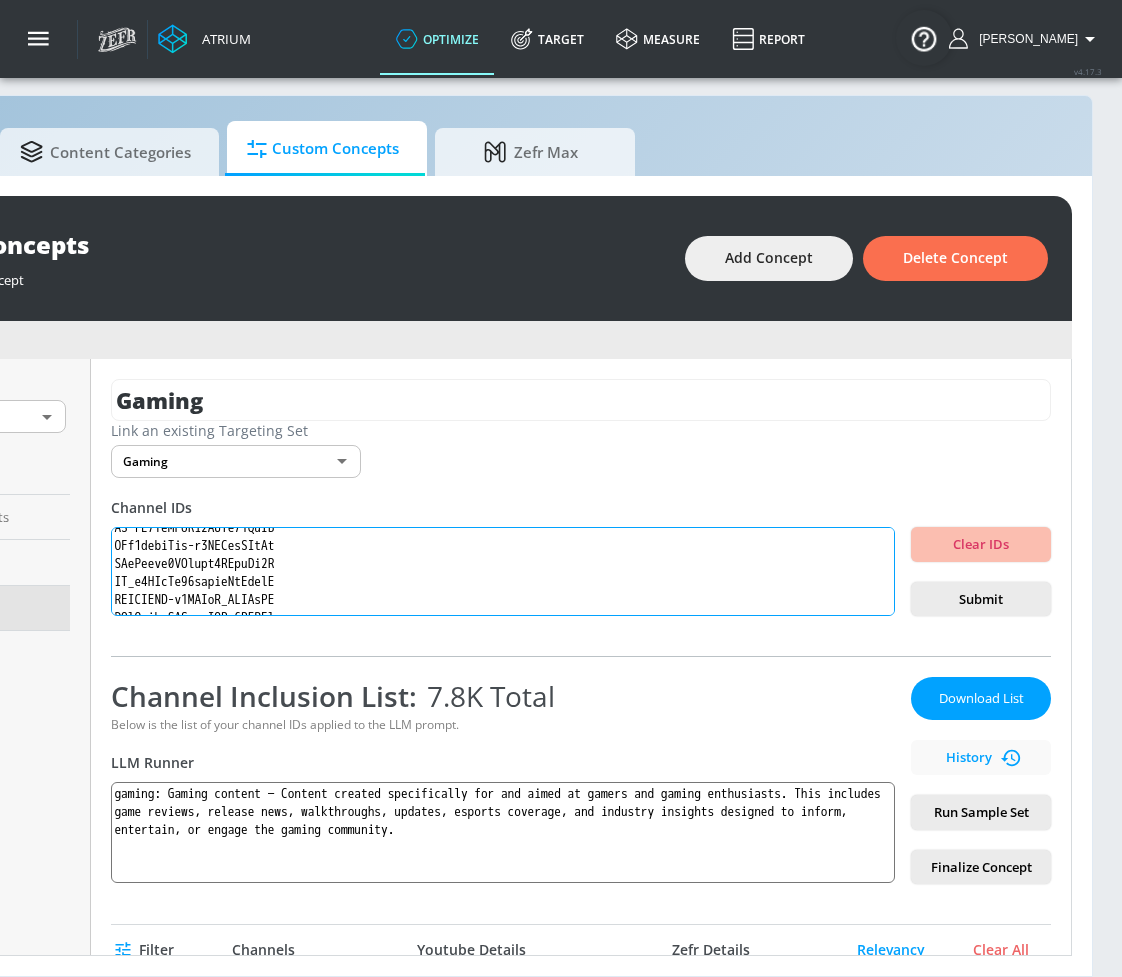 click at bounding box center [503, 572] 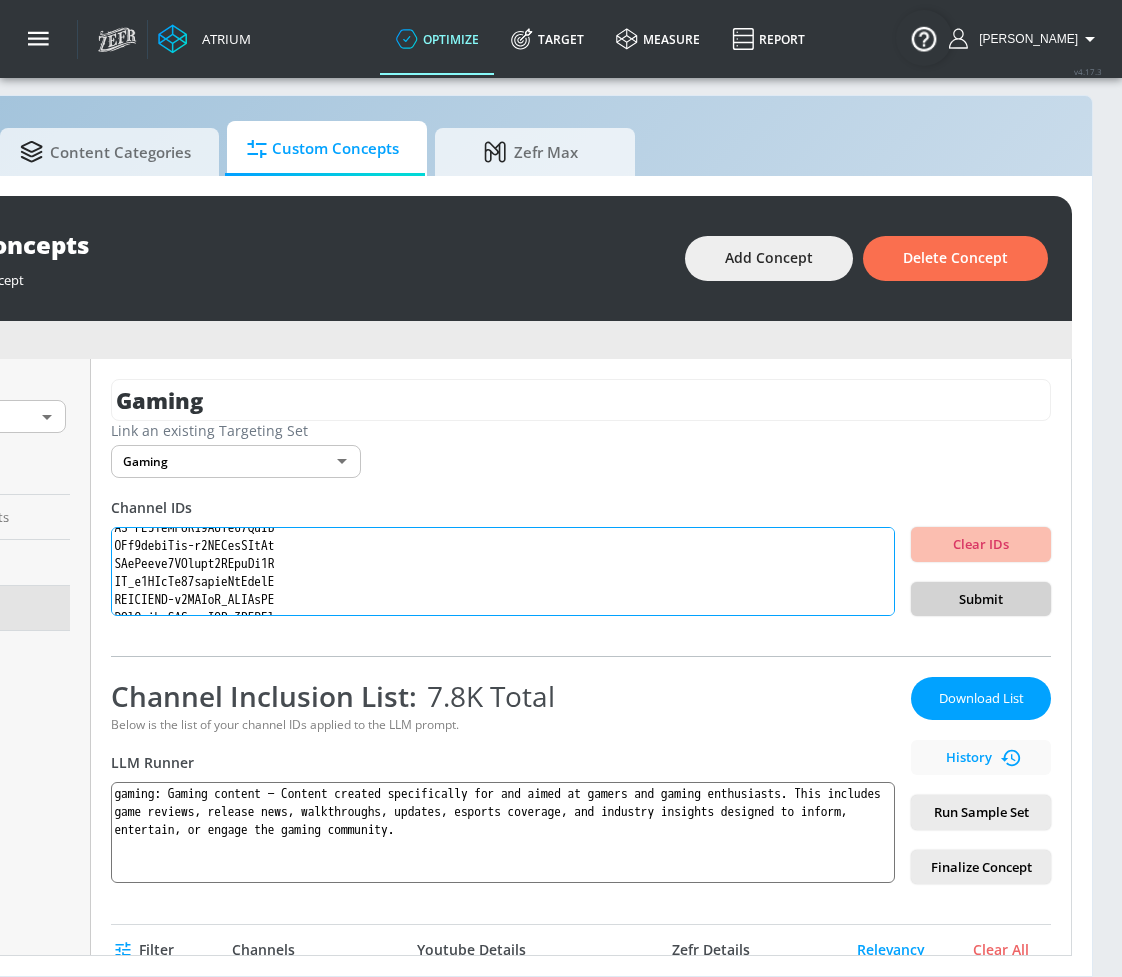 type on "UCilwZiBBfI9X6yiZRzWty8Q
UC63anZxfVGHUEmfBAf5w7pw
UCiYcA0gJzg855iSKMrX3oHg
UCQIUhhcmXsu6cN6n3y9-Pww
UCWBWgCD4oAqT3hUeq40SCUw
UCs6ZQr6vTKU83dLhTABrN4g
UCIH0E-zQ3-HzYDChlpafRsQ
UCjiXtODGCCulmhwypZAWSag
UC7_YxT-KID8kRbqZo7MyscQ
UCBNnILlexKYtJu-EGUvq_iA
UCeBPTBz1oRnsWsUBnKNNKNw
UCIVSqoHCUN1XdEpiVItxfoQ
UCzXwjTI6c6mVn6oui_p6oiw
UCj4hfQEWcGtF08SLEZCZc5Q
UCJHBJ7F-nAIlMGolm0Hu4vg
UCh5mLn90vUaB1PbRRx_AiaA
UCtvggO4vLSDBq1hUCrRRPvg
UCZBY6V8Lxmwu8gGRBOyO11w
UC0eLBYhxW9HC0P9PXQ73mpQ
UCtwOgy4vDxfGmsHR0YMVufg
UCJZam2u1G0syq3kyqrCXrNw
UCIPPMRA040LQr5QPyJEbmXA
UC-gW4TeZAlKm7UATp24JsWQ
UCr1kbyiJzl-x5YYDxhYJuPw
UCeBnbqt4VRhotq2TQjkIi2A
UC_q5WZtFp36adwqhKpZzxwQ
UCPLMPHT-d8GZOqL_AHJFdQQ
UClCvmntMJCrerMDSc1WQGNg
UCJKdgzE45ucqAukhKr_6bxw
UCVhGR9TU1vfvHXl73uaEiEQ
UCTevXUV9L6_hgvFlLDMmf1w
UCTU3m4rCUS-7qXuHK-j9Uqw
UCtH3yiPcHUfe2SmsmD2YE6A
UCiSVf-UpLC9rRjAT1qRTW0g
UCQeRaTukNYft1_6AZPACnog
UC70Dib4MvFfT1tU6MqeyHpQ
UCnuf06xsaSO8f2svzMENyBw
UClljAz6ZKy0XeViKsohdjqA
UCZR1vQtTcy9qCB9zSfsA5Mg
UCOnECY8FBKKPVi5ZsSgXPJA
UCn3AViOfcFN4zIICMC5h..." 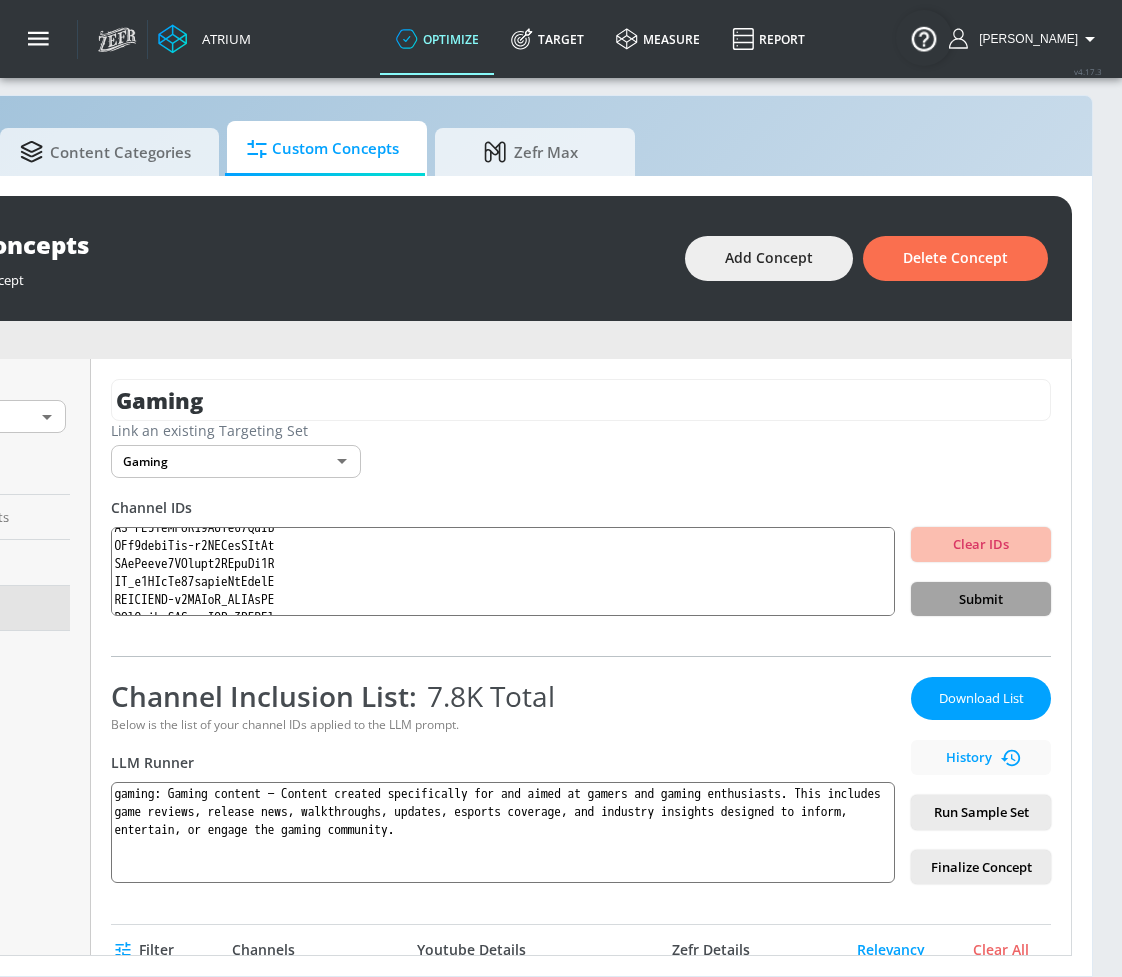 click on "Submit" at bounding box center [981, 599] 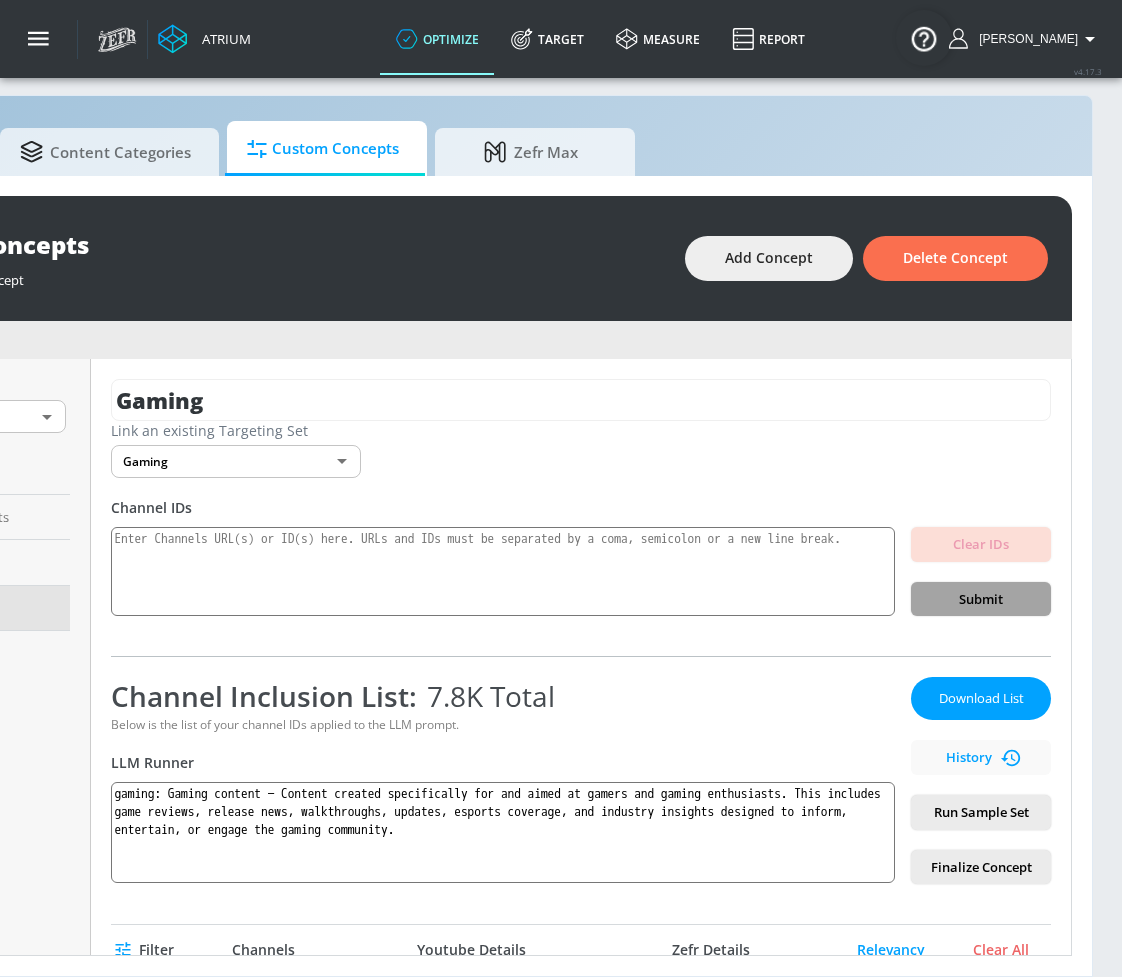 scroll, scrollTop: 0, scrollLeft: 0, axis: both 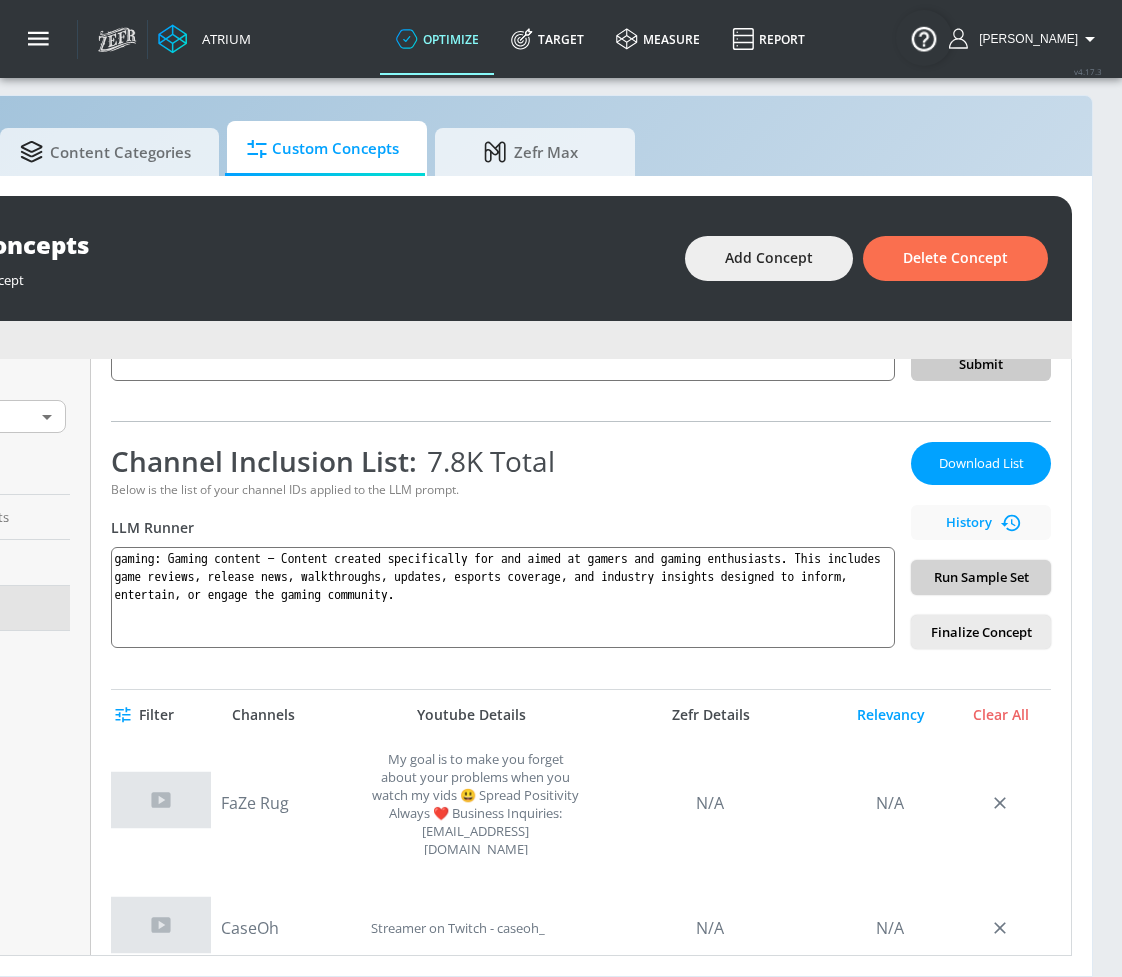 click on "Run Sample Set" at bounding box center [981, 577] 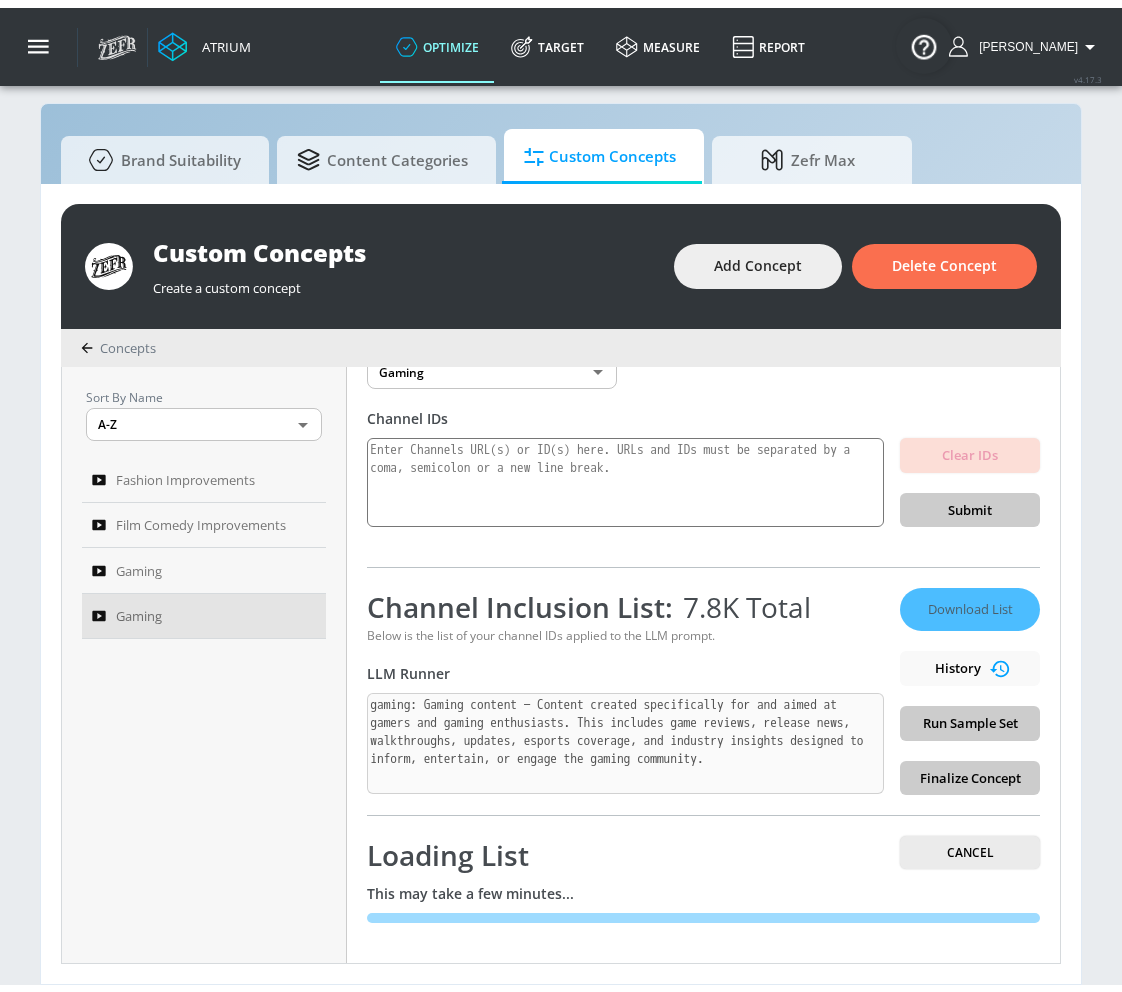 scroll, scrollTop: 21, scrollLeft: 0, axis: vertical 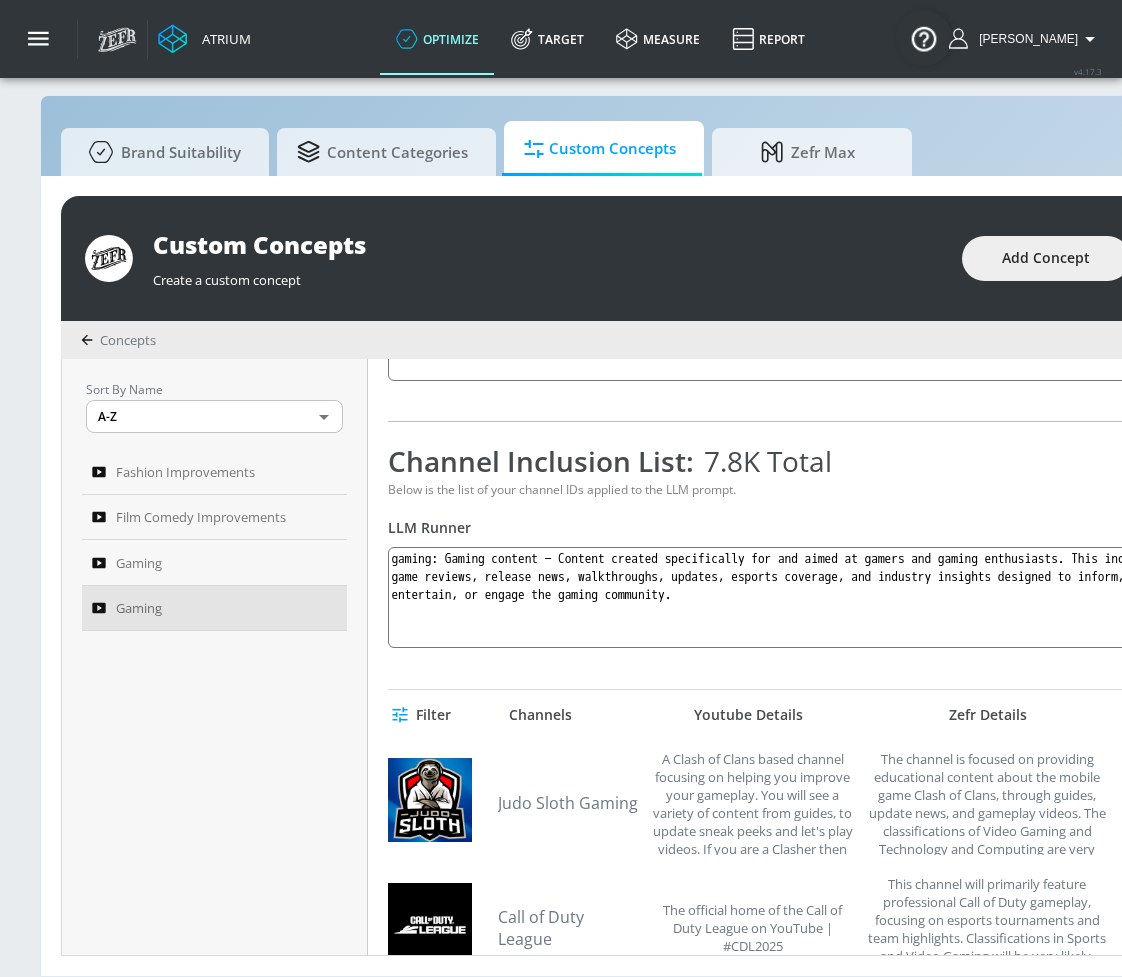 drag, startPoint x: 537, startPoint y: 972, endPoint x: 578, endPoint y: 969, distance: 41.109608 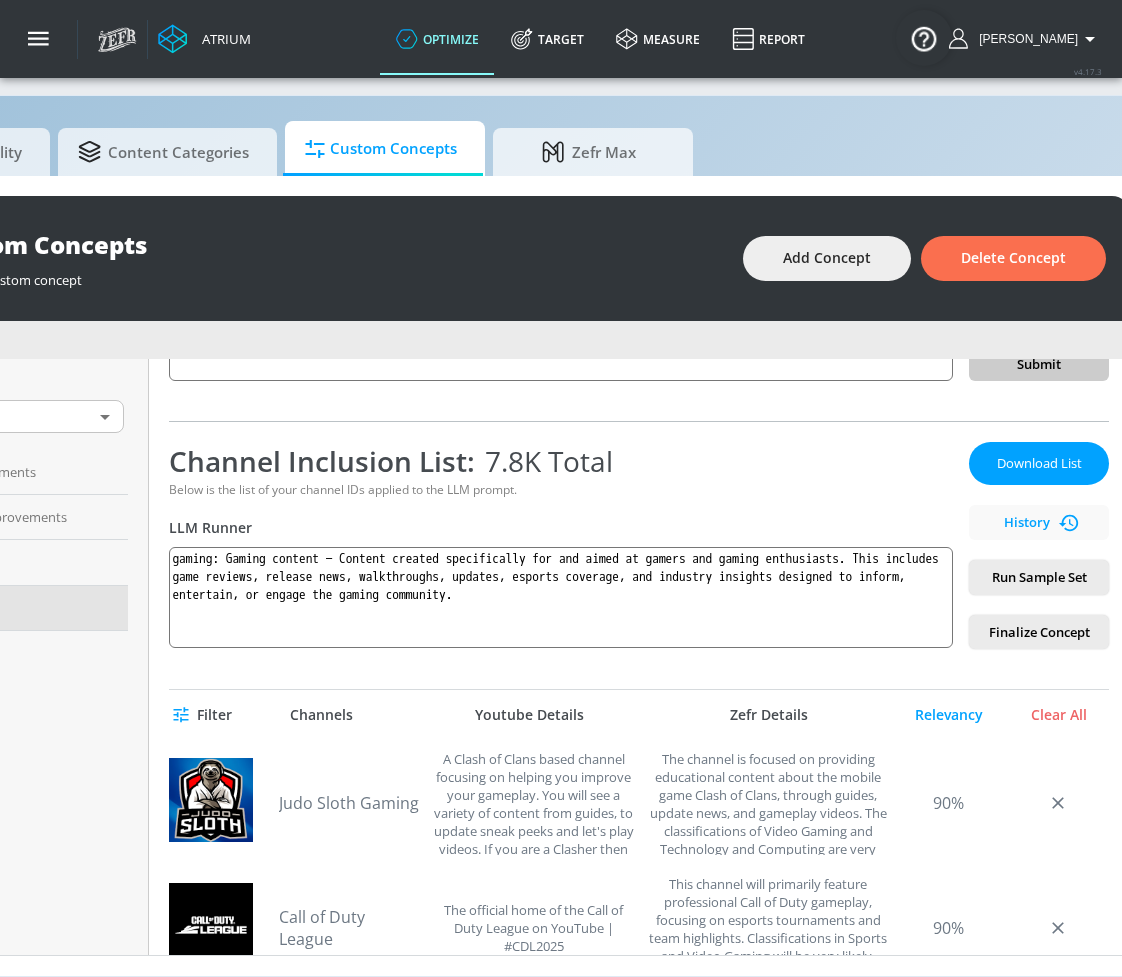 scroll, scrollTop: 36, scrollLeft: 303, axis: both 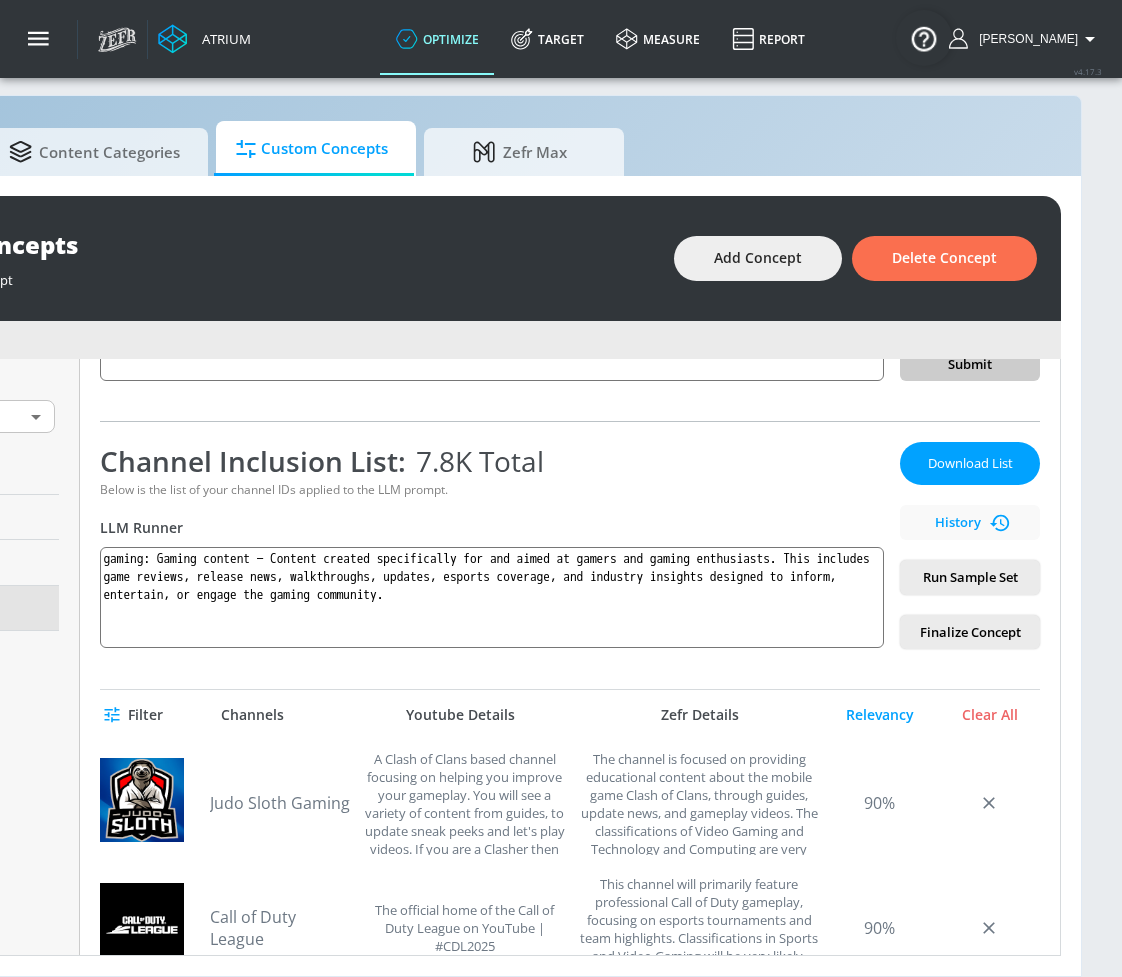click on "Download List" at bounding box center [970, 463] 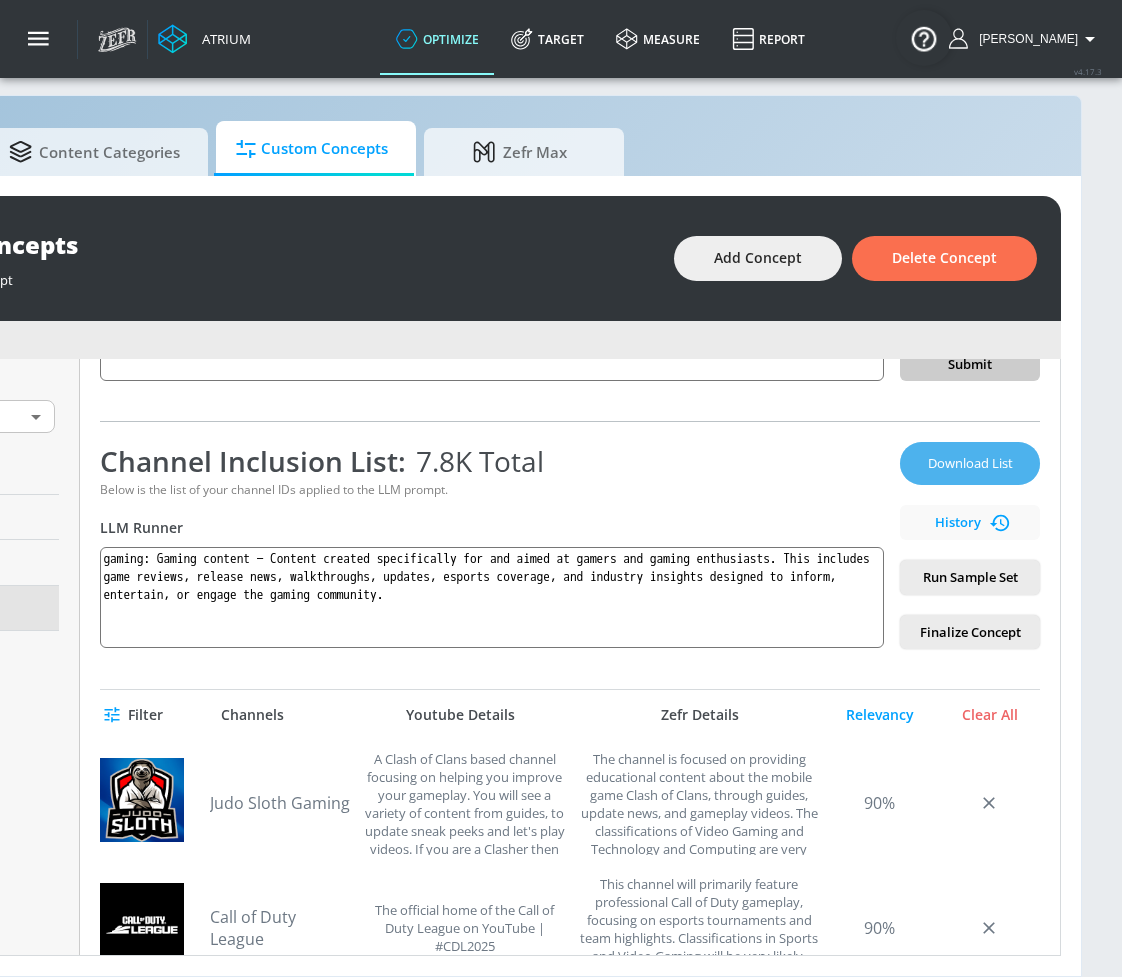 click on "Download List" at bounding box center (970, 463) 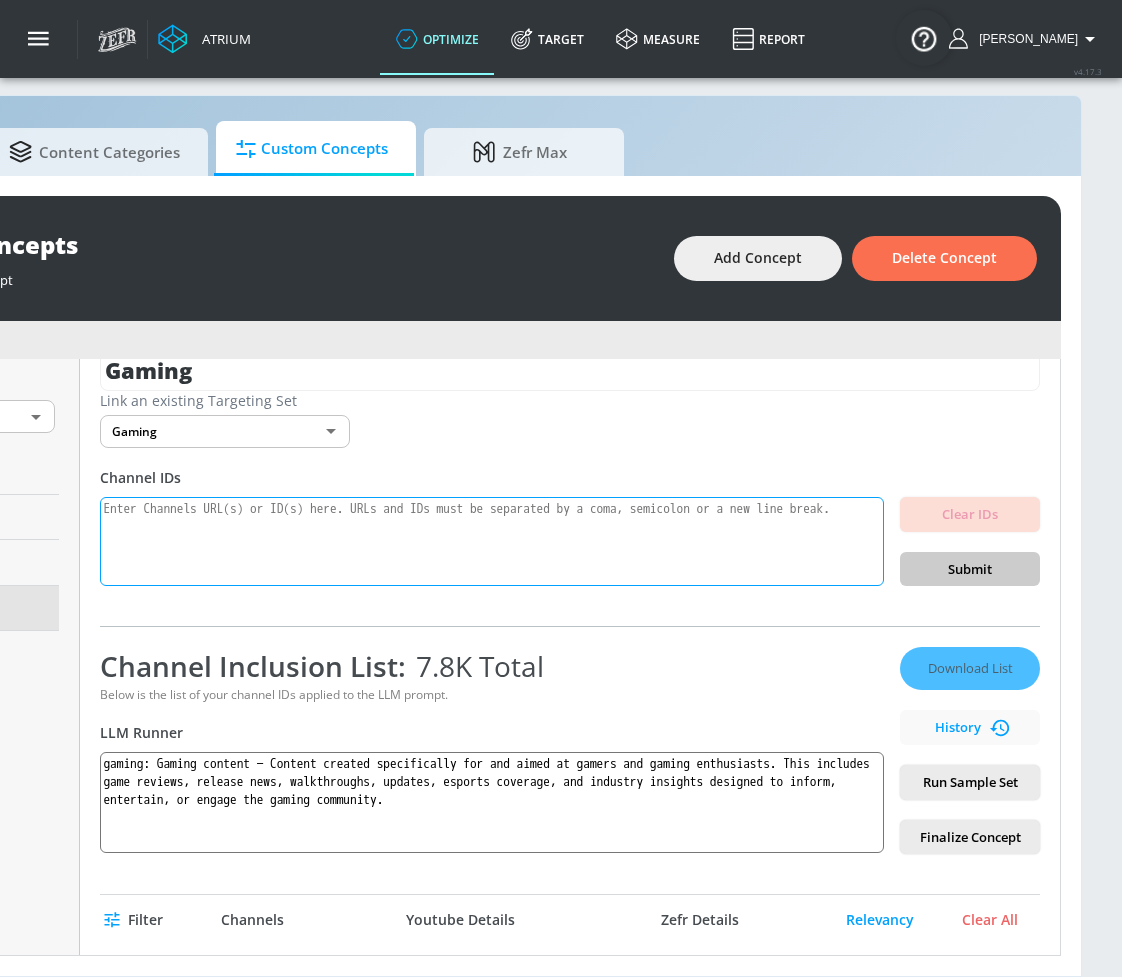 scroll, scrollTop: 208, scrollLeft: 0, axis: vertical 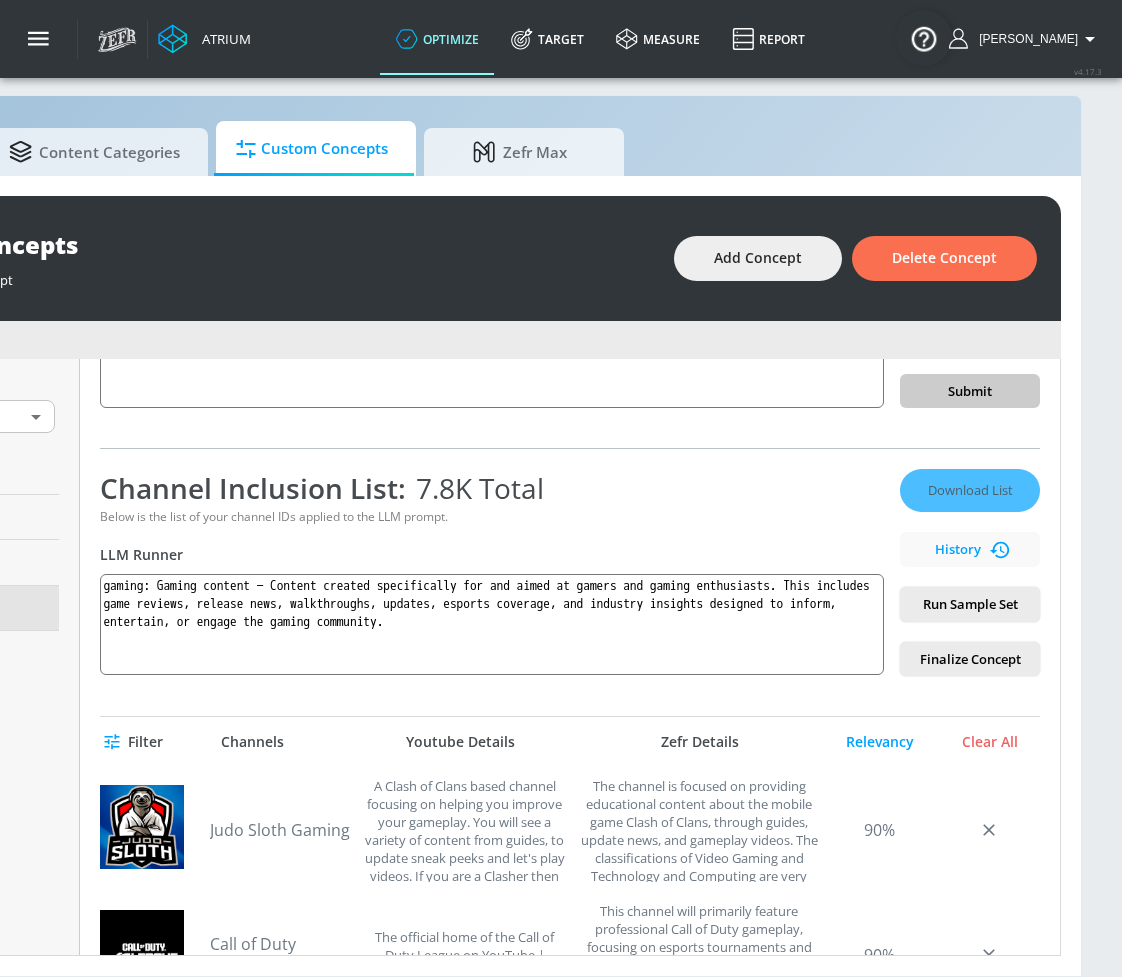 click on "Download List History Run Sample Set Finalize Concept" at bounding box center (970, 572) 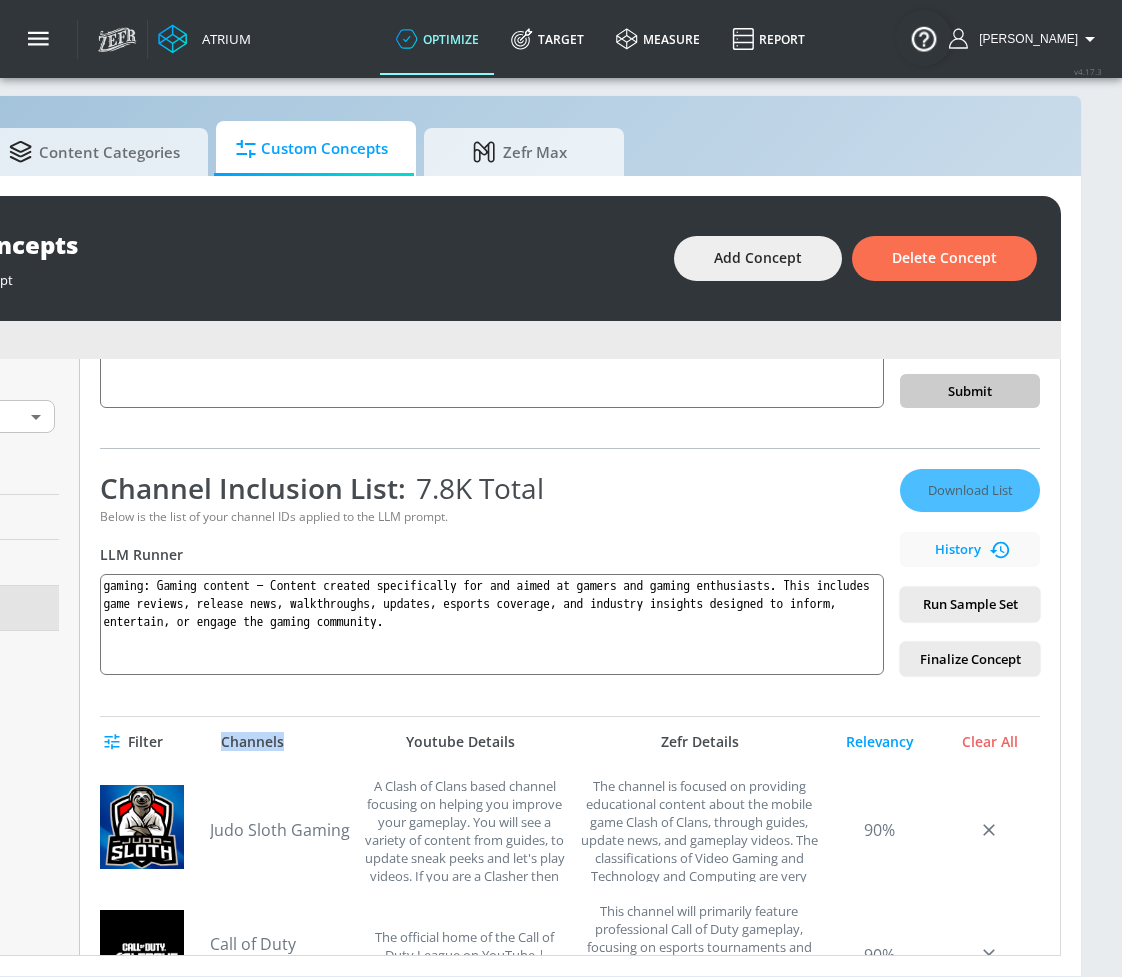 click on "Download List History Run Sample Set Finalize Concept" at bounding box center (970, 572) 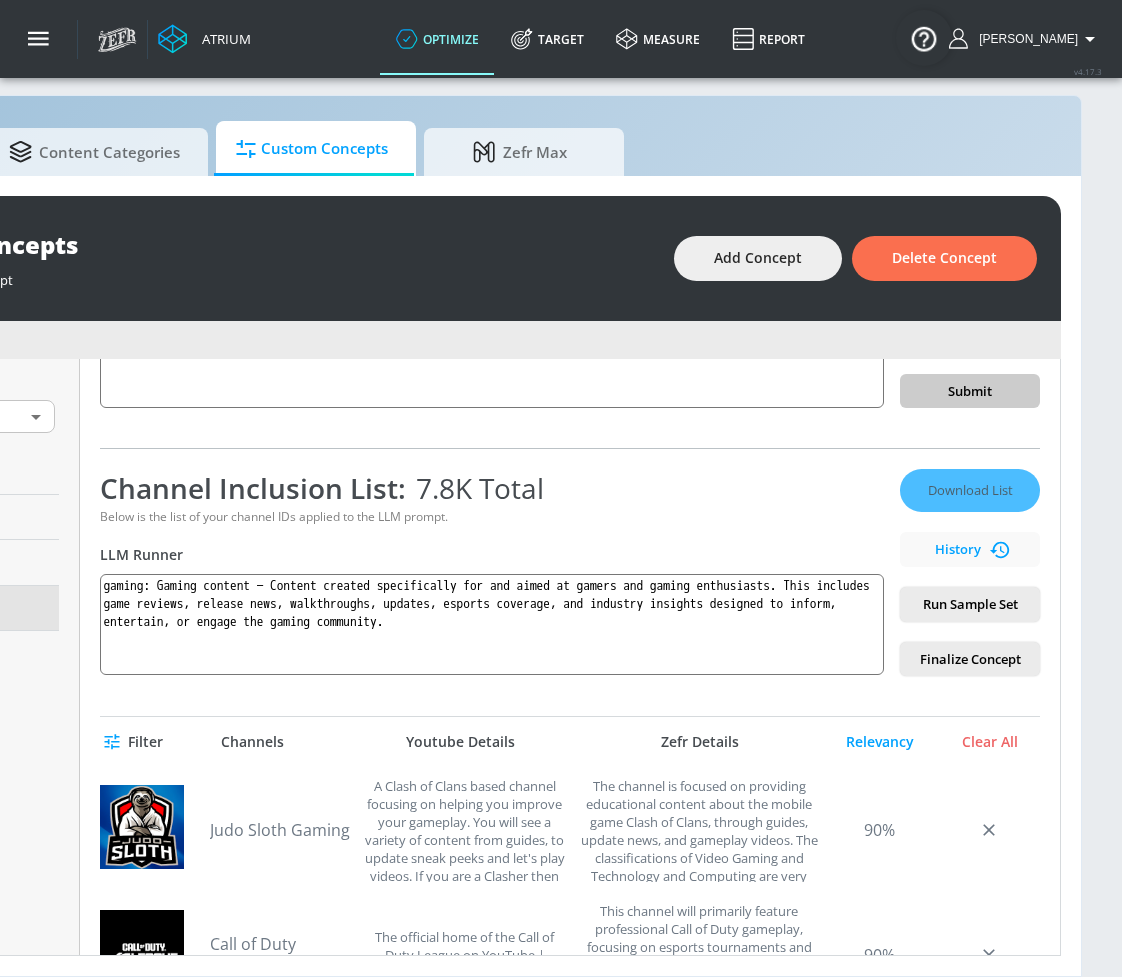 click on "Channel Inclusion List: 7.8K   Total" at bounding box center [492, 488] 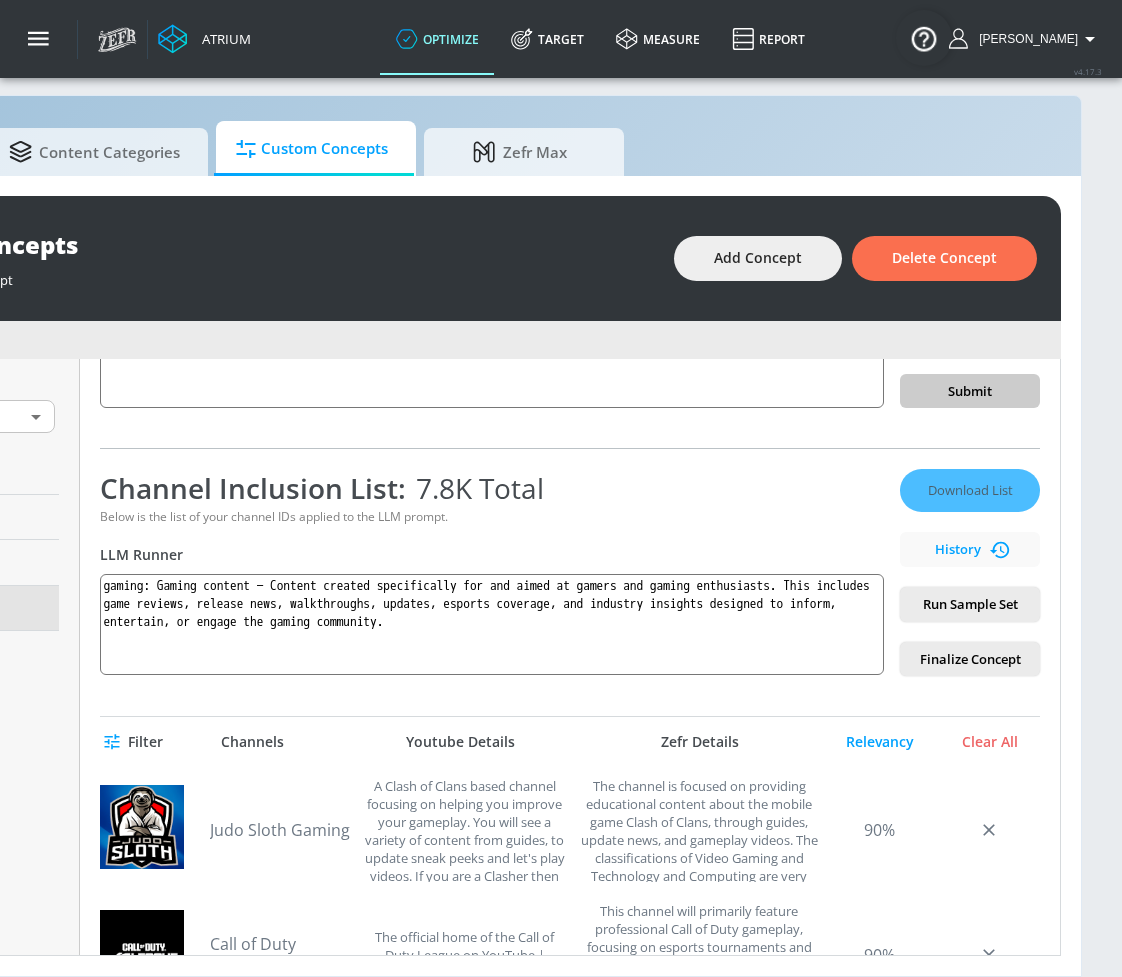 click on "Channel Inclusion List: 7.8K   Total" at bounding box center (492, 488) 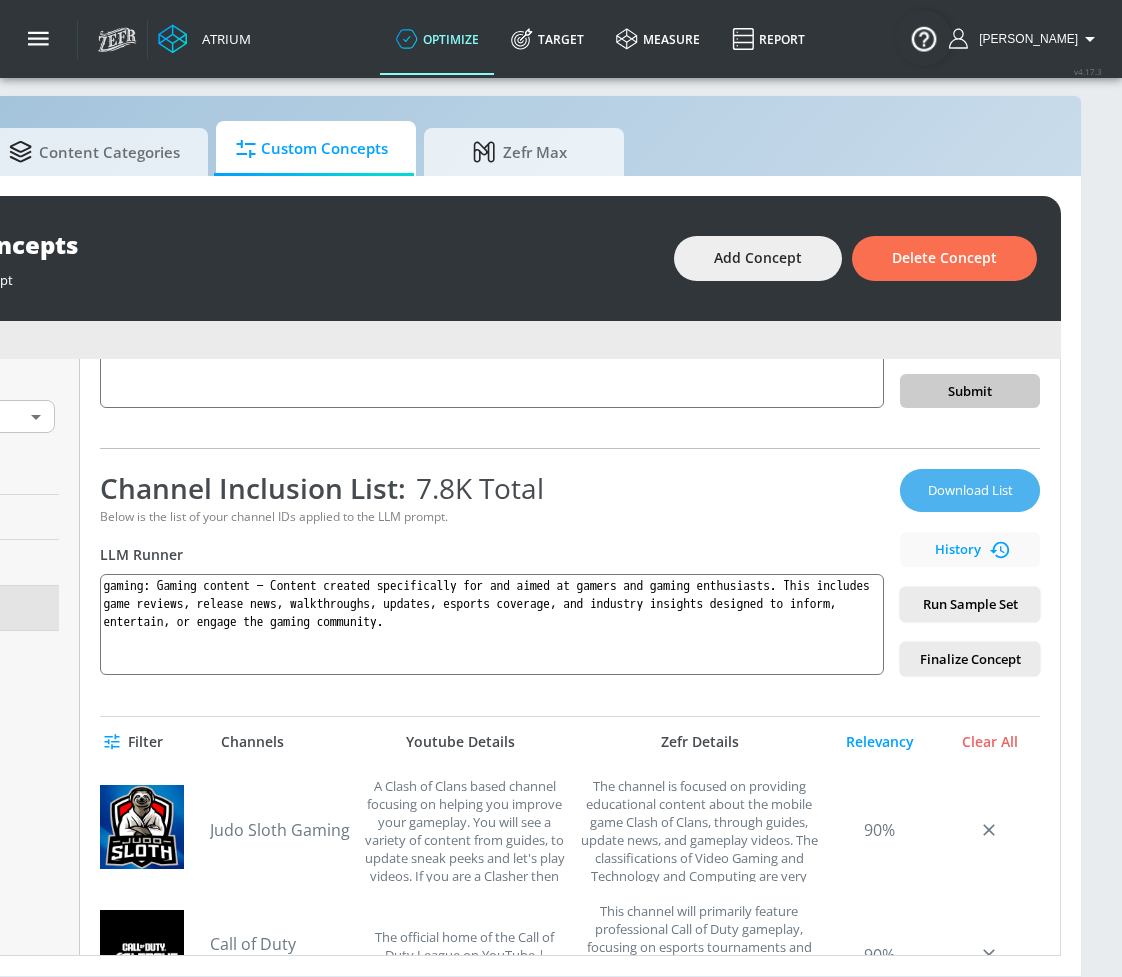 click on "Download List" at bounding box center [970, 490] 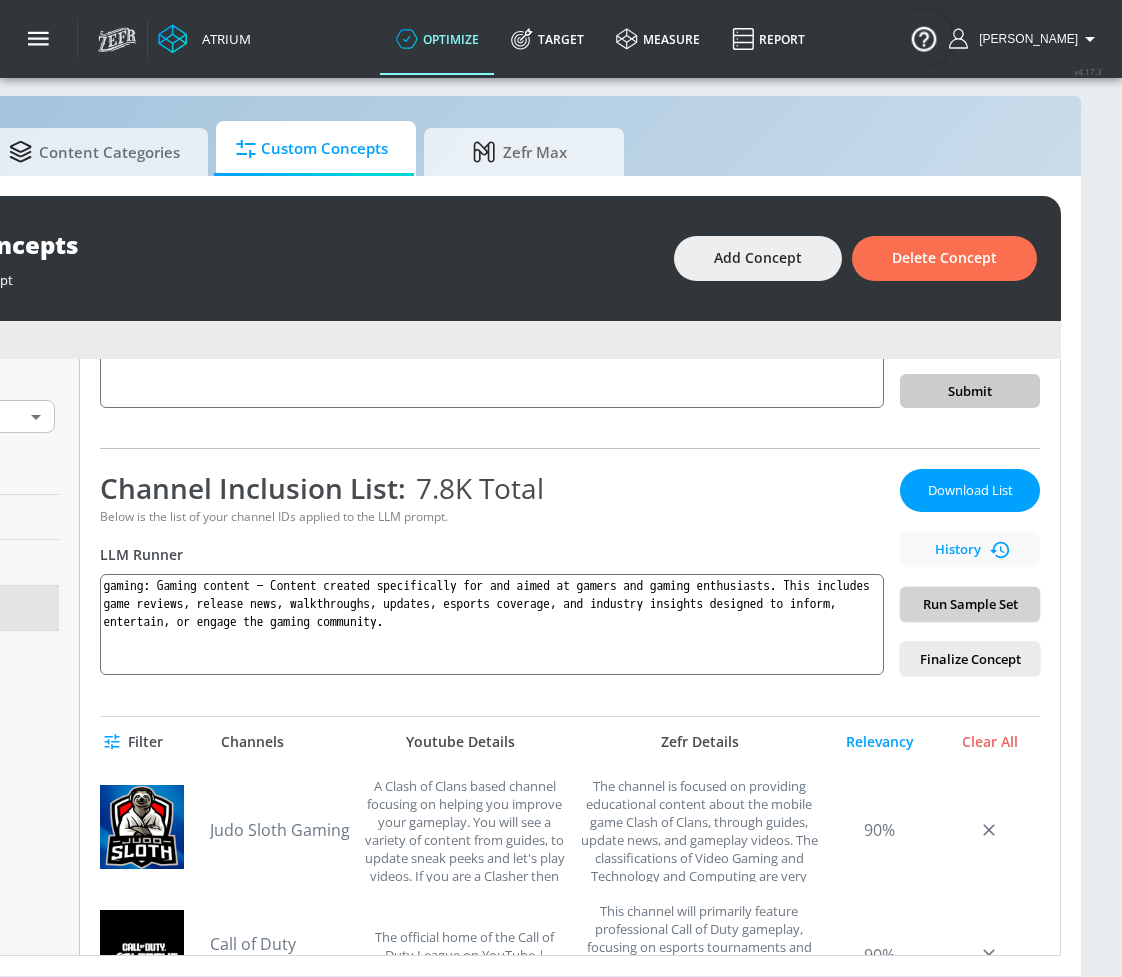 click on "Run Sample Set" at bounding box center (970, 604) 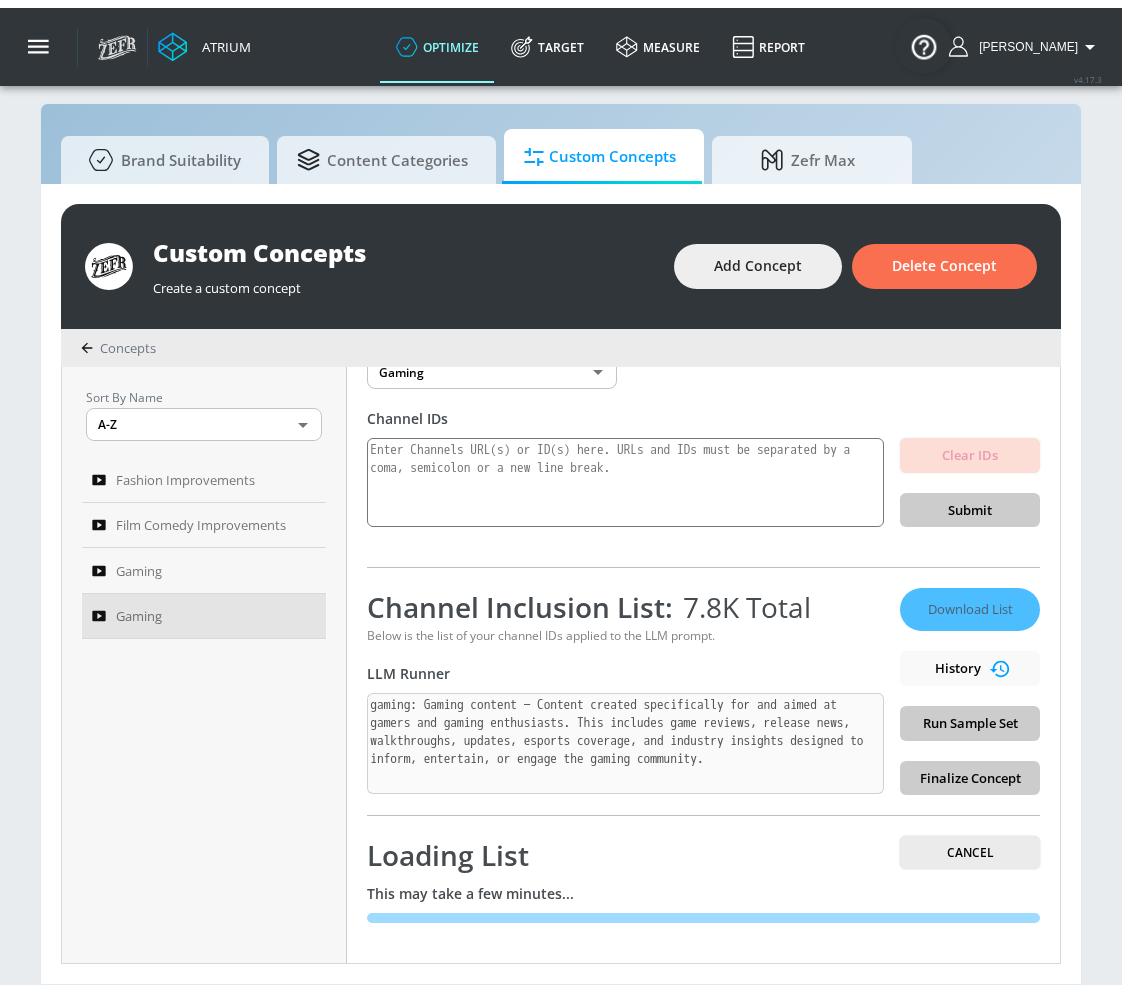 scroll, scrollTop: 21, scrollLeft: 0, axis: vertical 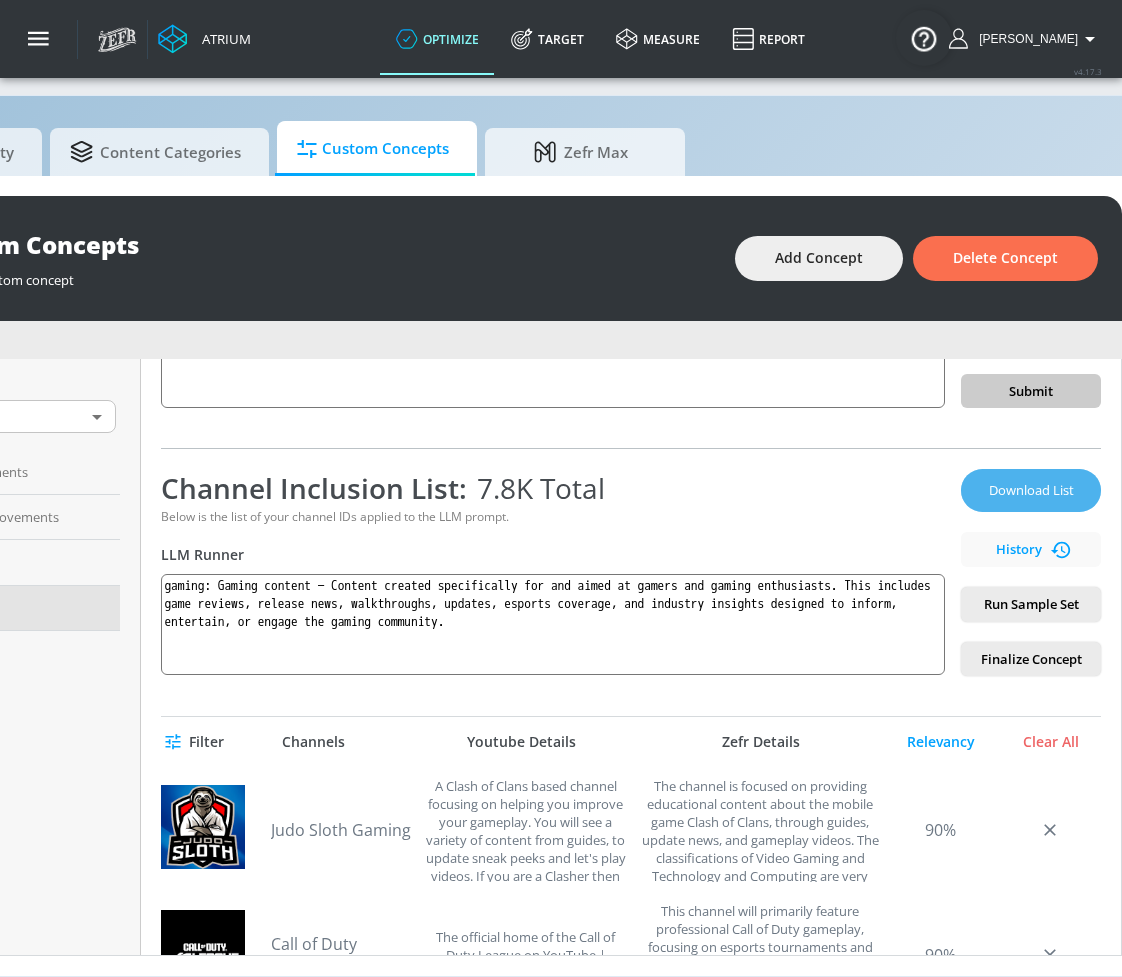 click on "Download List" at bounding box center [1031, 490] 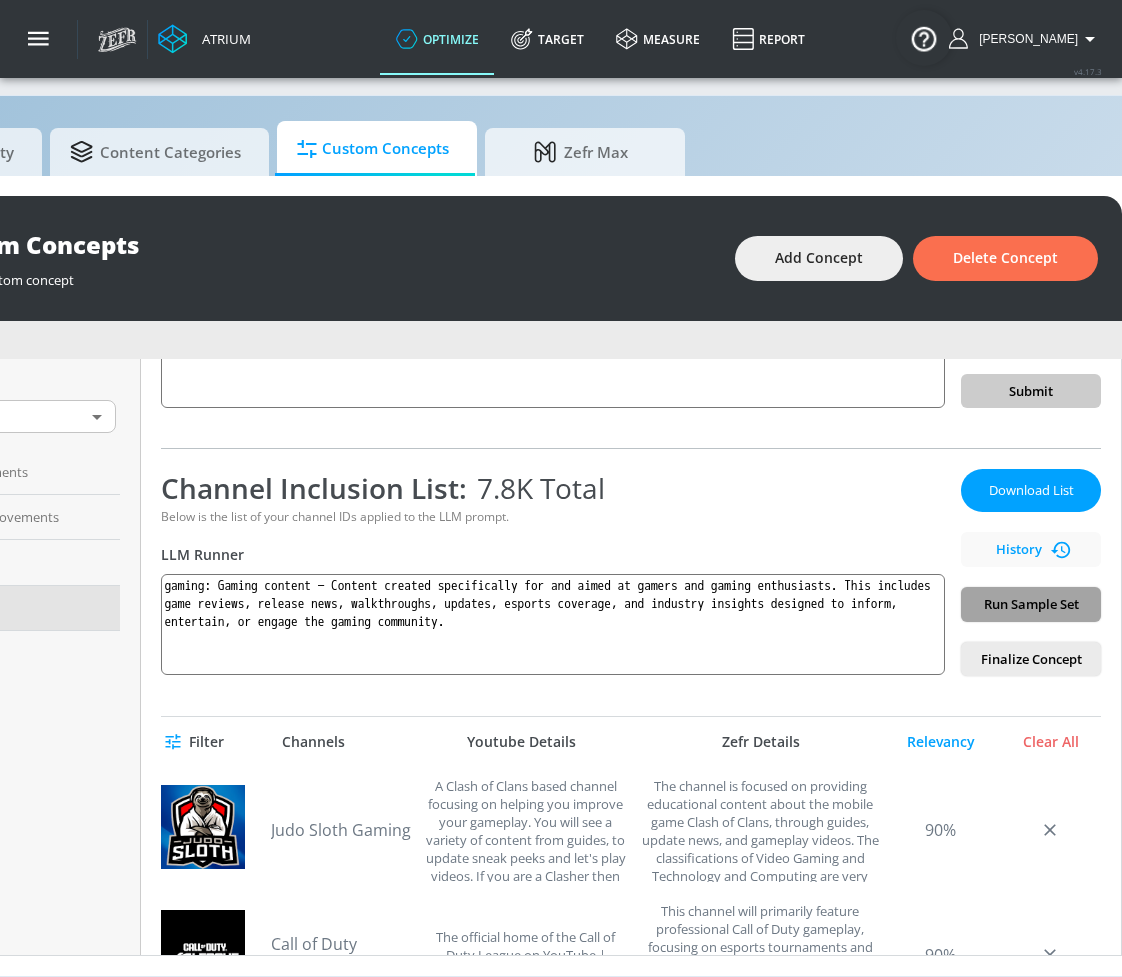 click on "Run Sample Set" at bounding box center [1031, 604] 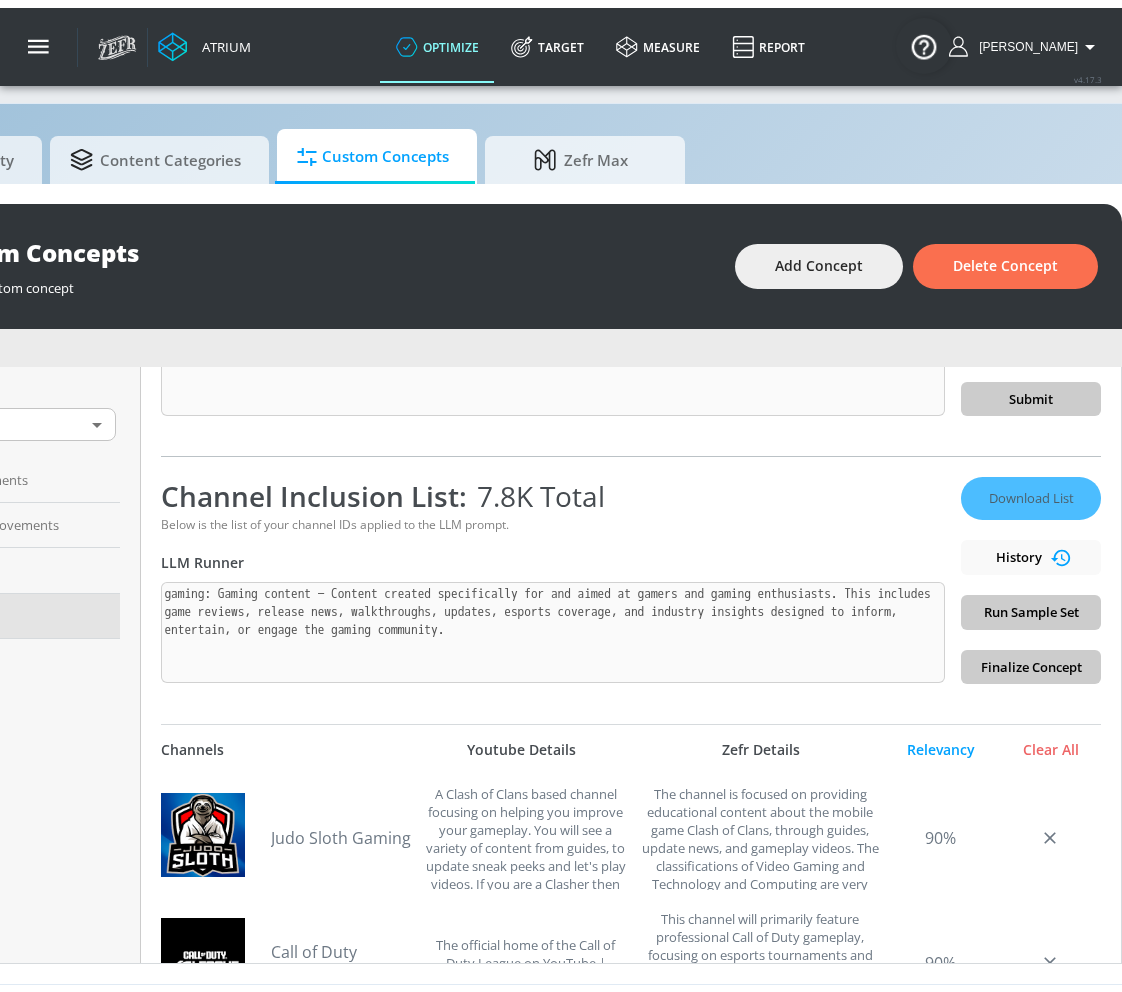 scroll, scrollTop: 21, scrollLeft: 0, axis: vertical 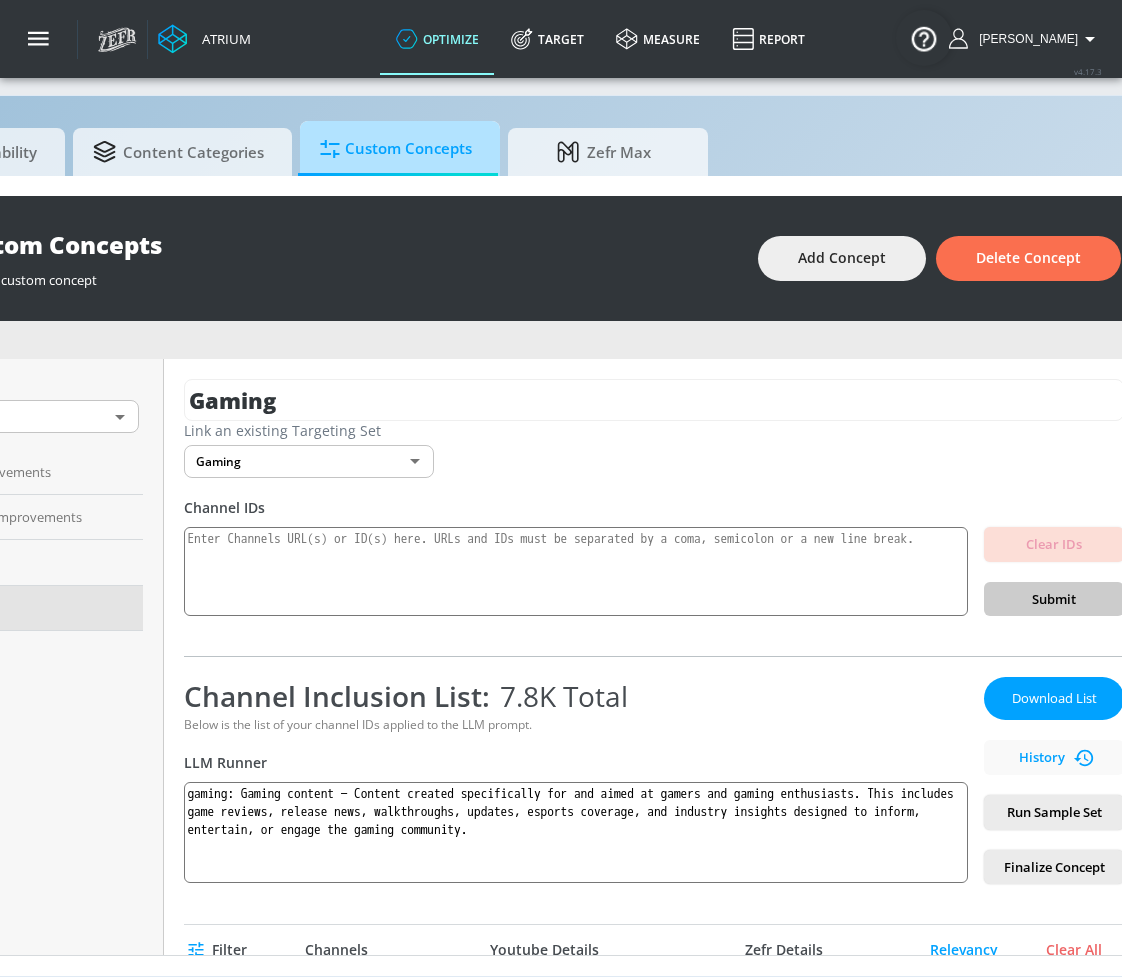 click on "Custom Concepts" at bounding box center (396, 149) 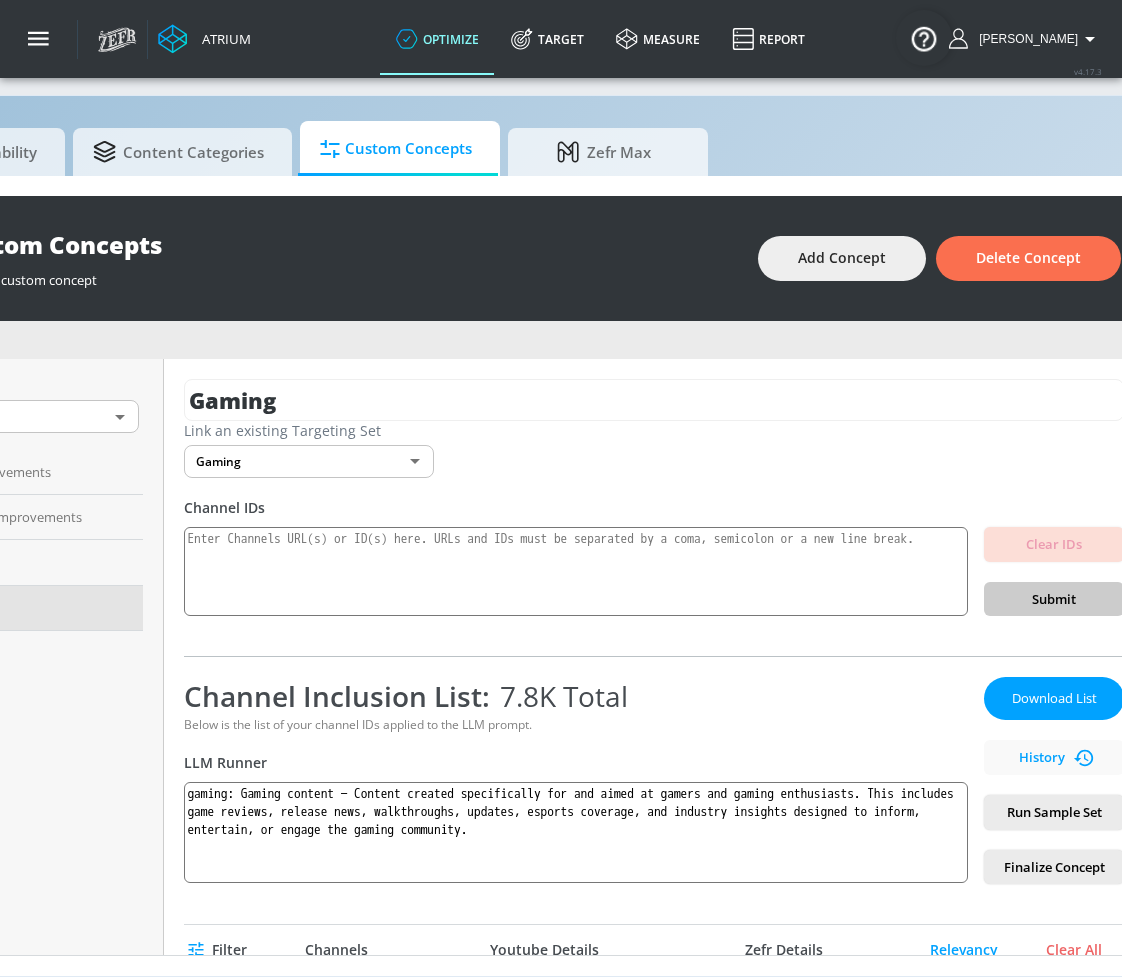 scroll, scrollTop: 0, scrollLeft: 0, axis: both 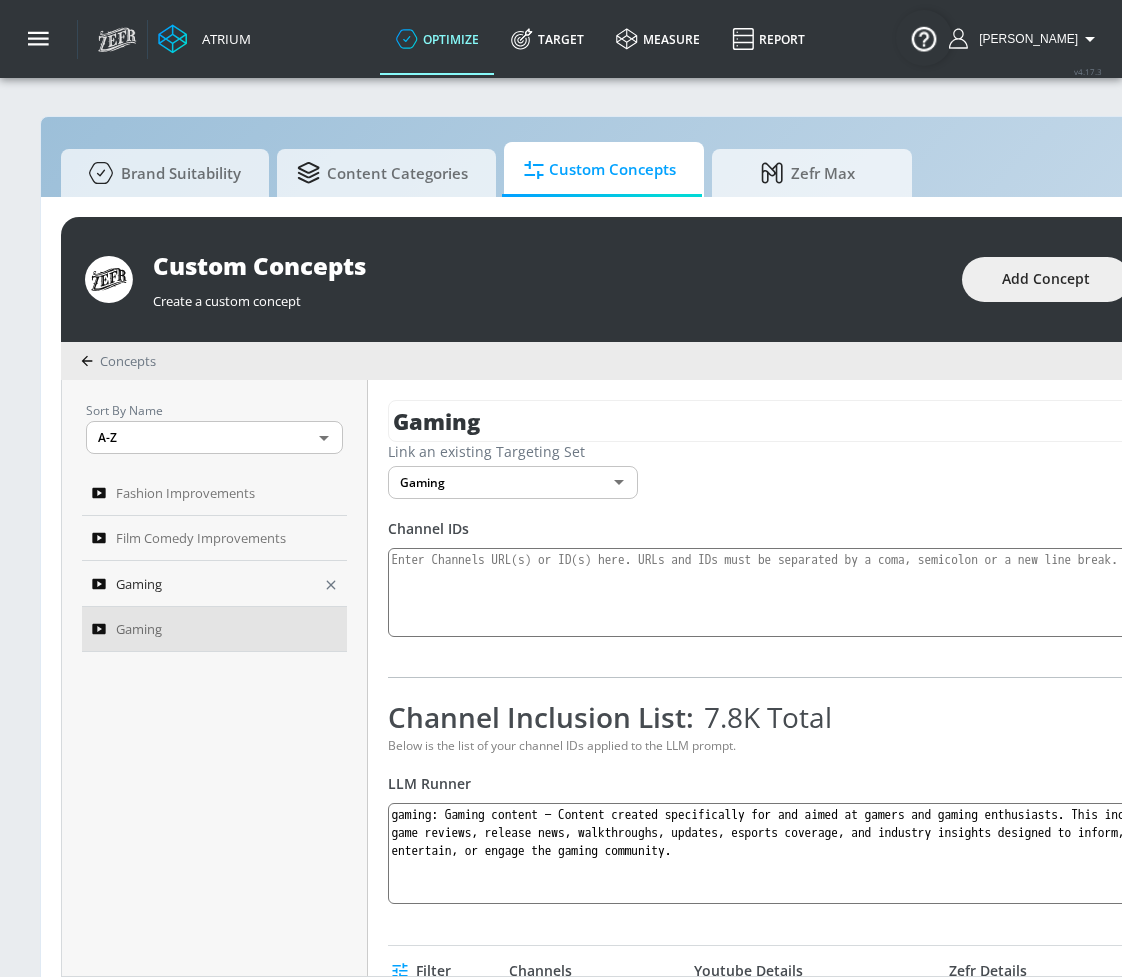 click on "Gaming" at bounding box center (201, 584) 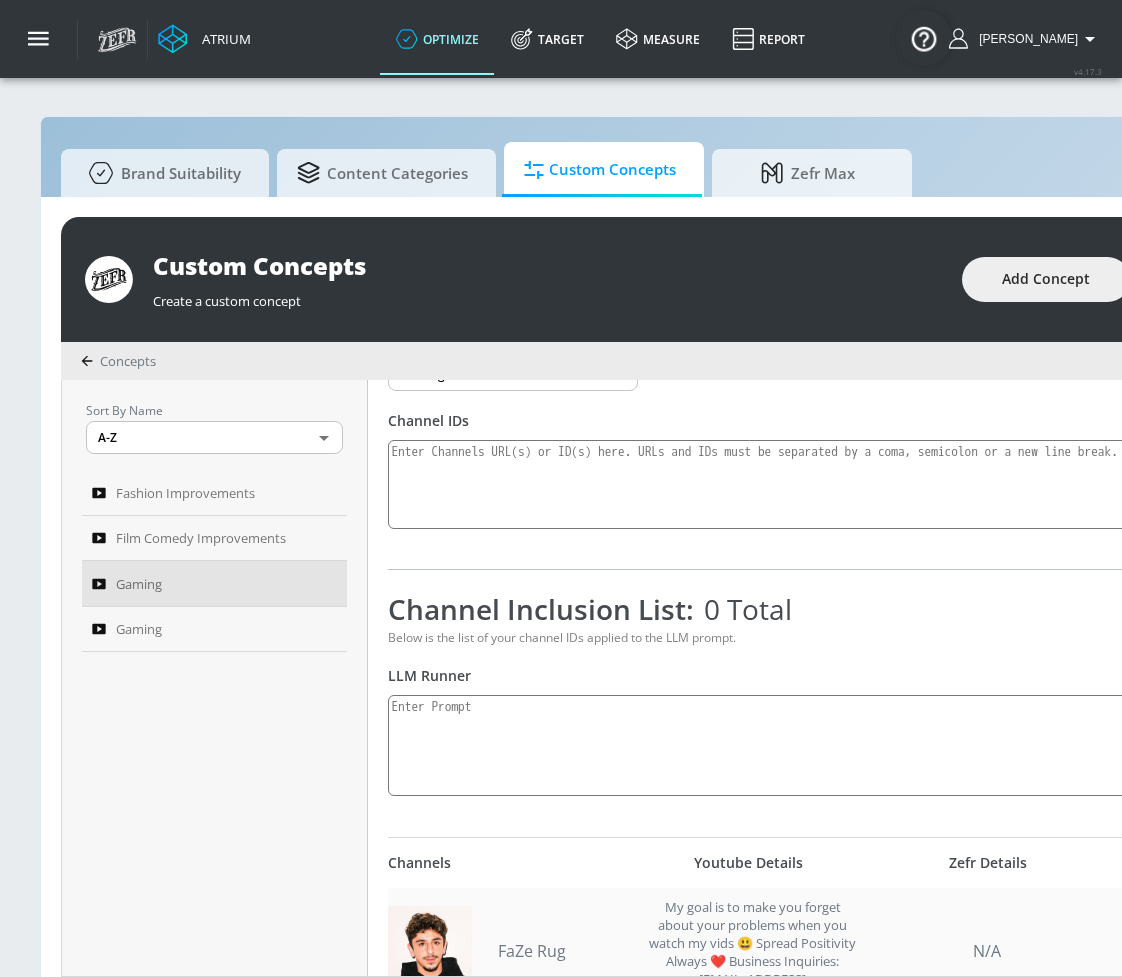 scroll, scrollTop: 408, scrollLeft: 0, axis: vertical 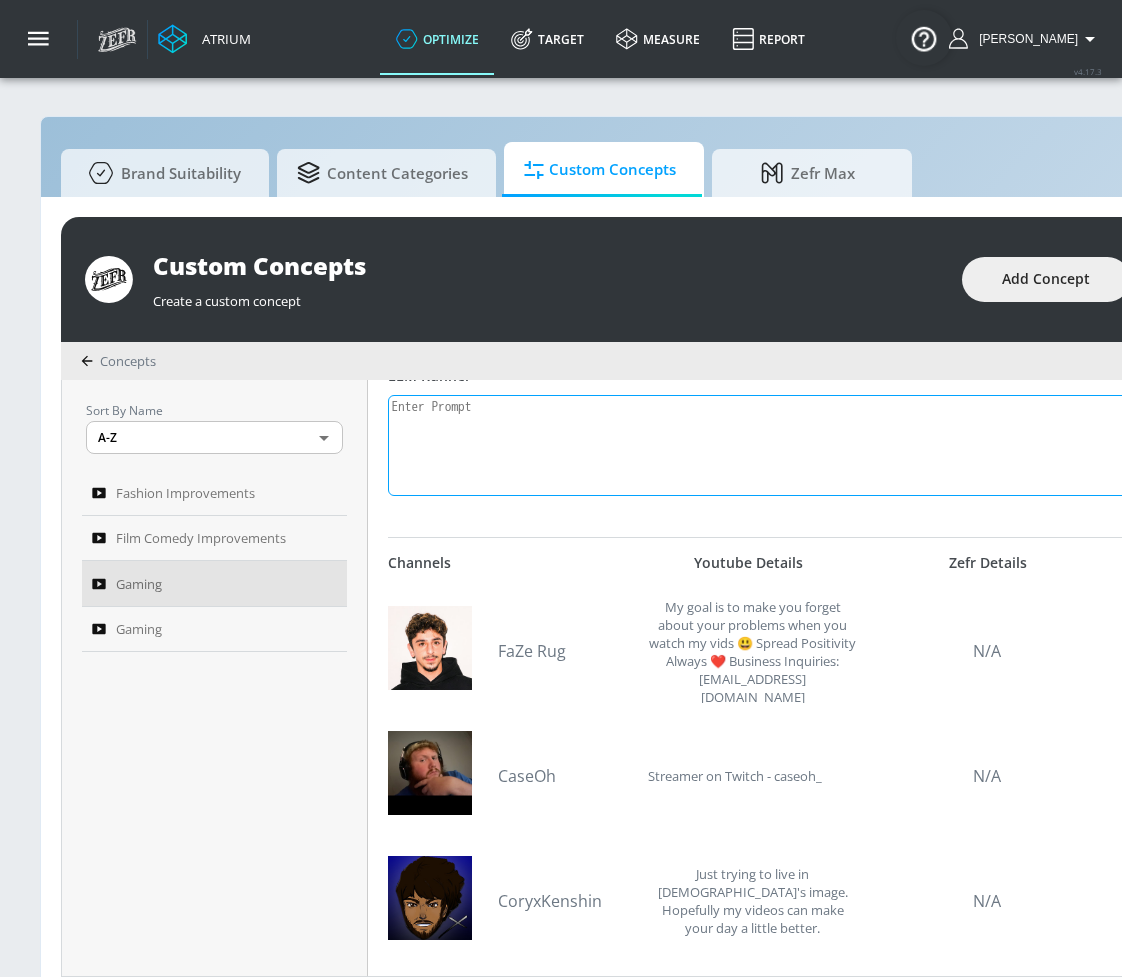 click at bounding box center (780, 445) 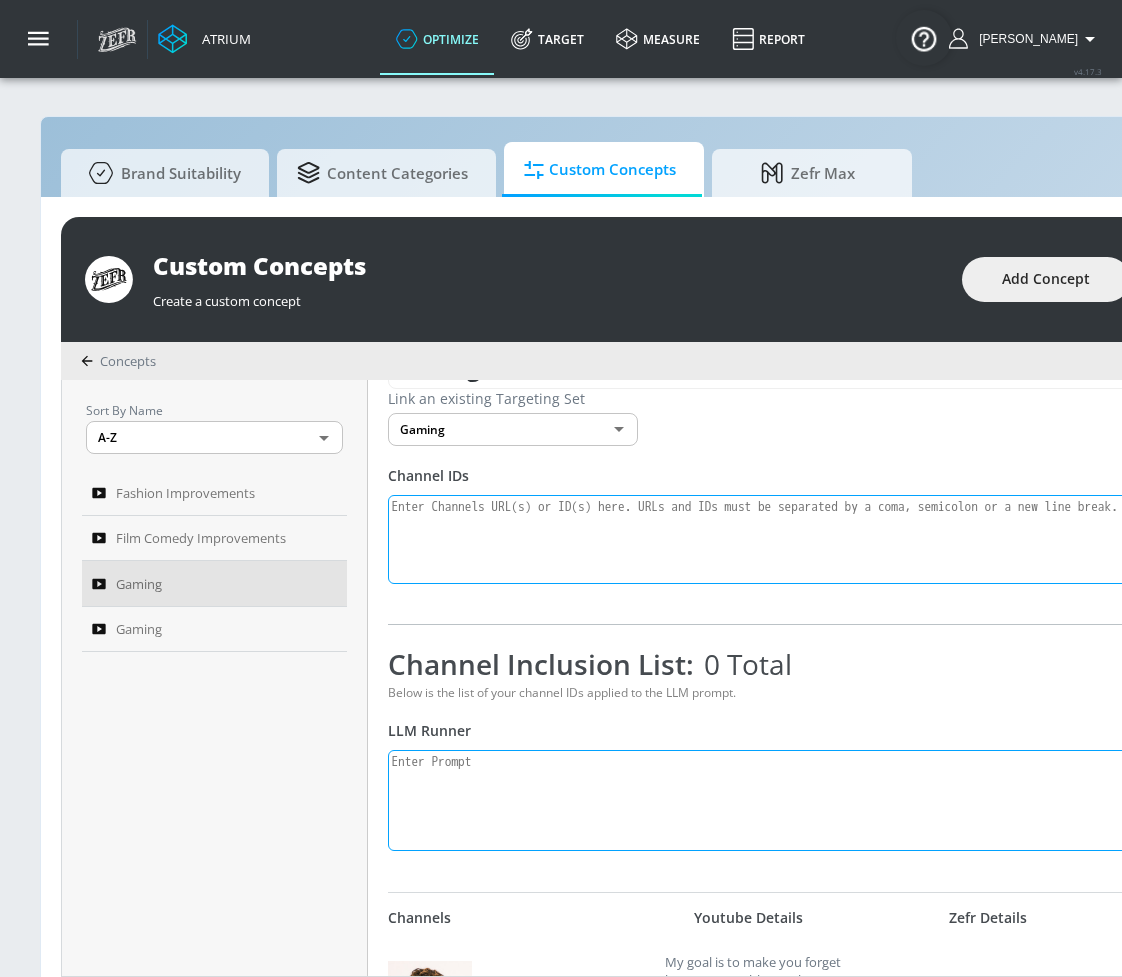 scroll, scrollTop: 24, scrollLeft: 0, axis: vertical 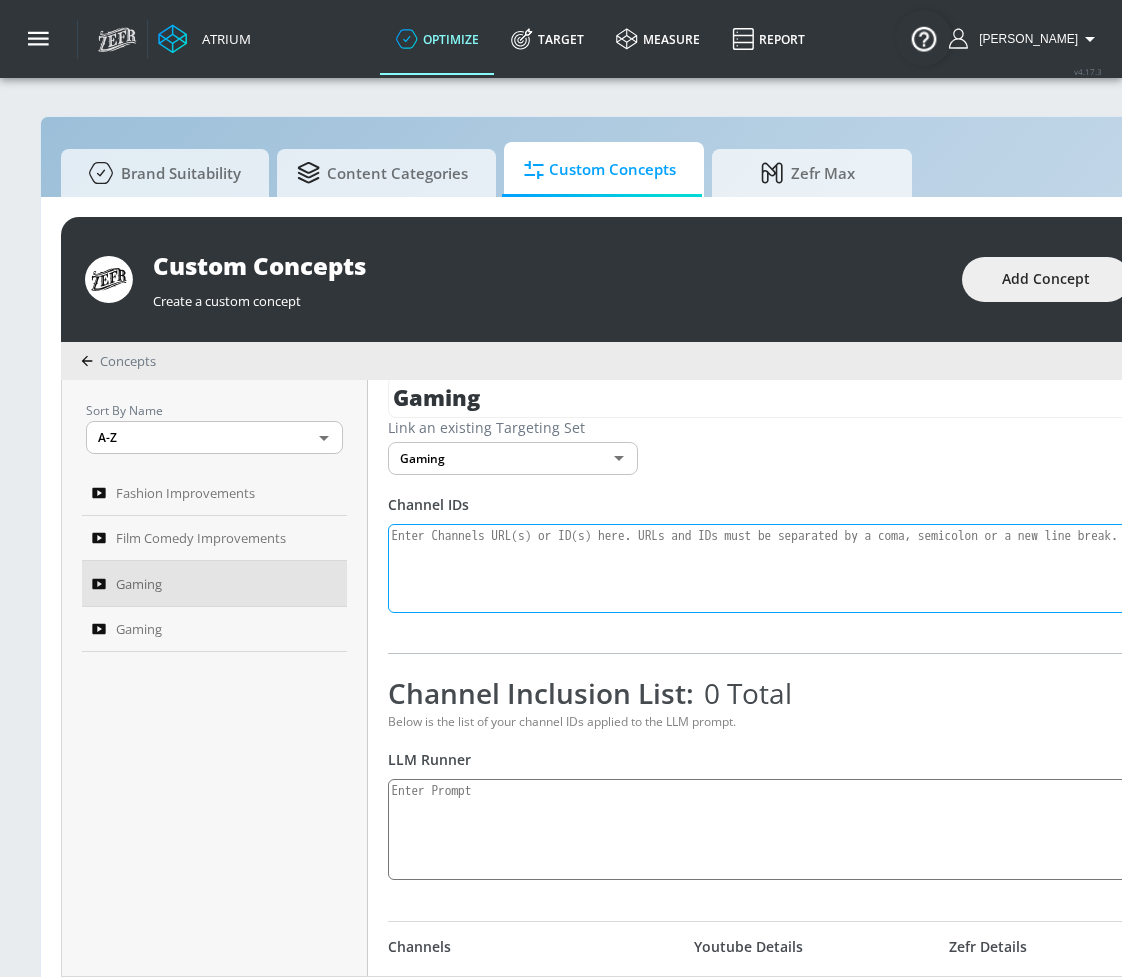 click at bounding box center [780, 569] 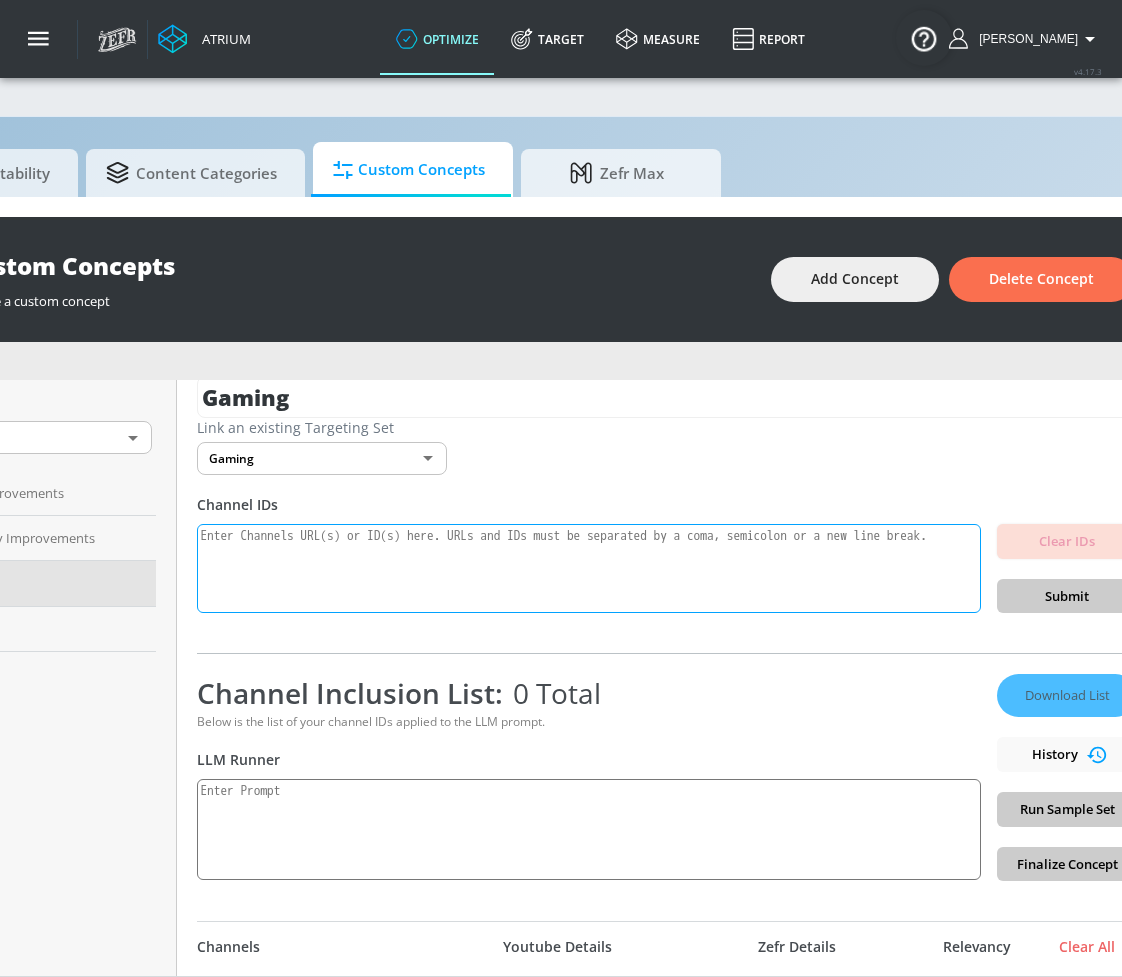 scroll, scrollTop: 0, scrollLeft: 194, axis: horizontal 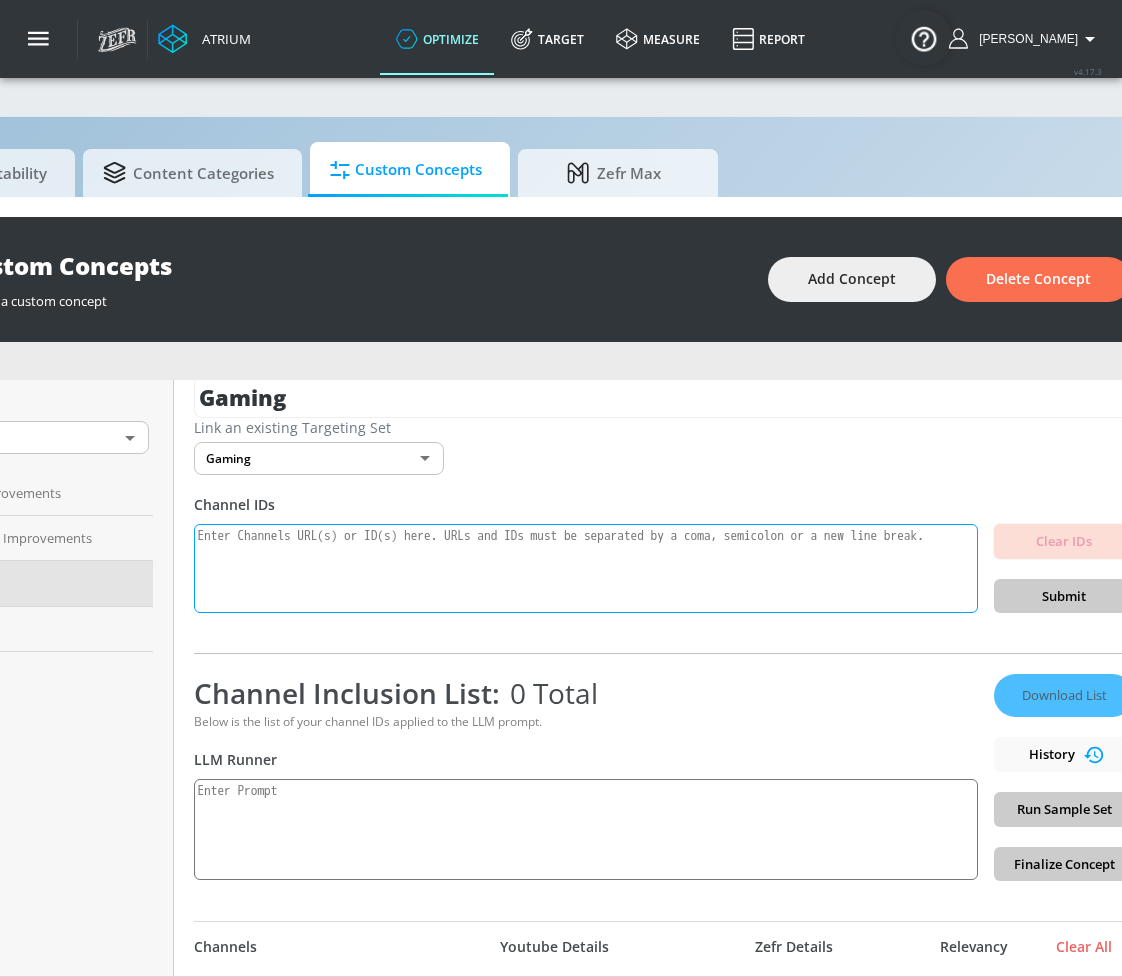 paste on "UC63anZxfVGHUEmfBAf5w7pw
UCiYcA0gJzg855iSKMrX3oHg
UCQIUhhcmXsu6cN6n3y9-Pww
UCWBWgCD4oAqT3hUeq40SCUw
UCs6ZQr6vTKU83dLhTABrN4g
UCIH0E-zQ3-HzYDChlpafRsQ
UCjiXtODGCCulmhwypZAWSag
UC7_YxT-KID8kRbqZo7MyscQ
UCBNnILlexKYtJu-EGUvq_iA
UCeBPTBz1oRnsWsUBnKNNKNw
UCIVSqoHCUN1XdEpiVItxfoQ
UCzXwjTI6c6mVn6oui_p6oiw
UCj4hfQEWcGtF08SLEZCZc5Q
UCJHBJ7F-nAIlMGolm0Hu4vg
UCh5mLn90vUaB1PbRRx_AiaA
UCtvggO4vLSDBq1hUCrRRPvg
UCZBY6V8Lxmwu8gGRBOyO11w
UC0eLBYhxW9HC0P9PXQ73mpQ" 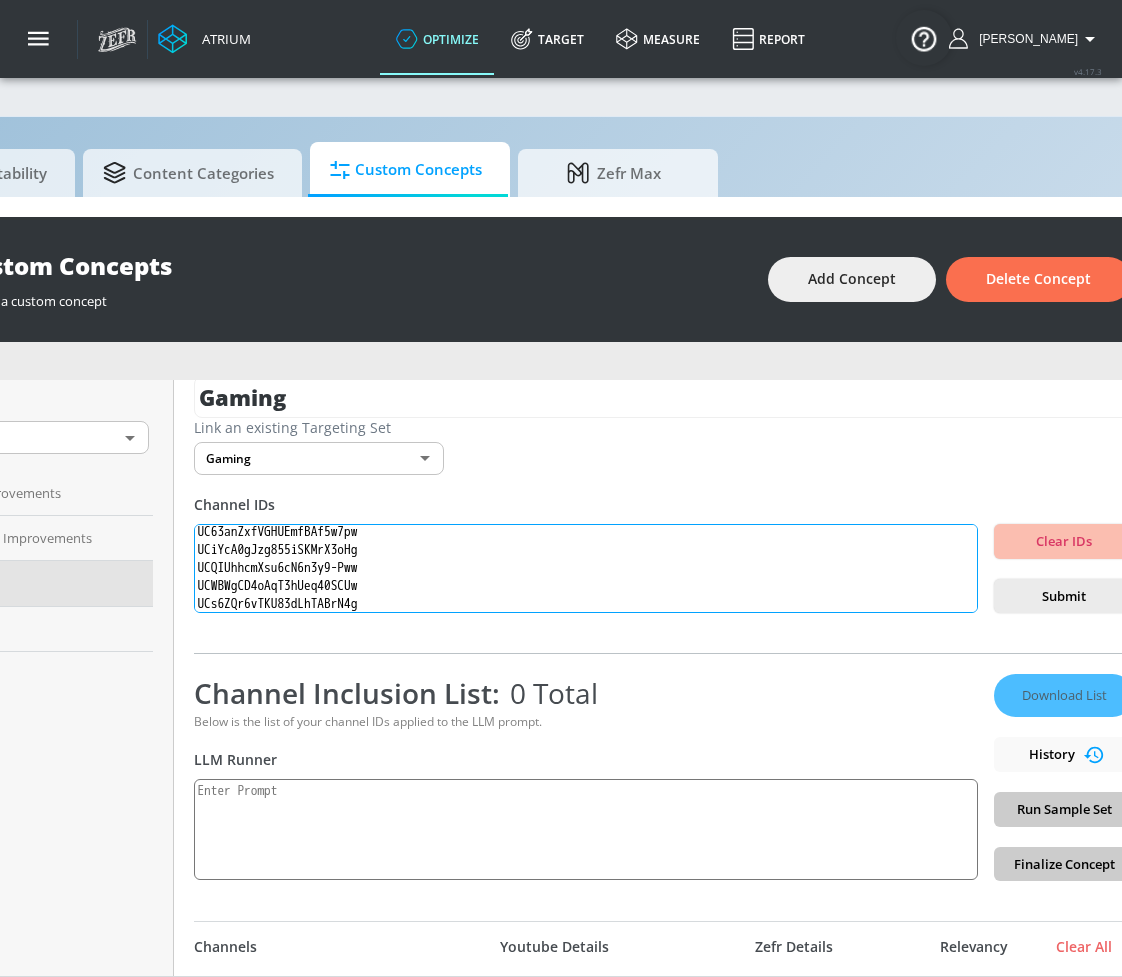scroll, scrollTop: 195, scrollLeft: 0, axis: vertical 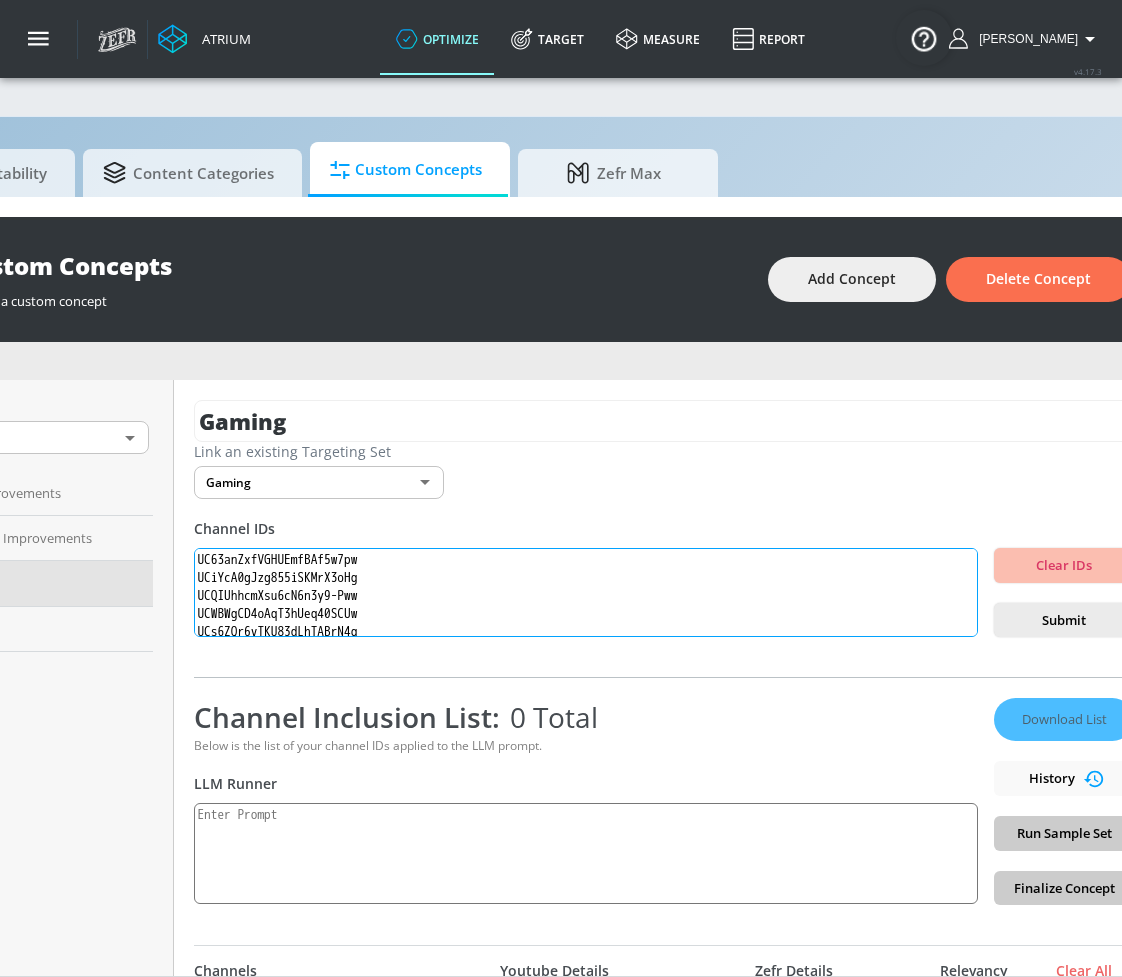 click on "UC63anZxfVGHUEmfBAf5w7pw
UCiYcA0gJzg855iSKMrX3oHg
UCQIUhhcmXsu6cN6n3y9-Pww
UCWBWgCD4oAqT3hUeq40SCUw
UCs6ZQr6vTKU83dLhTABrN4g
UCIH0E-zQ3-HzYDChlpafRsQ
UCjiXtODGCCulmhwypZAWSag
UC7_YxT-KID8kRbqZo7MyscQ
UCBNnILlexKYtJu-EGUvq_iA
UCeBPTBz1oRnsWsUBnKNNKNw
UCIVSqoHCUN1XdEpiVItxfoQ
UCzXwjTI6c6mVn6oui_p6oiw
UCj4hfQEWcGtF08SLEZCZc5Q
UCJHBJ7F-nAIlMGolm0Hu4vg
UCh5mLn90vUaB1PbRRx_AiaA
UCtvggO4vLSDBq1hUCrRRPvg
UCZBY6V8Lxmwu8gGRBOyO11w
UC0eLBYhxW9HC0P9PXQ73mpQ" at bounding box center [586, 593] 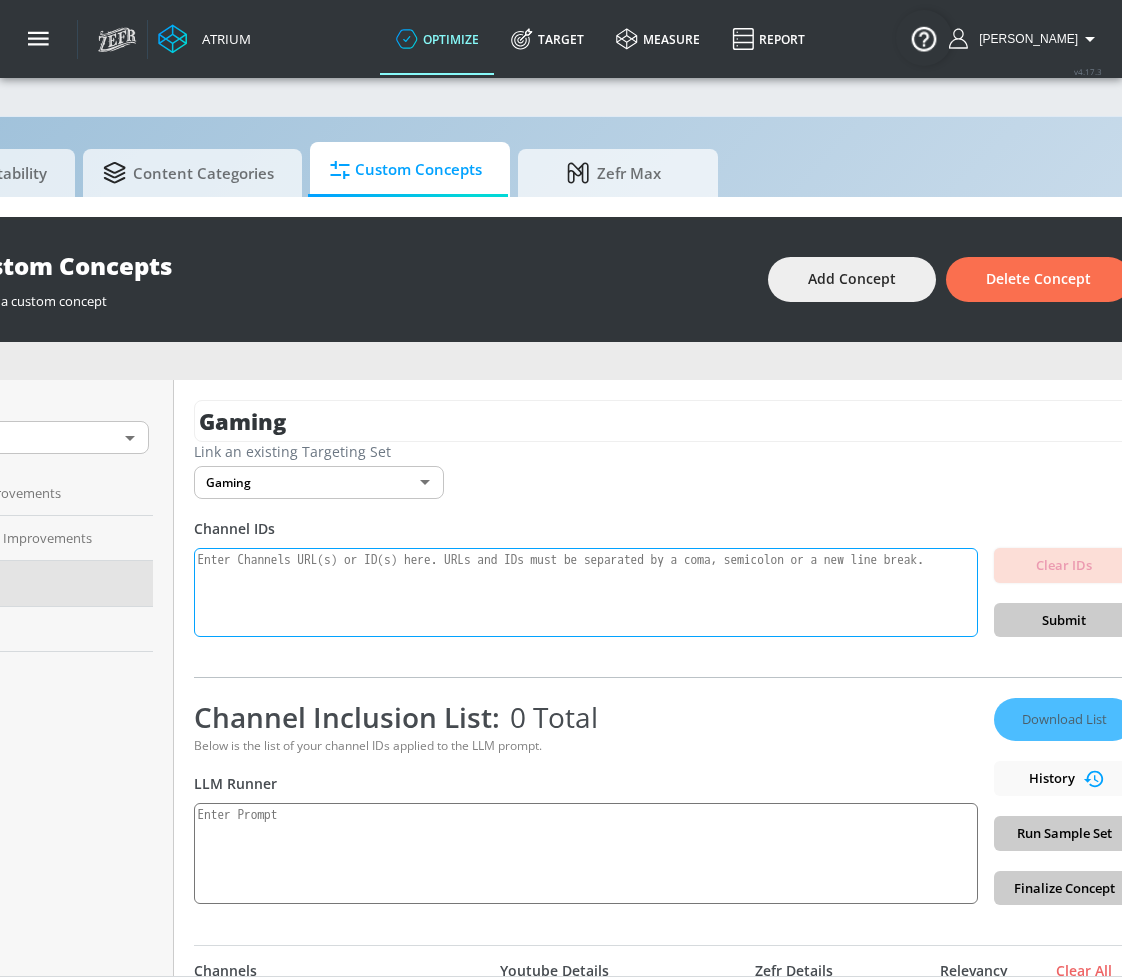 paste on "UCilwZiBBfI9X6yiZRzWty8Q
UC63anZxfVGHUEmfBAf5w7pw
UCiYcA0gJzg855iSKMrX3oHg
UCQIUhhcmXsu6cN6n3y9-Pww
UCWBWgCD4oAqT3hUeq40SCUw
UCs6ZQr6vTKU83dLhTABrN4g
UCIH0E-zQ3-HzYDChlpafRsQ
UCjiXtODGCCulmhwypZAWSag
UC7_YxT-KID8kRbqZo7MyscQ
UCBNnILlexKYtJu-EGUvq_iA
UCeBPTBz1oRnsWsUBnKNNKNw
UCIVSqoHCUN1XdEpiVItxfoQ
UCzXwjTI6c6mVn6oui_p6oiw
UCj4hfQEWcGtF08SLEZCZc5Q
UCJHBJ7F-nAIlMGolm0Hu4vg
UCh5mLn90vUaB1PbRRx_AiaA
UCtvggO4vLSDBq1hUCrRRPvg
UCZBY6V8Lxmwu8gGRBOyO11w
UC0eLBYhxW9HC0P9PXQ73mpQ" 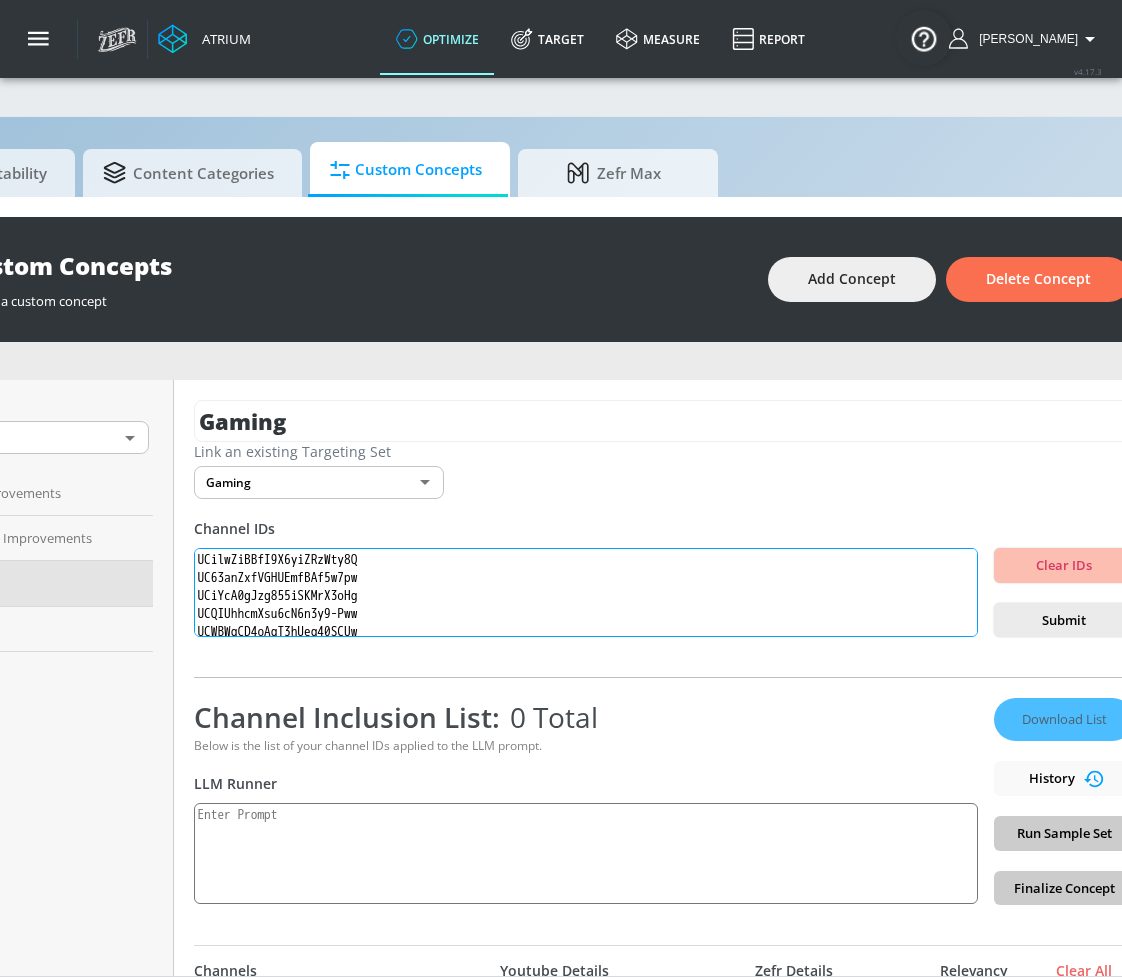 scroll, scrollTop: 224, scrollLeft: 0, axis: vertical 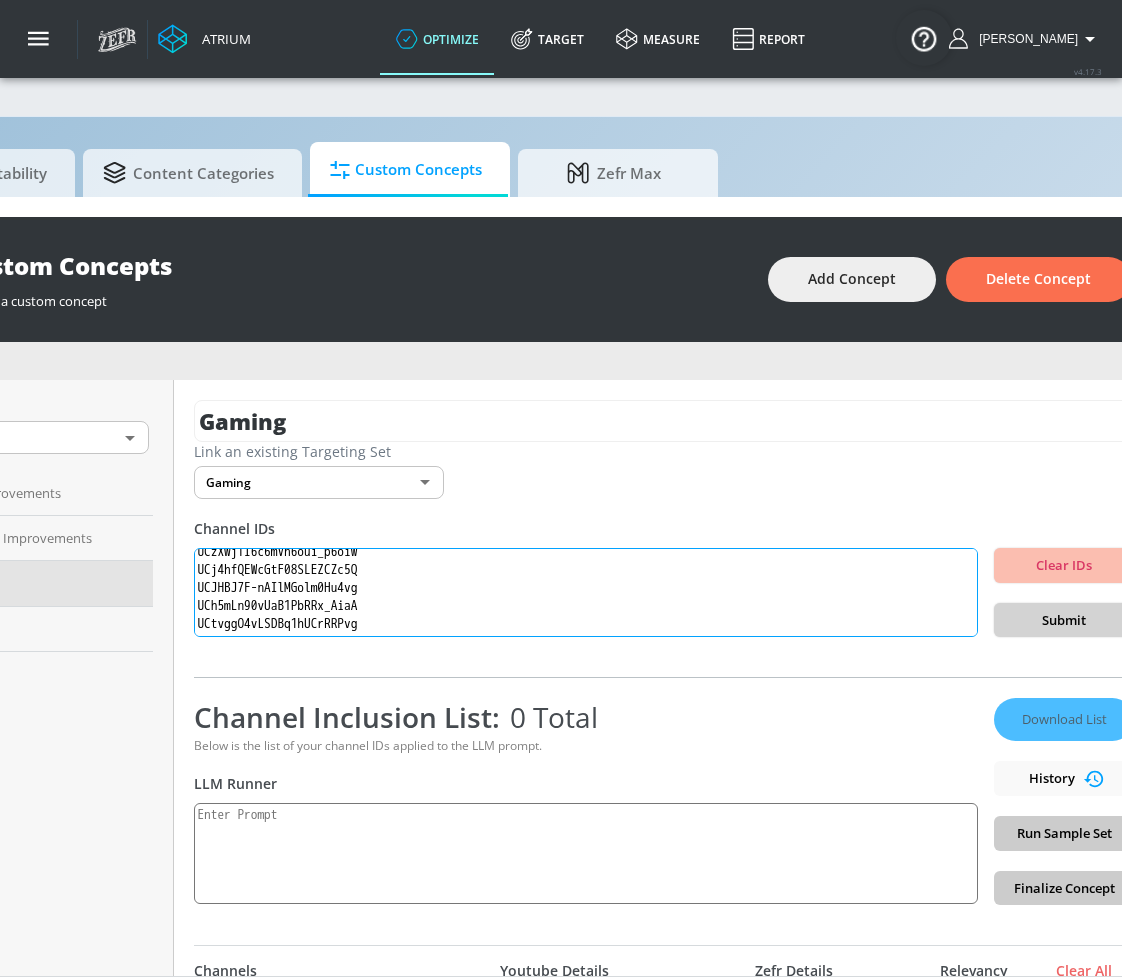 type on "UCilwZiBBfI9X6yiZRzWty8Q
UC63anZxfVGHUEmfBAf5w7pw
UCiYcA0gJzg855iSKMrX3oHg
UCQIUhhcmXsu6cN6n3y9-Pww
UCWBWgCD4oAqT3hUeq40SCUw
UCs6ZQr6vTKU83dLhTABrN4g
UCIH0E-zQ3-HzYDChlpafRsQ
UCjiXtODGCCulmhwypZAWSag
UC7_YxT-KID8kRbqZo7MyscQ
UCBNnILlexKYtJu-EGUvq_iA
UCeBPTBz1oRnsWsUBnKNNKNw
UCIVSqoHCUN1XdEpiVItxfoQ
UCzXwjTI6c6mVn6oui_p6oiw
UCj4hfQEWcGtF08SLEZCZc5Q
UCJHBJ7F-nAIlMGolm0Hu4vg
UCh5mLn90vUaB1PbRRx_AiaA
UCtvggO4vLSDBq1hUCrRRPvg
UCZBY6V8Lxmwu8gGRBOyO11w
UC0eLBYhxW9HC0P9PXQ73mpQ" 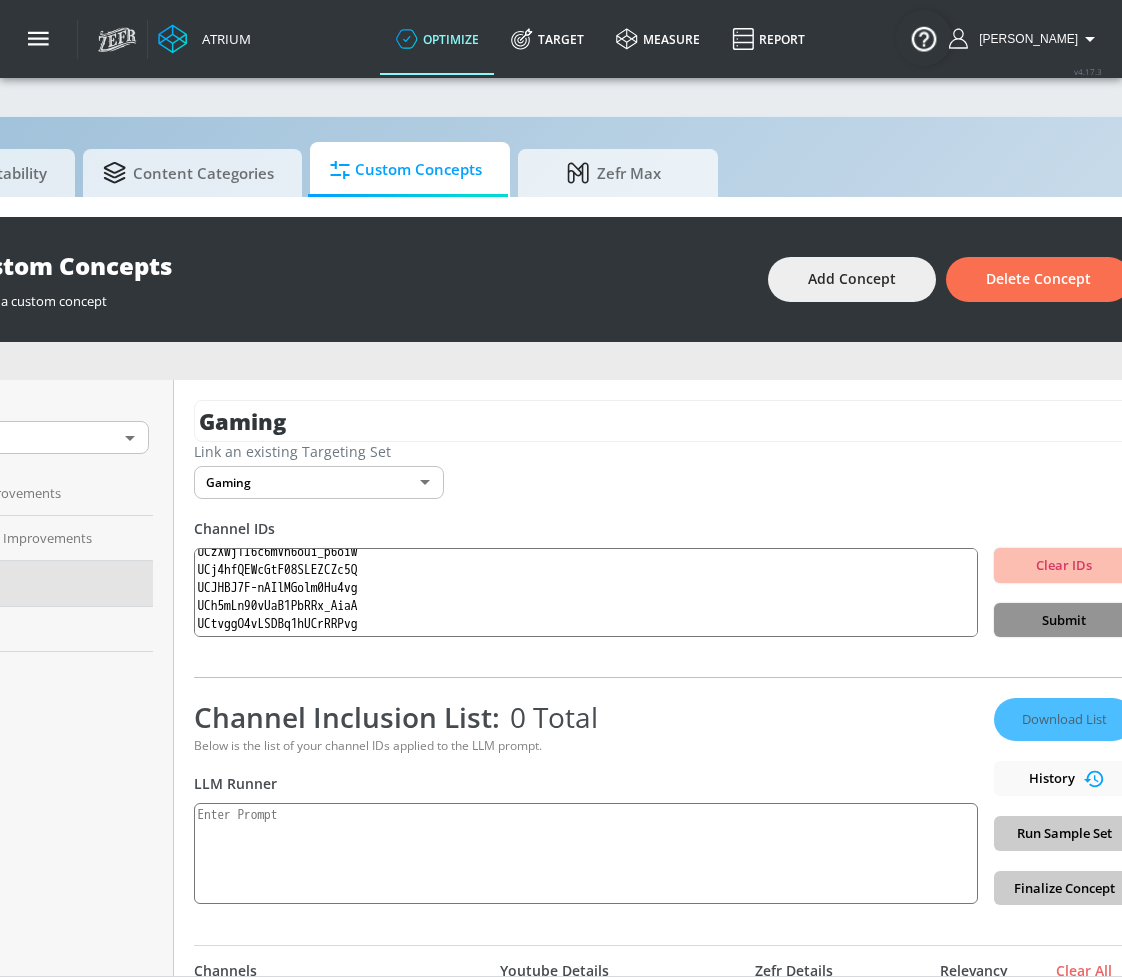 click on "Submit" at bounding box center [1064, 620] 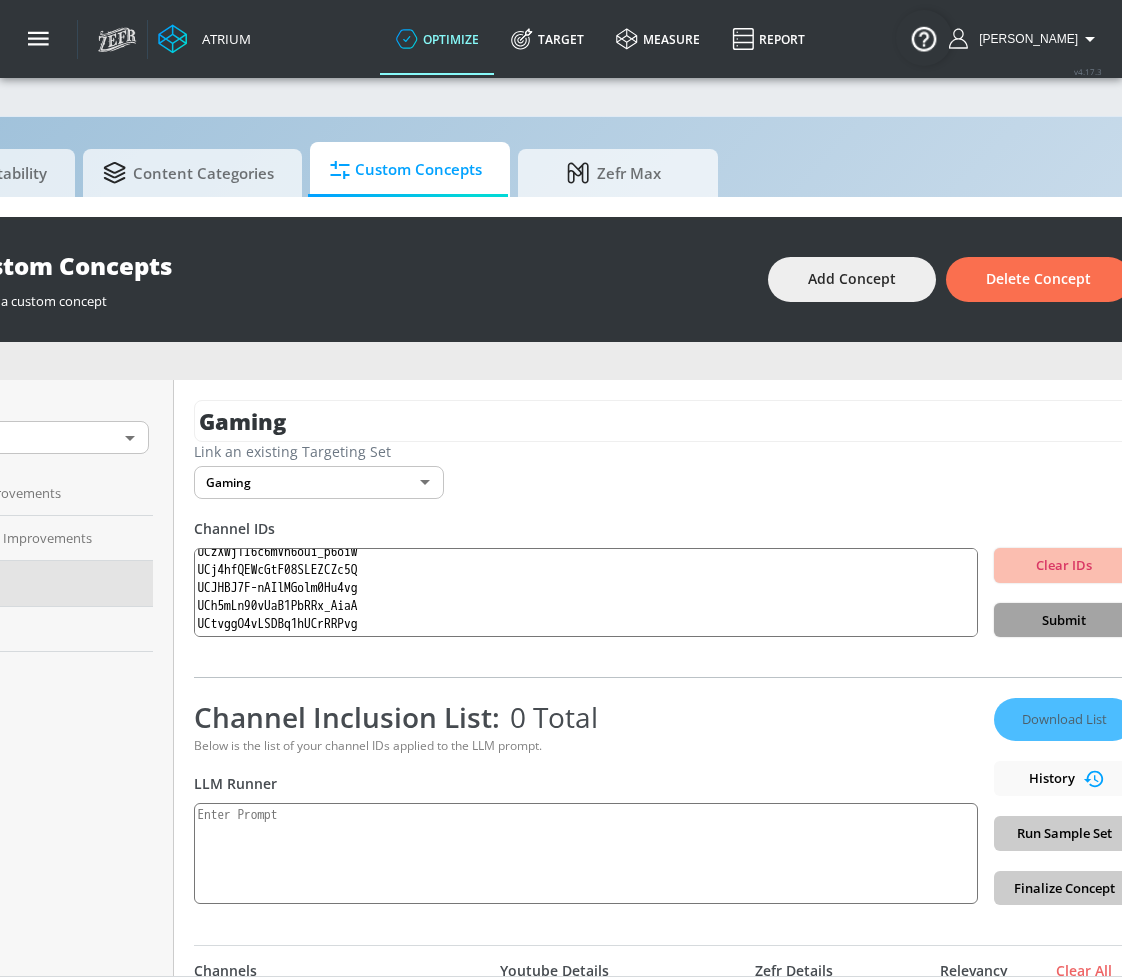 type 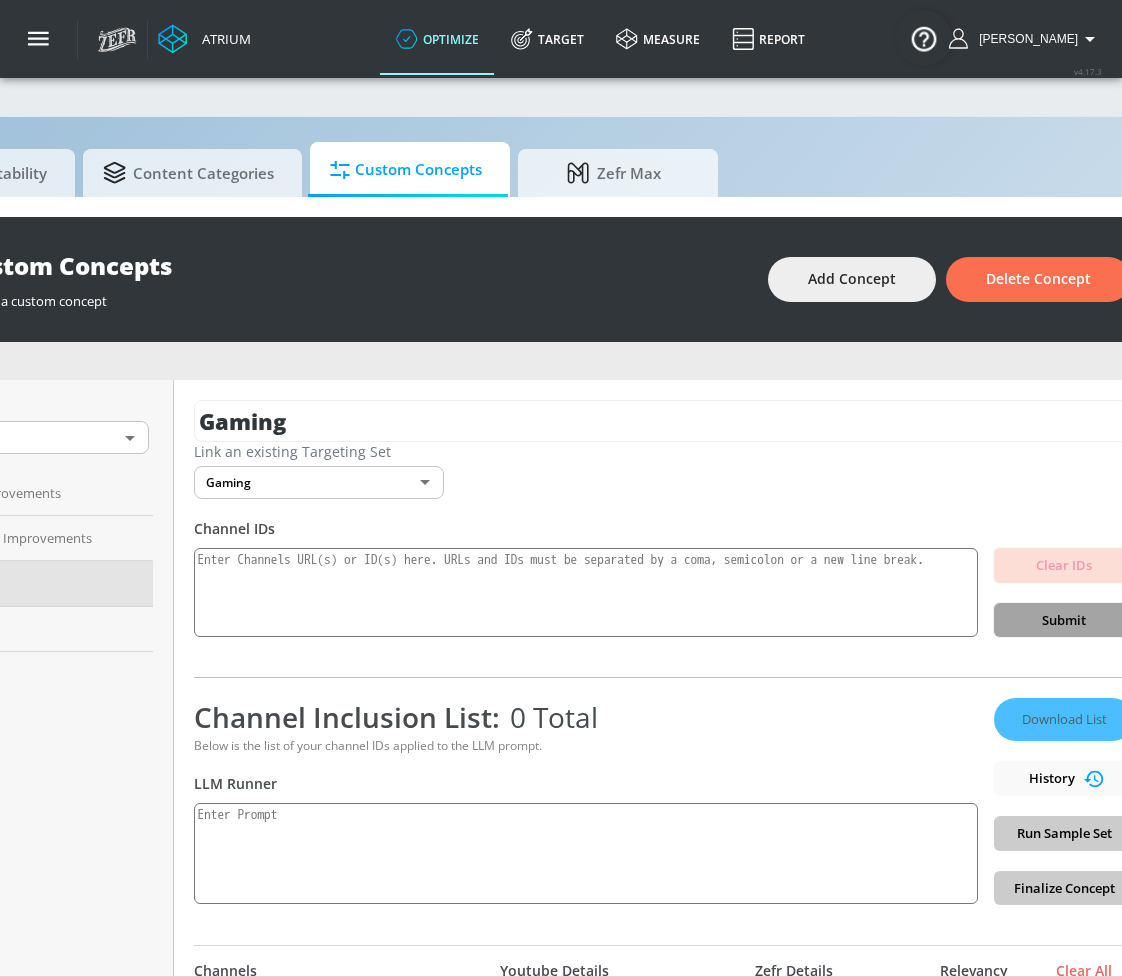 scroll, scrollTop: 0, scrollLeft: 0, axis: both 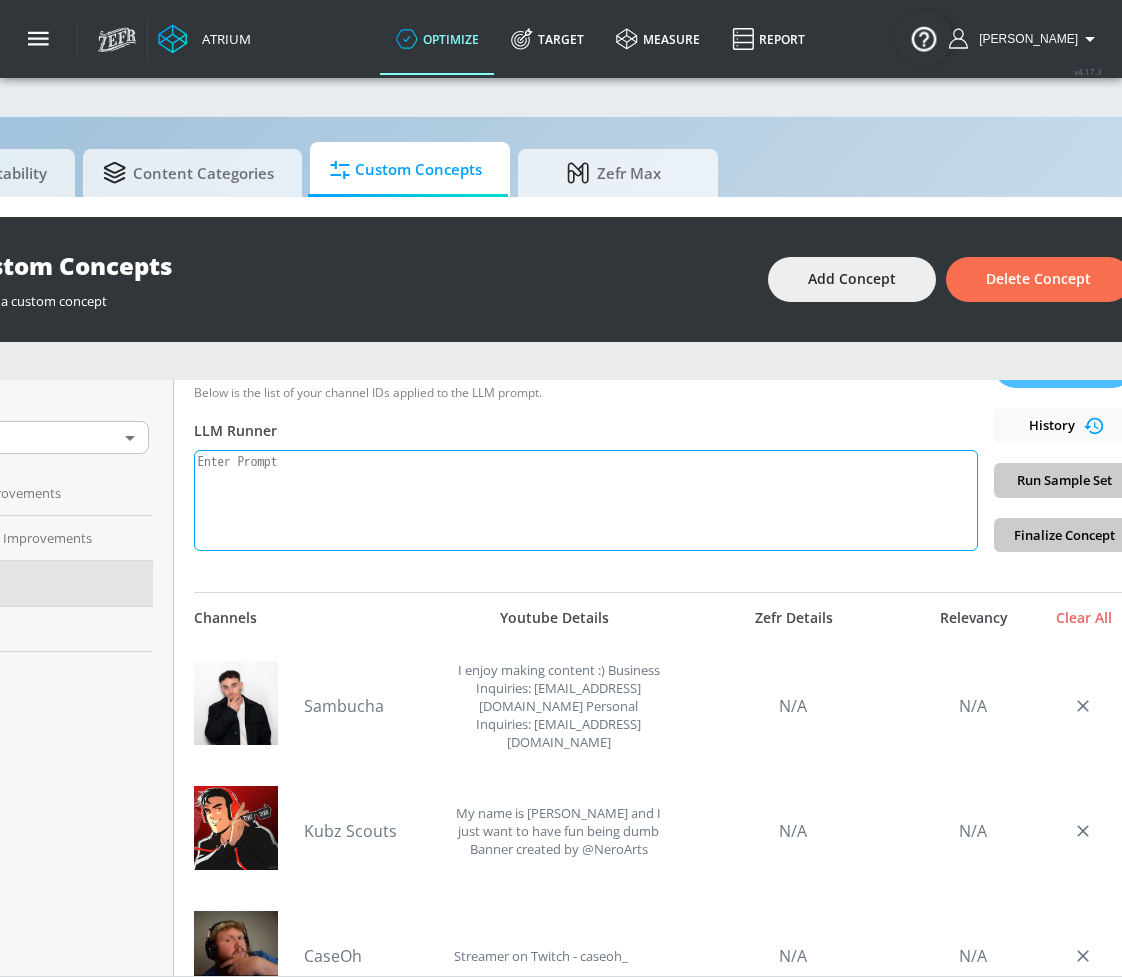 paste on "Gaming content — Content created specifically for and aimed at gamers and gaming enthusiasts. This includes game reviews, release news, walkthroughs, updates, esports coverage, and industry insights designed to inform, entertain, or engage the gaming community." 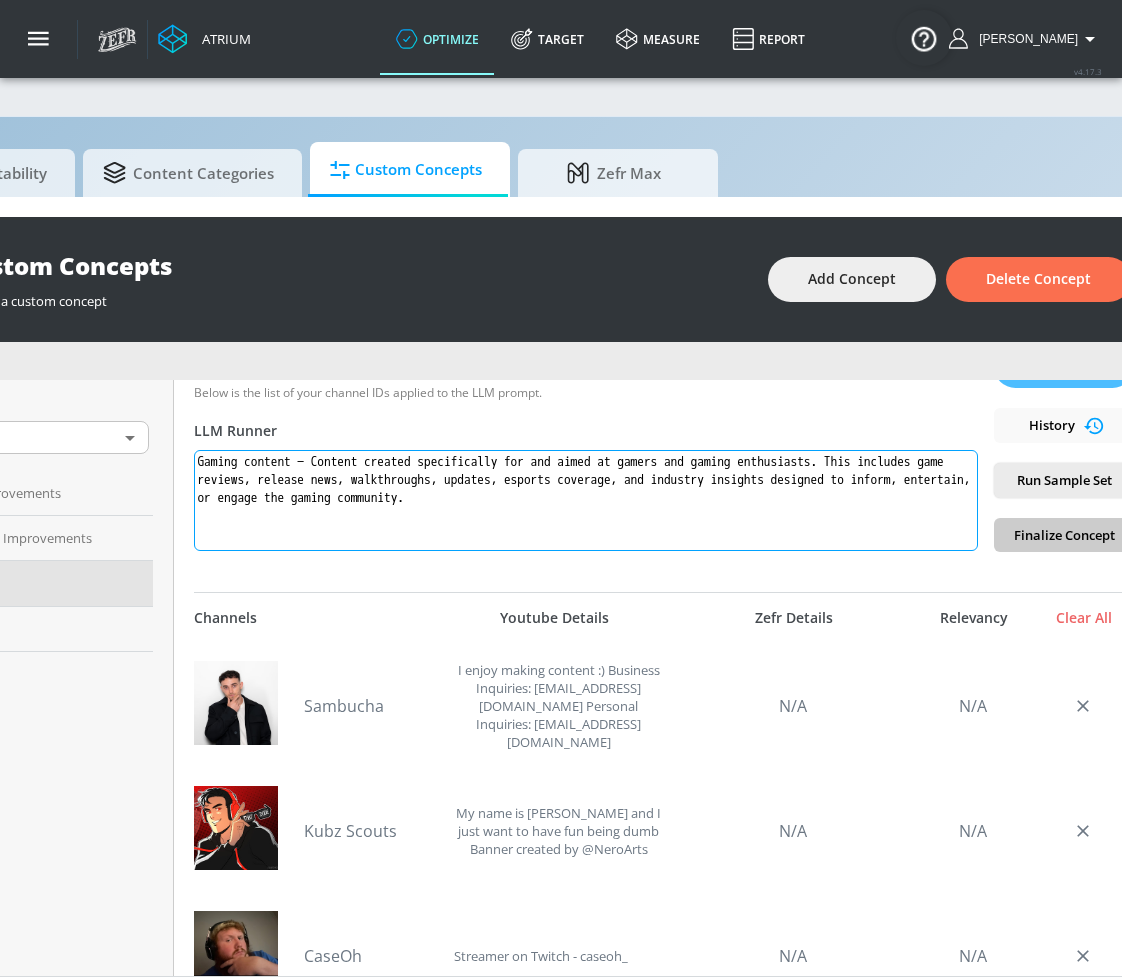 drag, startPoint x: 336, startPoint y: 456, endPoint x: 195, endPoint y: 464, distance: 141.22676 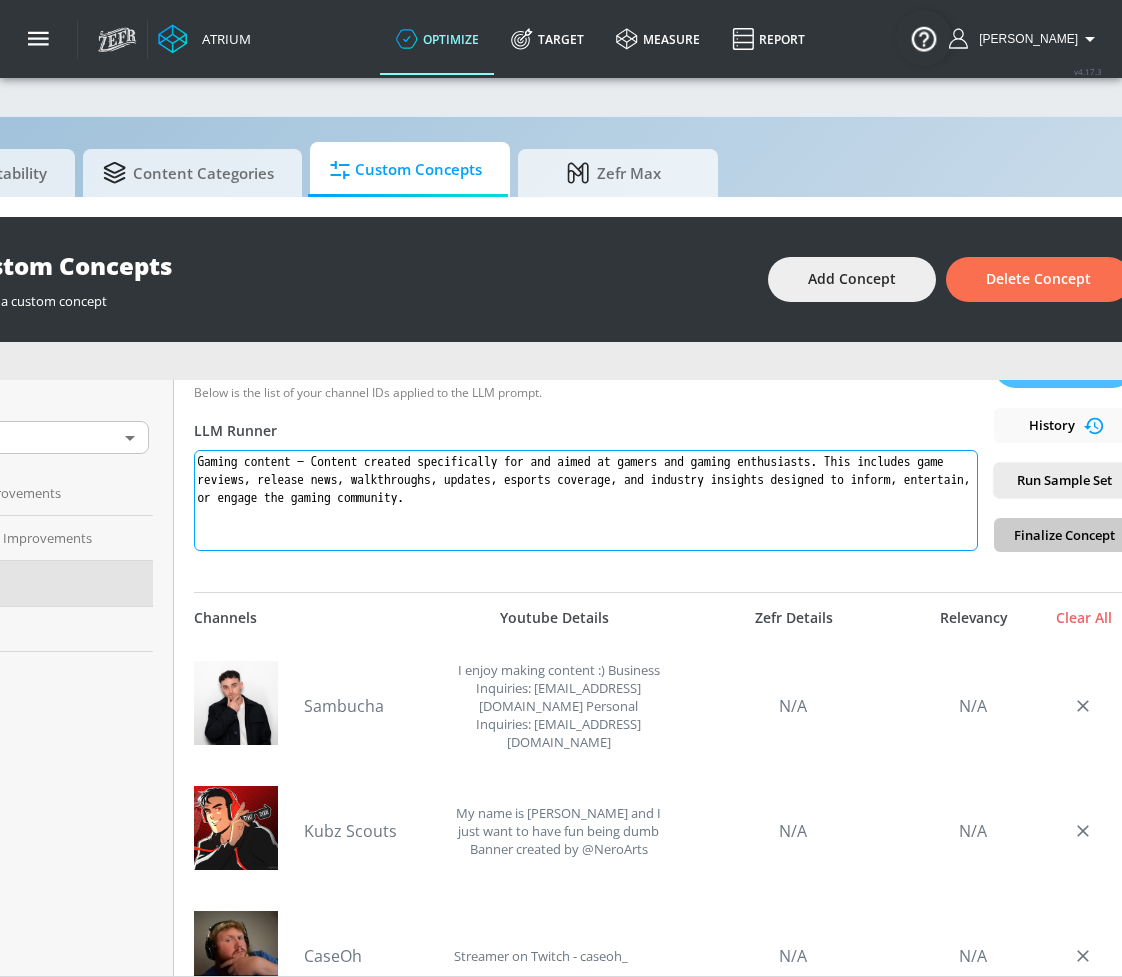 click on "Gaming content — Content created specifically for and aimed at gamers and gaming enthusiasts. This includes game reviews, release news, walkthroughs, updates, esports coverage, and industry insights designed to inform, entertain, or engage the gaming community." at bounding box center (586, 500) 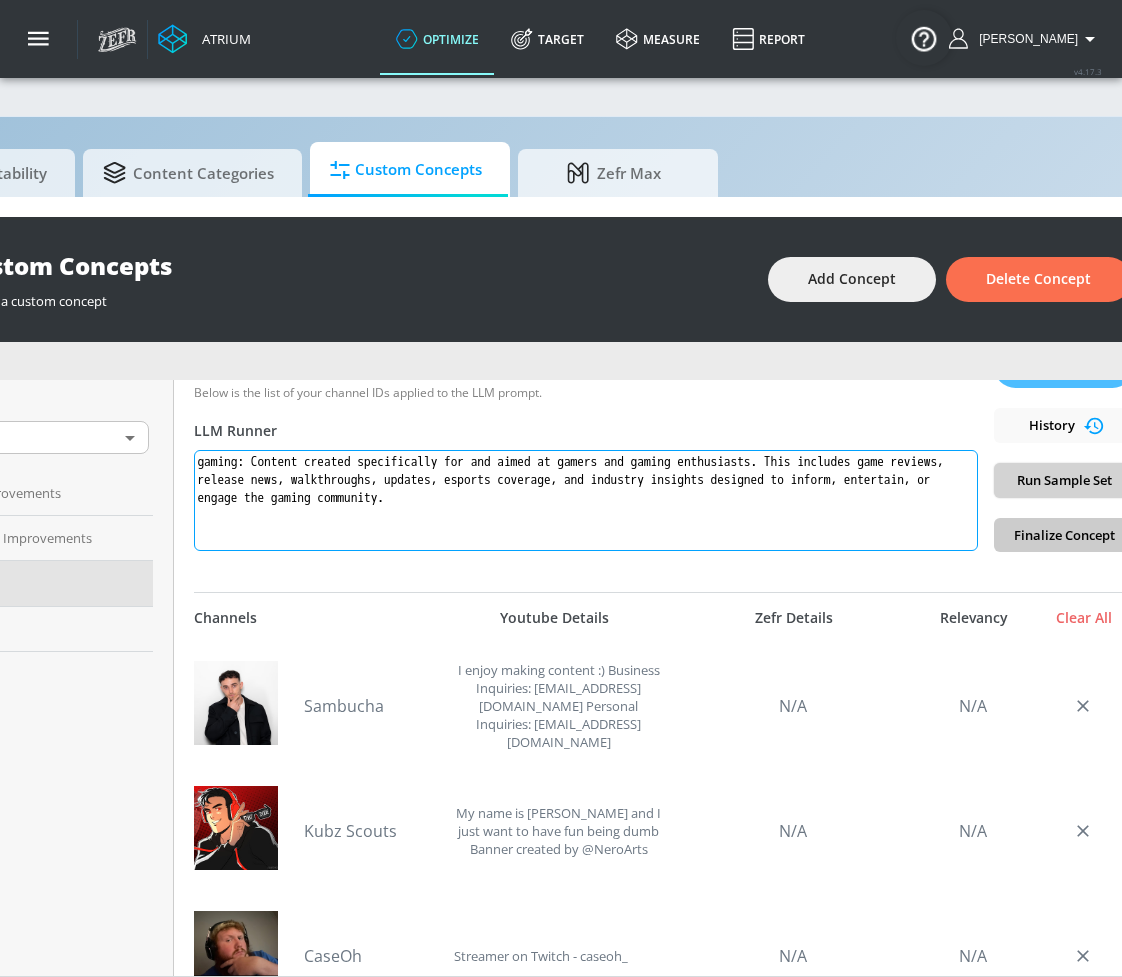 type on "gaming: Content created specifically for and aimed at gamers and gaming enthusiasts. This includes game reviews, release news, walkthroughs, updates, esports coverage, and industry insights designed to inform, entertain, or engage the gaming community." 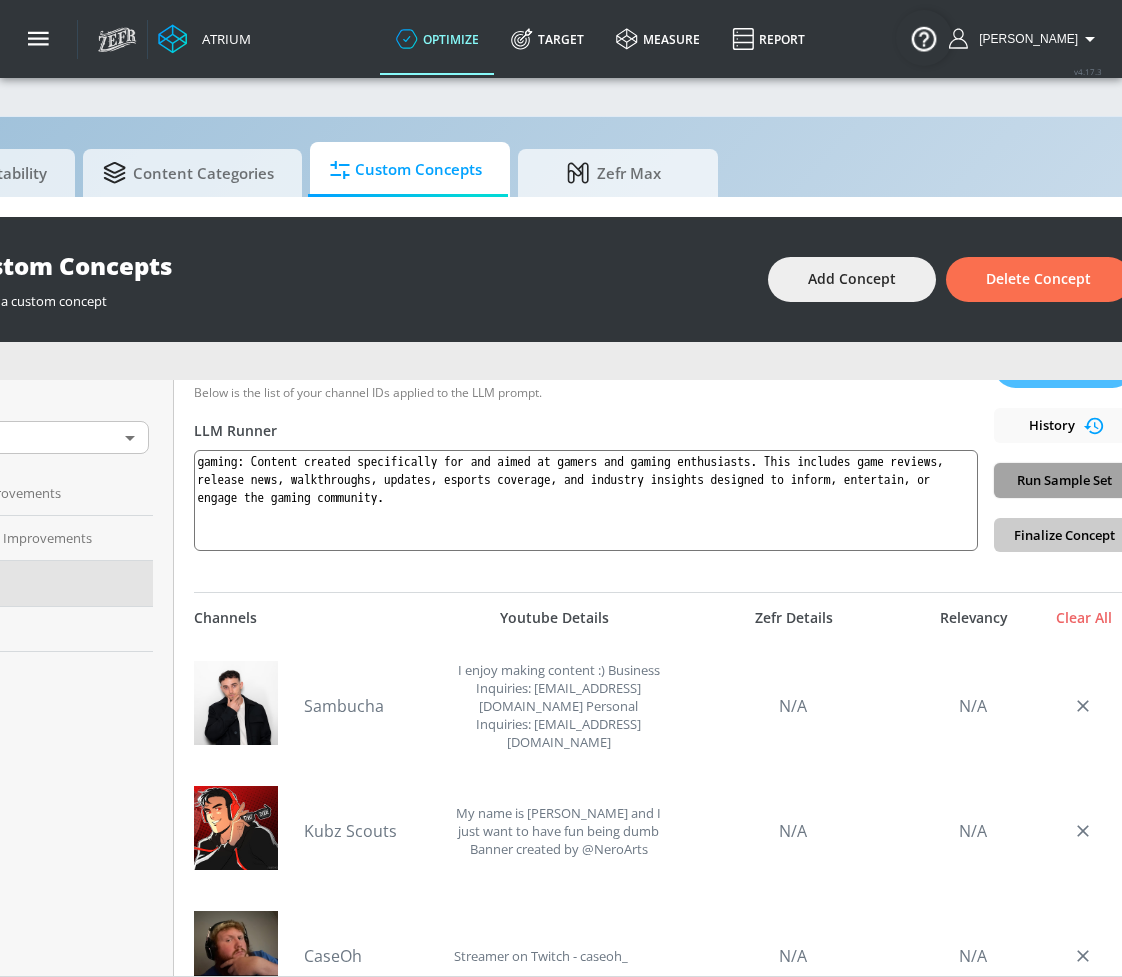 click on "Run Sample Set" at bounding box center (1064, 480) 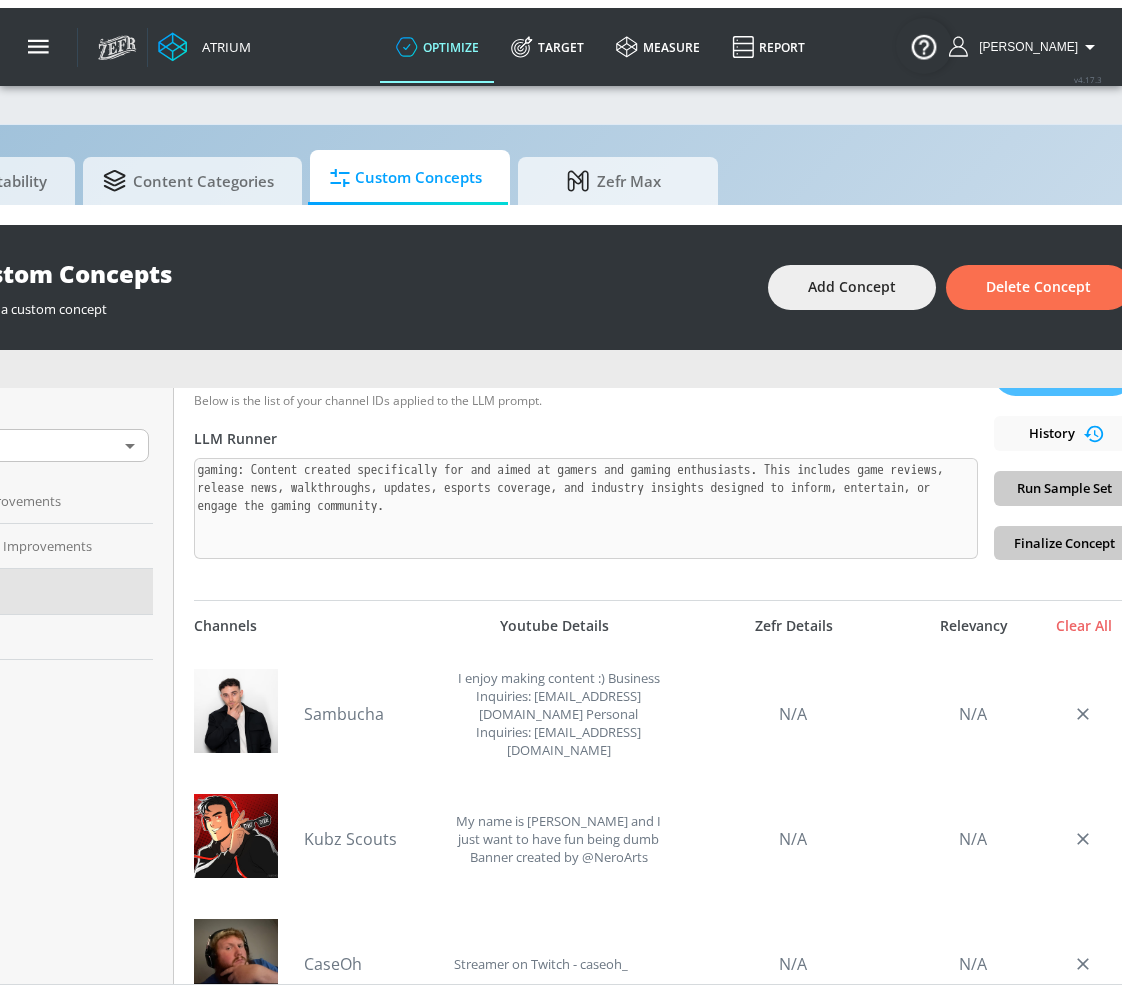 scroll, scrollTop: 0, scrollLeft: 0, axis: both 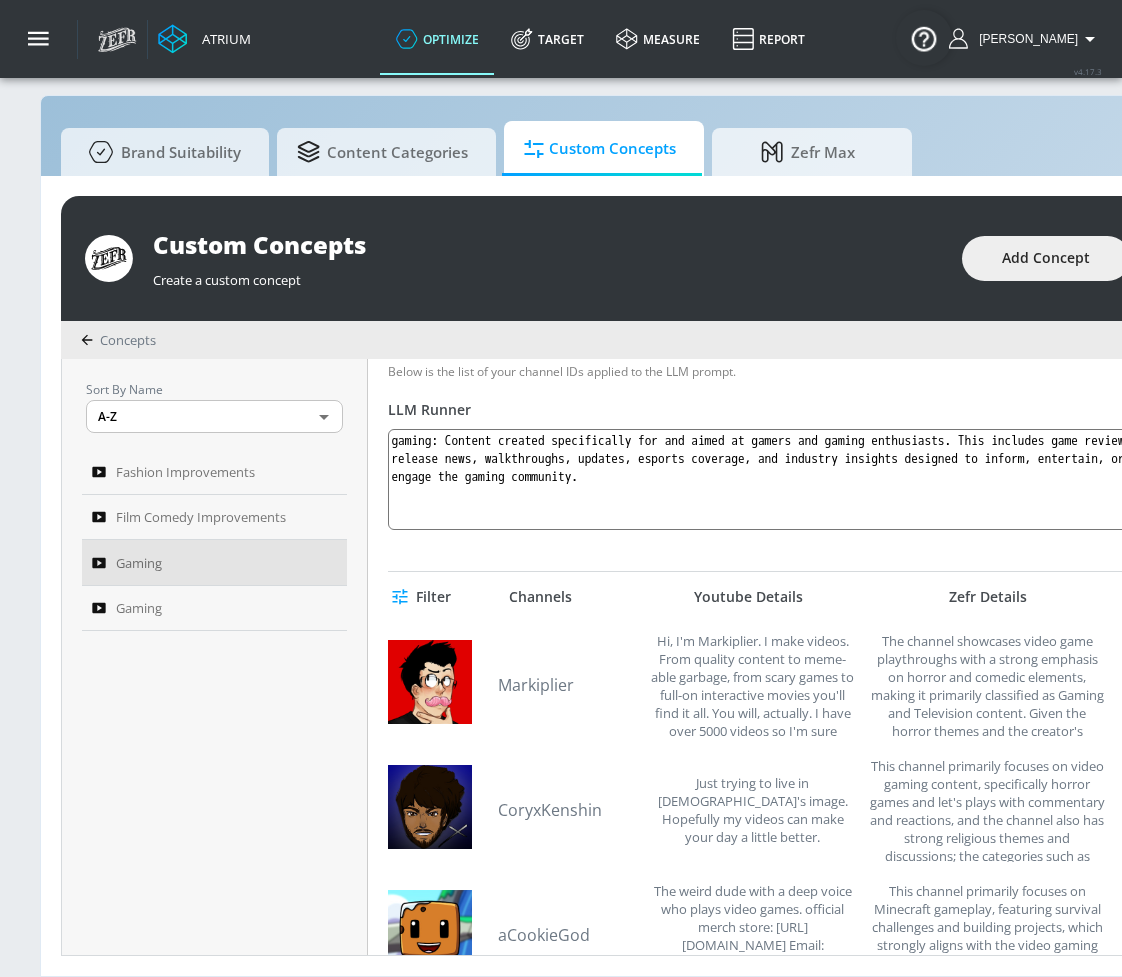 drag, startPoint x: 606, startPoint y: 976, endPoint x: 649, endPoint y: 978, distance: 43.046486 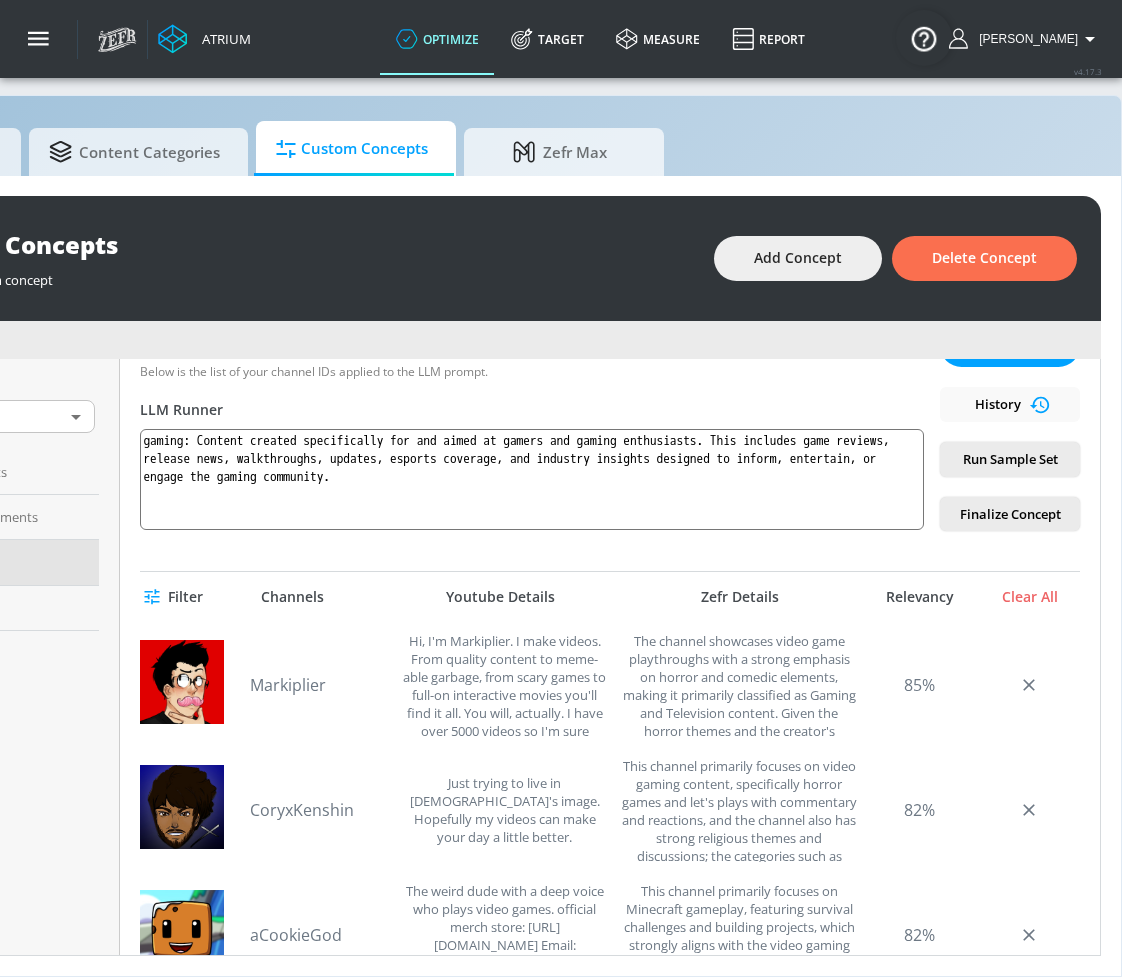 scroll, scrollTop: 21, scrollLeft: 250, axis: both 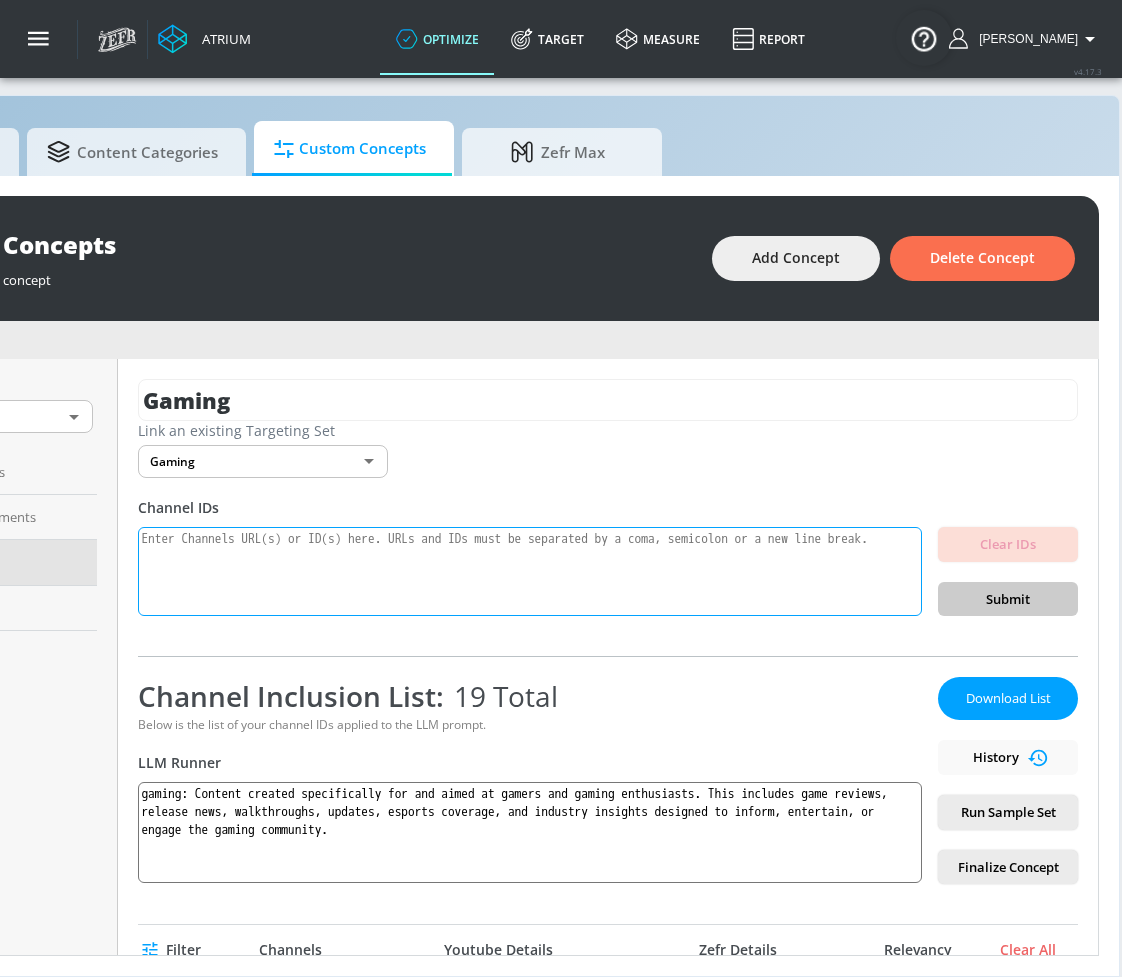 paste on "UCilwZiBBfI9X6yiZRzWty8Q
UC63anZxfVGHUEmfBAf5w7pw
UCiYcA0gJzg855iSKMrX3oHg
UCQIUhhcmXsu6cN6n3y9-Pww
UCWBWgCD4oAqT3hUeq40SCUw
UCs6ZQr6vTKU83dLhTABrN4g
UCIH0E-zQ3-HzYDChlpafRsQ
UCjiXtODGCCulmhwypZAWSag
UC7_YxT-KID8kRbqZo7MyscQ
UCBNnILlexKYtJu-EGUvq_iA
UCeBPTBz1oRnsWsUBnKNNKNw
UCIVSqoHCUN1XdEpiVItxfoQ
UCzXwjTI6c6mVn6oui_p6oiw
UCj4hfQEWcGtF08SLEZCZc5Q
UCJHBJ7F-nAIlMGolm0Hu4vg
UCh5mLn90vUaB1PbRRx_AiaA
UCtvggO4vLSDBq1hUCrRRPvg
UCZBY6V8Lxmwu8gGRBOyO11w
UC0eLBYhxW9HC0P9PXQ73mpQ
UCtwOgy4vDxfGmsHR0YMVufg
UCJZam2u1G0syq3kyqrCXrNw
UCIPPMRA040LQr5QPyJEbmXA
UC-gW4TeZAlKm7UATp24JsWQ
UCr1kbyiJzl-x5YYDxhYJuPw
UCeBnbqt4VRhotq2TQjkIi2A
UC_q5WZtFp36adwqhKpZzxwQ
UCPLMPHT-d8GZOqL_AHJFdQQ
UClCvmntMJCrerMDSc1WQGNg
UCJKdgzE45ucqAukhKr_6bxw
UCVhGR9TU1vfvHXl73uaEiEQ
UCK5vUVoJsEVc7JeXQ8XiX7w
UCTevXUV9L6_hgvFlLDMmf1w
UCTU3m4rCUS-7qXuHK-j9Uqw
UCtH3yiPcHUfe2SmsmD2YE6A
UCiSVf-UpLC9rRjAT1qRTW0g
UCQeRaTukNYft1_6AZPACnog
UC70Dib4MvFfT1tU6MqeyHpQ
UCnuf06xsaSO8f2svzMENyBw
UClljAz6ZKy0XeViKsohdjqA
UCZR1vQtTcy9qCB9zSfsA5Mg
UCOnECY8FBKKPVi5ZsSg..." 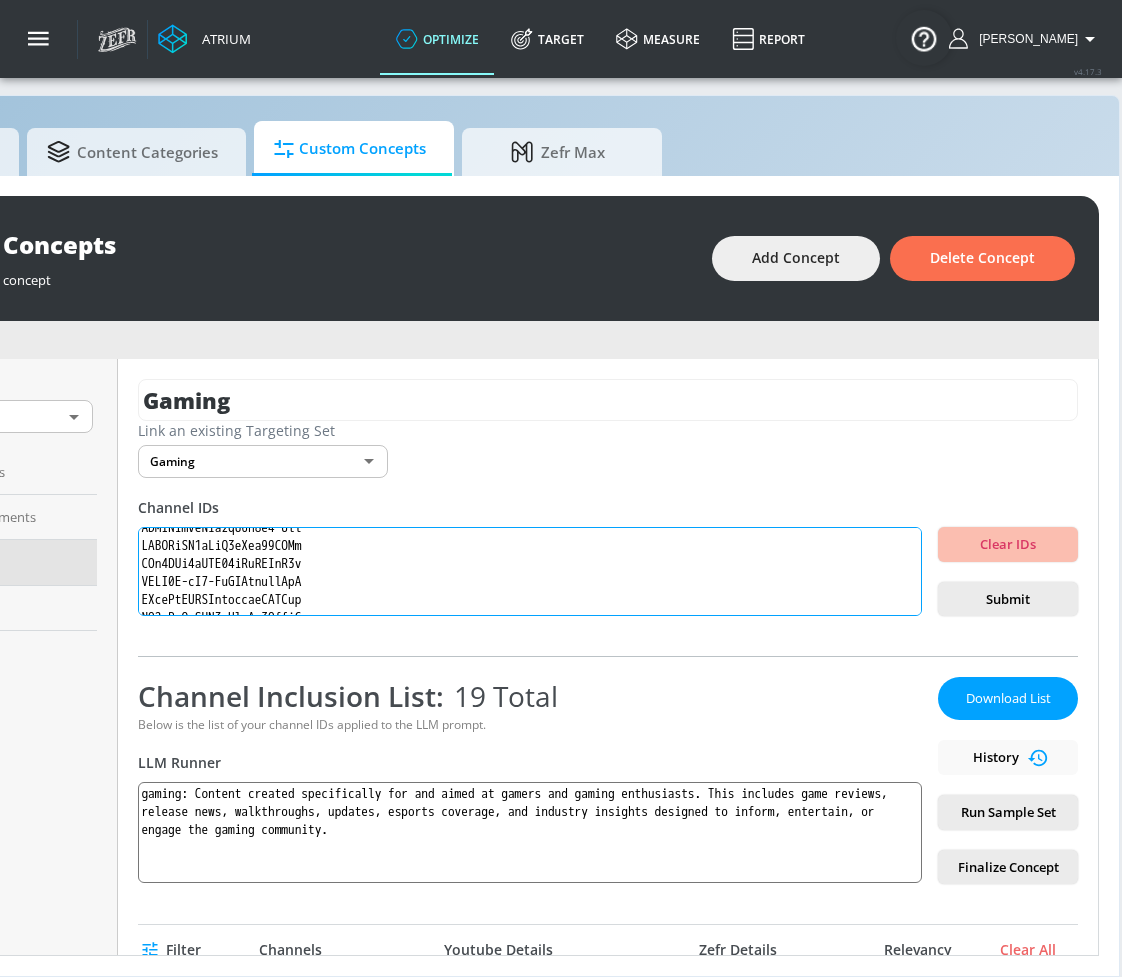 scroll, scrollTop: 0, scrollLeft: 0, axis: both 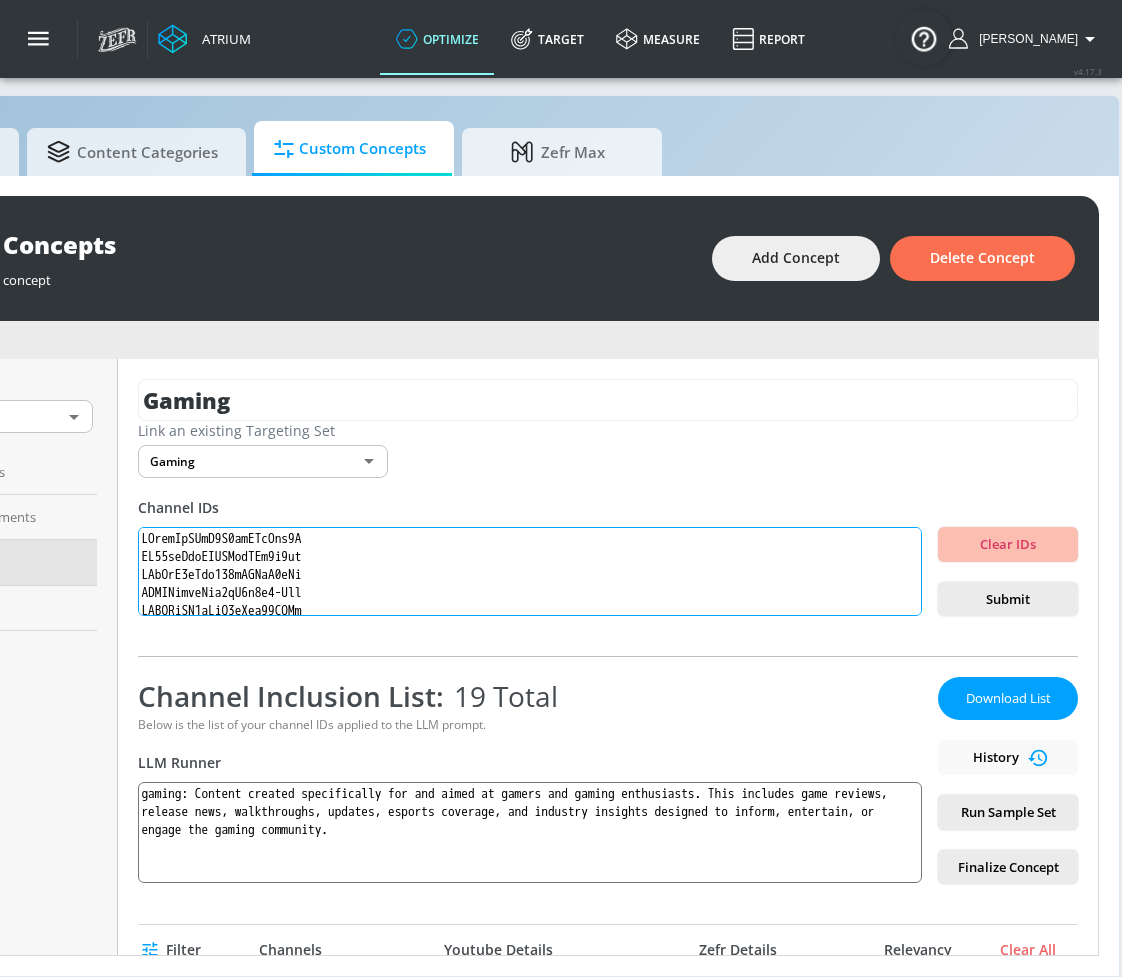 click at bounding box center (530, 572) 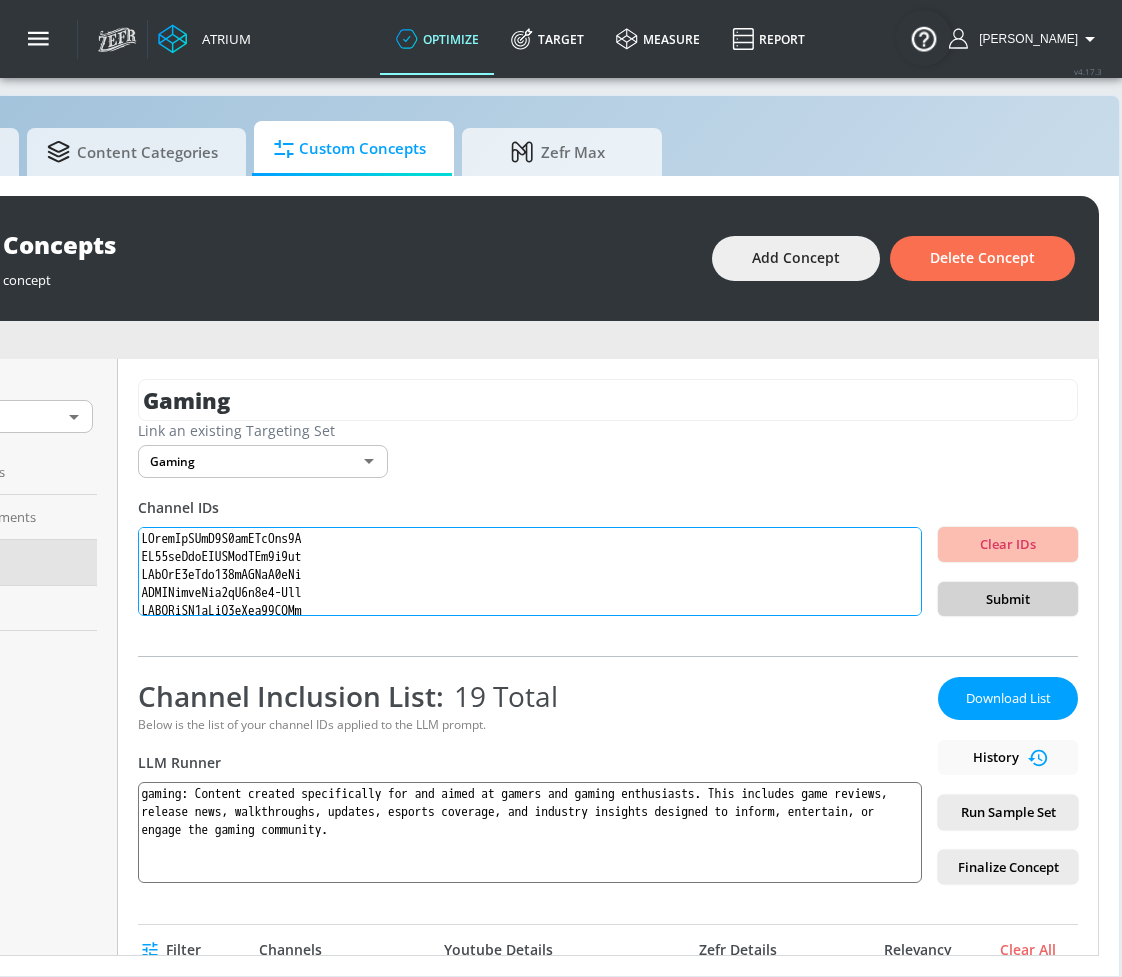 type on "UCilwZiBBfI9X6yiZRzWty8Q
UC63anZxfVGHUEmfBAf5w7pw
UCiYcA0gJzg855iSKMrX3oHg
UCQIUhhcmXsu6cN6n3y9-Pww
UCWBWgCD4oAqT3hUeq40SCUw
UCs6ZQr6vTKU83dLhTABrN4g
UCIH0E-zQ3-HzYDChlpafRsQ
UCjiXtODGCCulmhwypZAWSag
UC7_YxT-KID8kRbqZo7MyscQ
UCBNnILlexKYtJu-EGUvq_iA
UCeBPTBz1oRnsWsUBnKNNKNw
UCIVSqoHCUN1XdEpiVItxfoQ
UCzXwjTI6c6mVn6oui_p6oiw
UCj4hfQEWcGtF08SLEZCZc5Q
UCJHBJ7F-nAIlMGolm0Hu4vg
UCh5mLn90vUaB1PbRRx_AiaA
UCtvggO4vLSDBq1hUCrRRPvg
UCZBY6V8Lxmwu8gGRBOyO11w
UC0eLBYhxW9HC0P9PXQ73mpQ
UCtwOgy4vDxfGmsHR0YMVufg
UCJZam2u1G0syq3kyqrCXrNw
UCIPPMRA040LQr5QPyJEbmXA
UC-gW4TeZAlKm7UATp24JsWQ
UCr1kbyiJzl-x5YYDxhYJuPw
UCeBnbqt4VRhotq2TQjkIi2A
UC_q5WZtFp36adwqhKpZzxwQ
UCPLMPHT-d8GZOqL_AHJFdQQ
UClCvmntMJCrerMDSc1WQGNg
UCJKdgzE45ucqAukhKr_6bxw
UCVhGR9TU1vfvHXl73uaEiEQ
UCK5vUVoJsEVc7JeXQ8XiX7w
UCTevXUV9L6_hgvFlLDMmf1w
UCTU3m4rCUS-7qXuHK-j9Uqw
UCtH3yiPcHUfe2SmsmD2YE6A
UCiSVf-UpLC9rRjAT1qRTW0g
UCQeRaTukNYft1_6AZPACnog
UC70Dib4MvFfT1tU6MqeyHpQ
UCnuf06xsaSO8f2svzMENyBw
UClljAz6ZKy0XeViKsohdjqA
UCZR1vQtTcy9qCB9zSfsA5Mg
UCOnECY8FBKKPVi5ZsSgX..." 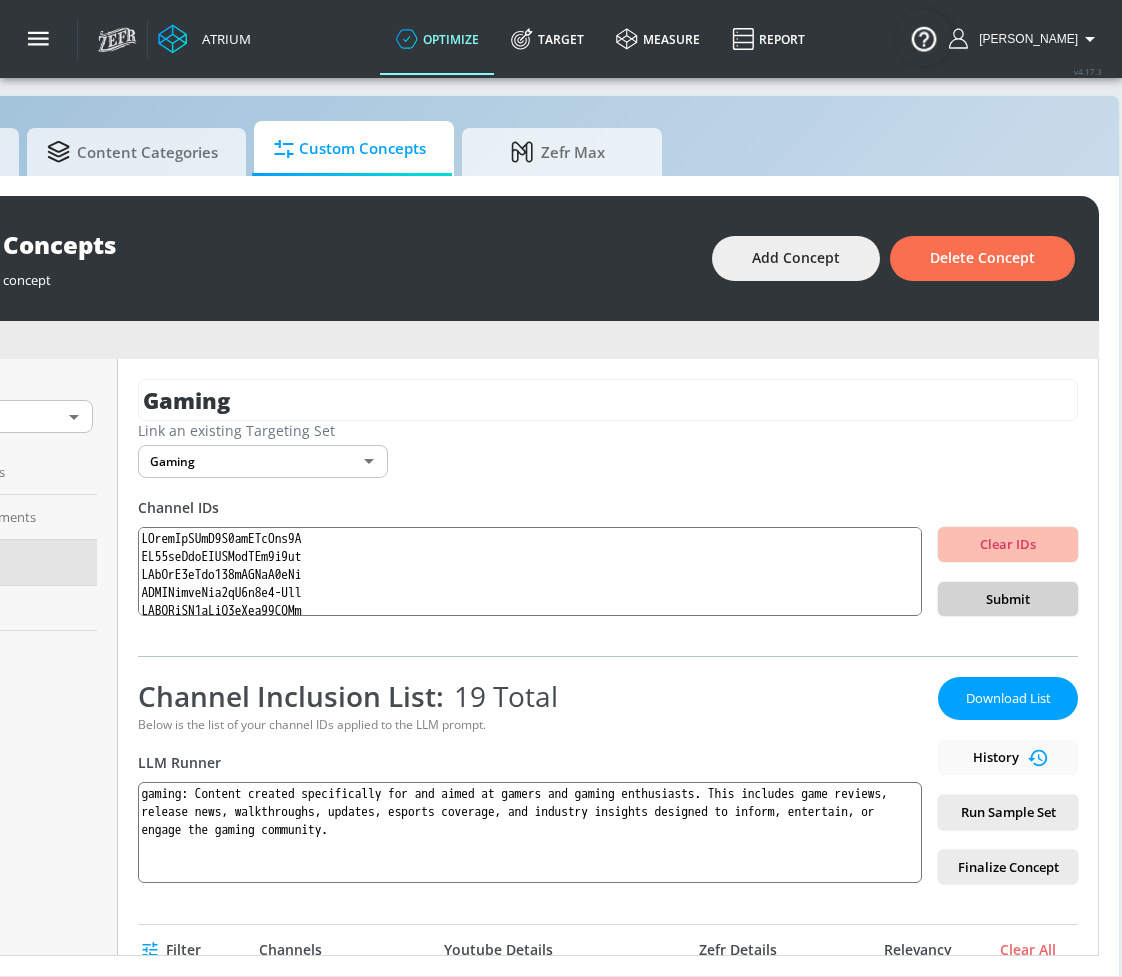 click on "Submit" at bounding box center (1008, 599) 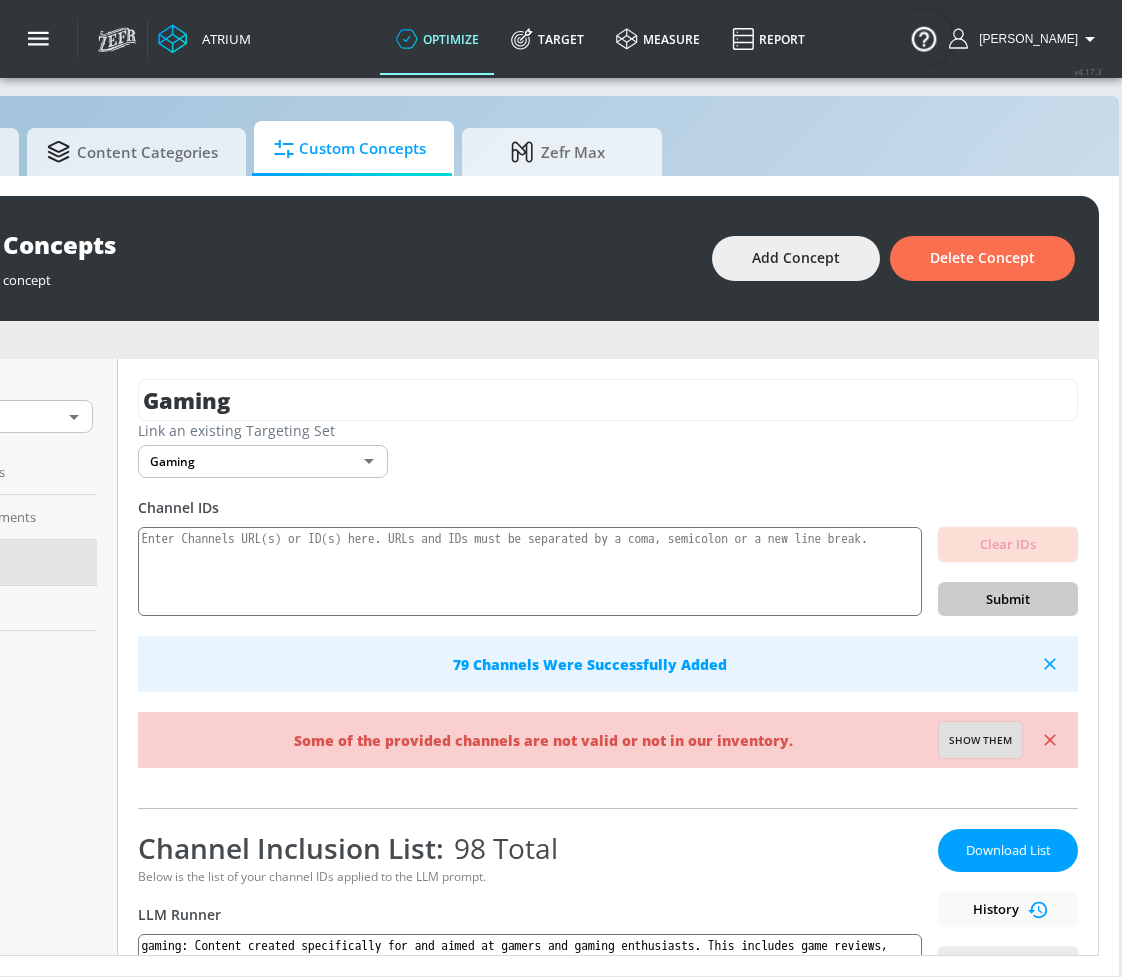 click on "Show them" at bounding box center (980, 741) 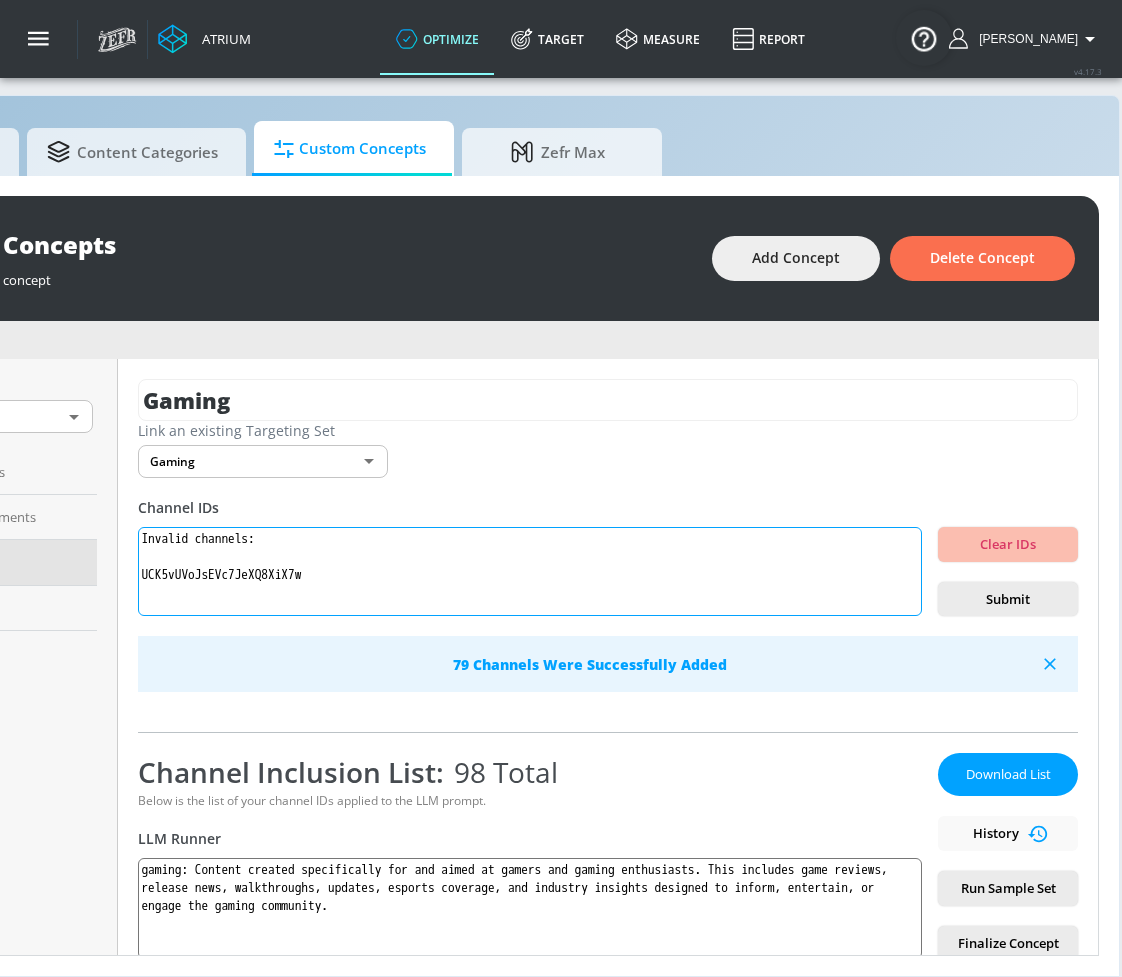 click on "Invalid channels:
UCK5vUVoJsEVc7JeXQ8XiX7w" at bounding box center [530, 572] 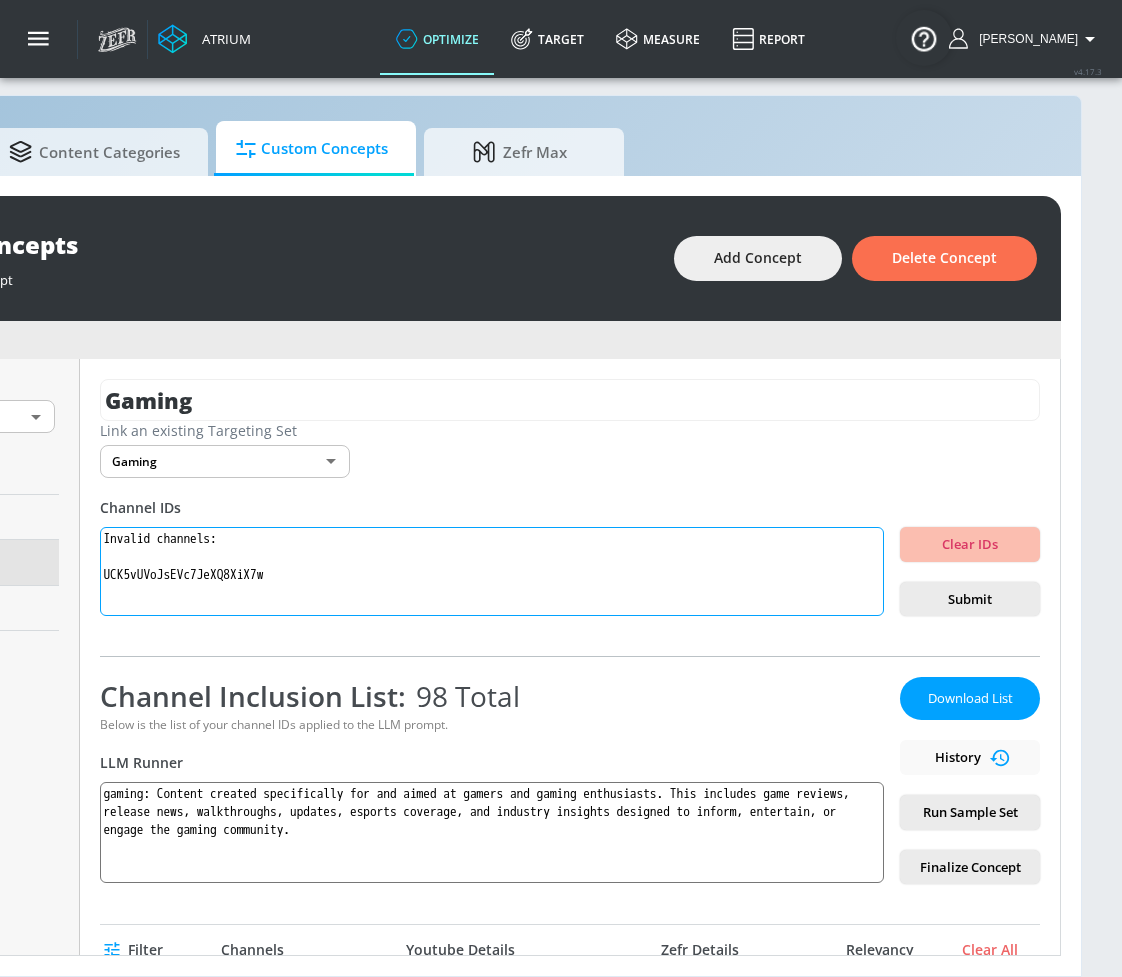 scroll, scrollTop: 21, scrollLeft: 302, axis: both 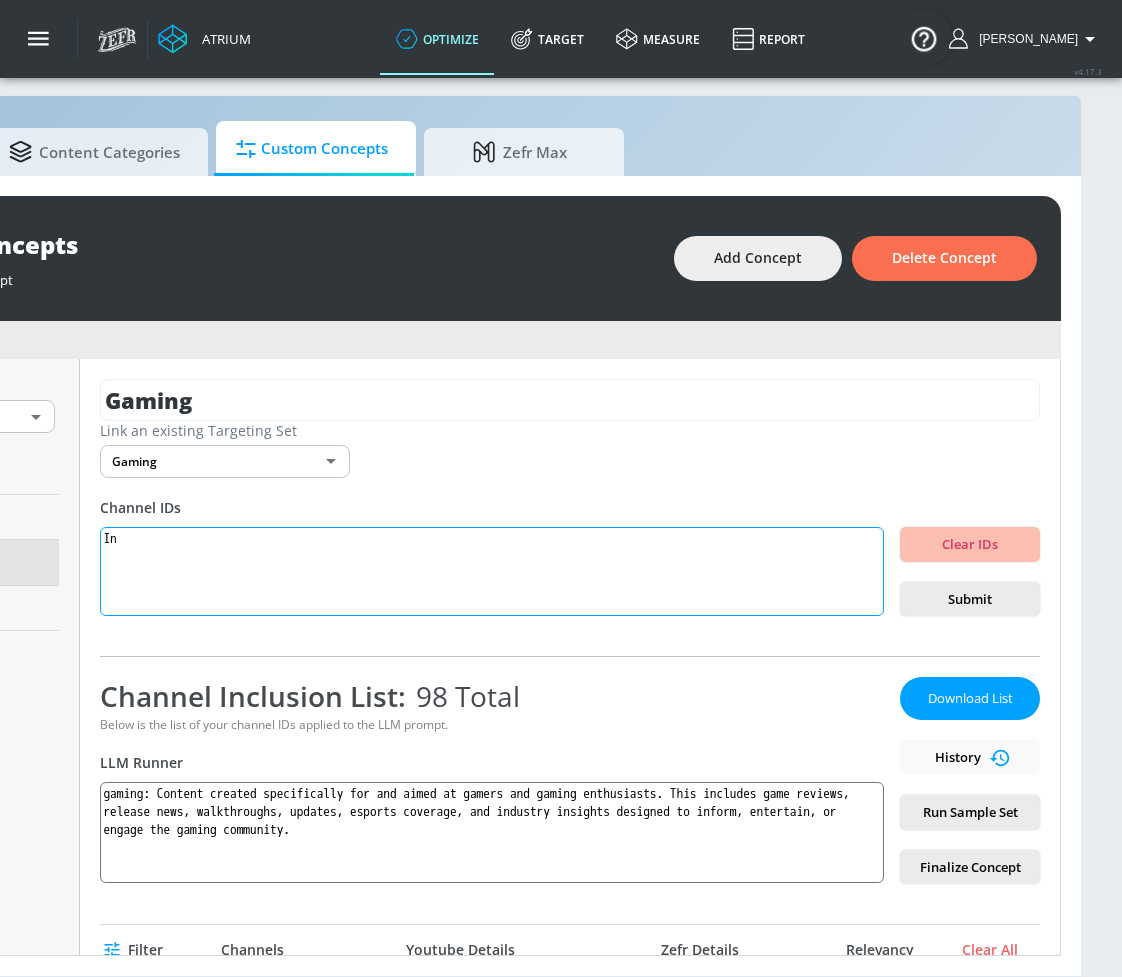 type on "I" 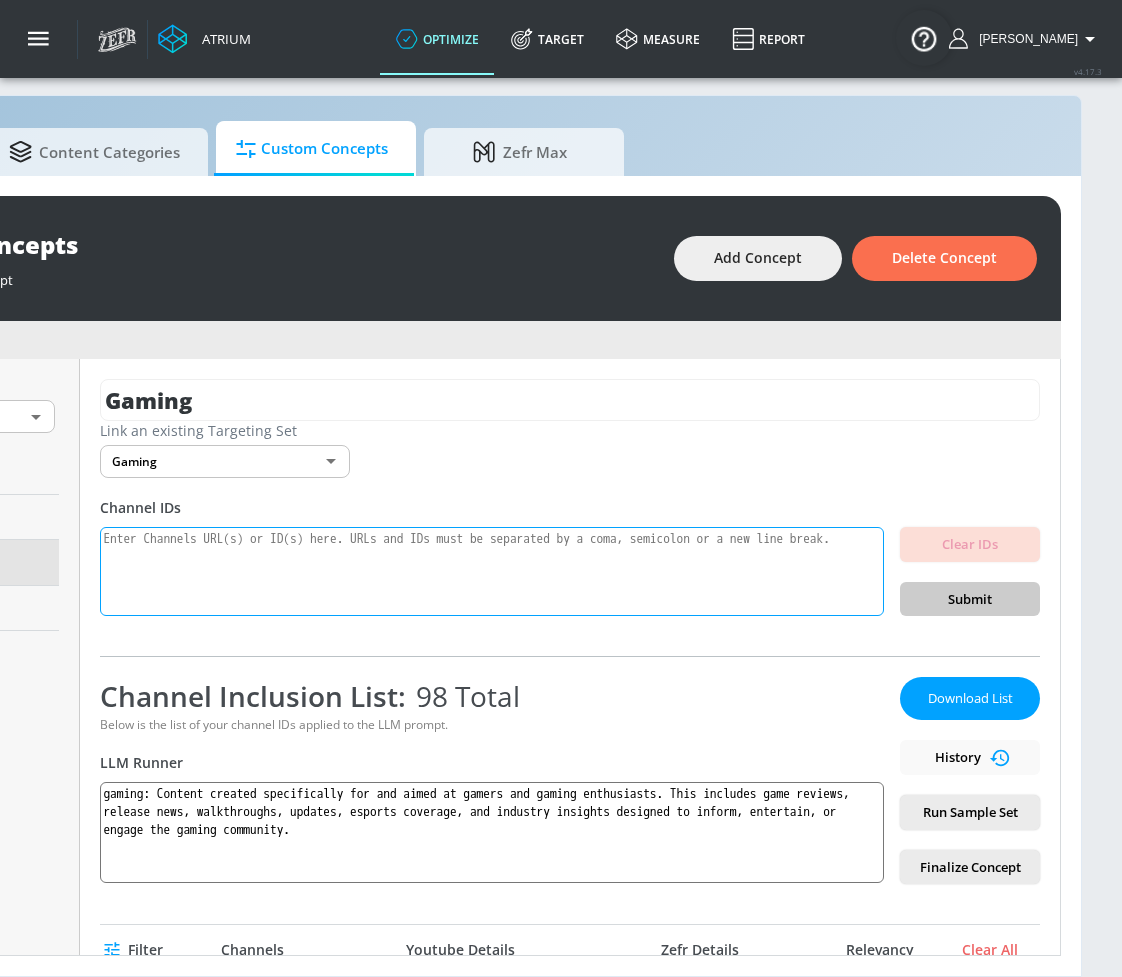 paste on "UCilwZiBBfI9X6yiZRzWty8Q
UC63anZxfVGHUEmfBAf5w7pw
UCiYcA0gJzg855iSKMrX3oHg
UCQIUhhcmXsu6cN6n3y9-Pww
UCWBWgCD4oAqT3hUeq40SCUw
UCs6ZQr6vTKU83dLhTABrN4g
UCIH0E-zQ3-HzYDChlpafRsQ
UCjiXtODGCCulmhwypZAWSag
UC7_YxT-KID8kRbqZo7MyscQ
UCBNnILlexKYtJu-EGUvq_iA
UCeBPTBz1oRnsWsUBnKNNKNw
UCIVSqoHCUN1XdEpiVItxfoQ
UCzXwjTI6c6mVn6oui_p6oiw
UCj4hfQEWcGtF08SLEZCZc5Q
UCJHBJ7F-nAIlMGolm0Hu4vg
UCh5mLn90vUaB1PbRRx_AiaA
UCtvggO4vLSDBq1hUCrRRPvg
UCZBY6V8Lxmwu8gGRBOyO11w
UC0eLBYhxW9HC0P9PXQ73mpQ
UCtwOgy4vDxfGmsHR0YMVufg
UCJZam2u1G0syq3kyqrCXrNw
UCIPPMRA040LQr5QPyJEbmXA
UC-gW4TeZAlKm7UATp24JsWQ
UCr1kbyiJzl-x5YYDxhYJuPw
UCeBnbqt4VRhotq2TQjkIi2A
UC_q5WZtFp36adwqhKpZzxwQ
UCPLMPHT-d8GZOqL_AHJFdQQ
UClCvmntMJCrerMDSc1WQGNg
UCJKdgzE45ucqAukhKr_6bxw
UCVhGR9TU1vfvHXl73uaEiEQ
UCK5vUVoJsEVc7JeXQ8XiX7w
UCTevXUV9L6_hgvFlLDMmf1w
UCTU3m4rCUS-7qXuHK-j9Uqw
UCtH3yiPcHUfe2SmsmD2YE6A
UCiSVf-UpLC9rRjAT1qRTW0g
UCQeRaTukNYft1_6AZPACnog
UC70Dib4MvFfT1tU6MqeyHpQ
UCnuf06xsaSO8f2svzMENyBw
UClljAz6ZKy0XeViKsohdjqA
UCZR1vQtTcy9qCB9zSfsA5Mg
UCOnECY8FBKKPVi5ZsSg..." 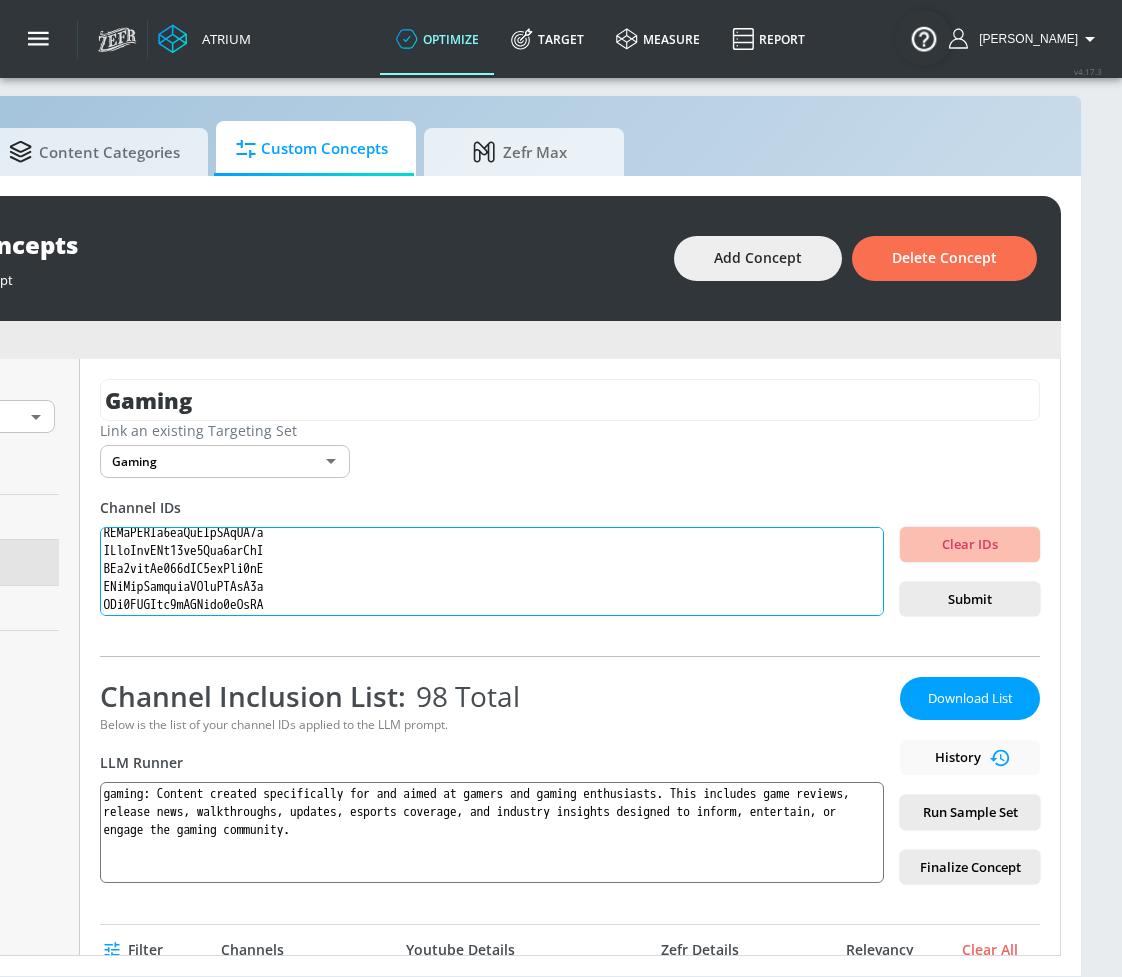 scroll, scrollTop: 446, scrollLeft: 0, axis: vertical 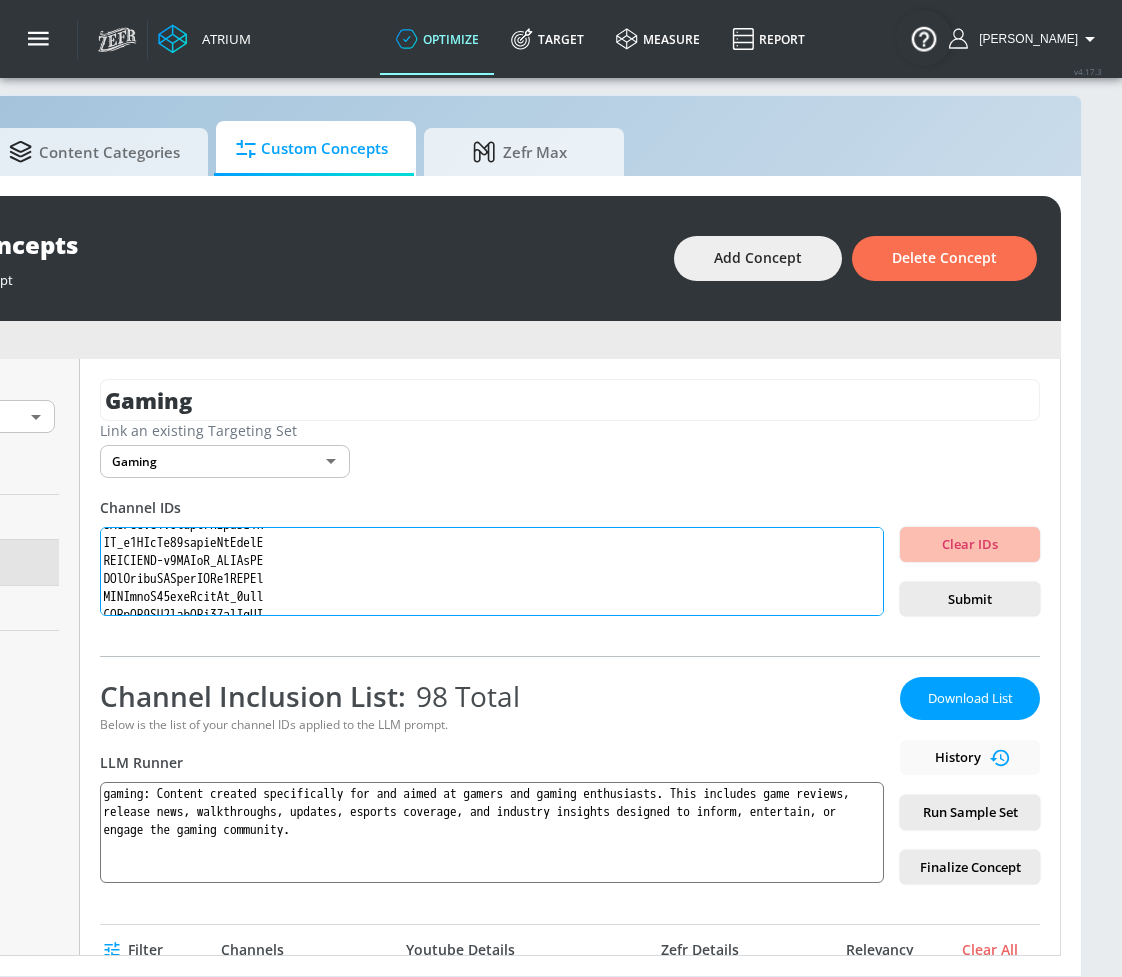 drag, startPoint x: 295, startPoint y: 569, endPoint x: 87, endPoint y: 570, distance: 208.00241 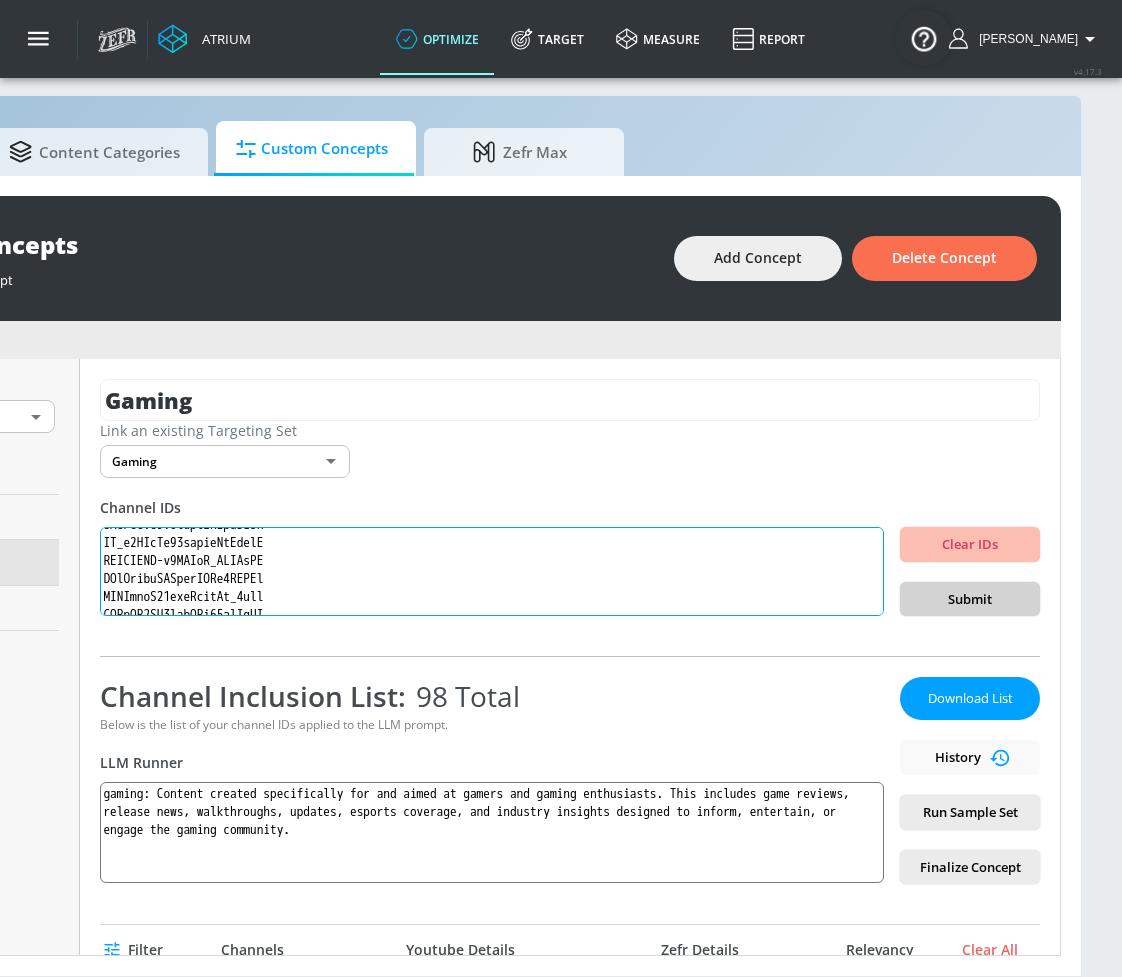 type on "UCilwZiBBfI9X6yiZRzWty8Q
UC63anZxfVGHUEmfBAf5w7pw
UCiYcA0gJzg855iSKMrX3oHg
UCQIUhhcmXsu6cN6n3y9-Pww
UCWBWgCD4oAqT3hUeq40SCUw
UCs6ZQr6vTKU83dLhTABrN4g
UCIH0E-zQ3-HzYDChlpafRsQ
UCjiXtODGCCulmhwypZAWSag
UC7_YxT-KID8kRbqZo7MyscQ
UCBNnILlexKYtJu-EGUvq_iA
UCeBPTBz1oRnsWsUBnKNNKNw
UCIVSqoHCUN1XdEpiVItxfoQ
UCzXwjTI6c6mVn6oui_p6oiw
UCj4hfQEWcGtF08SLEZCZc5Q
UCJHBJ7F-nAIlMGolm0Hu4vg
UCh5mLn90vUaB1PbRRx_AiaA
UCtvggO4vLSDBq1hUCrRRPvg
UCZBY6V8Lxmwu8gGRBOyO11w
UC0eLBYhxW9HC0P9PXQ73mpQ
UCtwOgy4vDxfGmsHR0YMVufg
UCJZam2u1G0syq3kyqrCXrNw
UCIPPMRA040LQr5QPyJEbmXA
UC-gW4TeZAlKm7UATp24JsWQ
UCr1kbyiJzl-x5YYDxhYJuPw
UCeBnbqt4VRhotq2TQjkIi2A
UC_q5WZtFp36adwqhKpZzxwQ
UCPLMPHT-d8GZOqL_AHJFdQQ
UClCvmntMJCrerMDSc1WQGNg
UCJKdgzE45ucqAukhKr_6bxw
UCVhGR9TU1vfvHXl73uaEiEQ
UCTevXUV9L6_hgvFlLDMmf1w
UCTU3m4rCUS-7qXuHK-j9Uqw
UCtH3yiPcHUfe2SmsmD2YE6A
UCiSVf-UpLC9rRjAT1qRTW0g
UCQeRaTukNYft1_6AZPACnog
UC70Dib4MvFfT1tU6MqeyHpQ
UCnuf06xsaSO8f2svzMENyBw
UClljAz6ZKy0XeViKsohdjqA
UCZR1vQtTcy9qCB9zSfsA5Mg
UCOnECY8FBKKPVi5ZsSgXPJA
UCn3AViOfcFN4zIICMC5..." 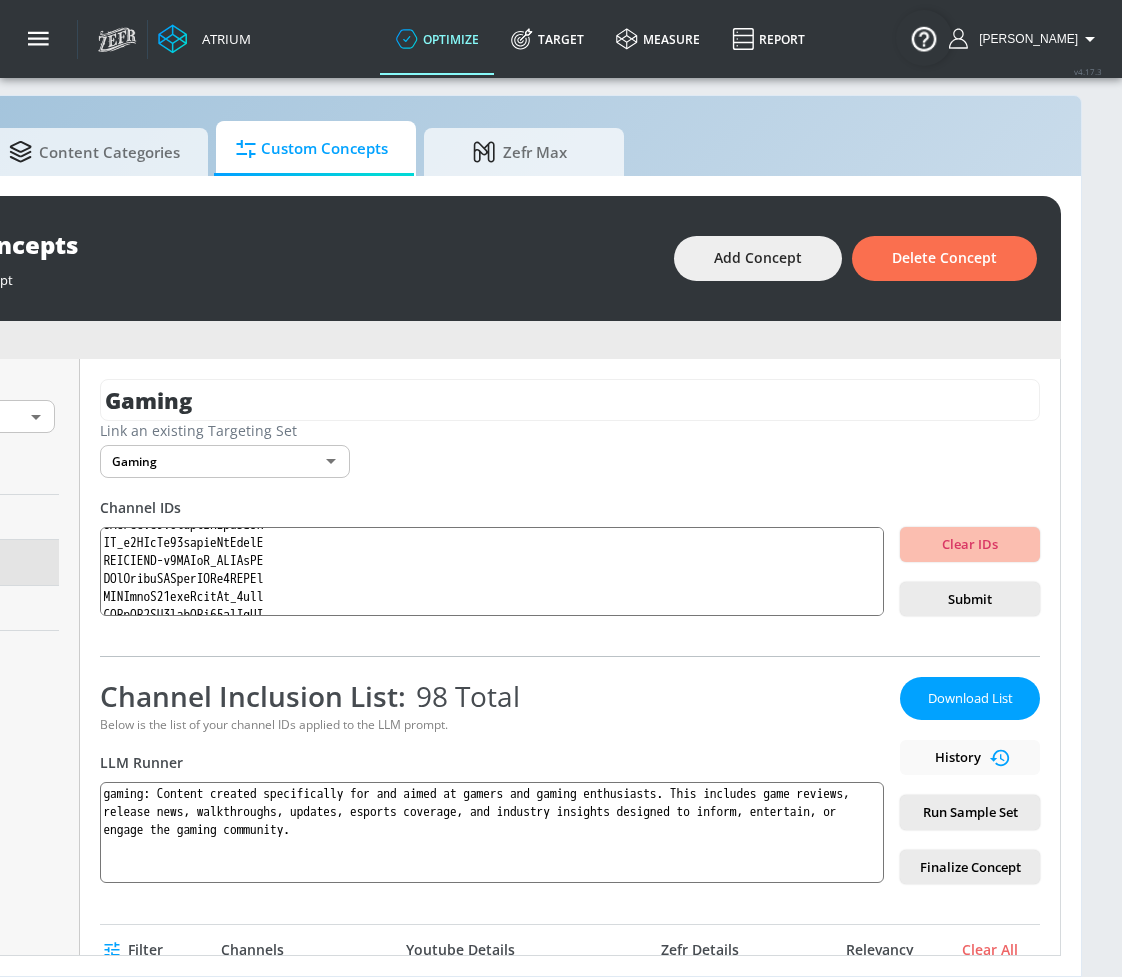 click on "Submit" at bounding box center [970, 599] 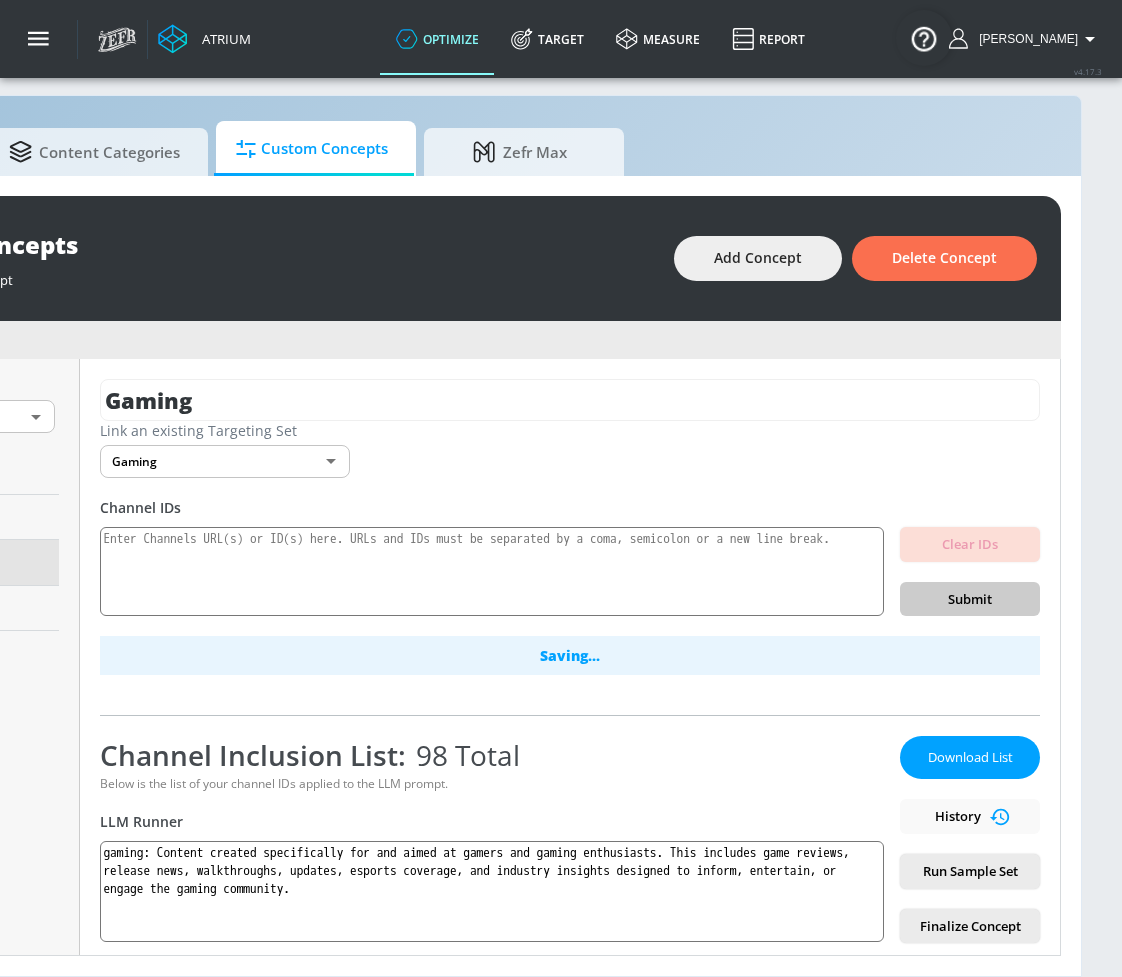 scroll, scrollTop: 0, scrollLeft: 0, axis: both 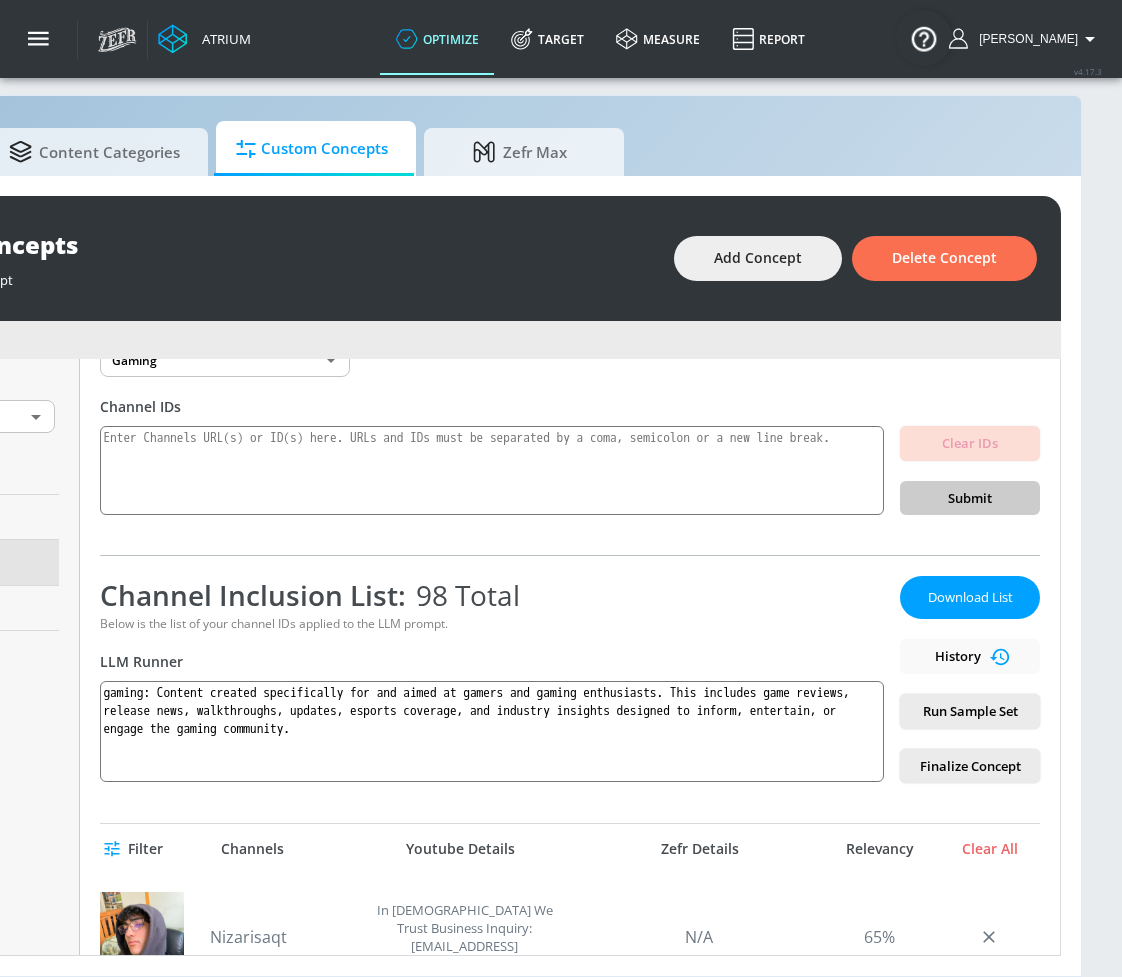 click on "Run Sample Set" at bounding box center (970, 711) 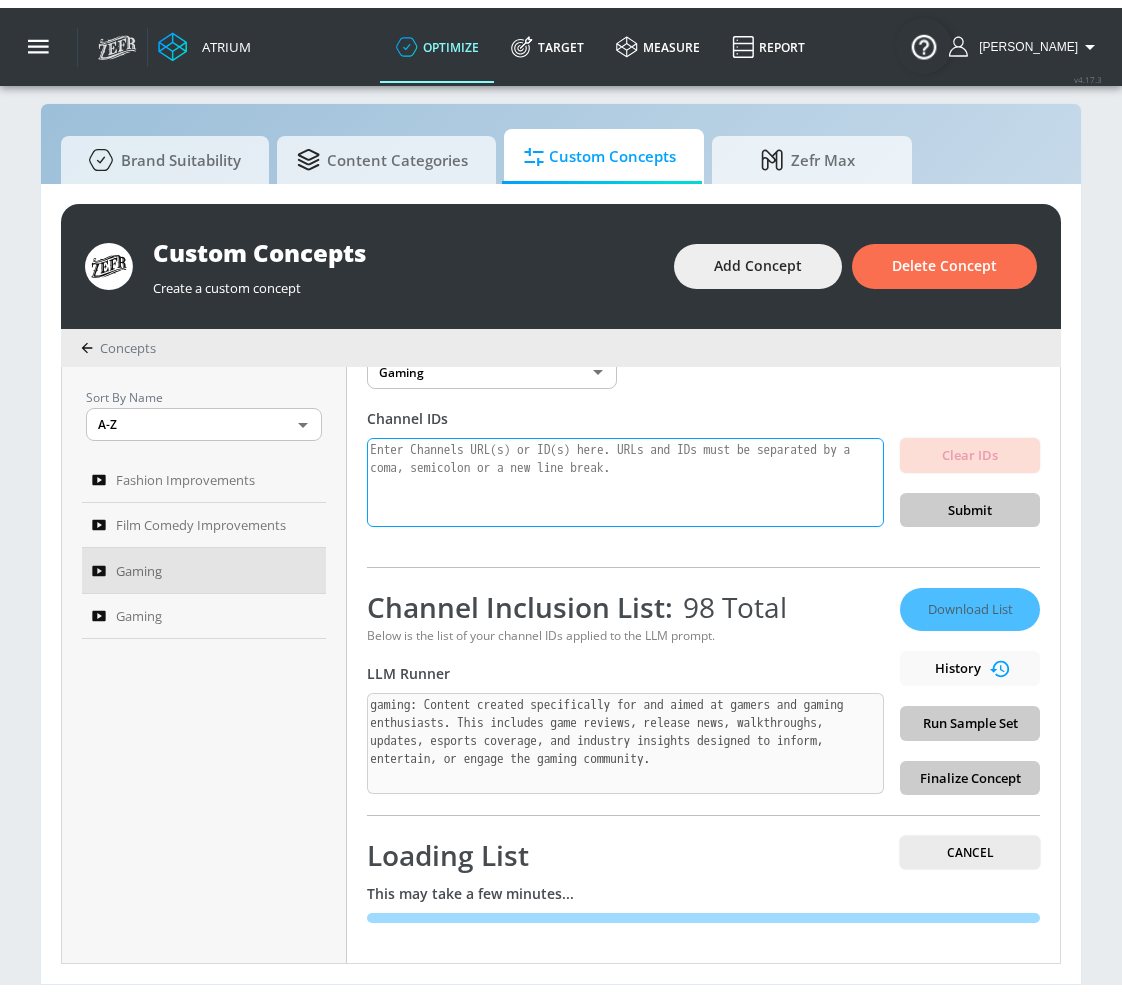 scroll, scrollTop: 21, scrollLeft: 0, axis: vertical 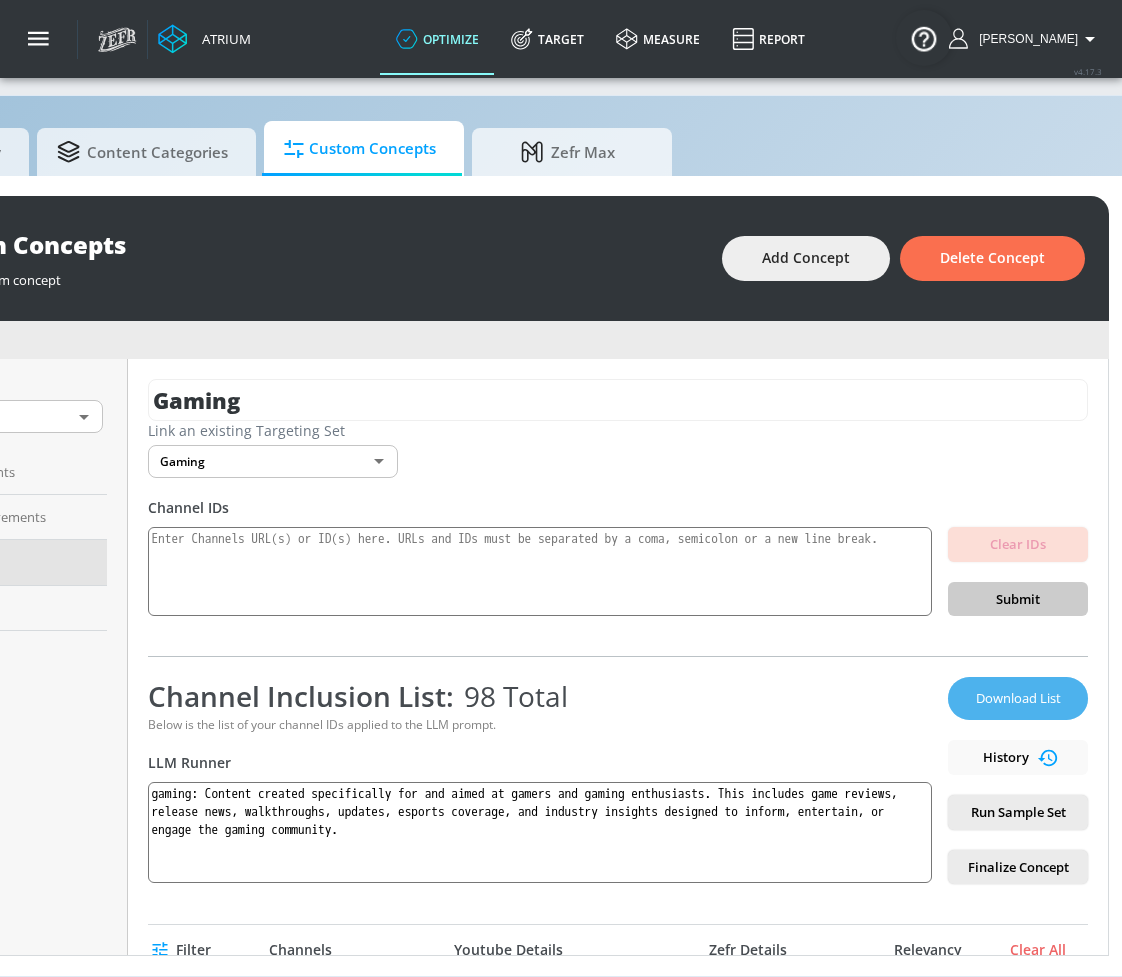 click on "Download List" at bounding box center (1018, 698) 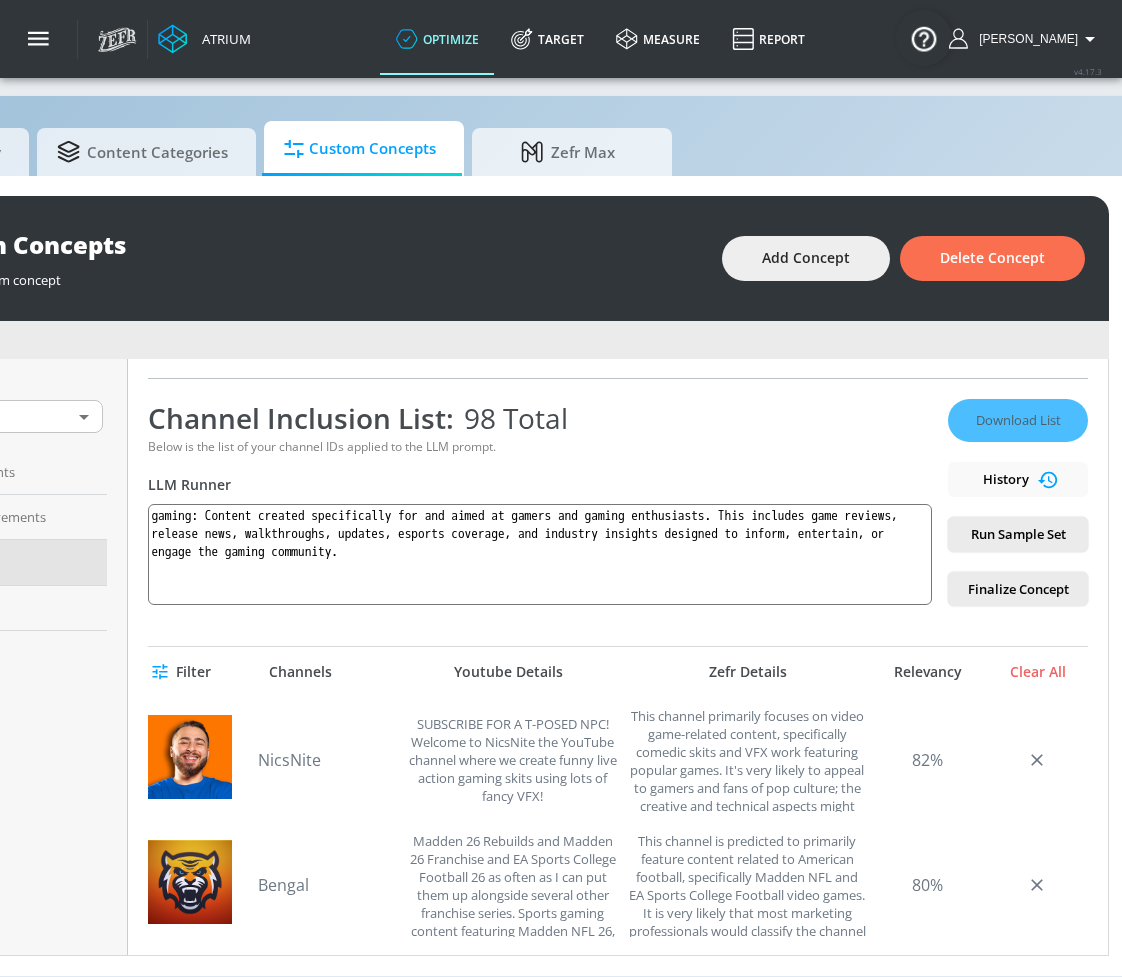scroll, scrollTop: 393, scrollLeft: 0, axis: vertical 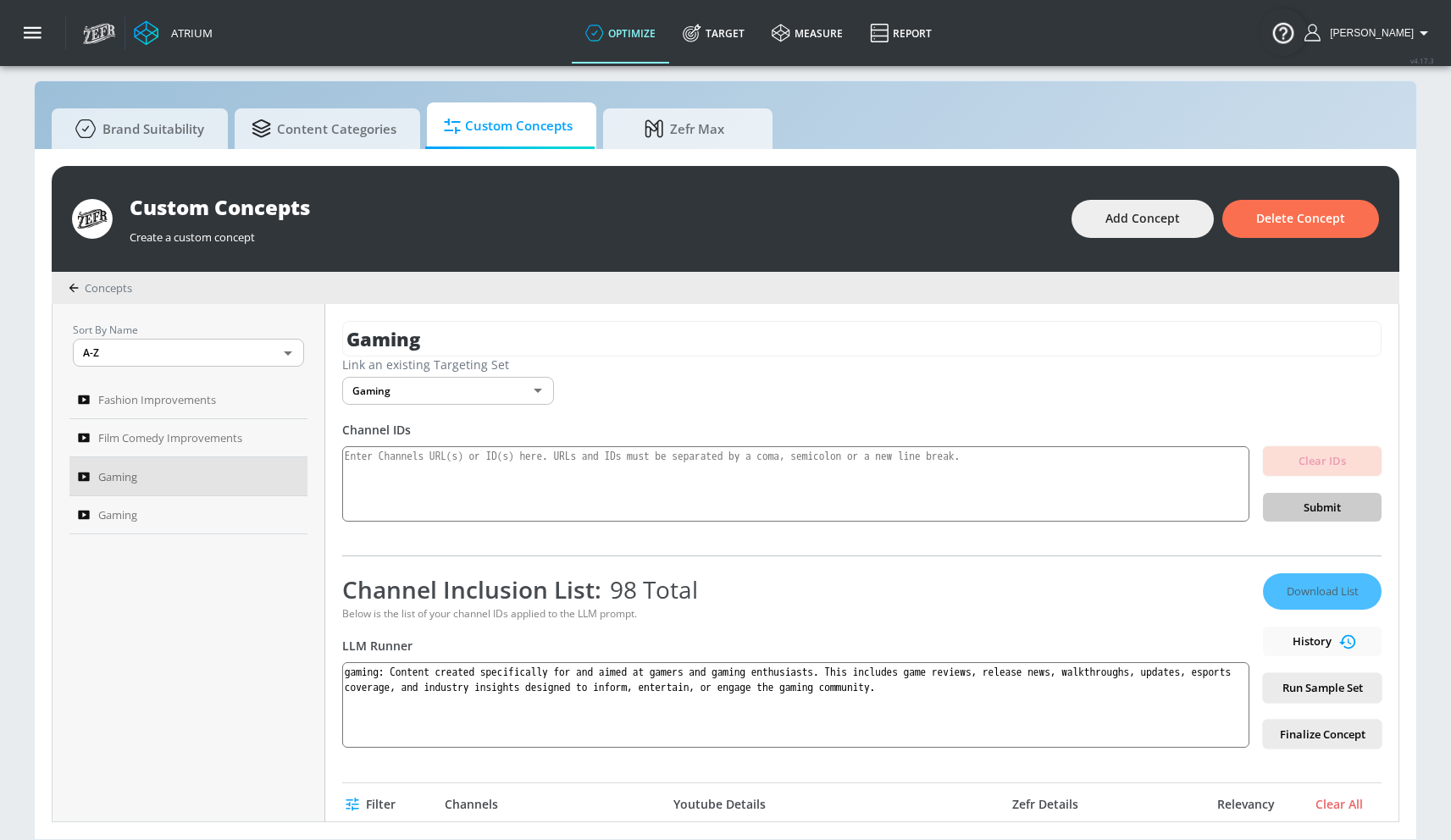click on "Download List History Run Sample Set Finalize Concept" at bounding box center [1322, 660] 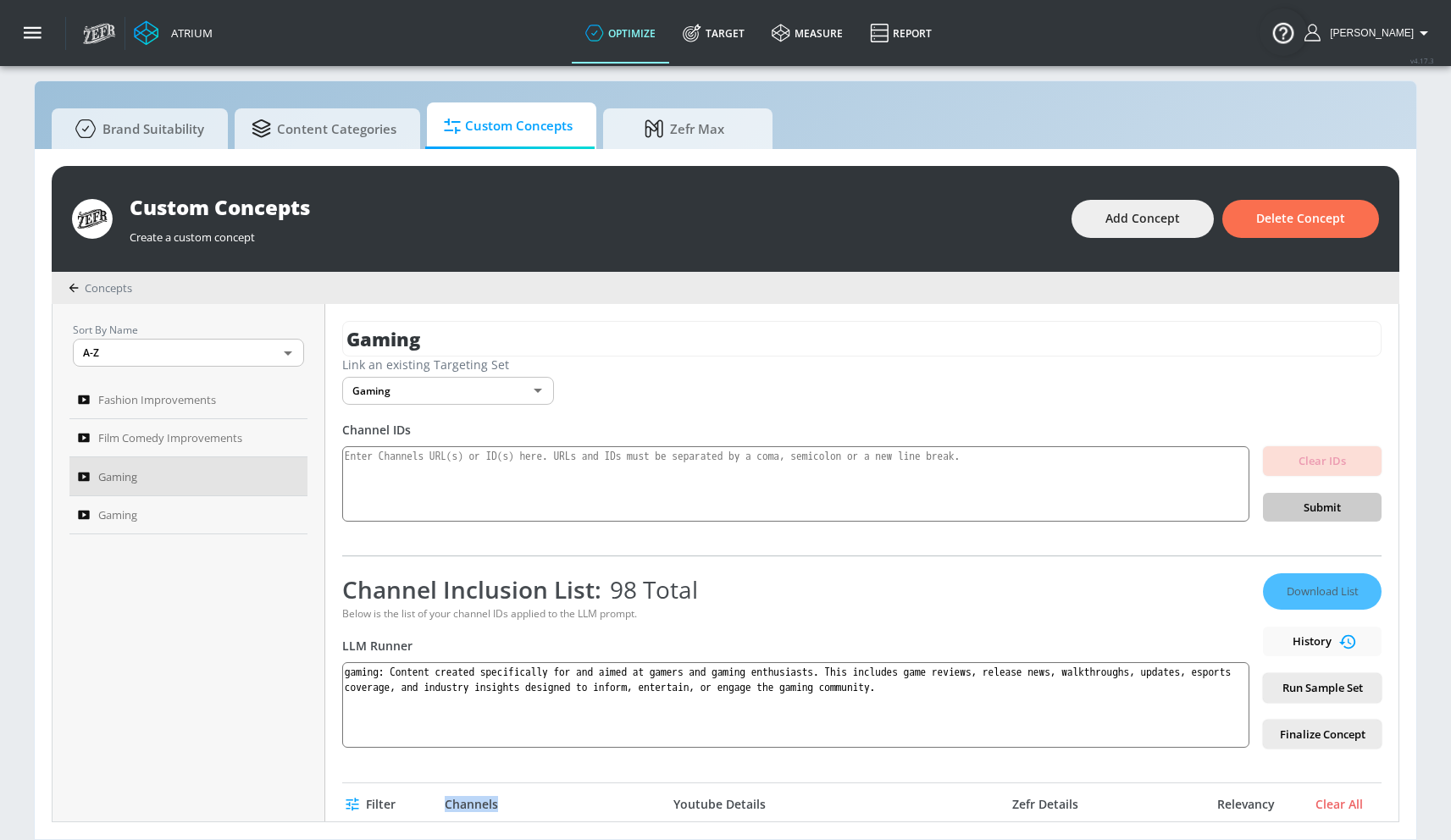 click on "Download List History Run Sample Set Finalize Concept" at bounding box center (1322, 660) 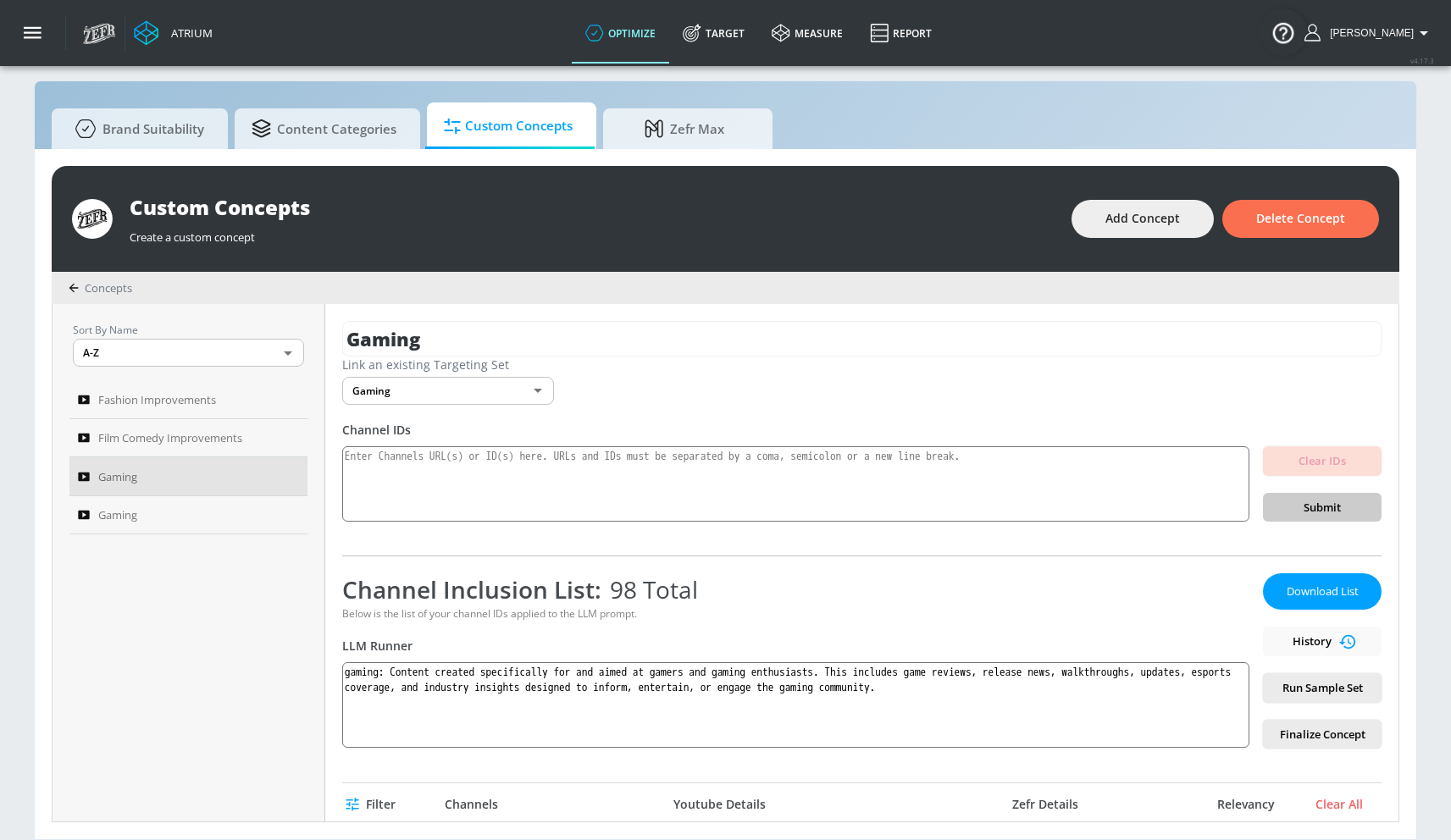 click on "Channel Inclusion List: 98   Total" at bounding box center [795, 589] 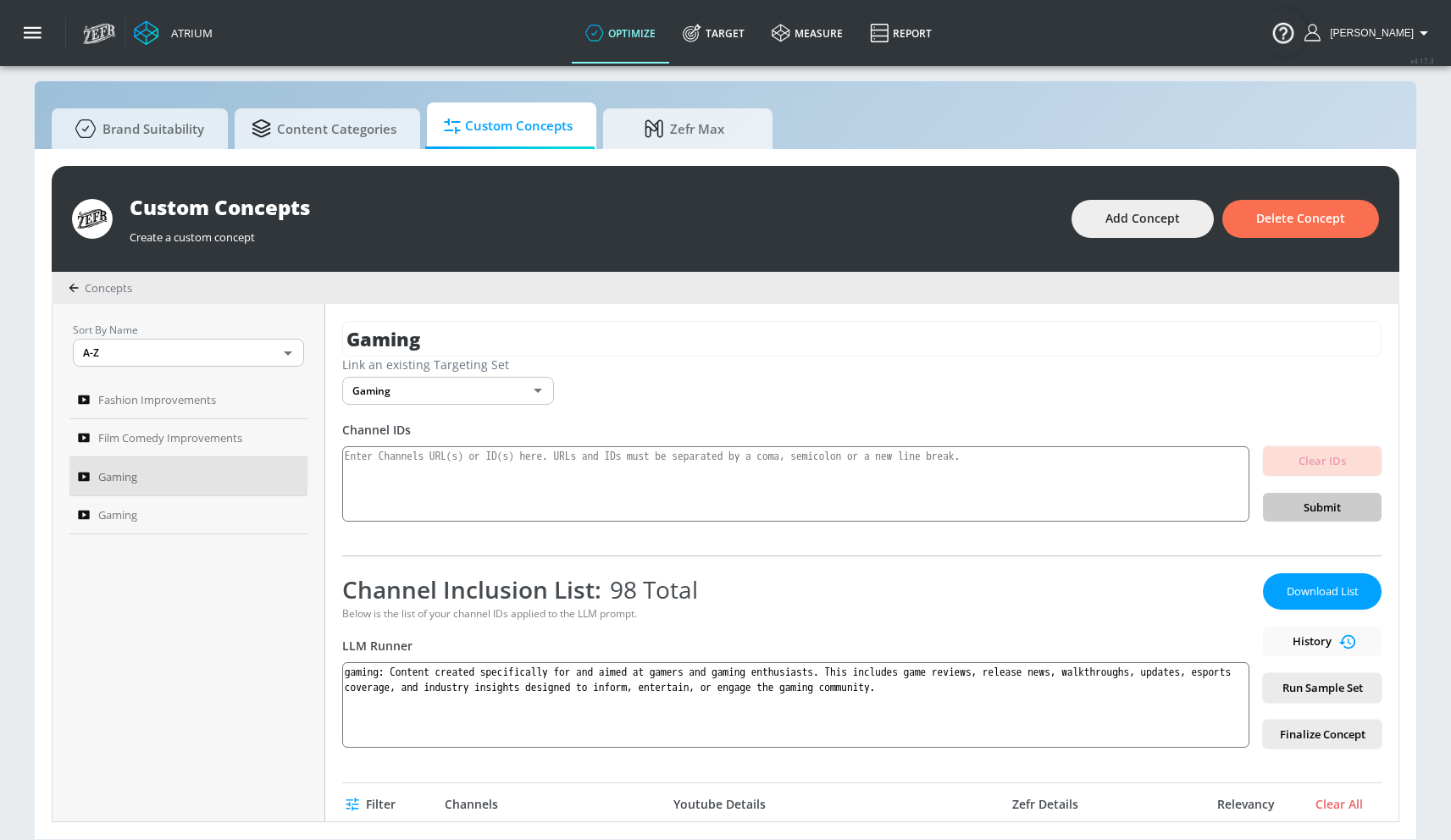 click on "Download List" at bounding box center [1322, 591] 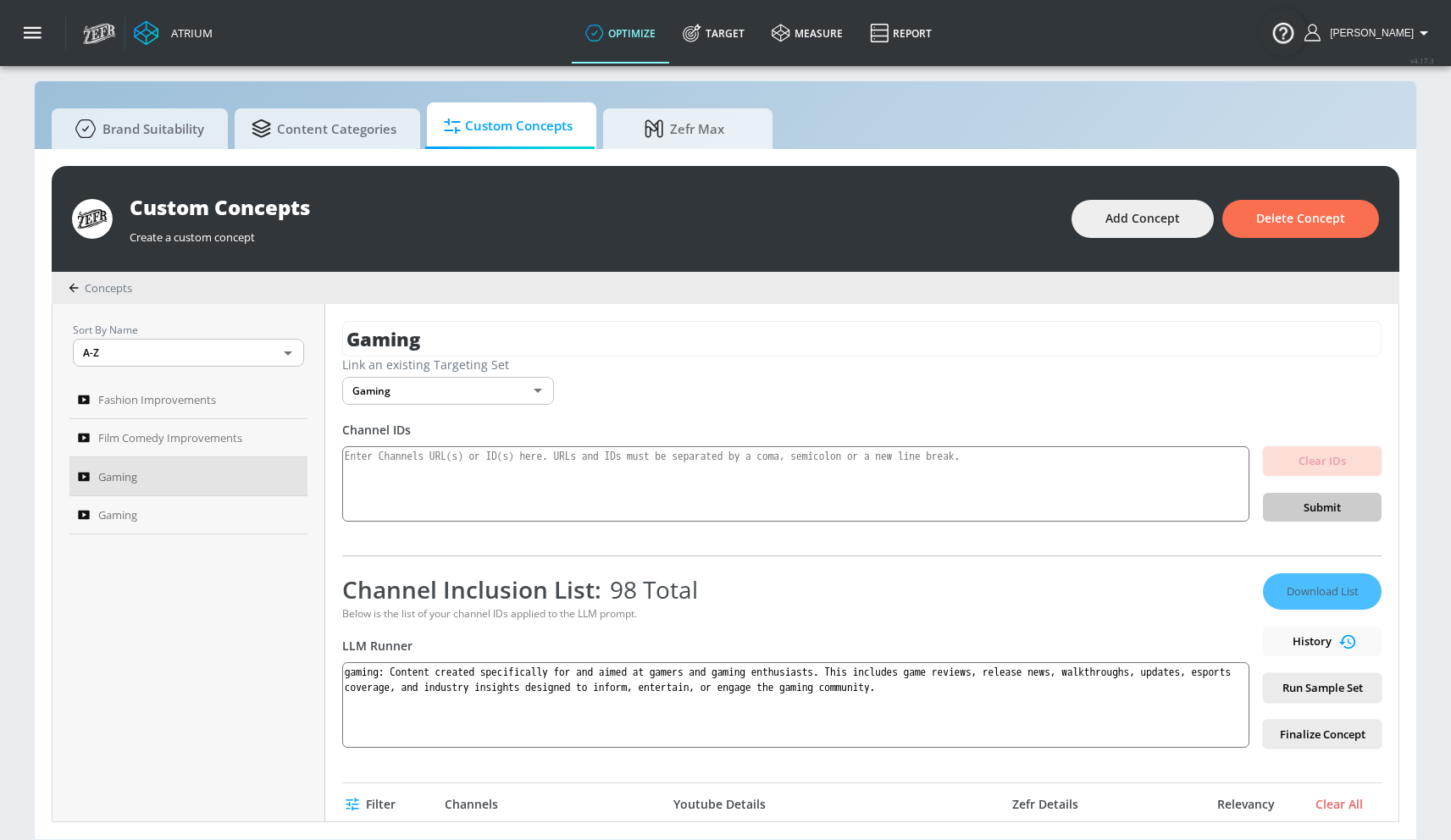 click on "Channel Inclusion List: 98   Total" at bounding box center (795, 589) 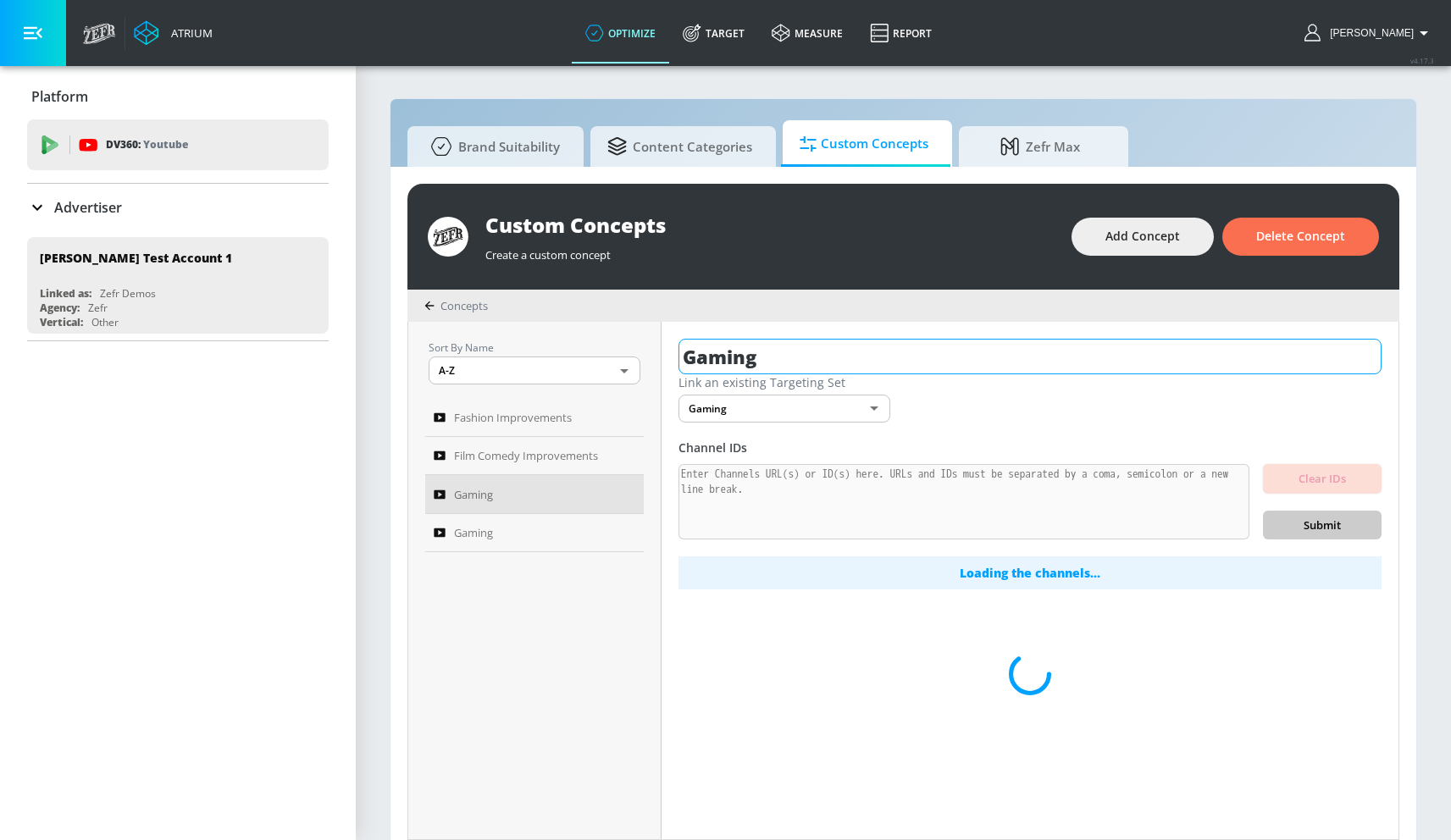 scroll, scrollTop: 0, scrollLeft: 0, axis: both 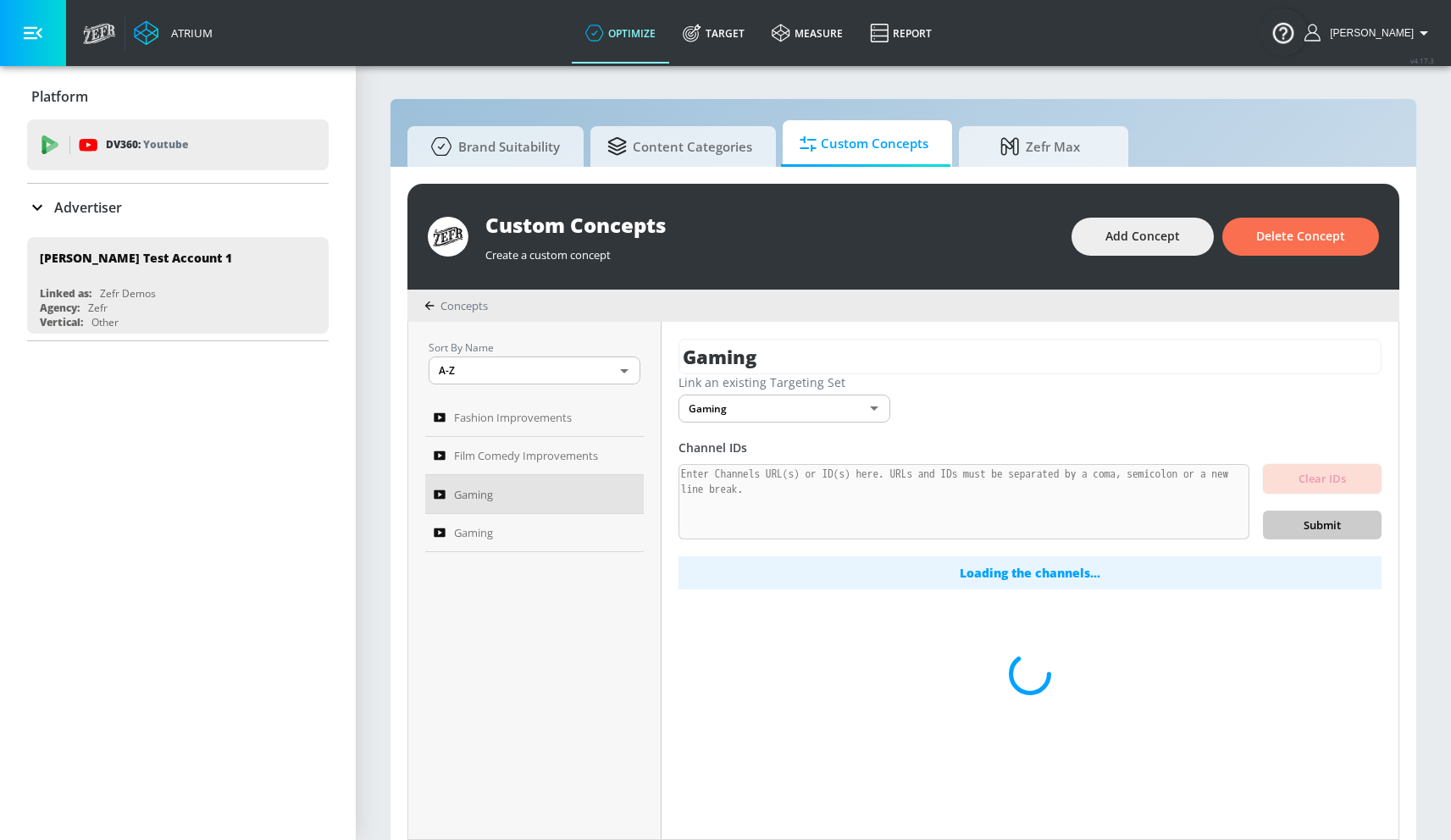 click 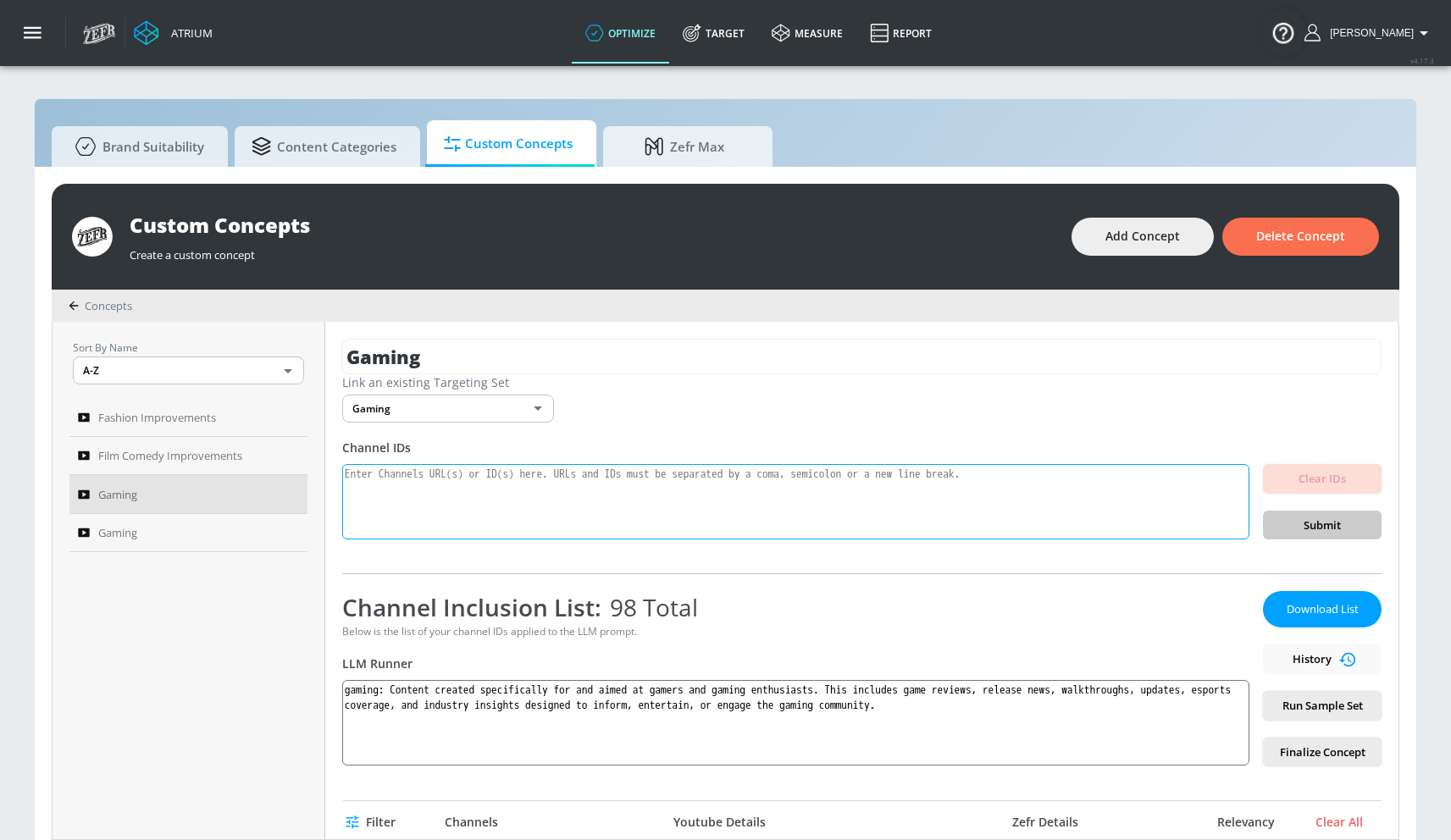 paste on "UCilwZiBBfI9X6yiZRzWty8Q
UC63anZxfVGHUEmfBAf5w7pw
UCiYcA0gJzg855iSKMrX3oHg
UCQIUhhcmXsu6cN6n3y9-Pww
UCWBWgCD4oAqT3hUeq40SCUw
UCs6ZQr6vTKU83dLhTABrN4g
UCIH0E-zQ3-HzYDChlpafRsQ
UCjiXtODGCCulmhwypZAWSag
UC7_YxT-KID8kRbqZo7MyscQ
UCBNnILlexKYtJu-EGUvq_iA
UCeBPTBz1oRnsWsUBnKNNKNw
UCIVSqoHCUN1XdEpiVItxfoQ
UCzXwjTI6c6mVn6oui_p6oiw
UCj4hfQEWcGtF08SLEZCZc5Q
UCJHBJ7F-nAIlMGolm0Hu4vg
UCh5mLn90vUaB1PbRRx_AiaA
UCtvggO4vLSDBq1hUCrRRPvg
UCZBY6V8Lxmwu8gGRBOyO11w
UC0eLBYhxW9HC0P9PXQ73mpQ
UCtwOgy4vDxfGmsHR0YMVufg
UCJZam2u1G0syq3kyqrCXrNw
UCIPPMRA040LQr5QPyJEbmXA
UC-gW4TeZAlKm7UATp24JsWQ
UCr1kbyiJzl-x5YYDxhYJuPw
UCeBnbqt4VRhotq2TQjkIi2A
UC_q5WZtFp36adwqhKpZzxwQ
UCPLMPHT-d8GZOqL_AHJFdQQ
UClCvmntMJCrerMDSc1WQGNg
UCJKdgzE45ucqAukhKr_6bxw
UCVhGR9TU1vfvHXl73uaEiEQ
UCK5vUVoJsEVc7JeXQ8XiX7w
UCTevXUV9L6_hgvFlLDMmf1w
UCTU3m4rCUS-7qXuHK-j9Uqw
UCtH3yiPcHUfe2SmsmD2YE6A
UCiSVf-UpLC9rRjAT1qRTW0g
UCQeRaTukNYft1_6AZPACnog
UC70Dib4MvFfT1tU6MqeyHpQ
UCnuf06xsaSO8f2svzMENyBw
UClljAz6ZKy0XeViKsohdjqA
UCZR1vQtTcy9qCB9zSfsA5Mg
UCOnECY8FBKKPVi5ZsSg..." 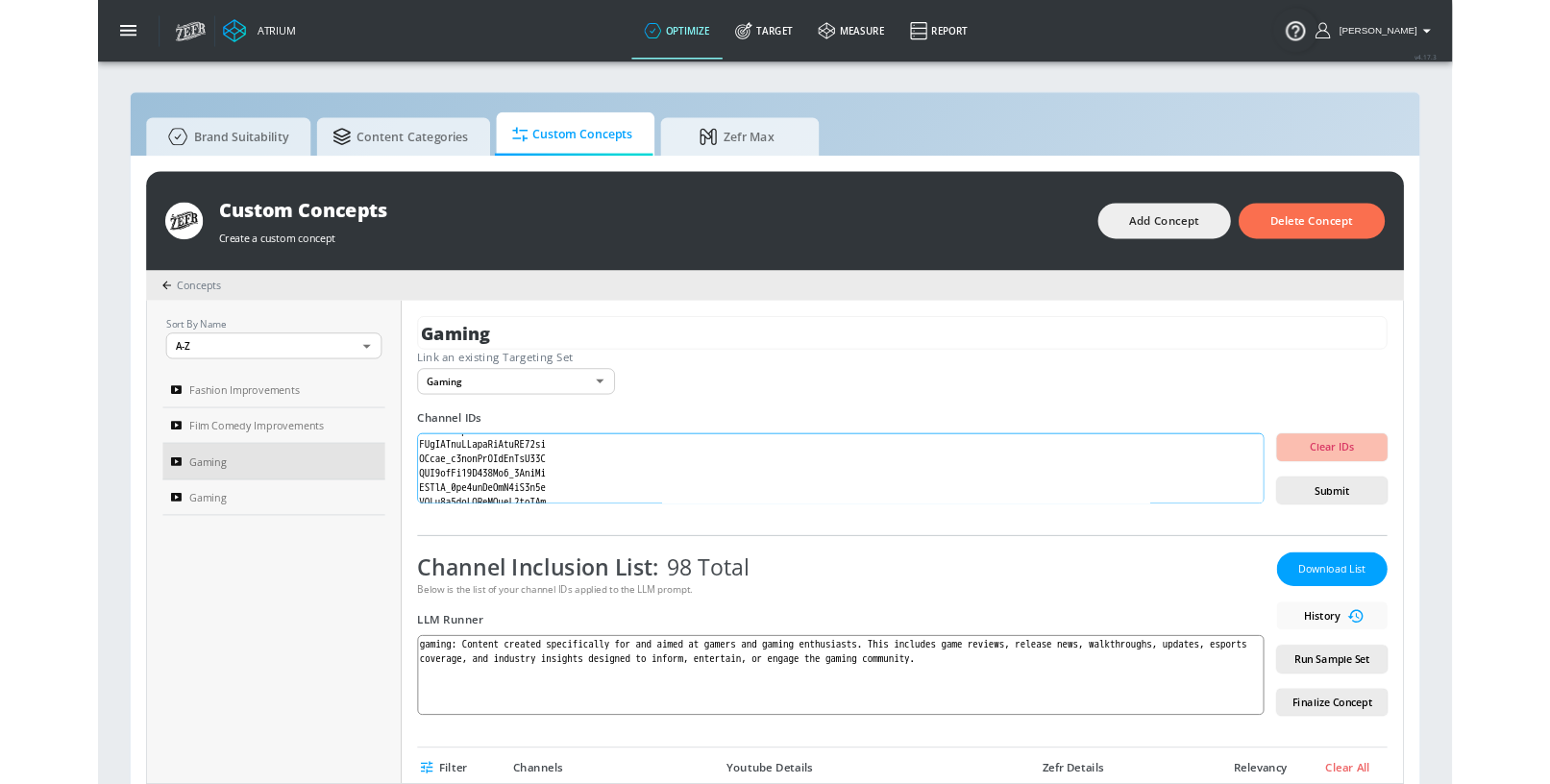 scroll, scrollTop: 1222, scrollLeft: 0, axis: vertical 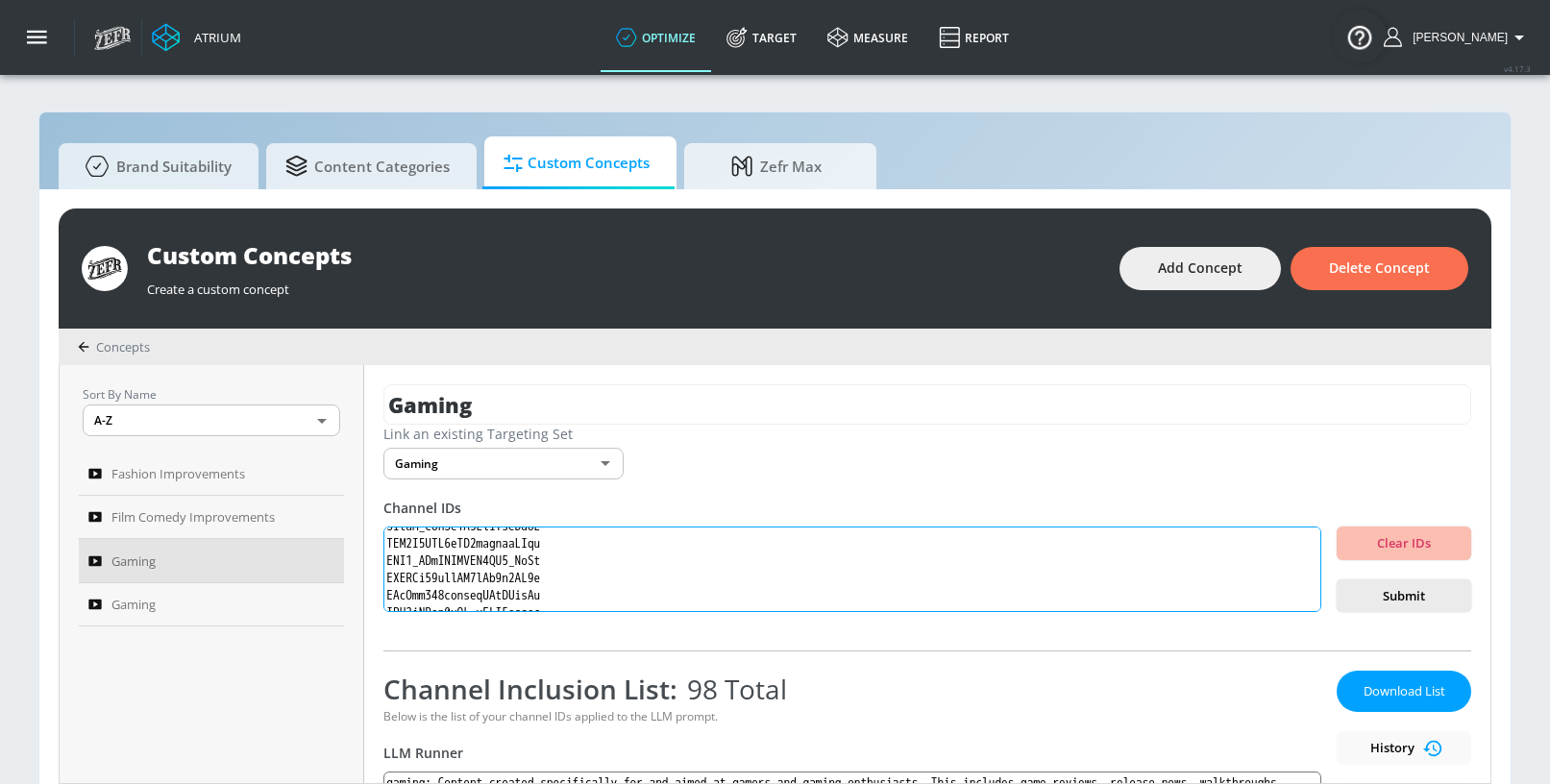 click at bounding box center (852, 570) 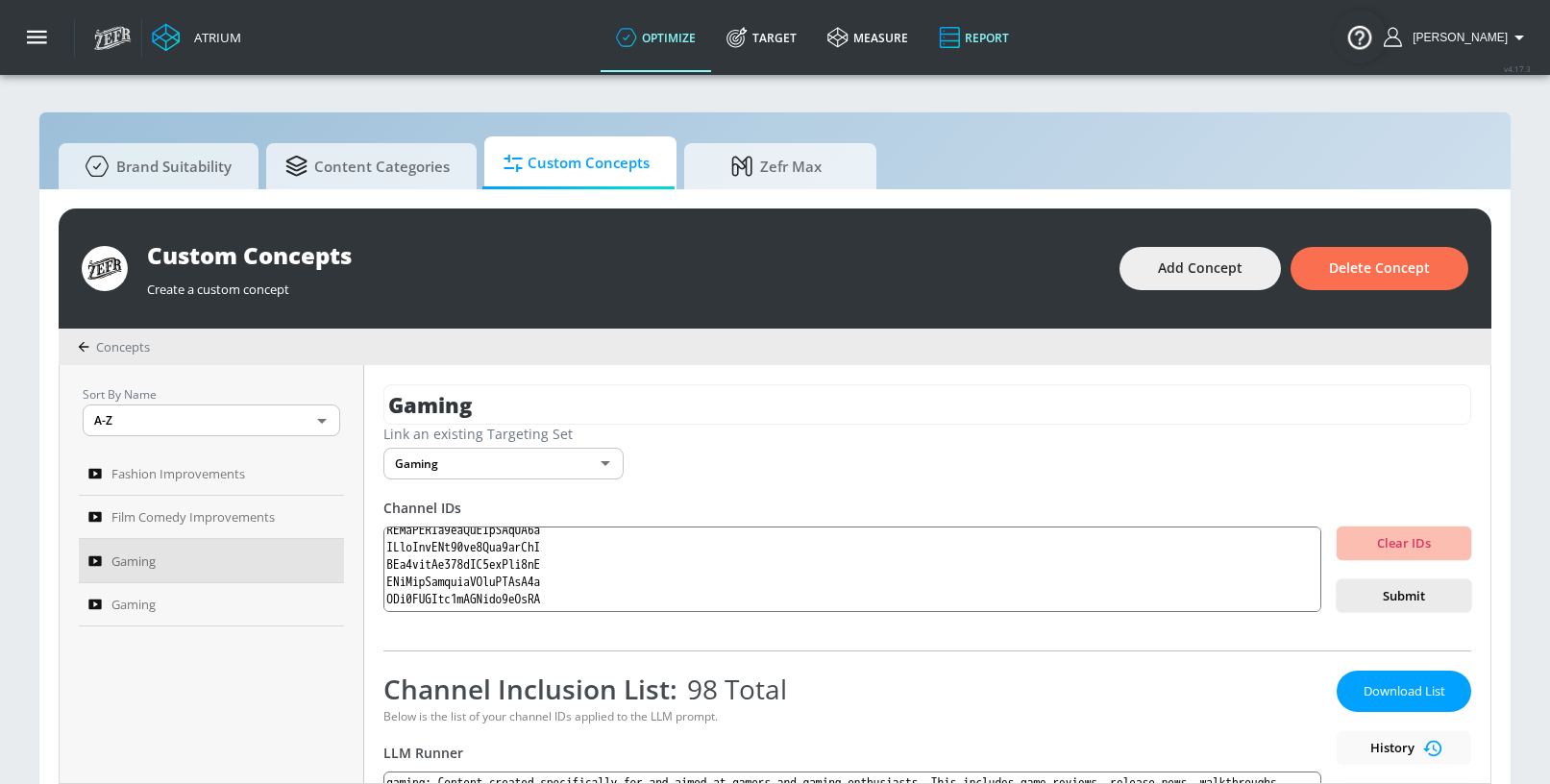 scroll, scrollTop: 429, scrollLeft: 0, axis: vertical 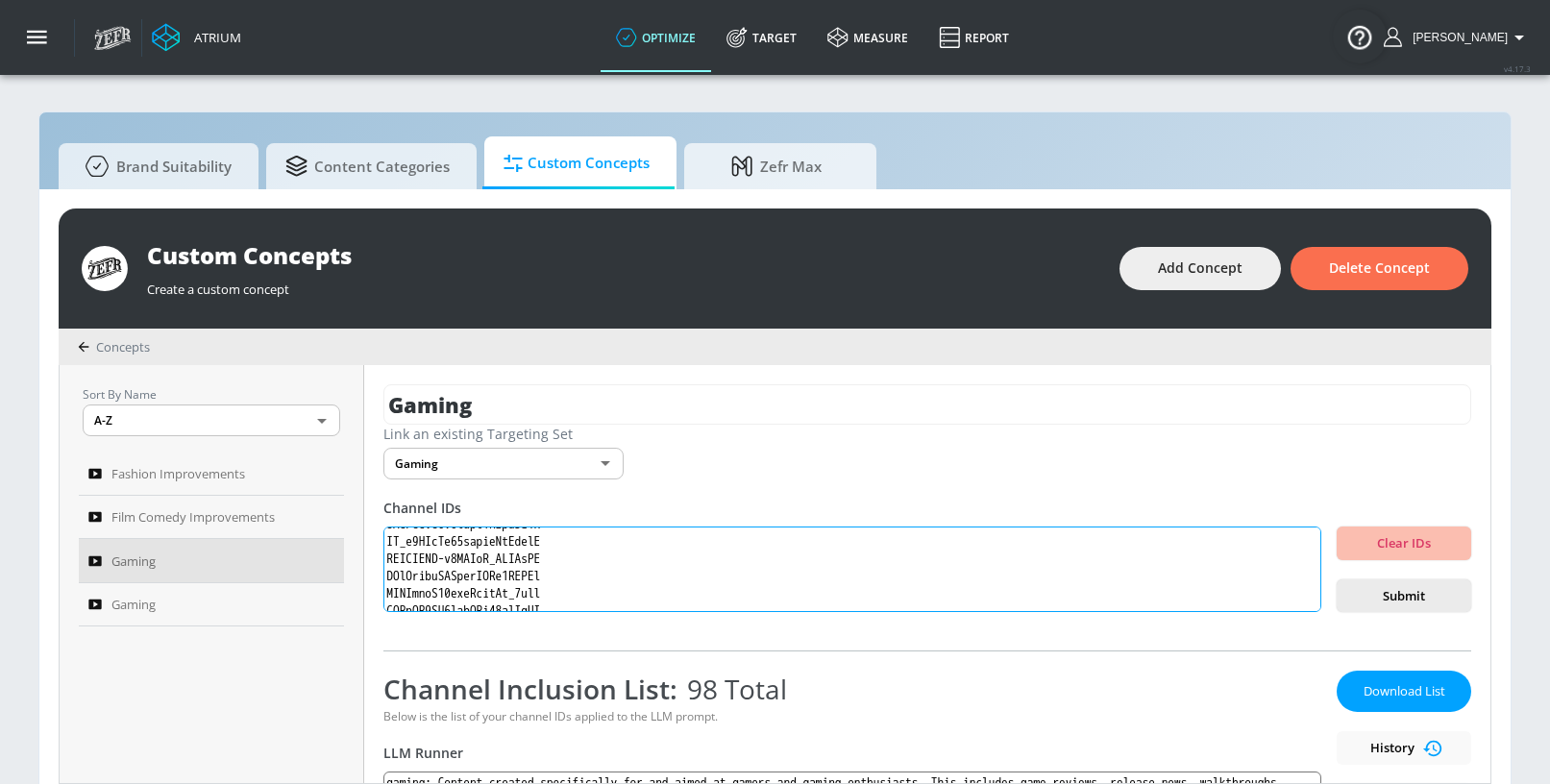 click at bounding box center [852, 570] 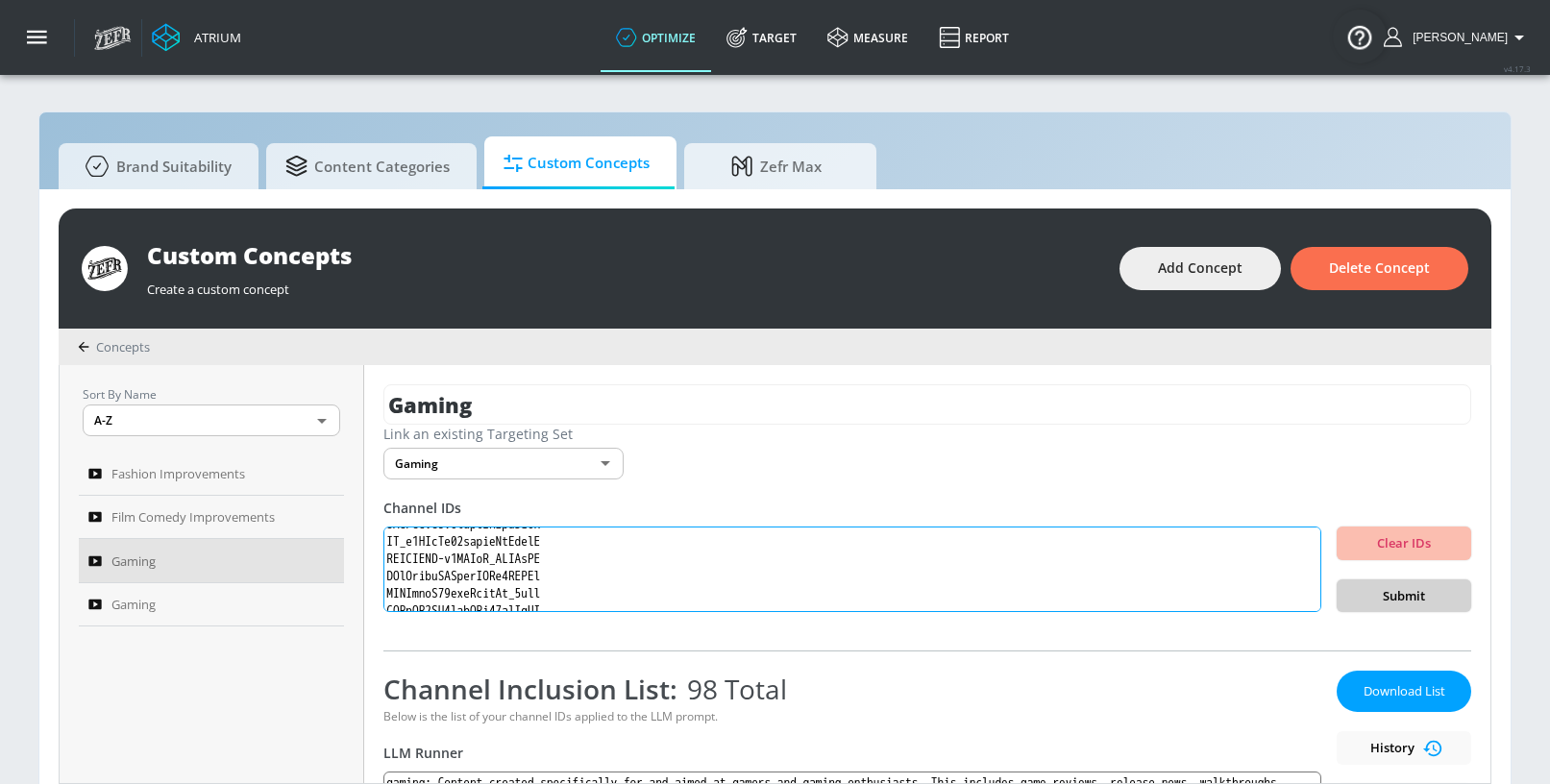 type on "UCilwZiBBfI9X6yiZRzWty8Q
UC63anZxfVGHUEmfBAf5w7pw
UCiYcA0gJzg855iSKMrX3oHg
UCQIUhhcmXsu6cN6n3y9-Pww
UCWBWgCD4oAqT3hUeq40SCUw
UCs6ZQr6vTKU83dLhTABrN4g
UCIH0E-zQ3-HzYDChlpafRsQ
UCjiXtODGCCulmhwypZAWSag
UC7_YxT-KID8kRbqZo7MyscQ
UCBNnILlexKYtJu-EGUvq_iA
UCeBPTBz1oRnsWsUBnKNNKNw
UCIVSqoHCUN1XdEpiVItxfoQ
UCzXwjTI6c6mVn6oui_p6oiw
UCj4hfQEWcGtF08SLEZCZc5Q
UCJHBJ7F-nAIlMGolm0Hu4vg
UCh5mLn90vUaB1PbRRx_AiaA
UCtvggO4vLSDBq1hUCrRRPvg
UCZBY6V8Lxmwu8gGRBOyO11w
UC0eLBYhxW9HC0P9PXQ73mpQ
UCtwOgy4vDxfGmsHR0YMVufg
UCJZam2u1G0syq3kyqrCXrNw
UCIPPMRA040LQr5QPyJEbmXA
UC-gW4TeZAlKm7UATp24JsWQ
UCr1kbyiJzl-x5YYDxhYJuPw
UCeBnbqt4VRhotq2TQjkIi2A
UC_q5WZtFp36adwqhKpZzxwQ
UCPLMPHT-d8GZOqL_AHJFdQQ
UClCvmntMJCrerMDSc1WQGNg
UCJKdgzE45ucqAukhKr_6bxw
UCVhGR9TU1vfvHXl73uaEiEQ
UCTevXUV9L6_hgvFlLDMmf1w
UCTU3m4rCUS-7qXuHK-j9Uqw
UCtH3yiPcHUfe2SmsmD2YE6A
UCiSVf-UpLC9rRjAT1qRTW0g
UCQeRaTukNYft1_6AZPACnog
UC70Dib4MvFfT1tU6MqeyHpQ
UCnuf06xsaSO8f2svzMENyBw
UClljAz6ZKy0XeViKsohdjqA
UCZR1vQtTcy9qCB9zSfsA5Mg
UCOnECY8FBKKPVi5ZsSgXPJA
UCn3AViOfcFN4zIICMC5..." 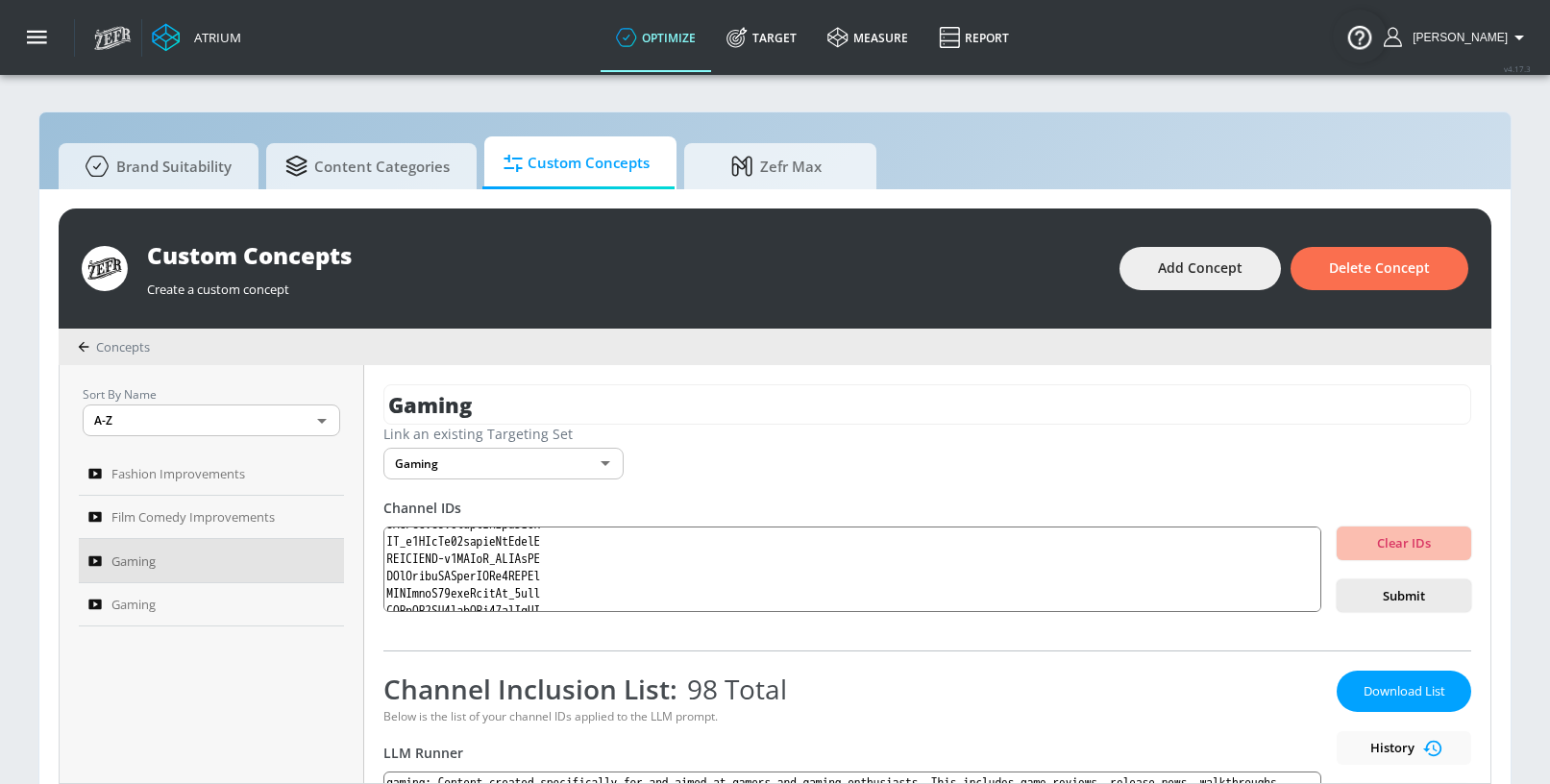 drag, startPoint x: 1349, startPoint y: 601, endPoint x: 1344, endPoint y: 622, distance: 21.587033 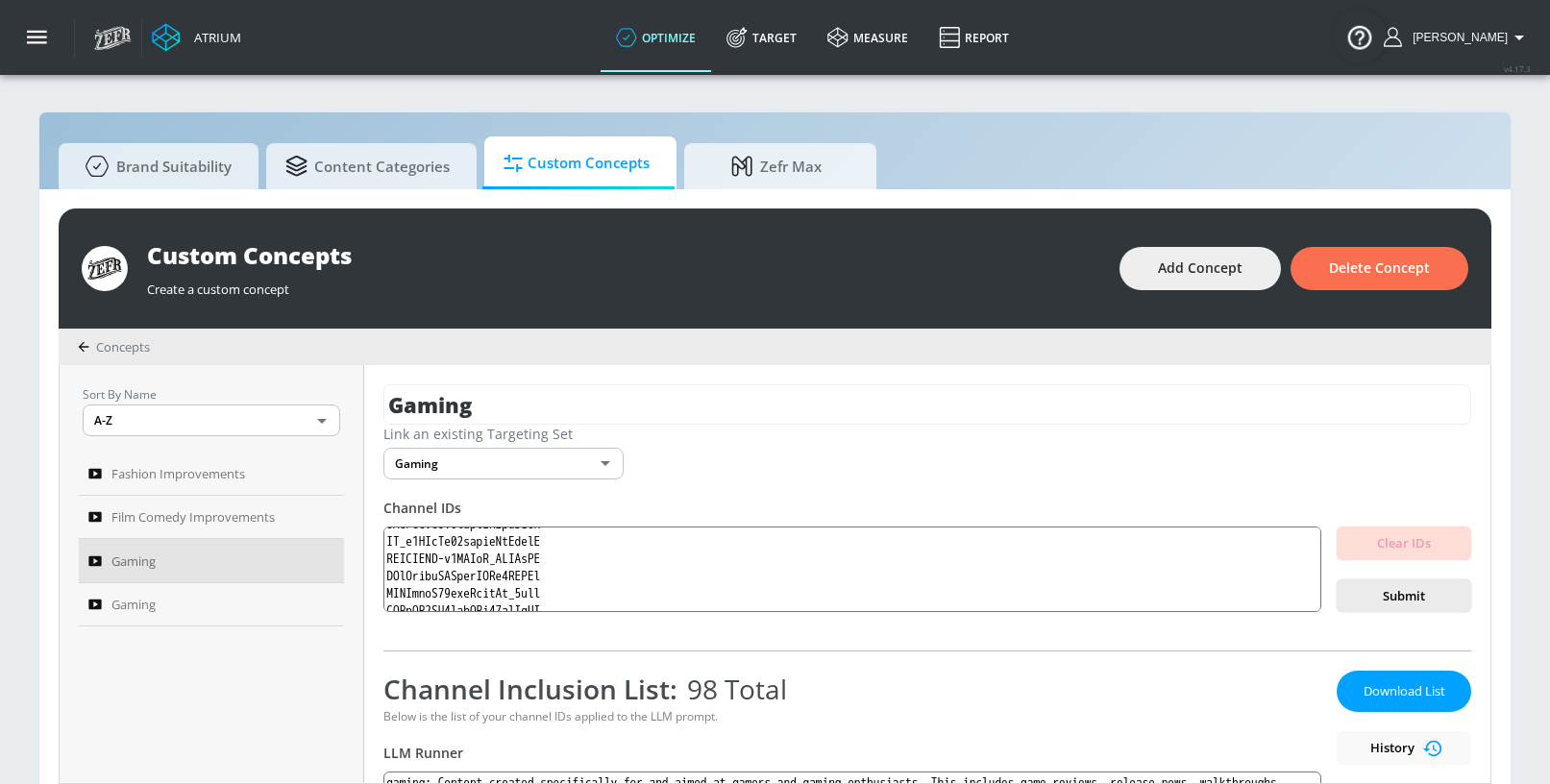 scroll, scrollTop: 0, scrollLeft: 0, axis: both 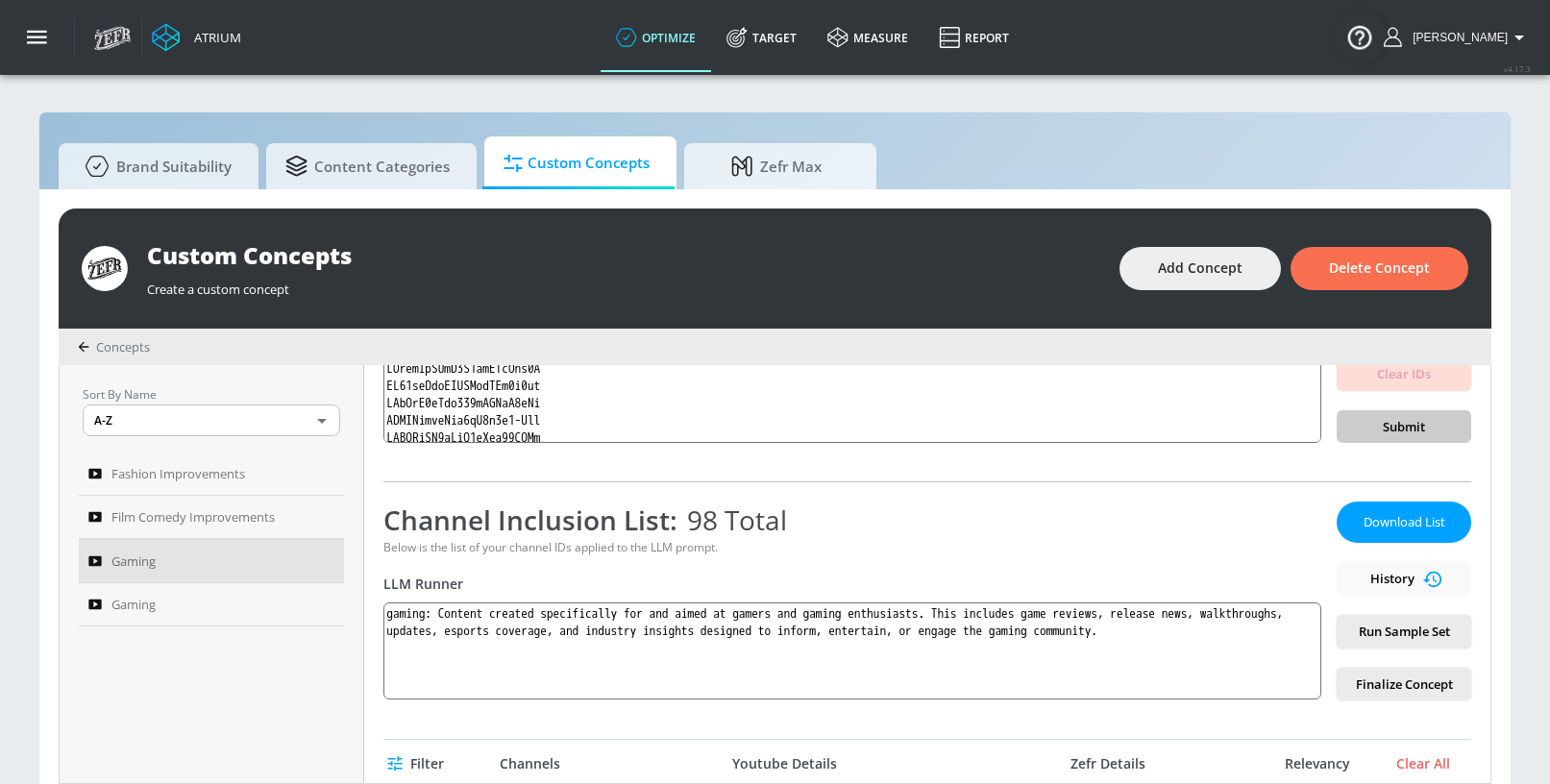 click on "Run Sample Set" at bounding box center [1404, 631] 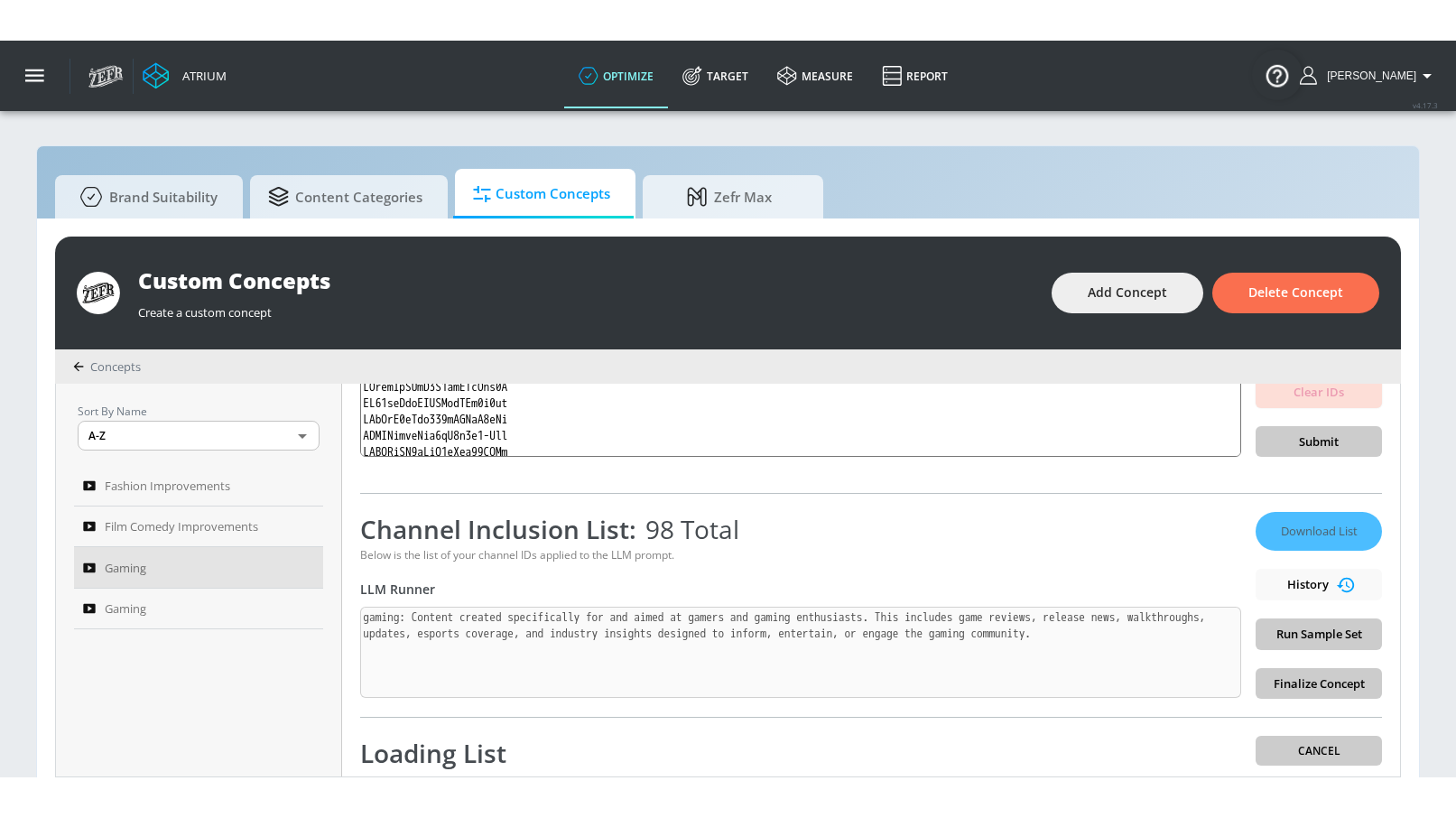 scroll, scrollTop: 19, scrollLeft: 0, axis: vertical 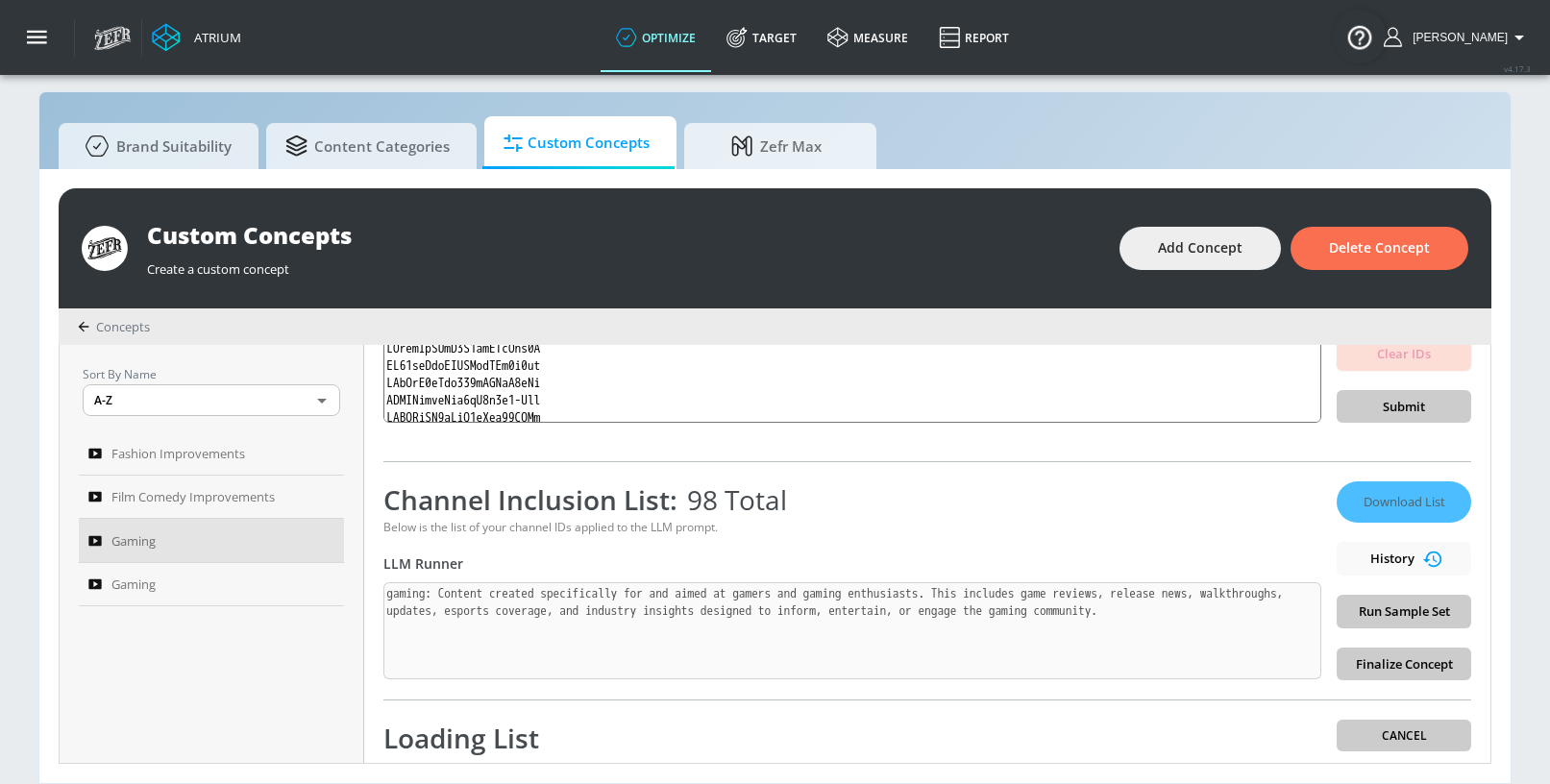 drag, startPoint x: 1143, startPoint y: 777, endPoint x: 1165, endPoint y: 872, distance: 97.514102 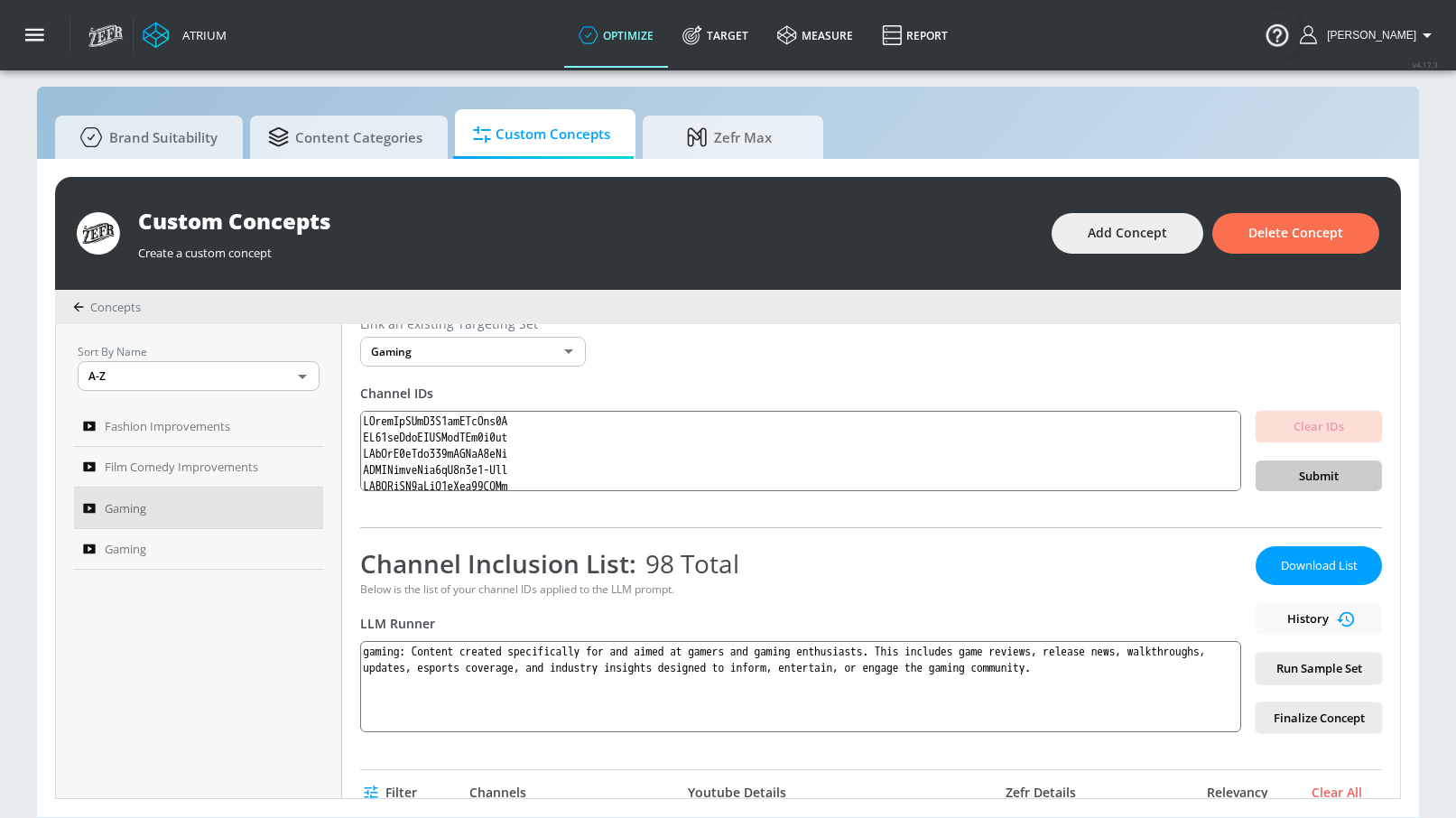 scroll, scrollTop: 240, scrollLeft: 0, axis: vertical 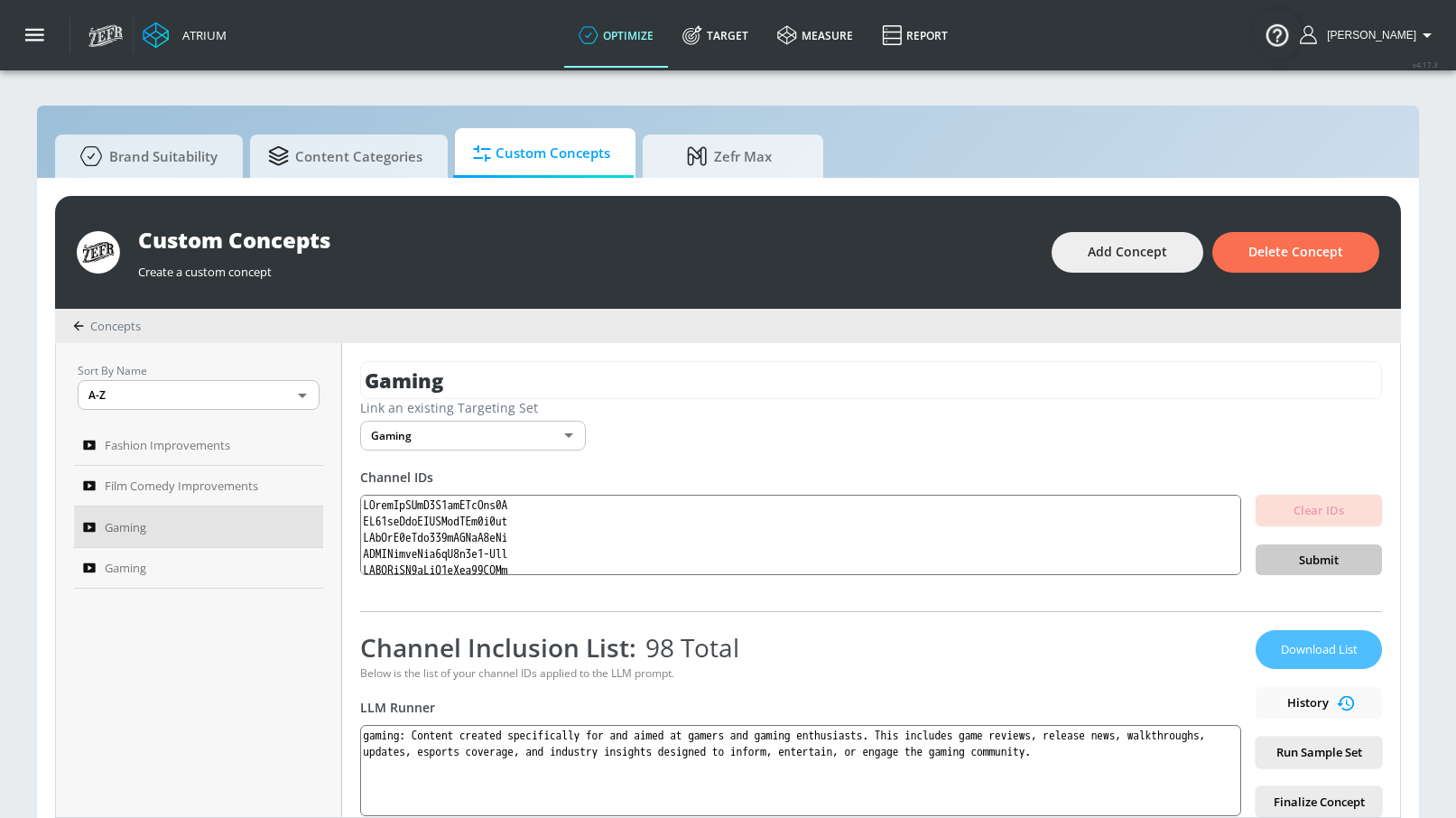 click on "Download List" at bounding box center (1319, 649) 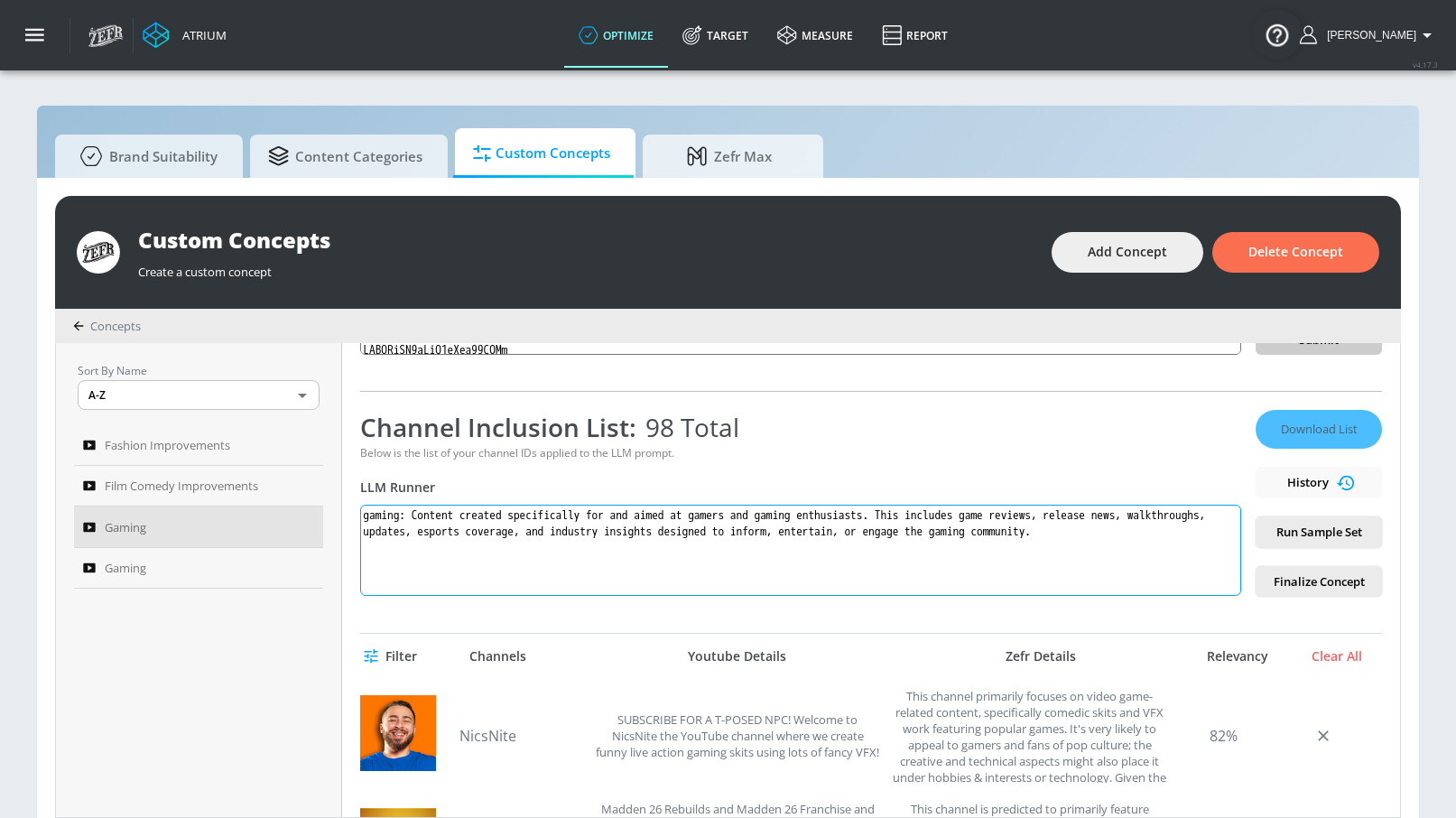 scroll, scrollTop: 322, scrollLeft: 0, axis: vertical 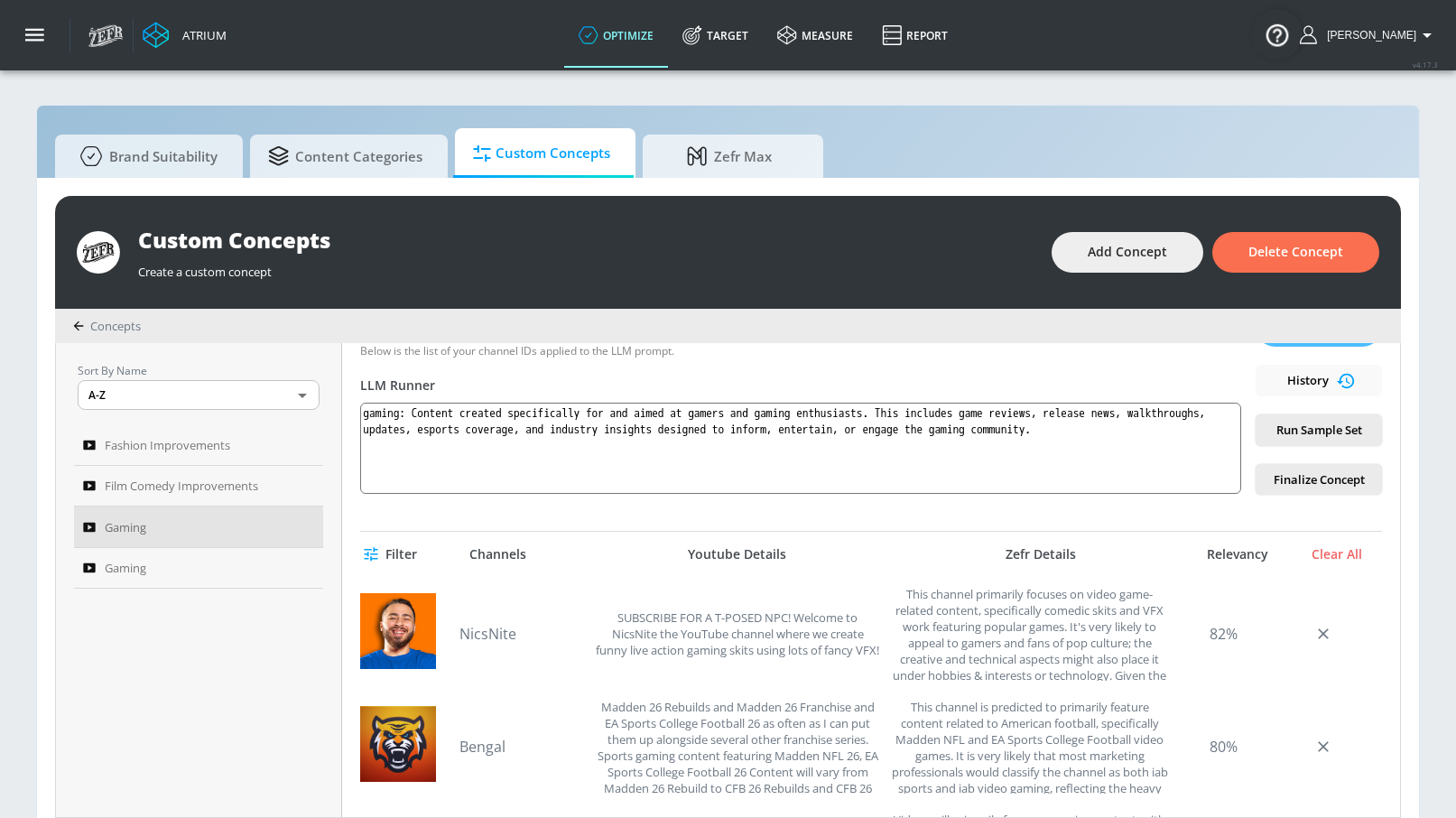 click on "Gaming Link an existing Targeting Set Gaming 6eb63cd9-4cb0-4b8d-bef6-e55c0bb6d4b7 ​ Channel IDs Clear IDs Submit Channel Inclusion List: 98   Total Below is the list of your channel IDs applied to the LLM prompt. LLM Runner gaming: Content created specifically for and aimed at gamers and gaming enthusiasts. This includes game reviews, release news, walkthroughs, updates, esports coverage, and industry insights designed to inform, entertain, or engage the gaming community.  Download List History Run Sample Set Finalize Concept Filter Channels Youtube Details Zefr Details Relevancy Clear All NicsNite SUBSCRIBE FOR A T-POSED NPC! Welcome to NicsNite the YouTube channel where we create funny live action gaming skits using lots of fancy VFX! 82% Bengal 80% jacksepticeye I play videogames but I also make other content like Try not to laugh, reacting to tik toks, meme review and IRL content. A lot of people come to my channel for long let's plays, especially for Sony Exclusive games from Playstation. 80% MeEnyu 1" at bounding box center [871, 580] 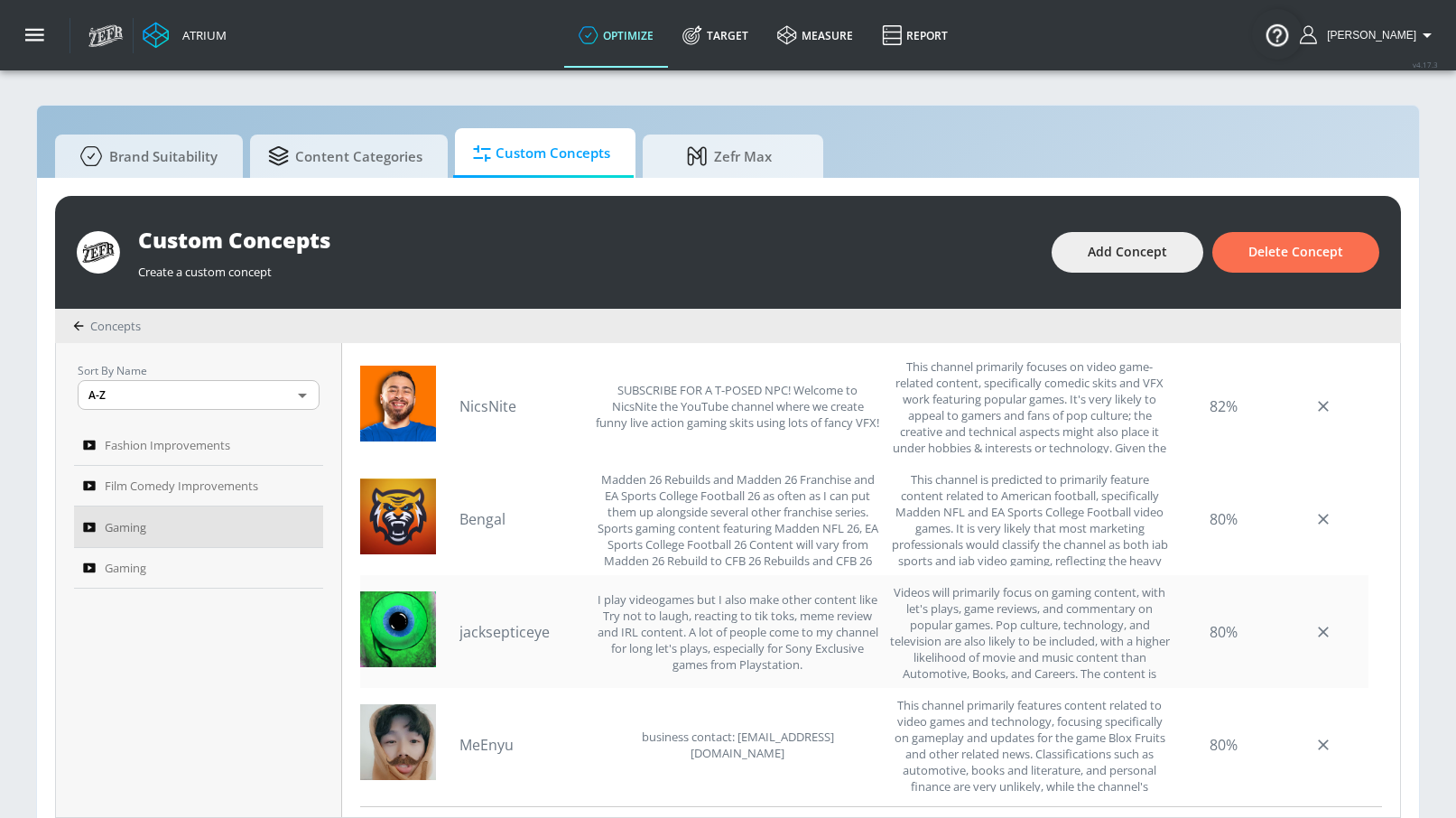 scroll, scrollTop: 549, scrollLeft: 0, axis: vertical 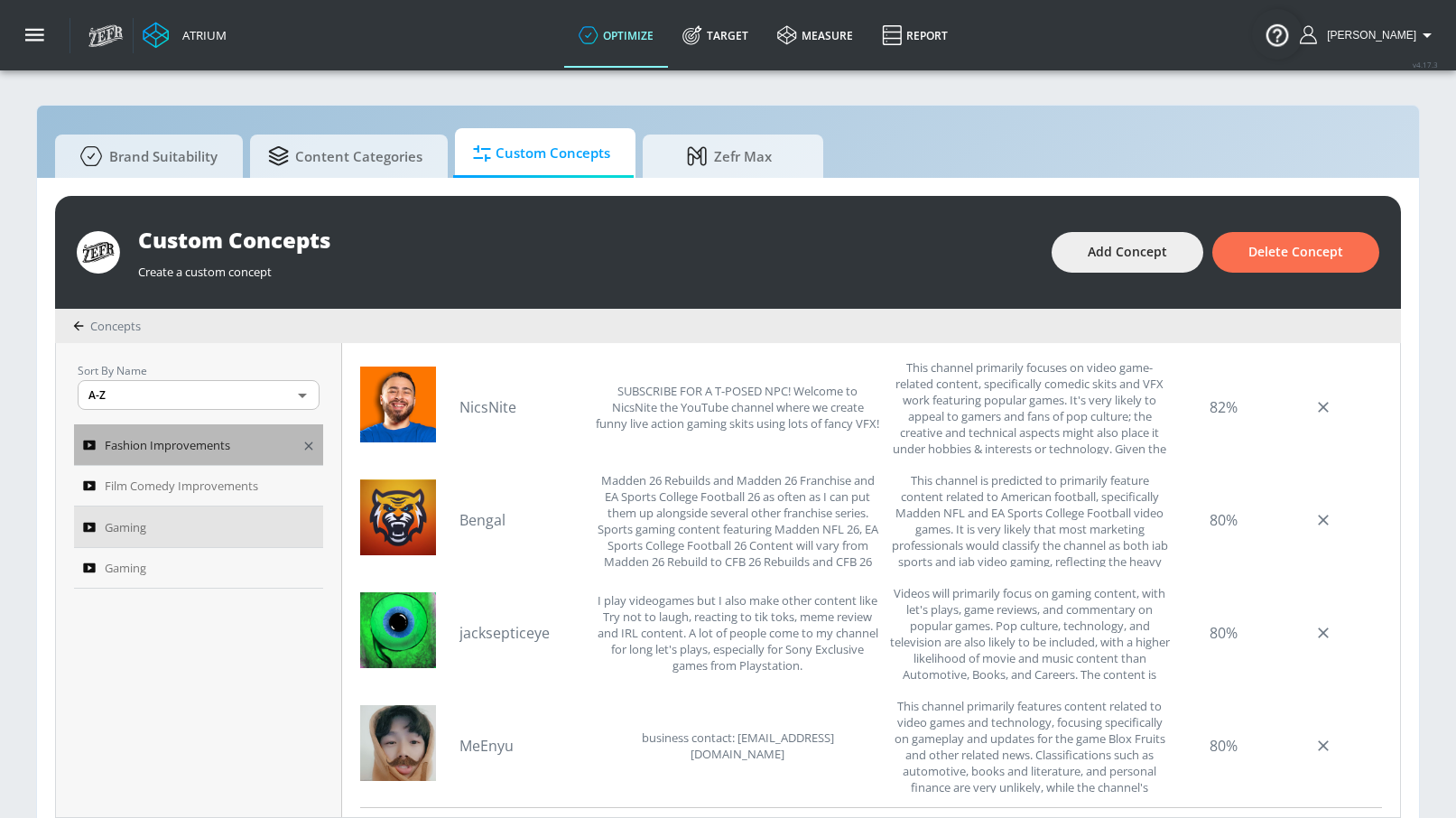 click on "Fashion Improvements" at bounding box center [167, 445] 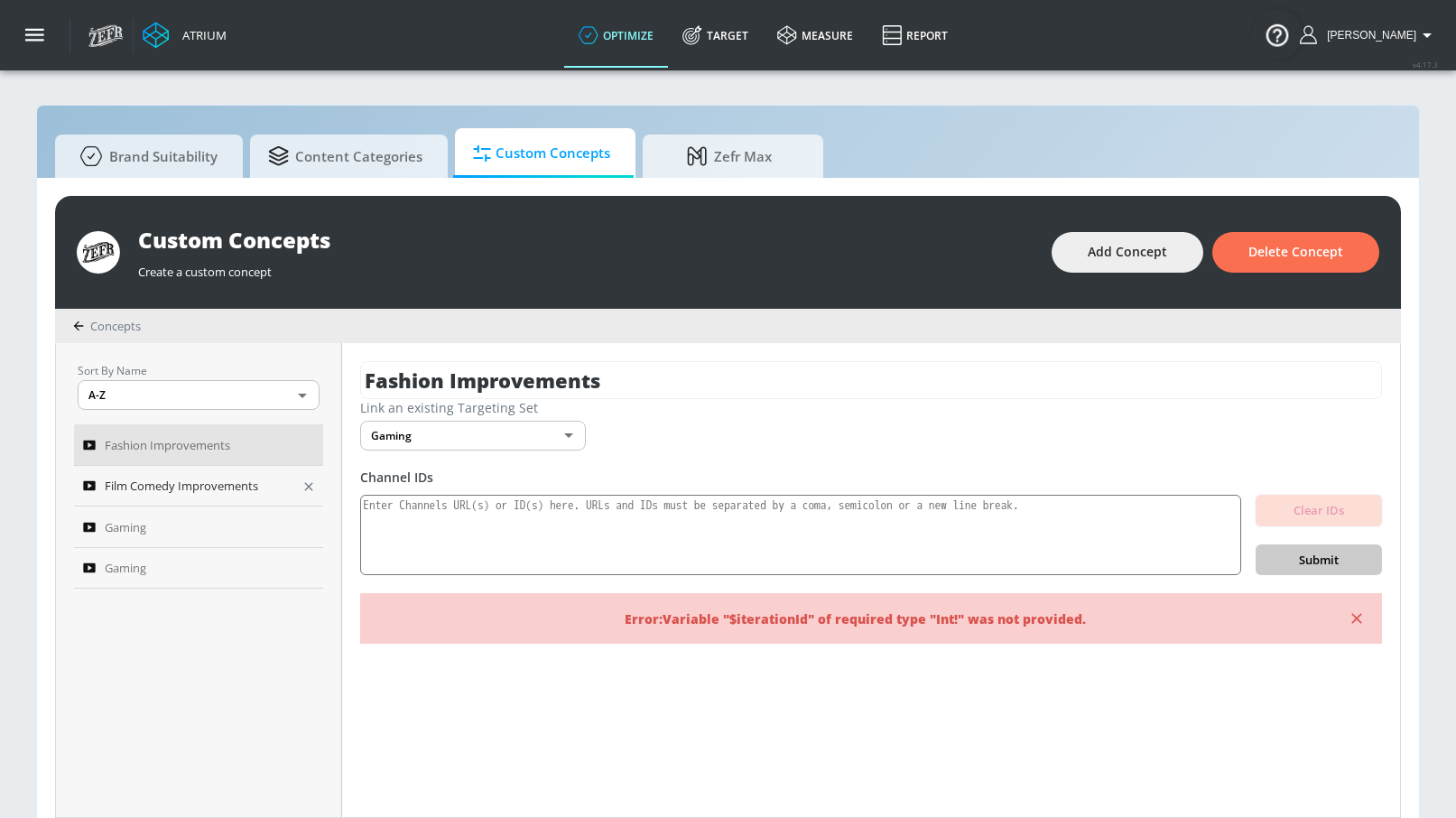 click on "Film Comedy Improvements" at bounding box center [181, 486] 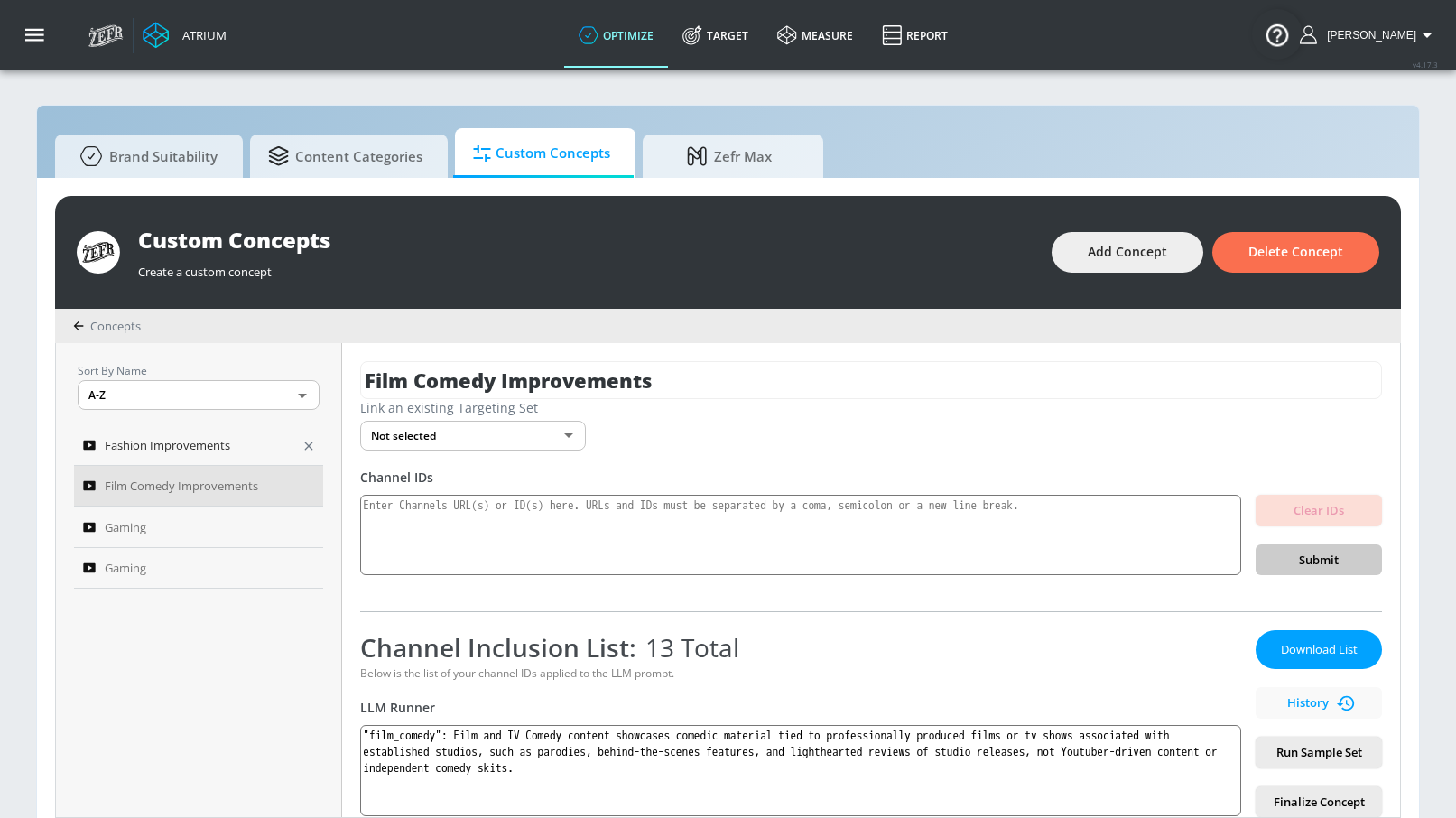 click on "Fashion Improvements" at bounding box center [167, 445] 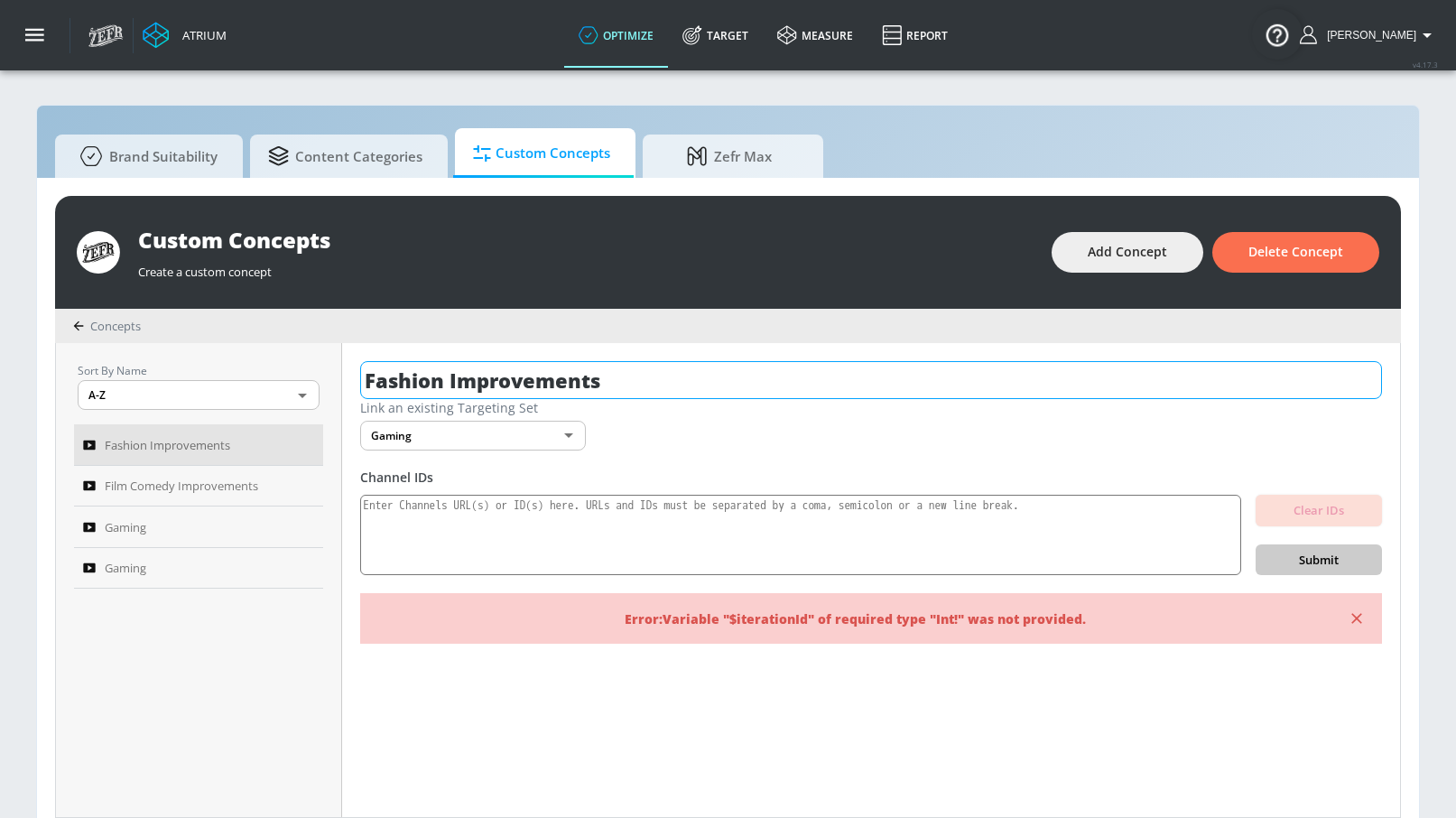 drag, startPoint x: 662, startPoint y: 374, endPoint x: 446, endPoint y: 386, distance: 216.3331 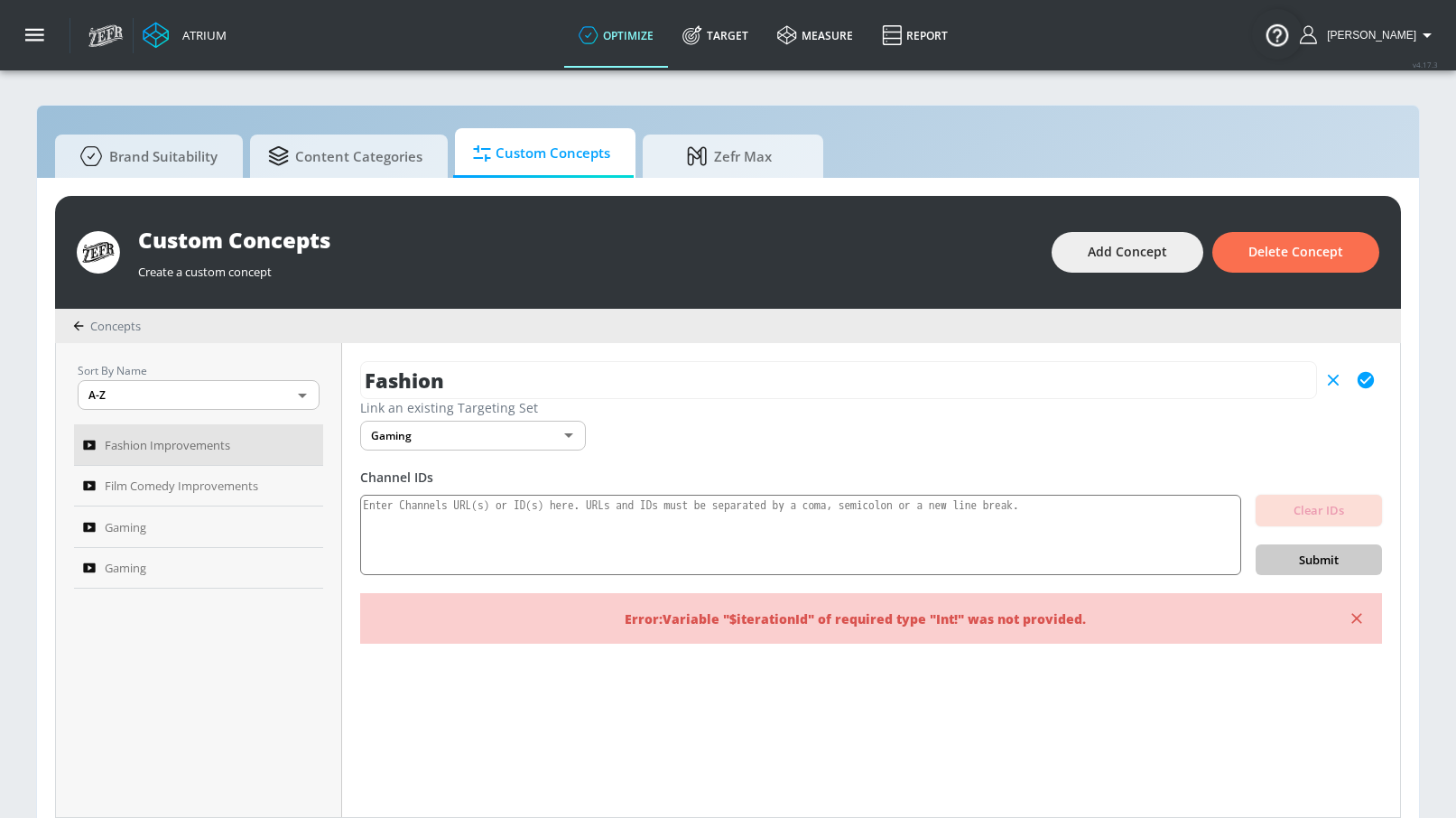 click on "Fashion Link an existing Targeting Set Gaming 6eb63cd9-4cb0-4b8d-bef6-e55c0bb6d4b7 ​ Channel IDs Clear IDs Submit Error:  Variable "$iterationId" of required type "Int!" was not provided." at bounding box center [871, 580] 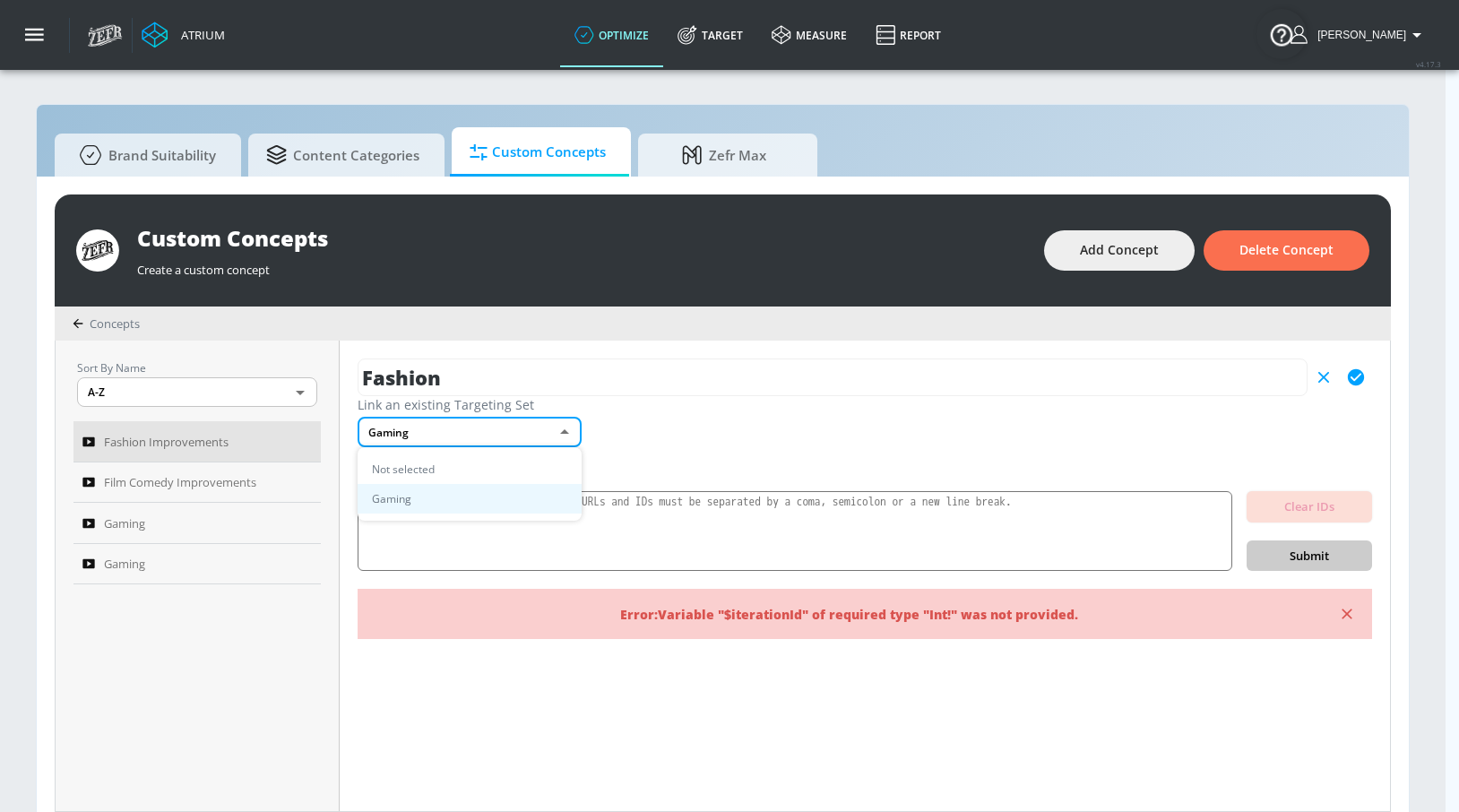 click on "Not selected" at bounding box center [470, 469] 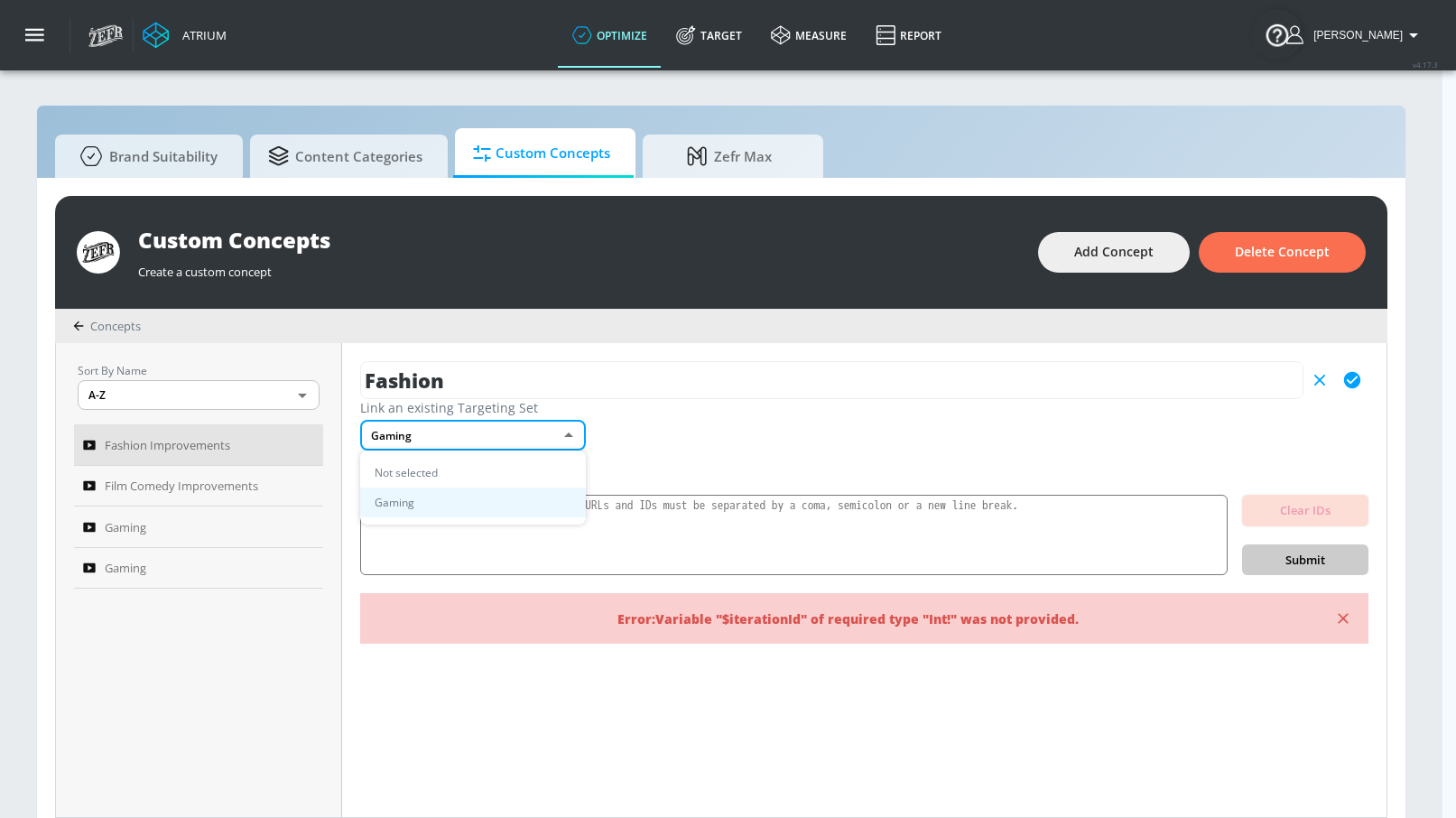type on "Fashion Improvements" 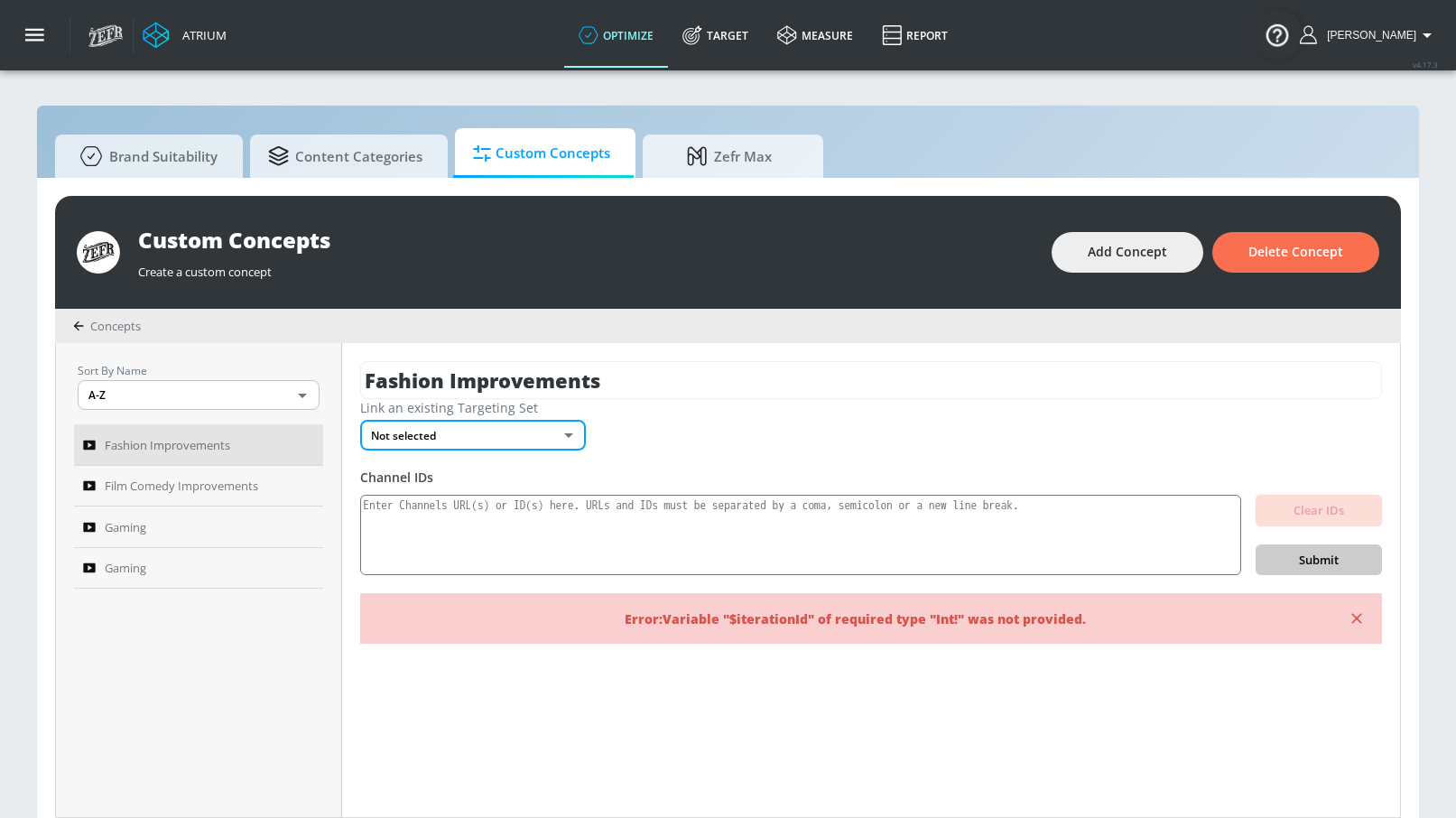 click on "Fashion Improvements Link an existing Targeting Set Not selected none ​ Channel IDs Clear IDs Submit Error:  Variable "$iterationId" of required type "Int!" was not provided." at bounding box center [871, 580] 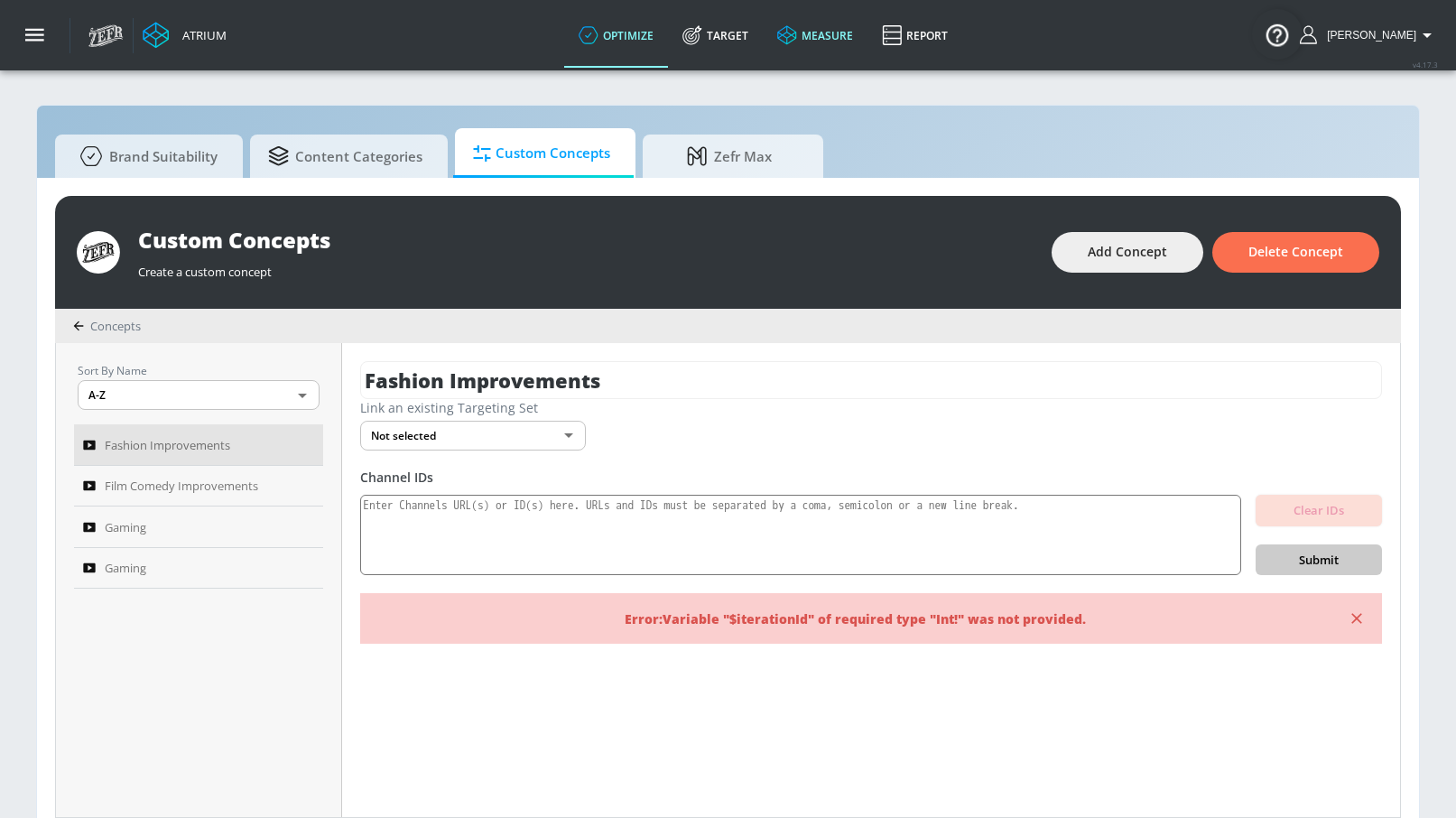 click on "measure" at bounding box center (815, 35) 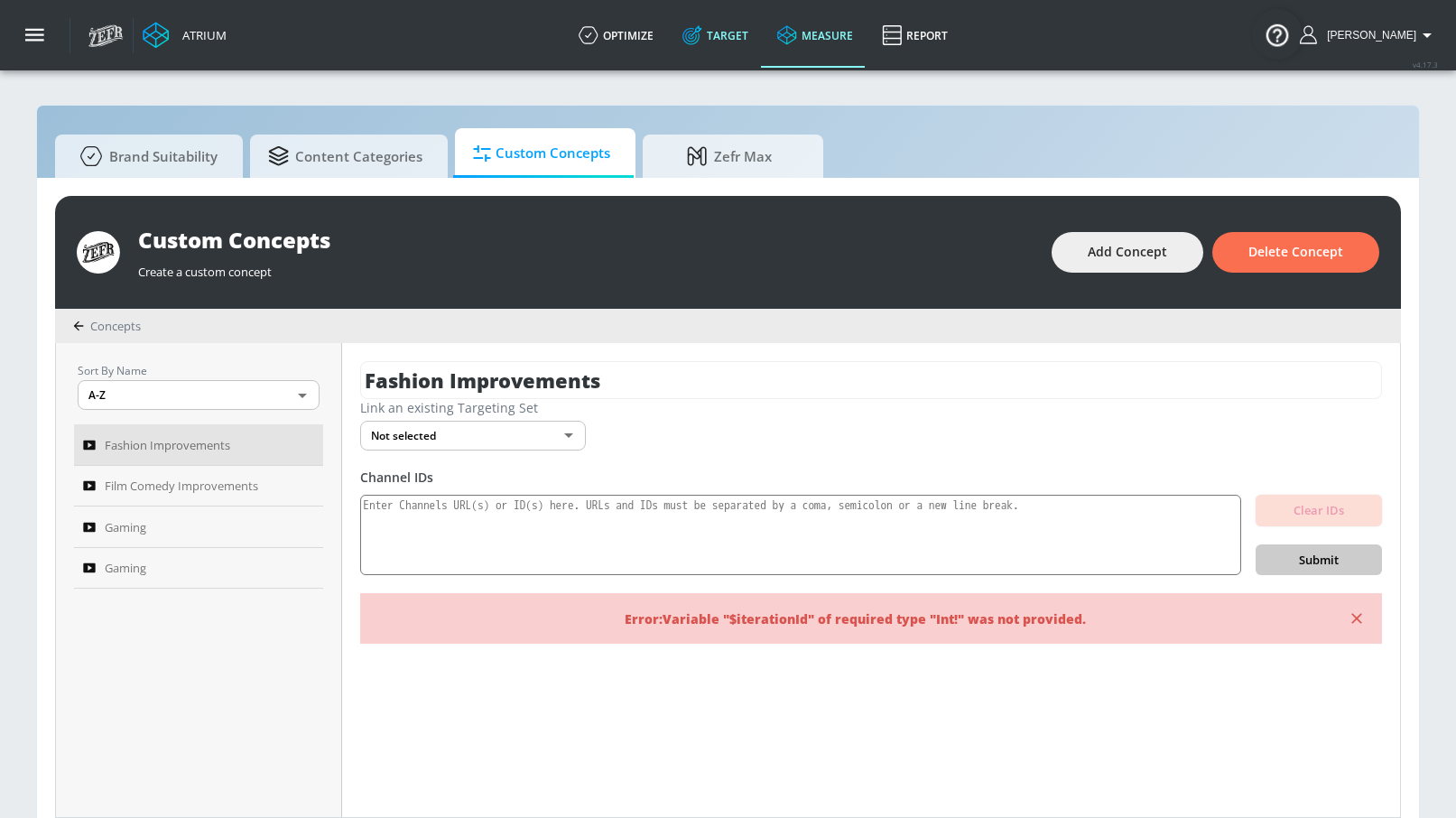 click on "Target" at bounding box center [715, 35] 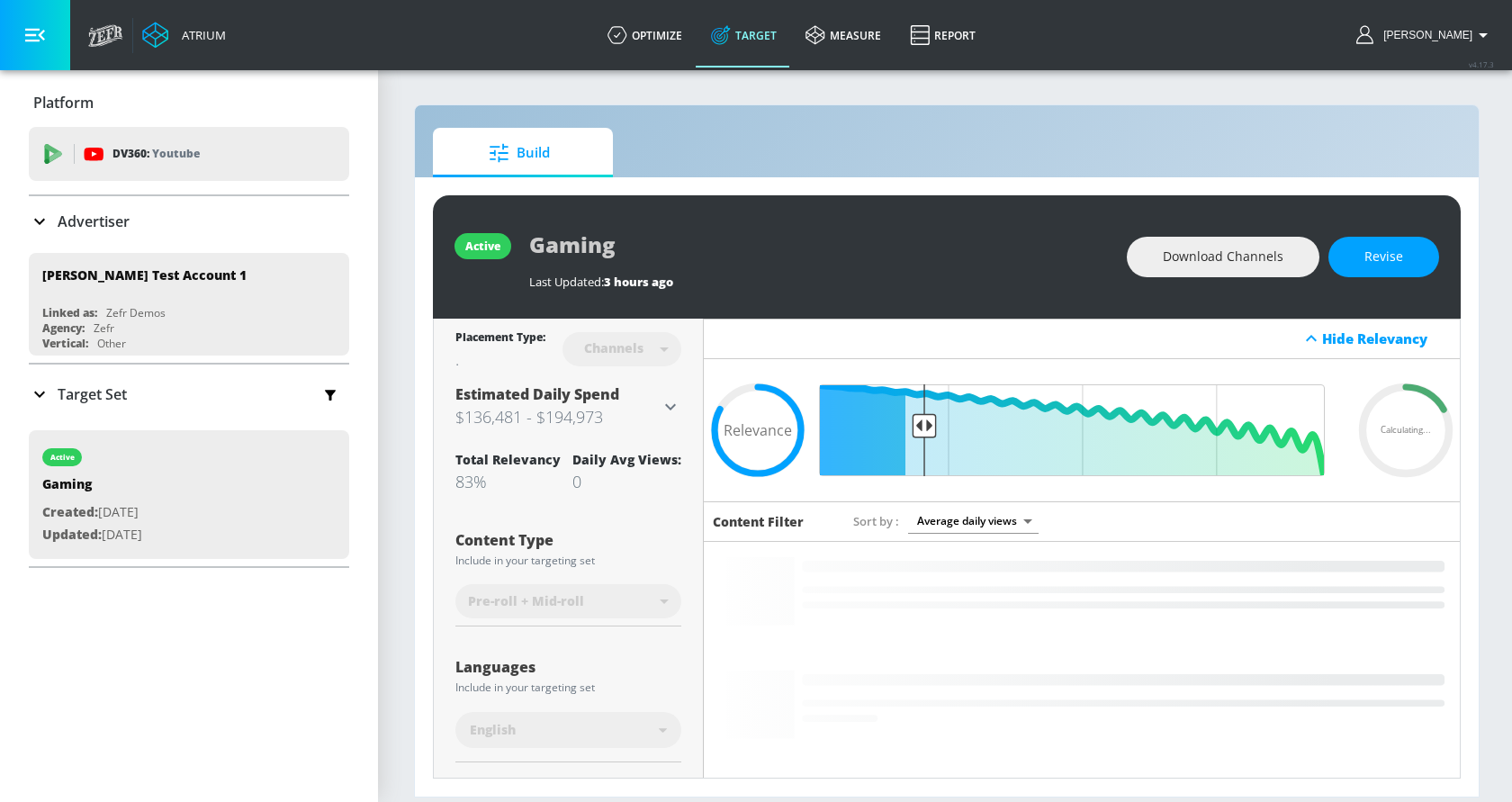 scroll, scrollTop: 0, scrollLeft: 0, axis: both 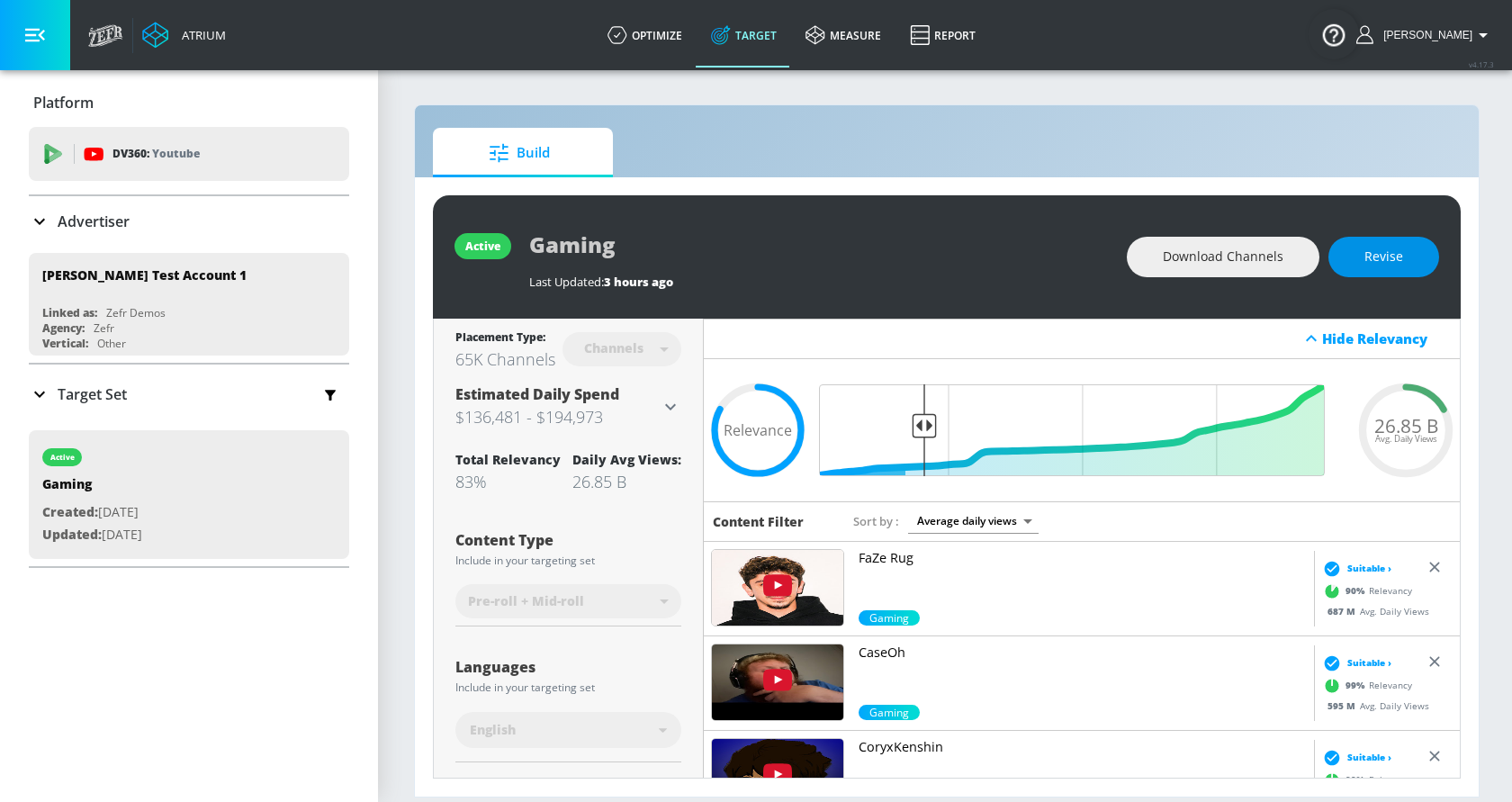click on "Revise" at bounding box center (1383, 257) 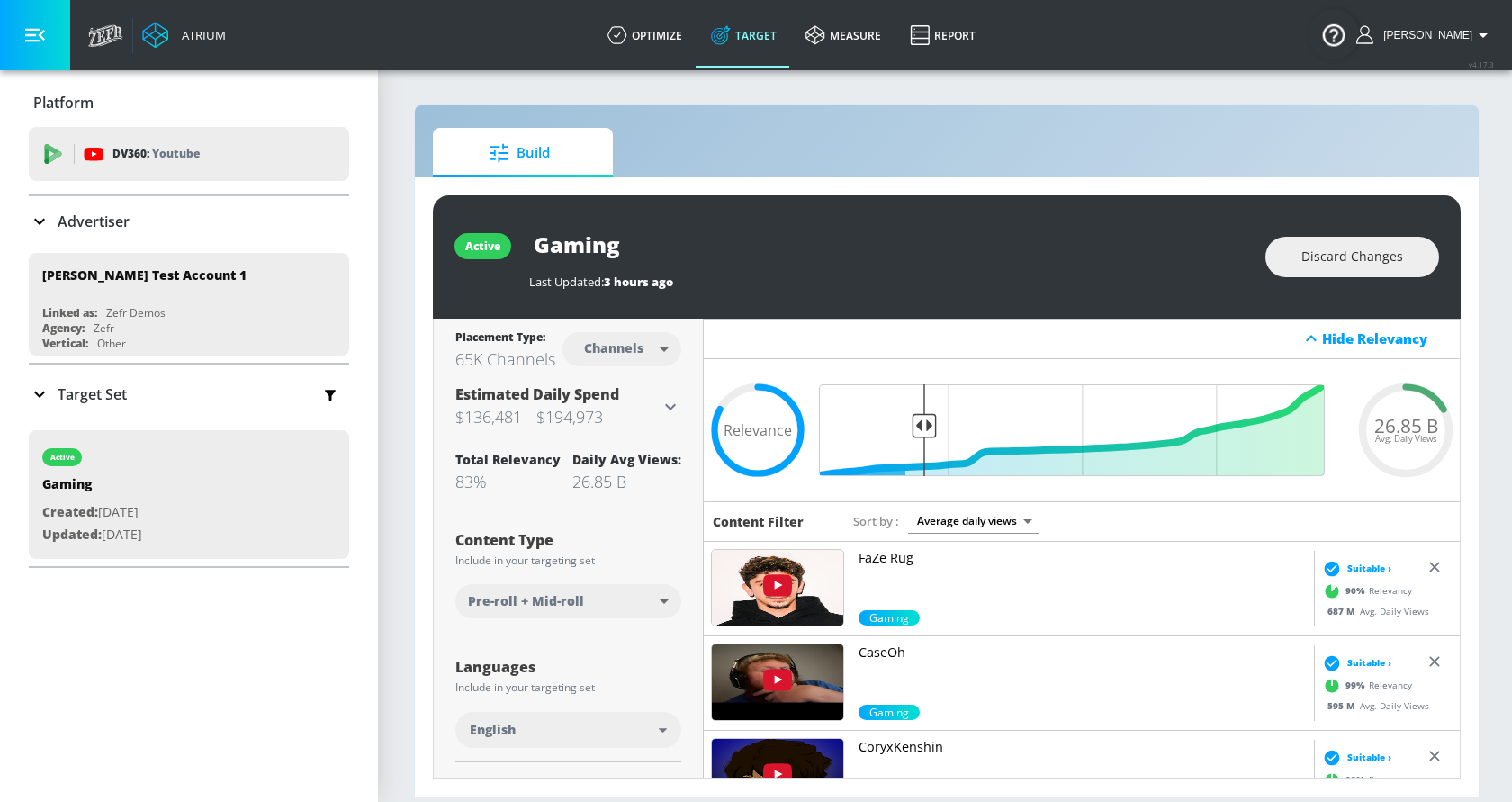 click on "Gaming" at bounding box center [754, 244] 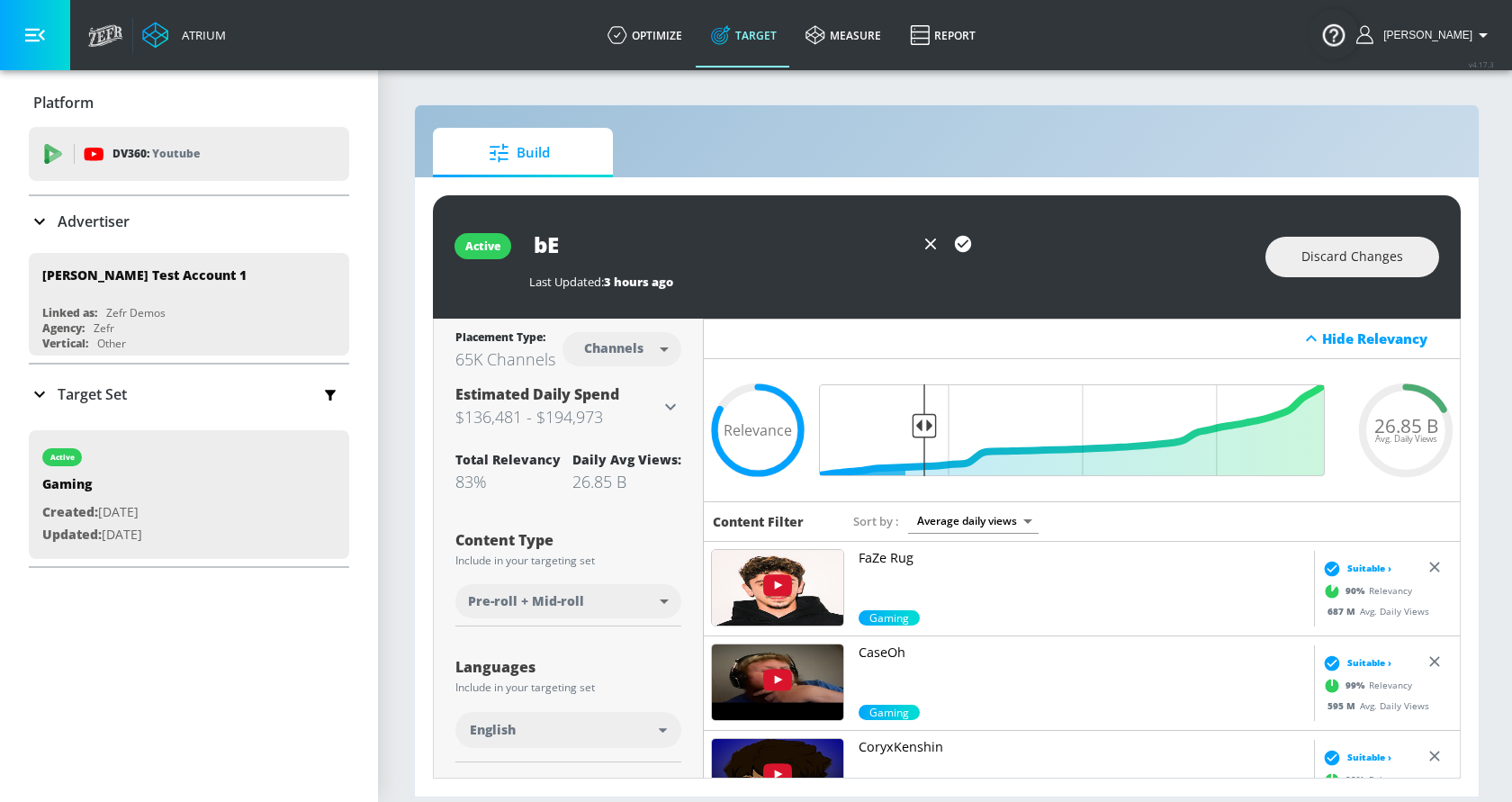 type on "b" 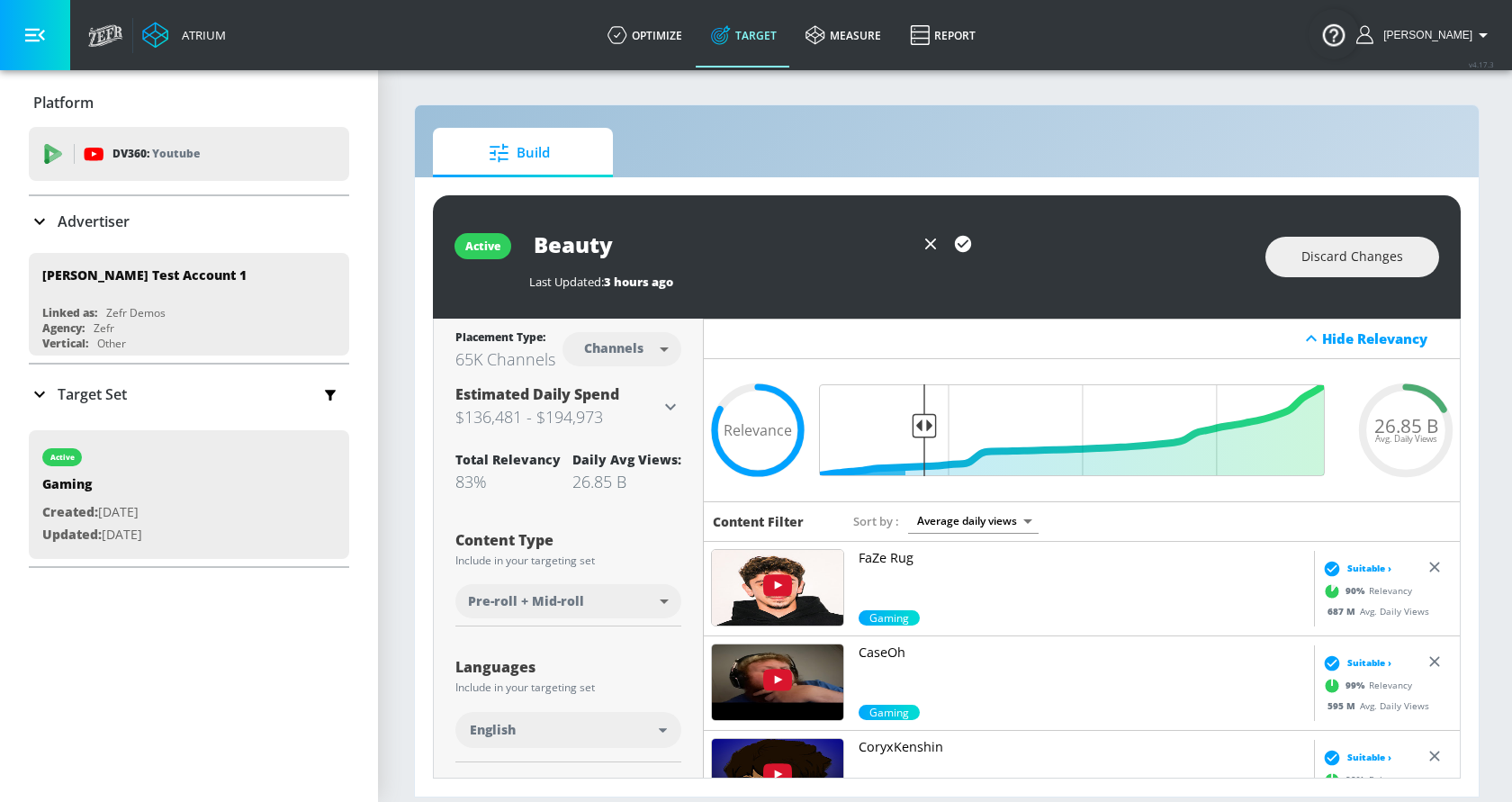 type on "Beauty" 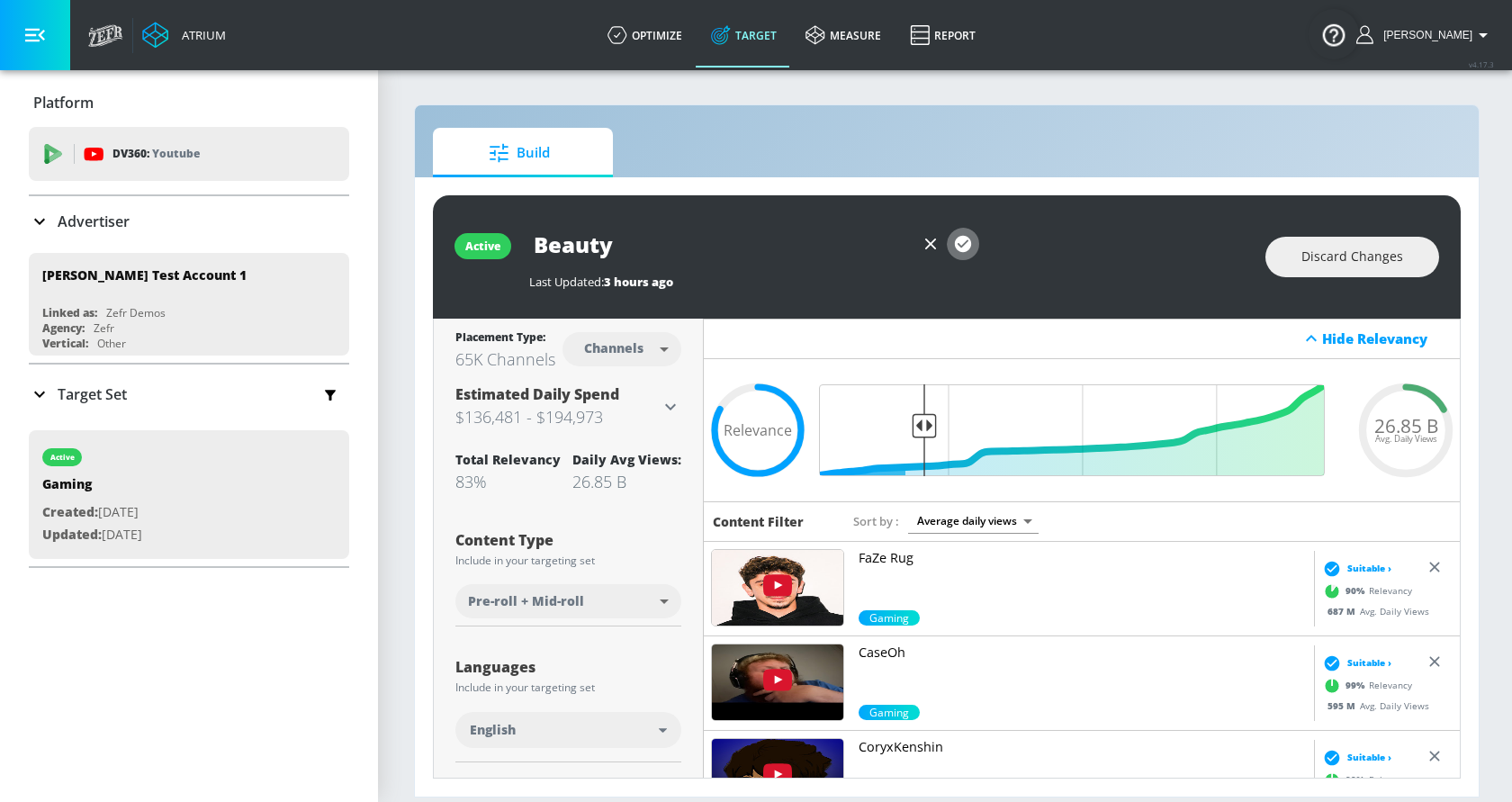 click 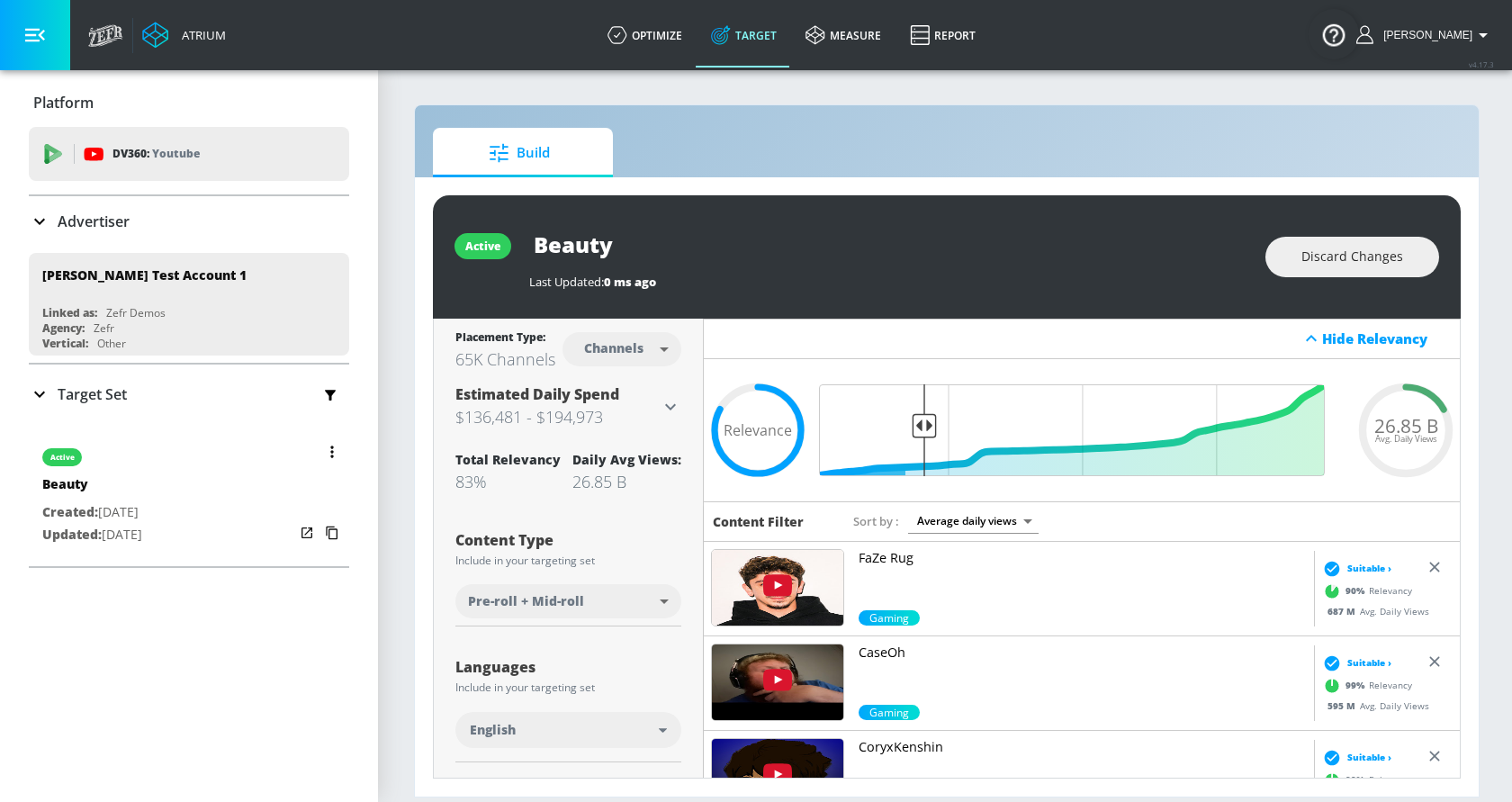 click on "active" at bounding box center (92, 453) 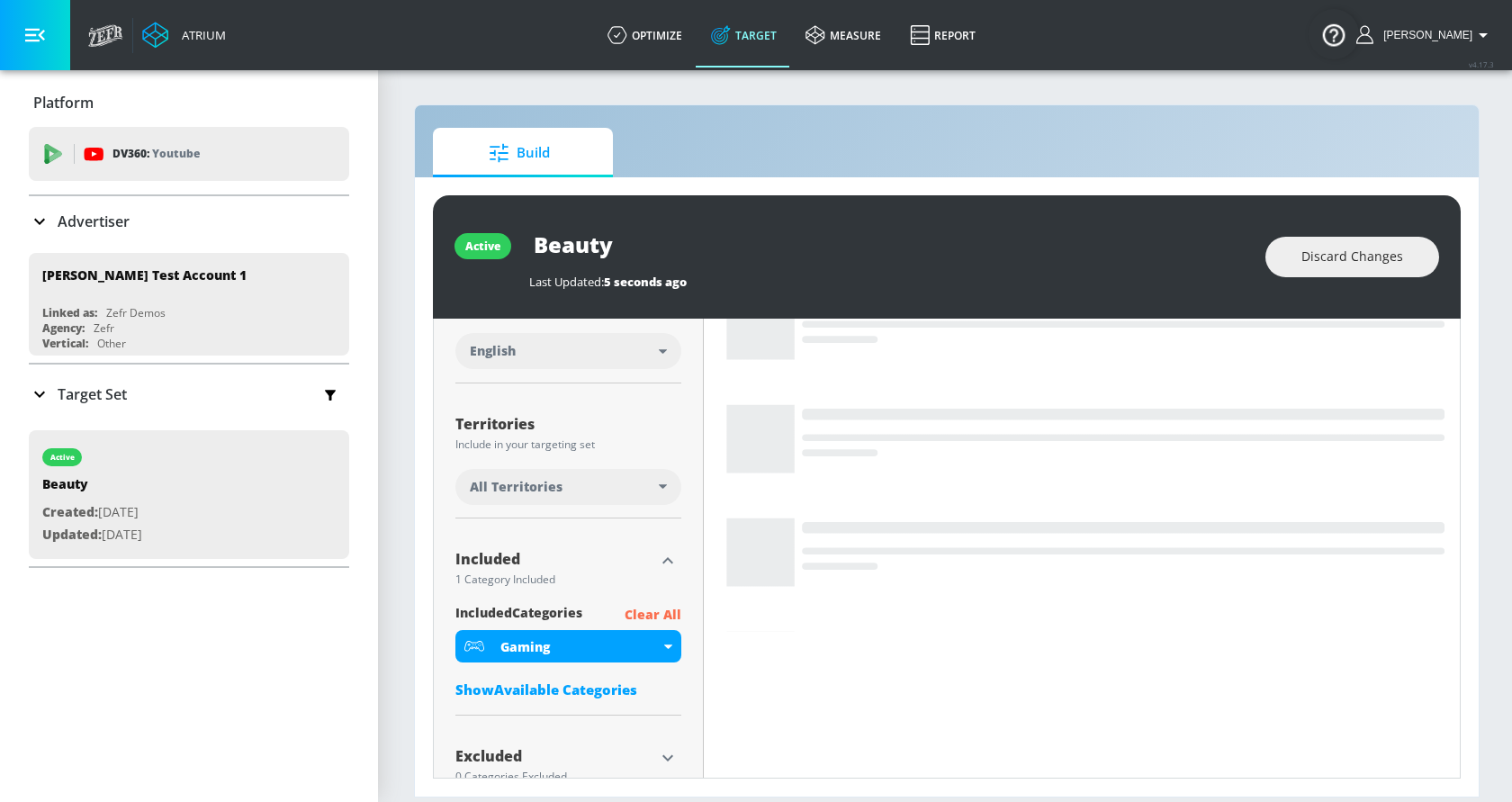 scroll, scrollTop: 412, scrollLeft: 0, axis: vertical 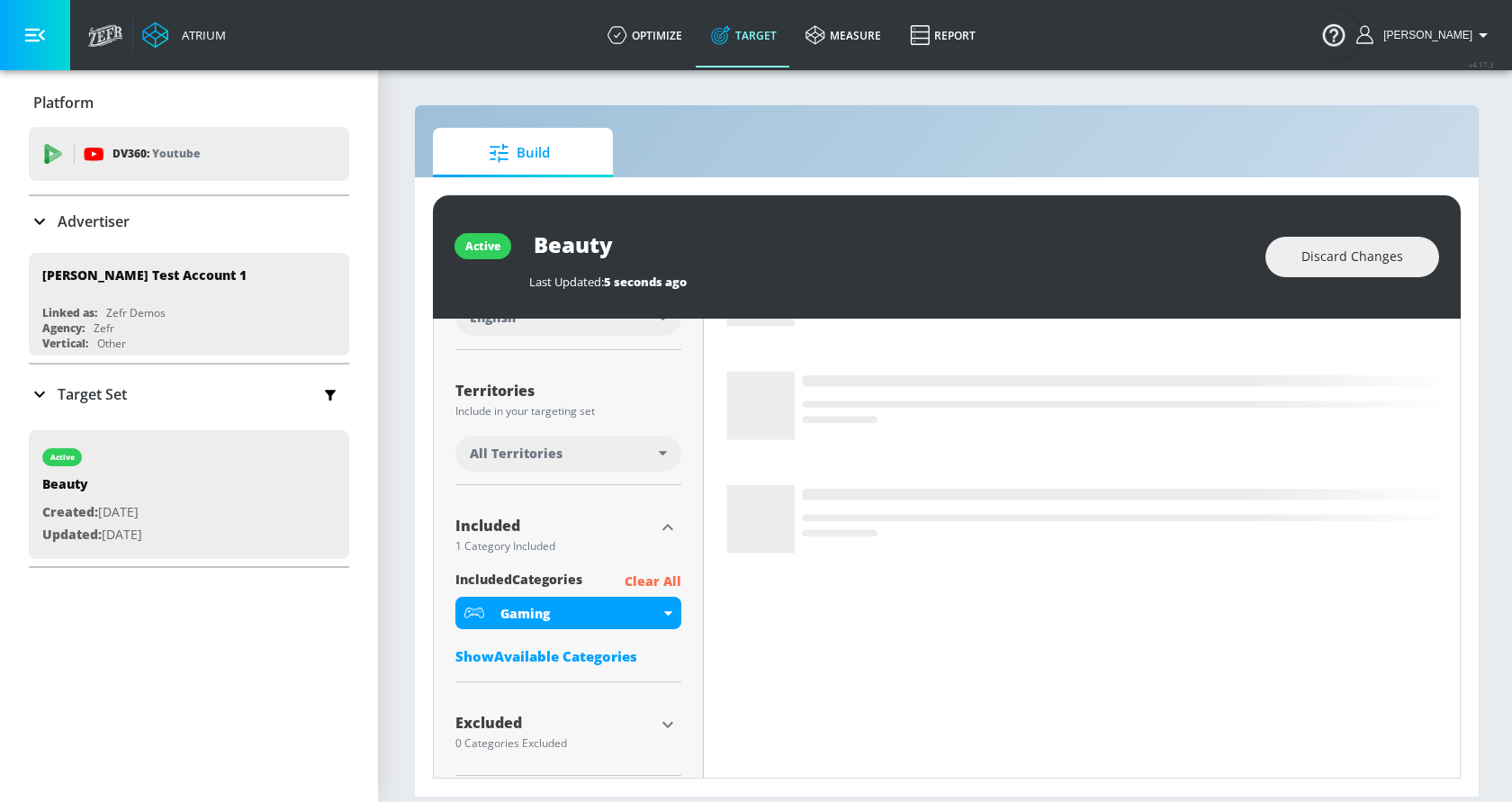 click on "Clear All" at bounding box center (652, 581) 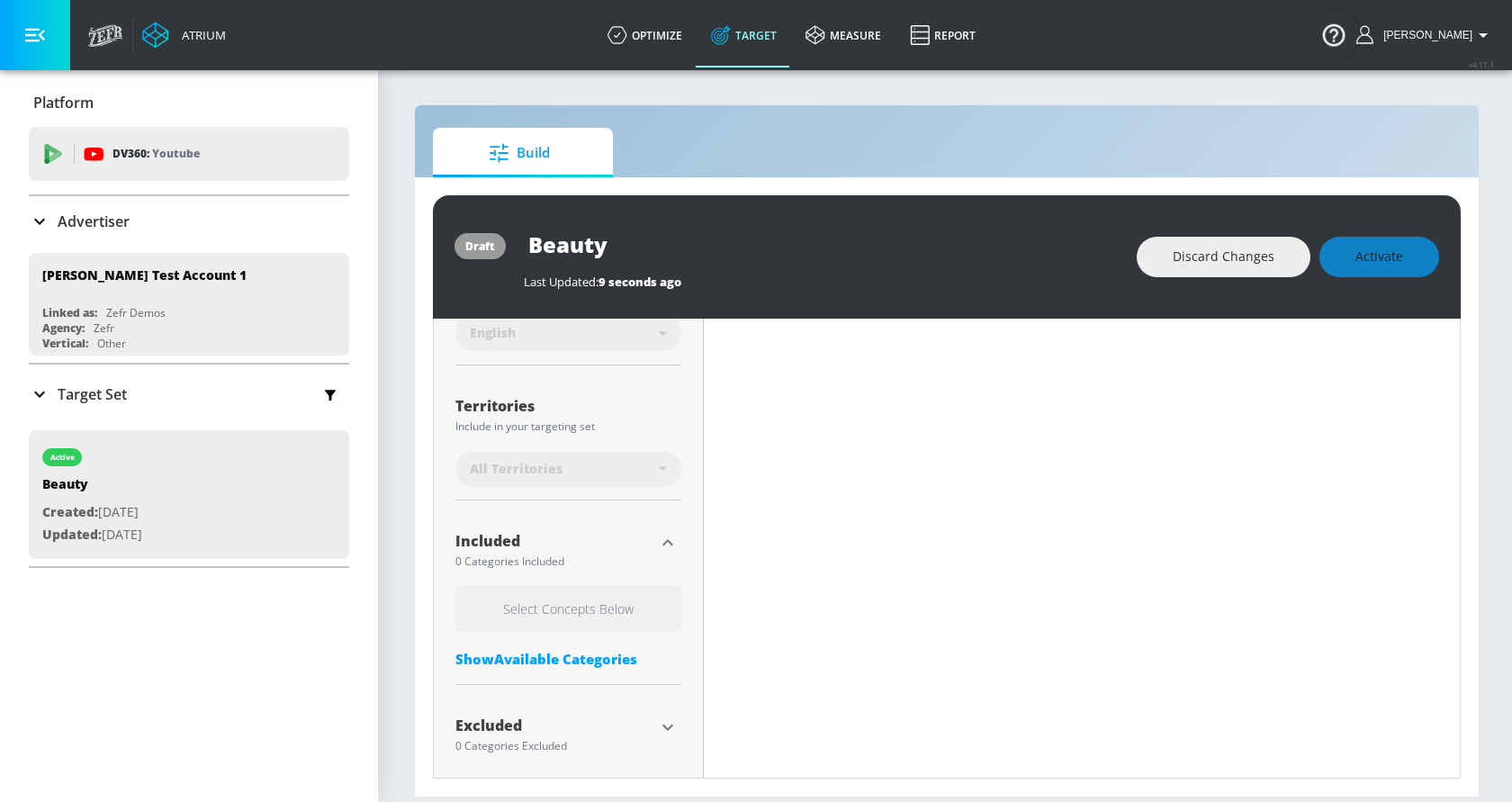 scroll, scrollTop: 414, scrollLeft: 0, axis: vertical 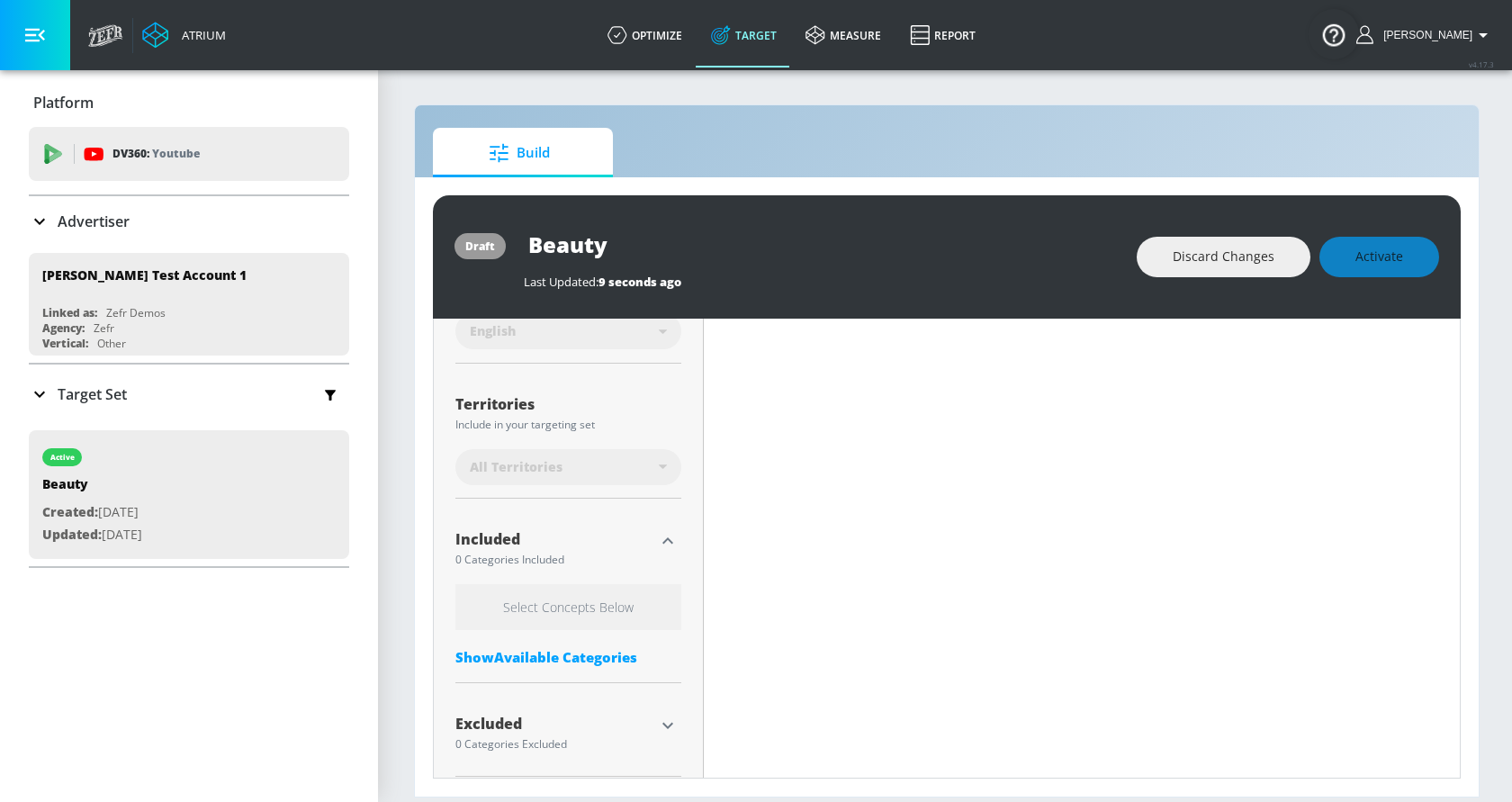 click on "Show  Available Categories" at bounding box center (568, 657) 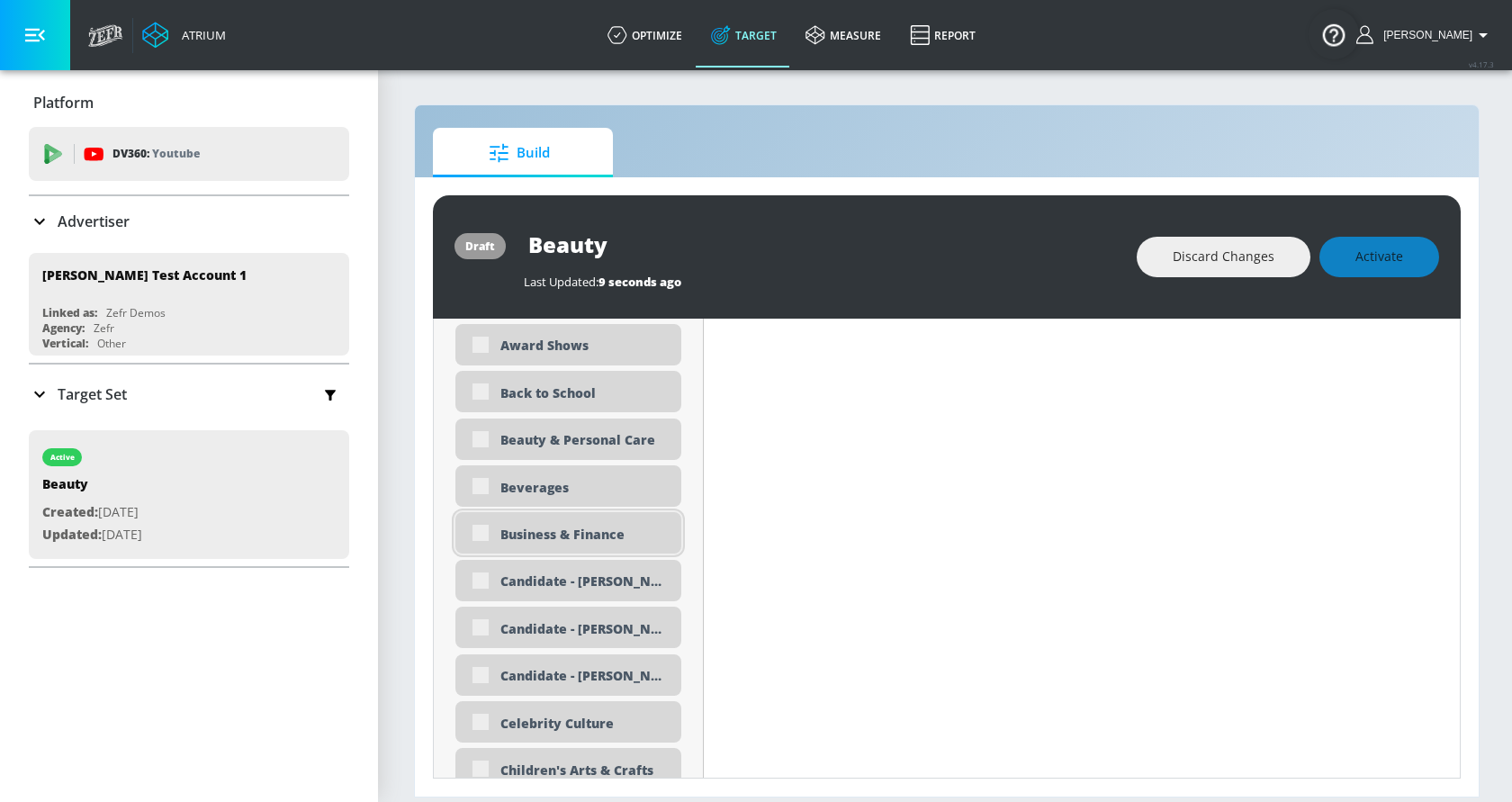 scroll, scrollTop: 930, scrollLeft: 0, axis: vertical 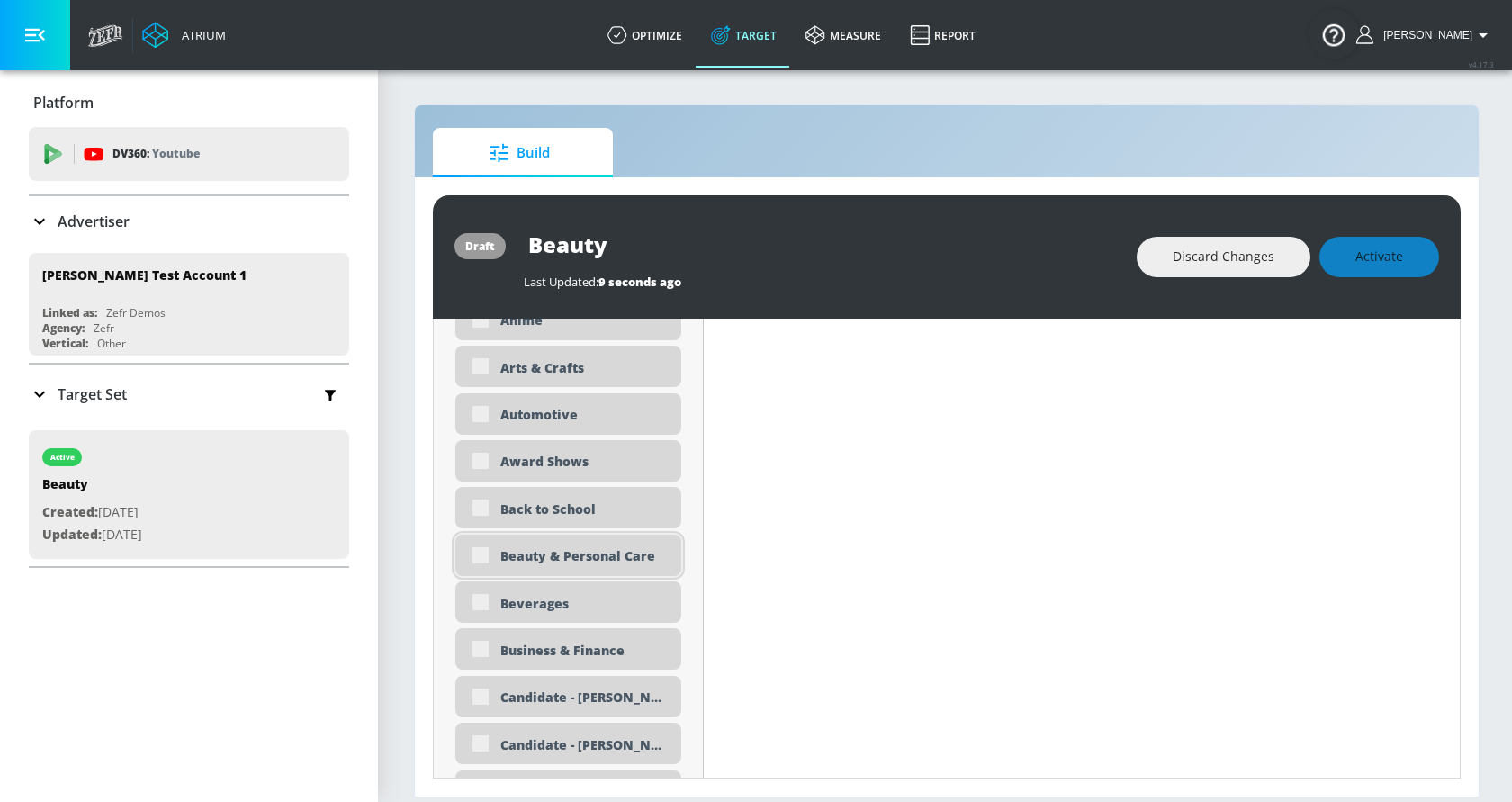 click on "Beauty & Personal Care" at bounding box center (584, 555) 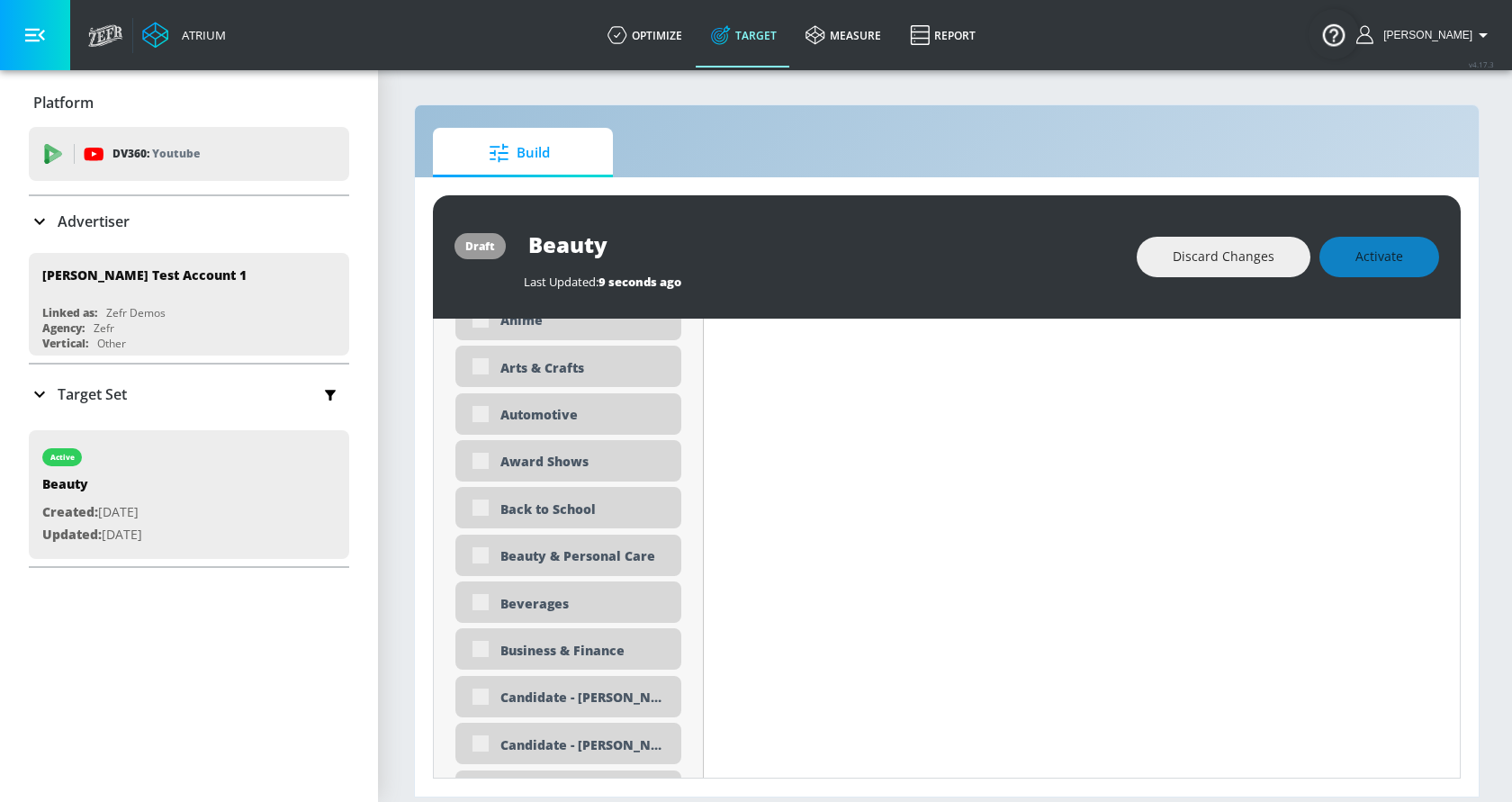 scroll, scrollTop: 915, scrollLeft: 0, axis: vertical 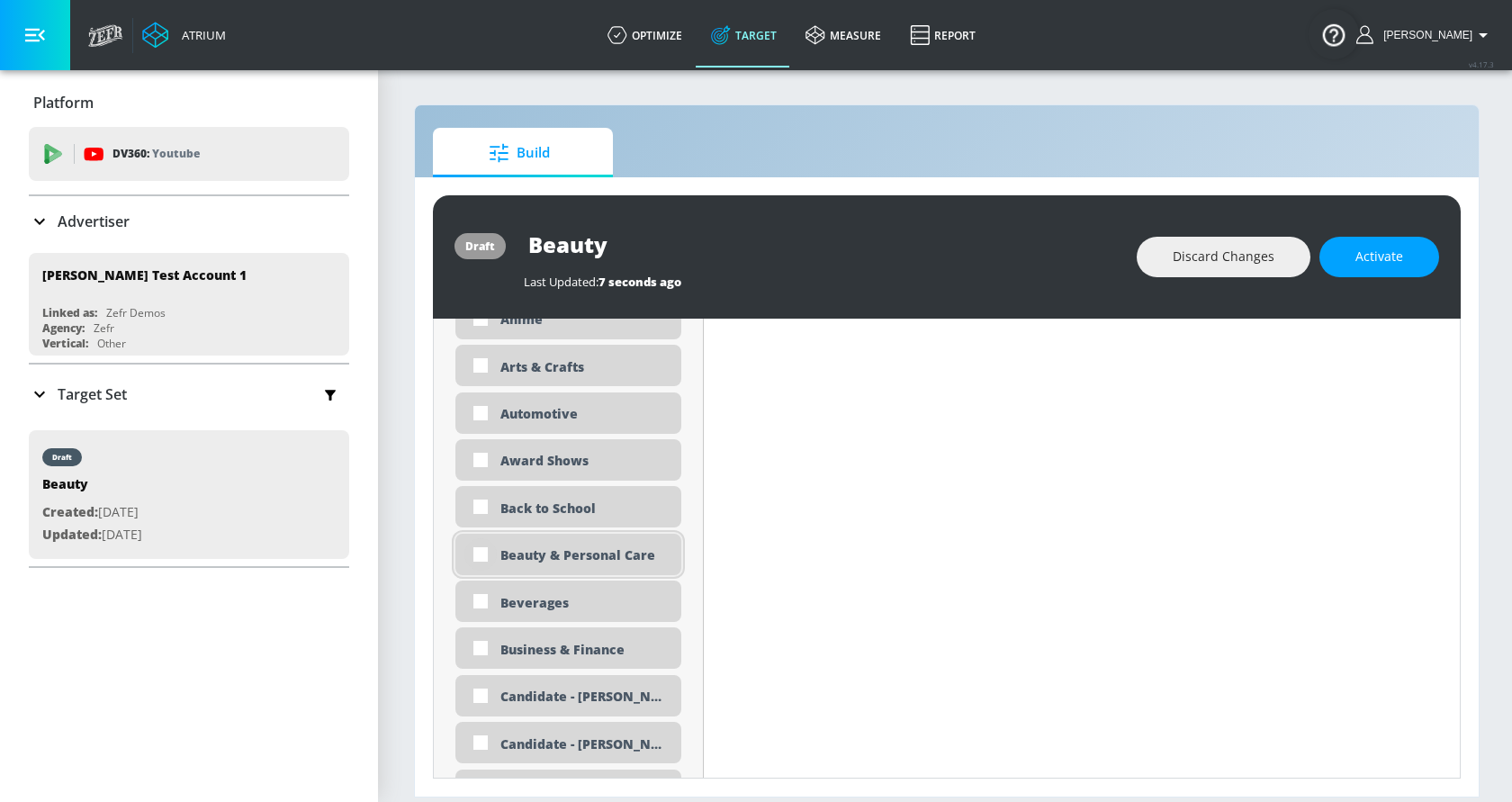 click at bounding box center (481, 554) 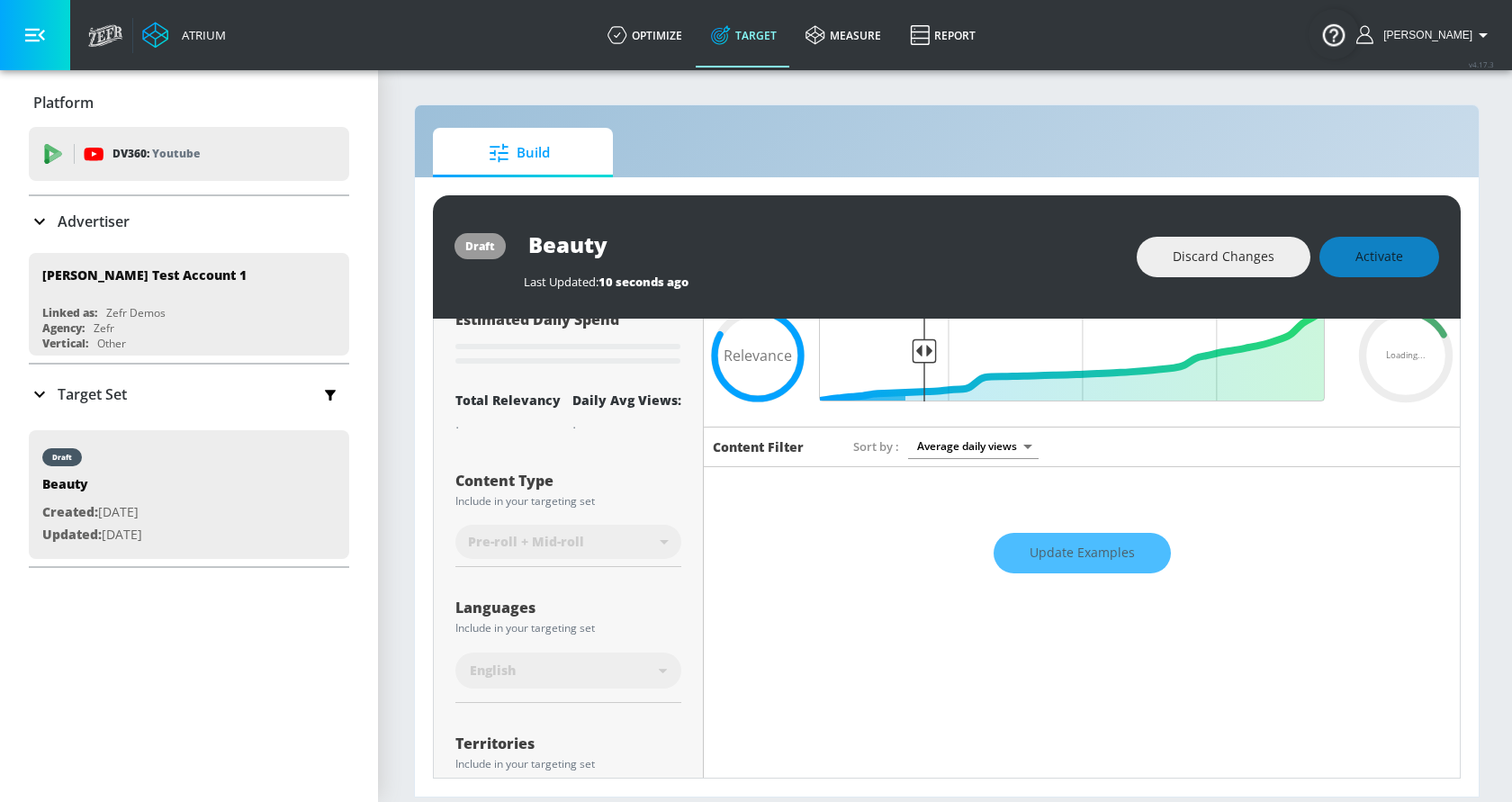 scroll, scrollTop: 0, scrollLeft: 0, axis: both 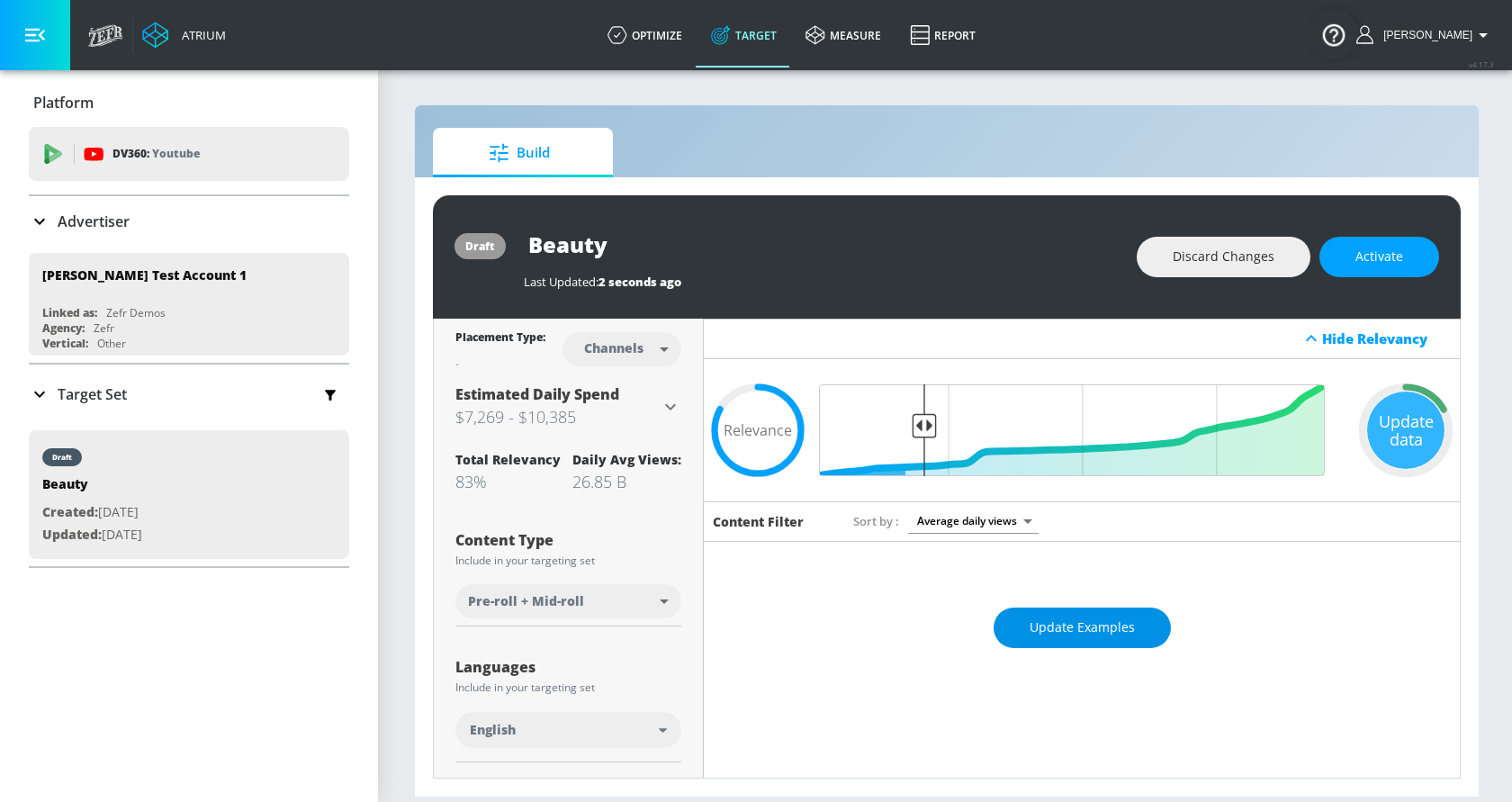click on "Update Examples" at bounding box center (1082, 627) 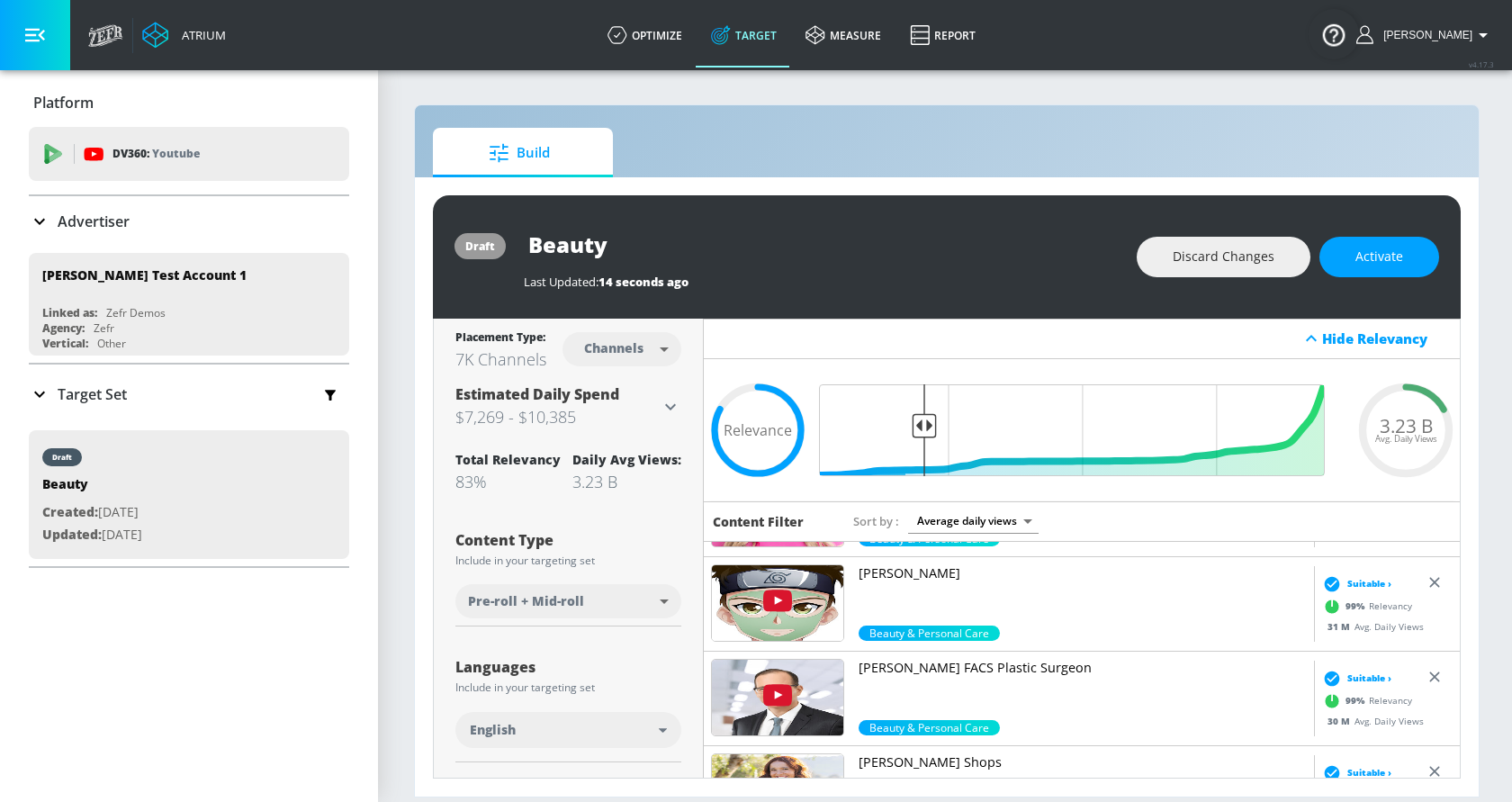 scroll, scrollTop: 672, scrollLeft: 0, axis: vertical 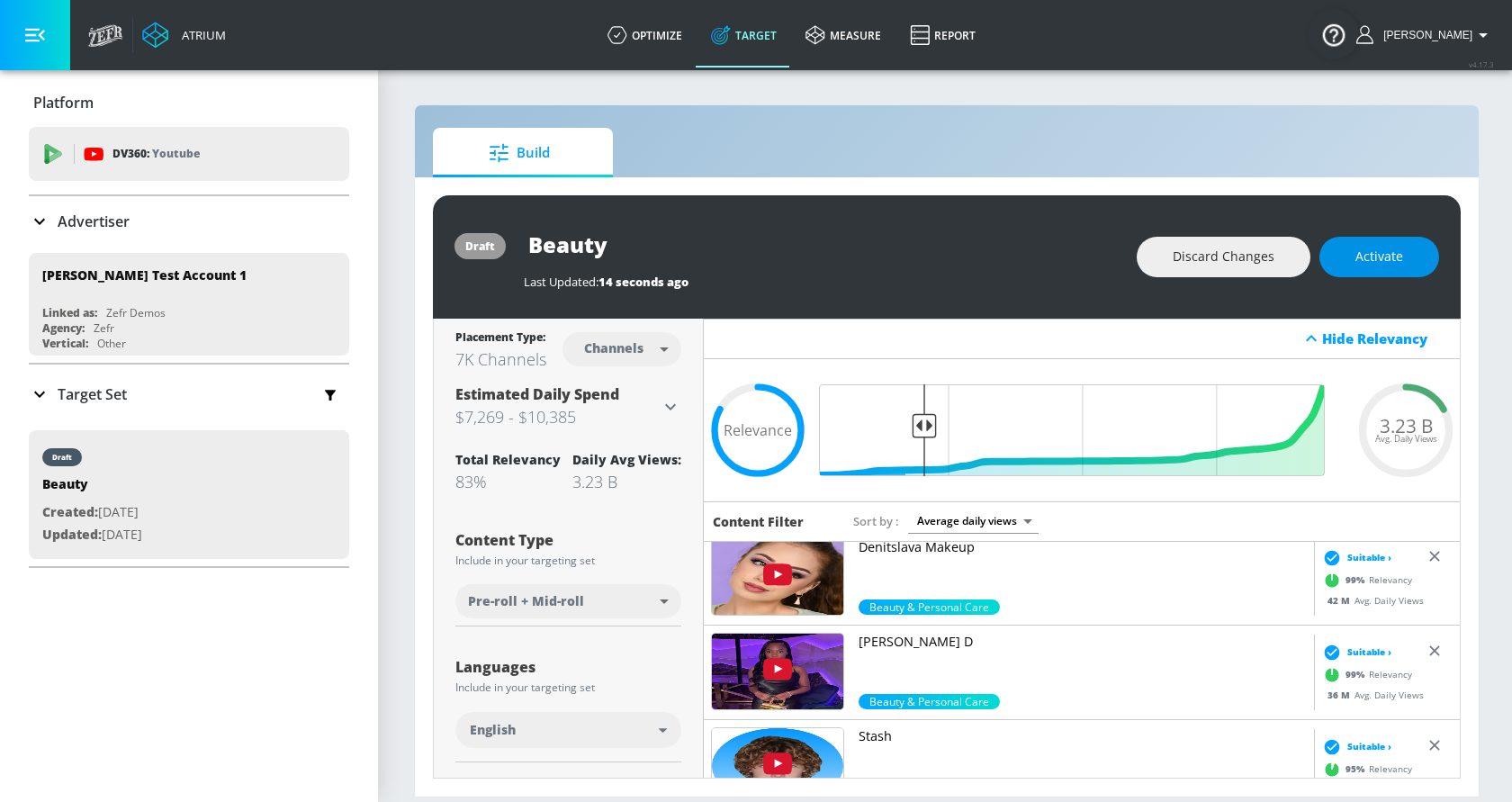 click on "Activate" at bounding box center [1379, 257] 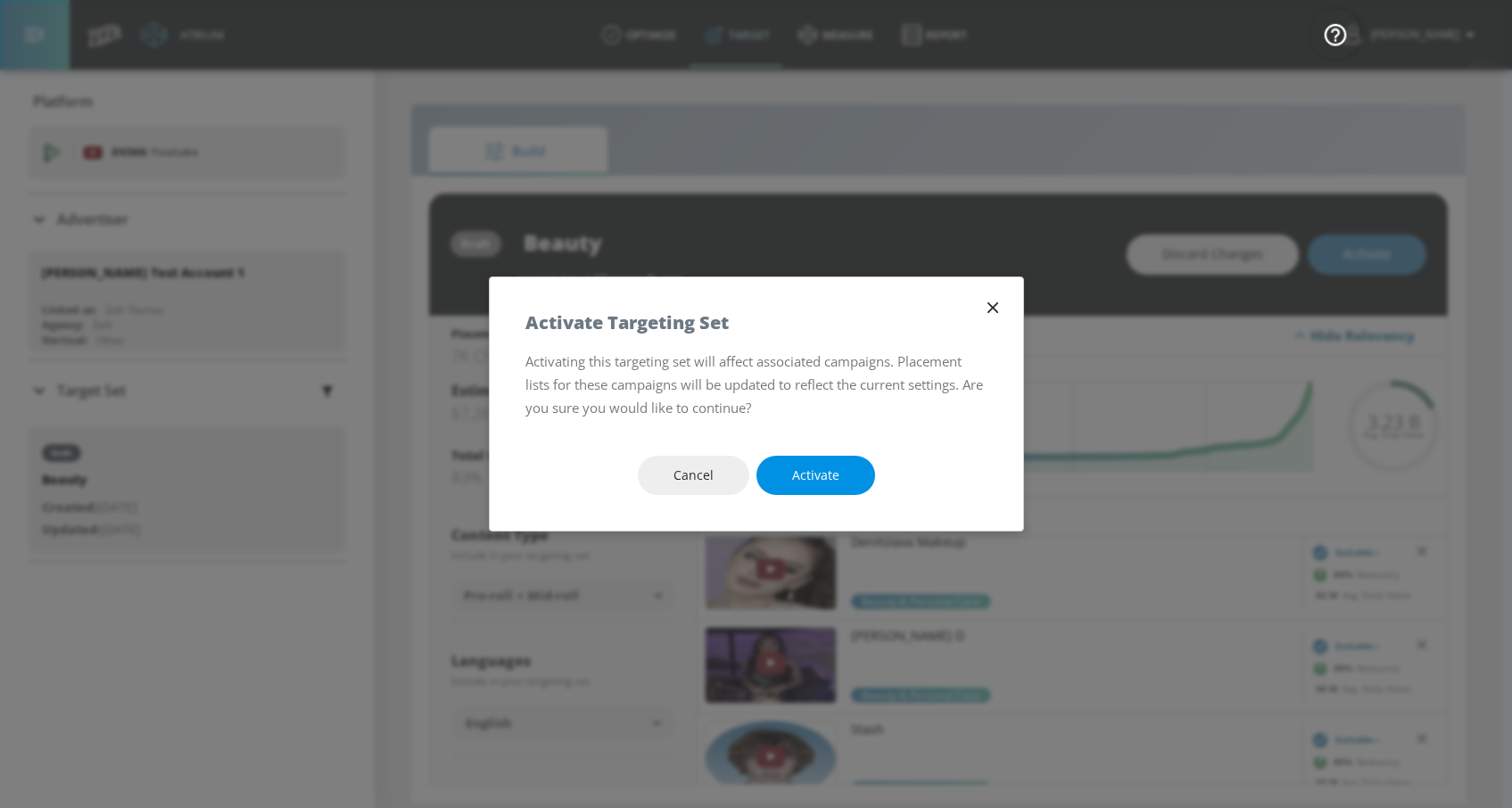 drag, startPoint x: 826, startPoint y: 455, endPoint x: 820, endPoint y: 466, distance: 12.529964 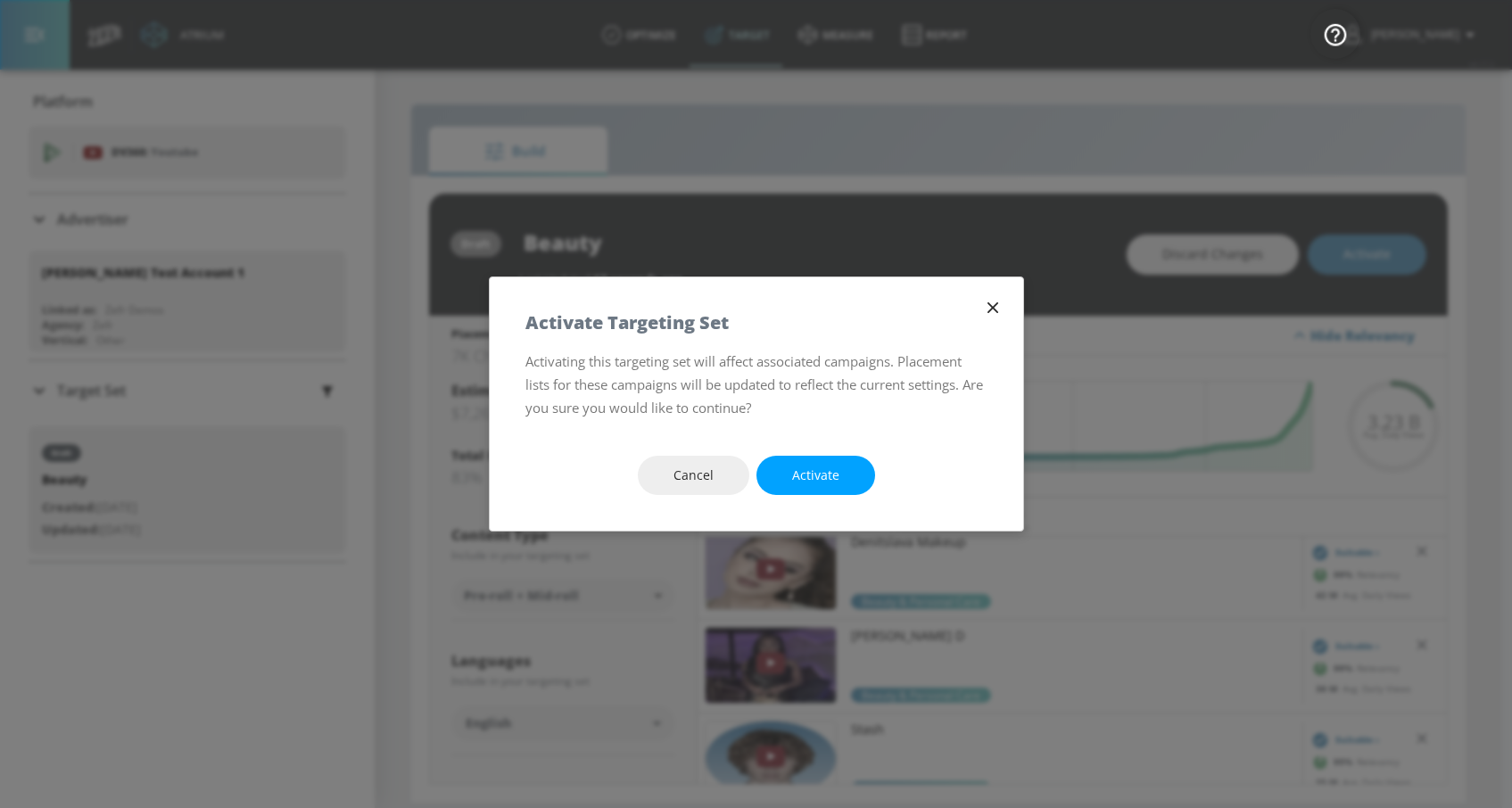 drag, startPoint x: 820, startPoint y: 466, endPoint x: 1085, endPoint y: 564, distance: 282.54026 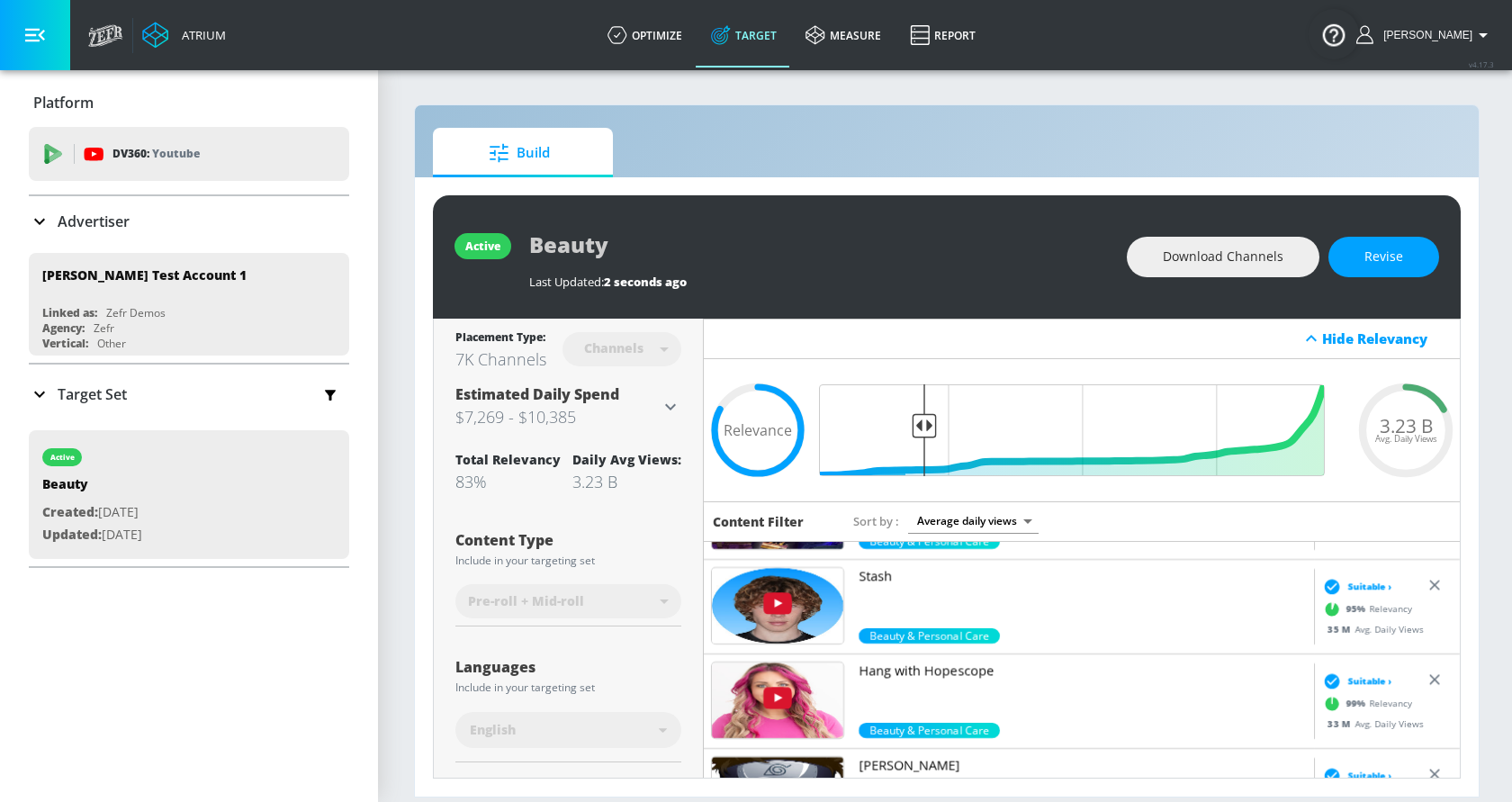 scroll, scrollTop: 0, scrollLeft: 0, axis: both 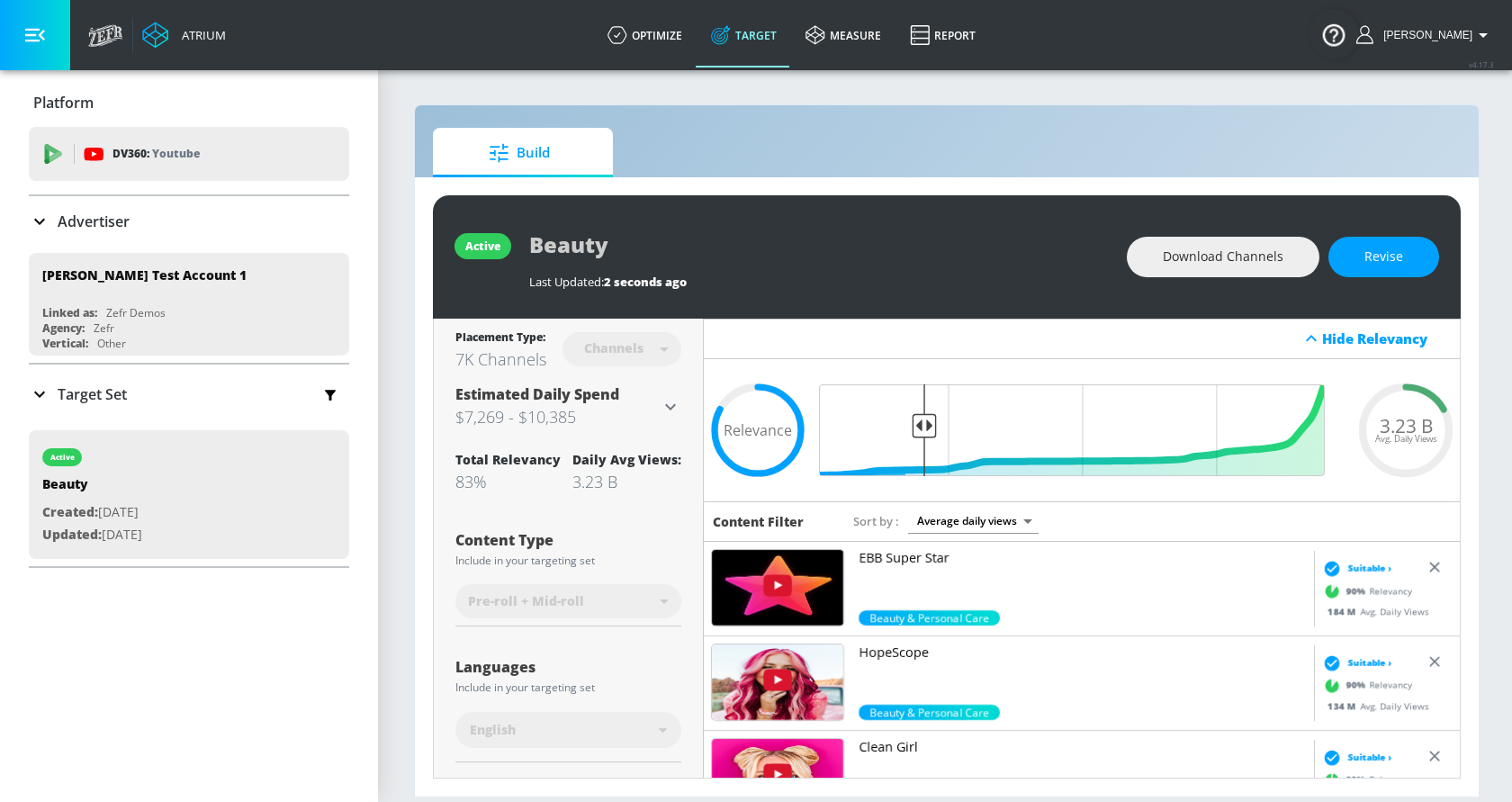 click on "Download Channels" at bounding box center (1223, 257) 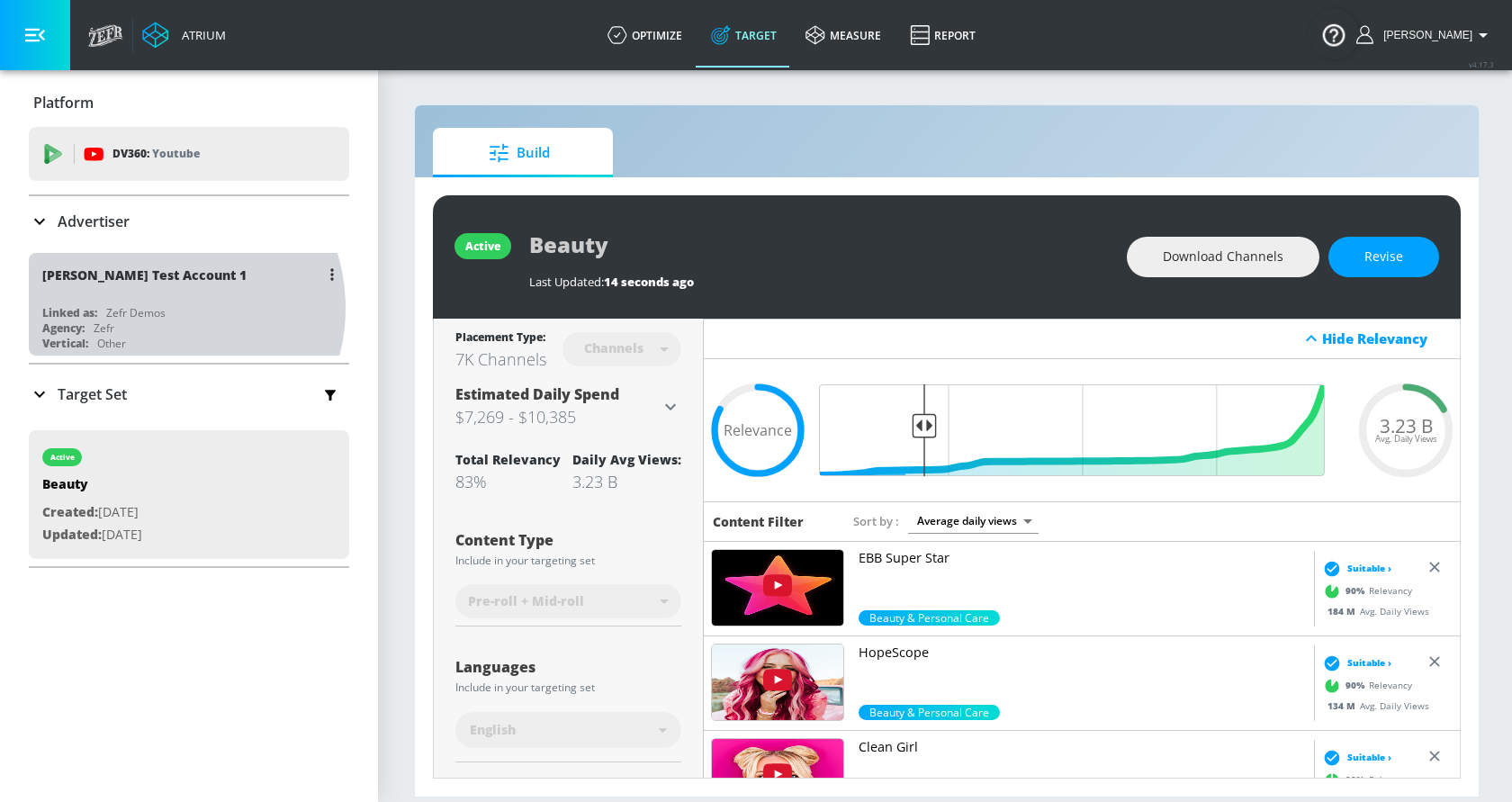 click on "Zefr Demos" at bounding box center (136, 312) 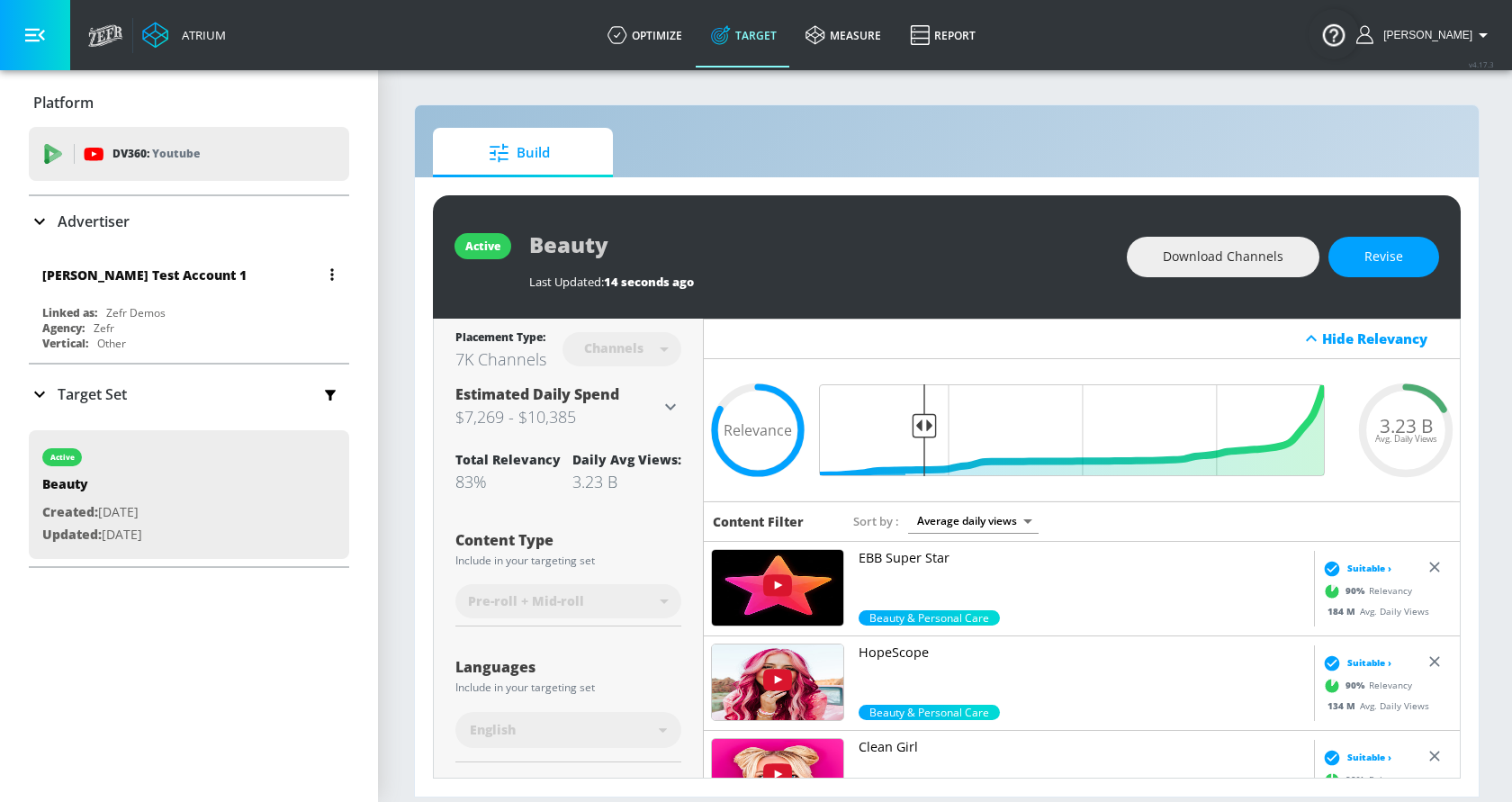 click on "Linked as: Zefr Demos" at bounding box center (194, 312) 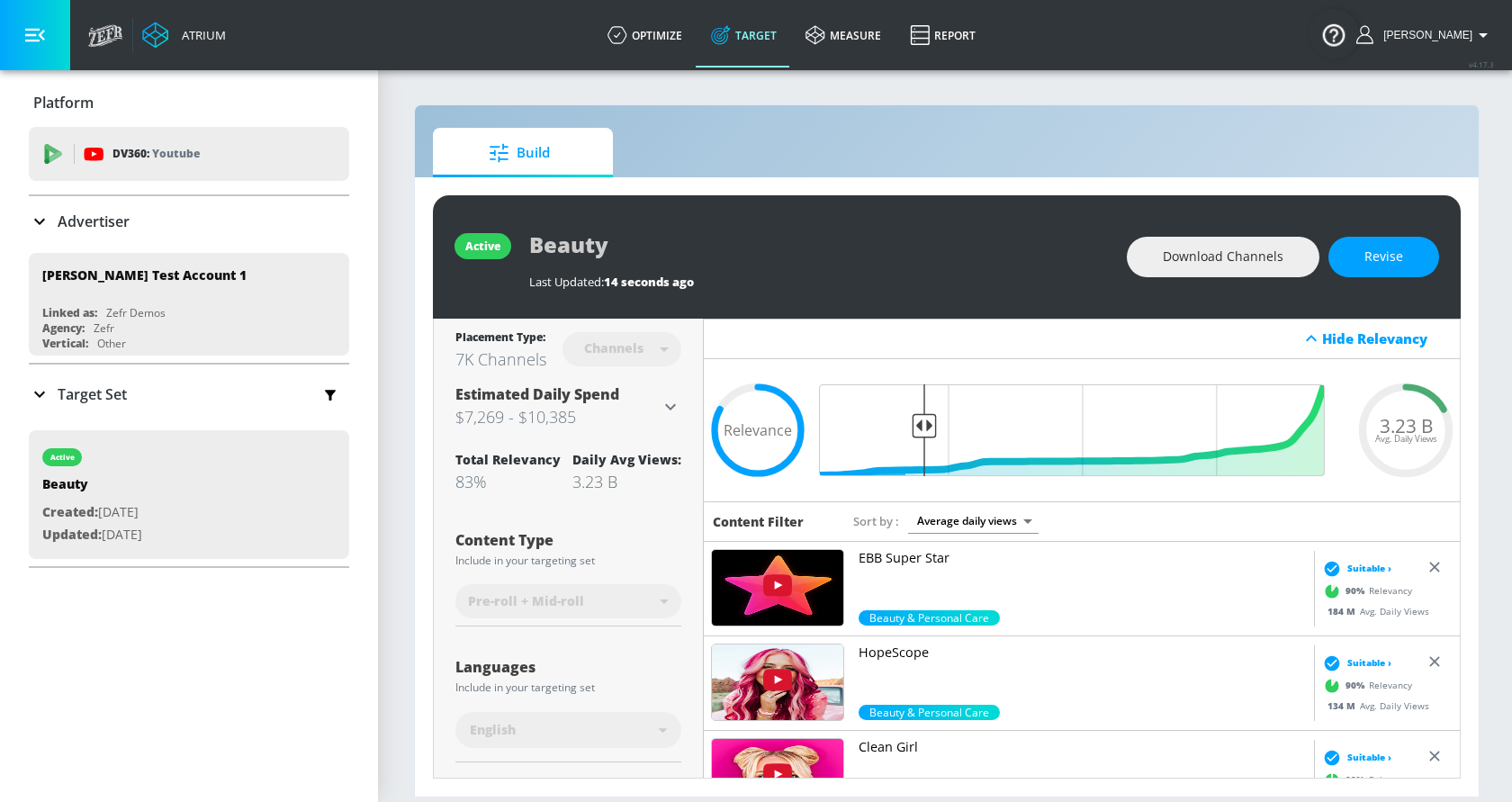 click on "Atrium" at bounding box center [200, 35] 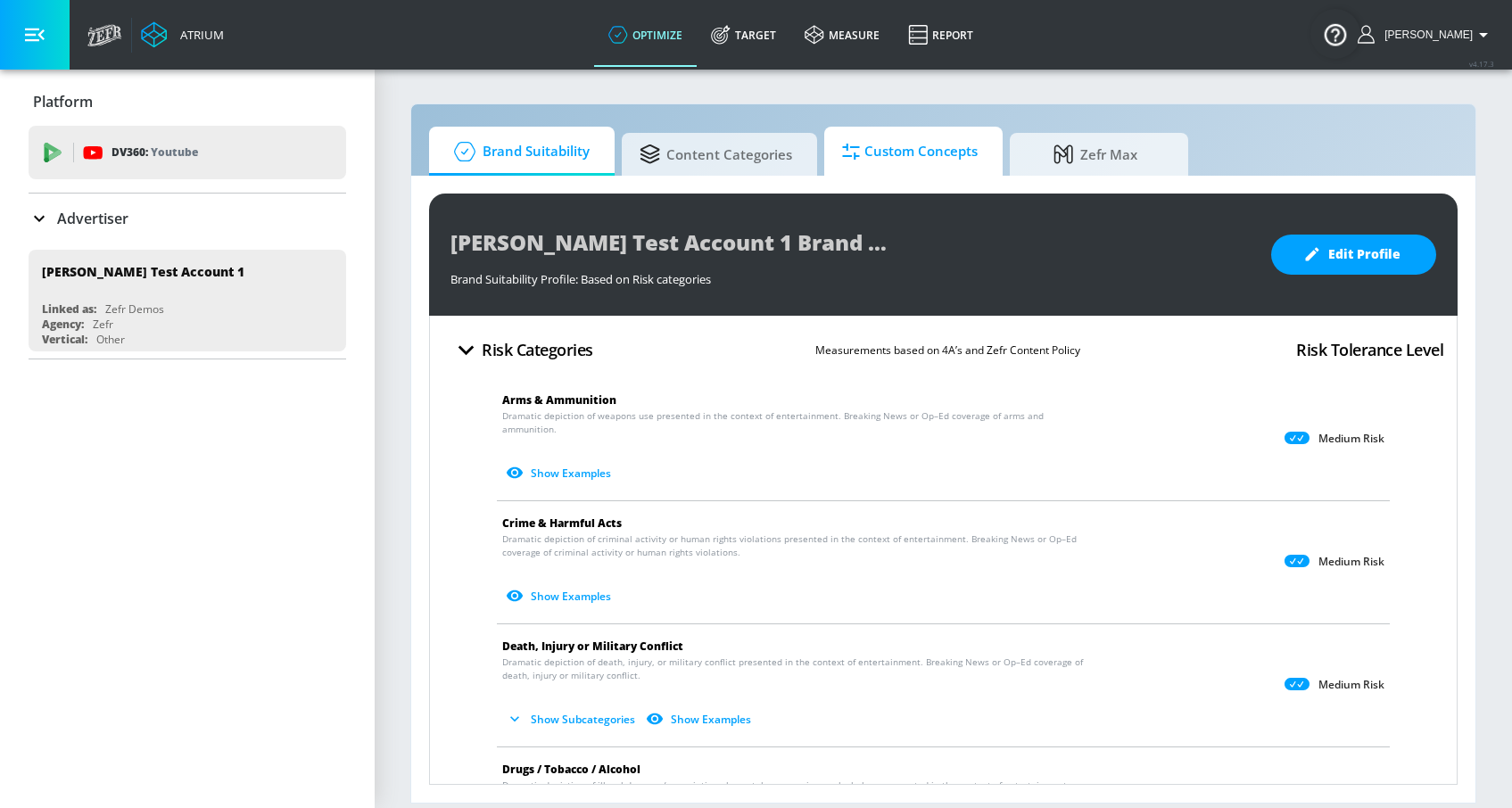 click on "[PERSON_NAME] Test Account 1 Brand Suitability Profile Brand Suitability Profile: Based on Risk categories Edit Profile Risk Categories Measurements based on 4A’s and Zefr Content Policy Risk Tolerance Level Arms & Ammunition Dramatic depiction of weapons use presented in the context of entertainment. Breaking News or Op–Ed coverage of arms and ammunition. Show Examples
Medium Risk Crime & Harmful Acts Dramatic depiction of criminal activity or human rights violations presented in the context of entertainment. Breaking News or Op–Ed coverage of criminal activity or human rights violations. Show Examples
Medium Risk Death, Injury or Military Conflict Dramatic depiction of death, injury, or military conflict presented in the context of entertainment. Breaking News or Op–Ed coverage of death, injury or military conflict. Show Subcategories Show Examples
Medium Risk Drugs / Tobacco / Alcohol Show Subcategories Show Examples
Medium Risk Hate Speech & Acts of Aggression Show Examples" at bounding box center (943, 489) 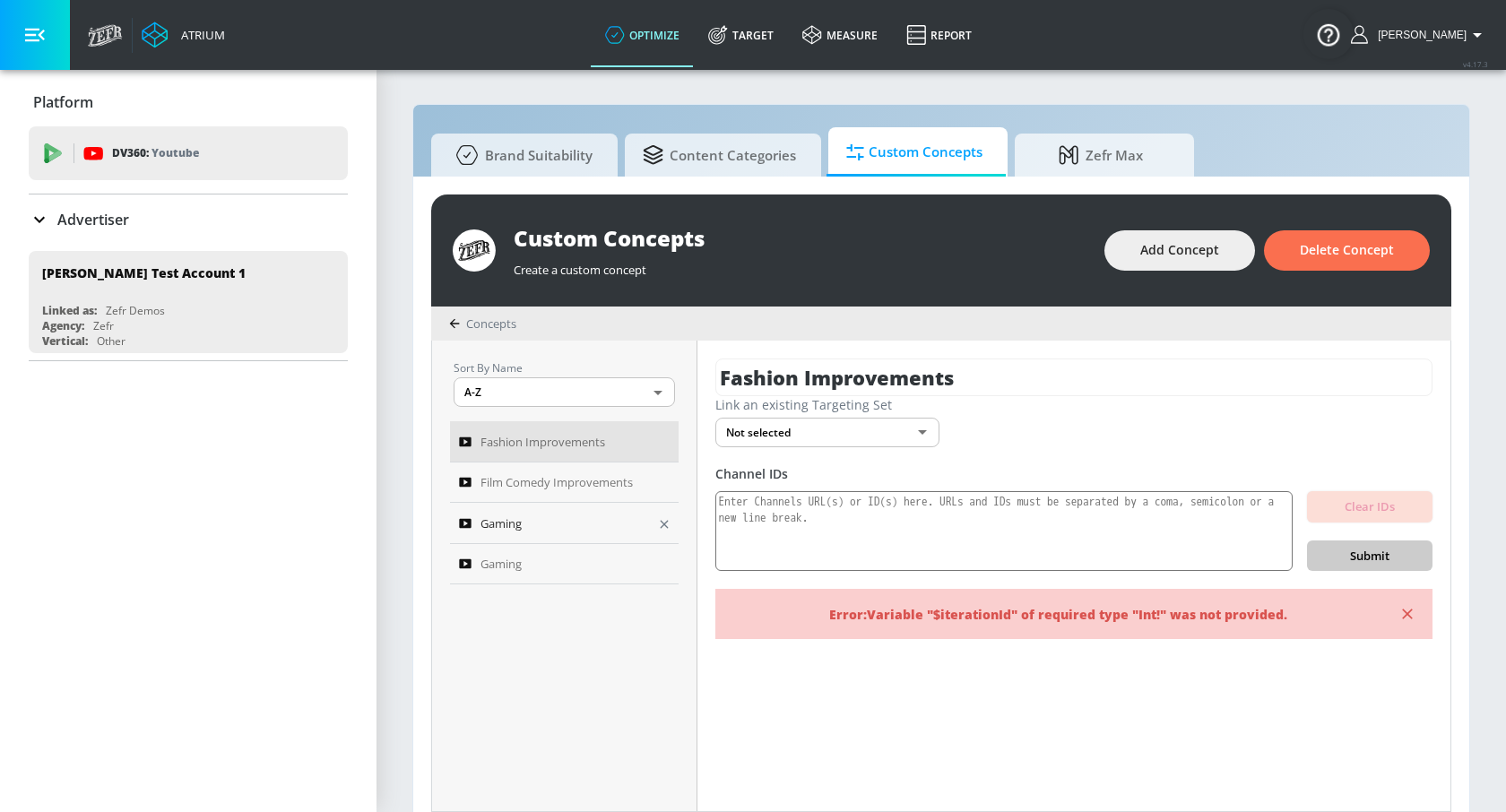 click on "Gaming" at bounding box center (501, 523) 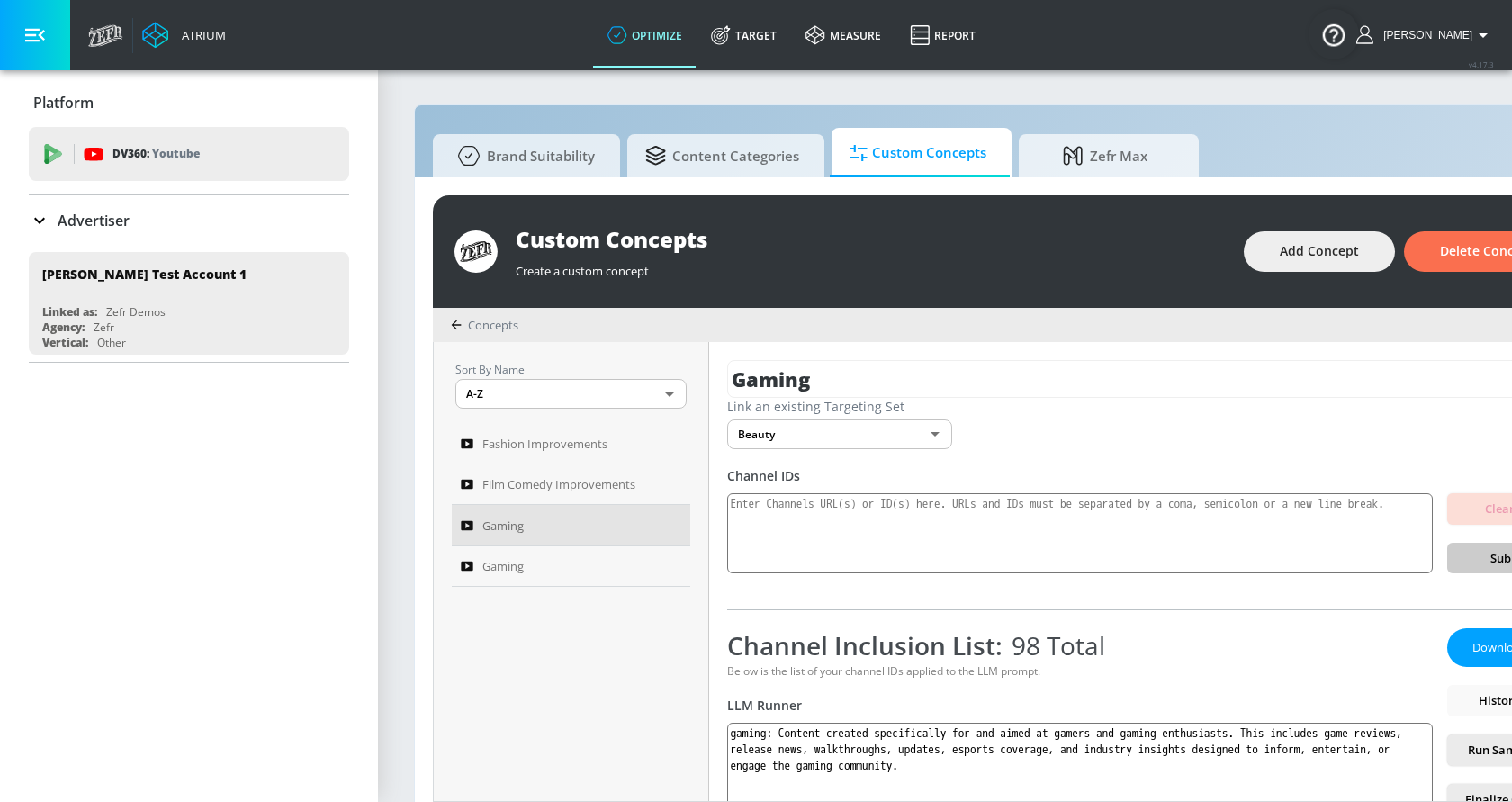 click on "Atrium optimize Target measure Report optimize Target measure Report v 4.17.3 [PERSON_NAME] Platform DV360:   Youtube DV360:   Youtube Advertiser Sort By A-Z asc ​ [PERSON_NAME] Test Account 1 Linked as: Zefr Demos Agency: Zefr Vertical: Other [PERSON_NAME] TEST Linked as: Zefr Demos Agency: [PERSON_NAME] TEST Vertical: Other [PERSON_NAME] Test Account Linked as: Zefr Demos Agency: [PERSON_NAME] Test Agency Vertical: Fashion Parry Test Linked as: Zefr Demos Agency: Parry Test Vertical: Music KZ Test  Linked as: Zefr Demos Agency: Kaitlin test  Vertical: Other [PERSON_NAME] C Test Account Linked as: Zefr Demos Agency: [PERSON_NAME] Vertical: CPG (Consumer Packaged Goods) alicyn test Linked as: Zefr Demos Agency: alicyn test Vertical: Healthcare Test Linked as: Zefr Demos Agency: Test Vertical: Travel Shaq Test Account Linked as: Zefr Demos Agency: Zefr Vertical: Software Benz TEST Linked as: Zefr Demos Agency: ZEFR Vertical: Other Rawan Test Linked as: Zefr Demos Agency: Test Vertical: Entertainment [PERSON_NAME] & [PERSON_NAME][MEDICAL_DATA] Account Linked as: Zefr Demos" at bounding box center [756, 410] 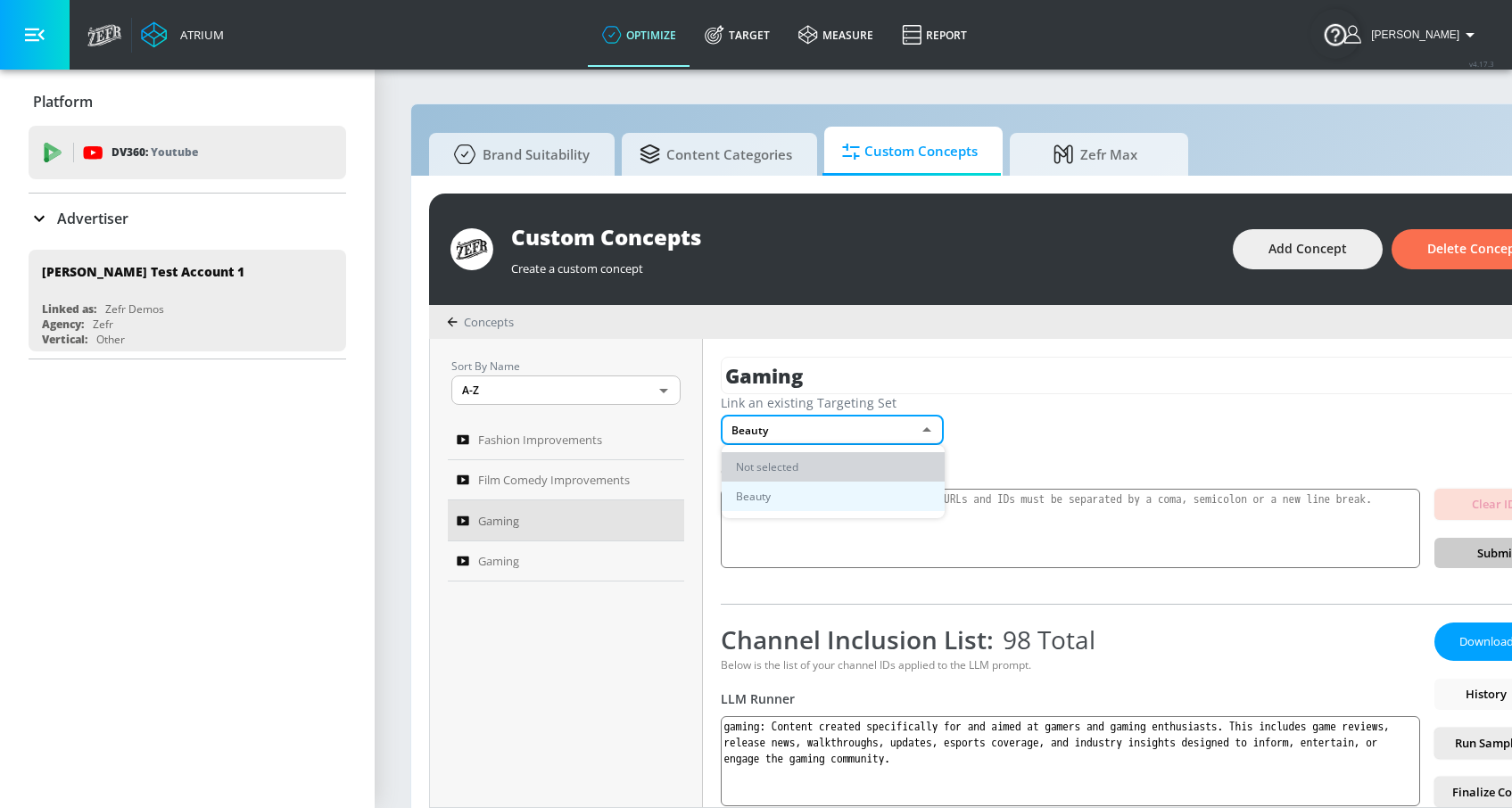 click on "Not selected" at bounding box center [833, 466] 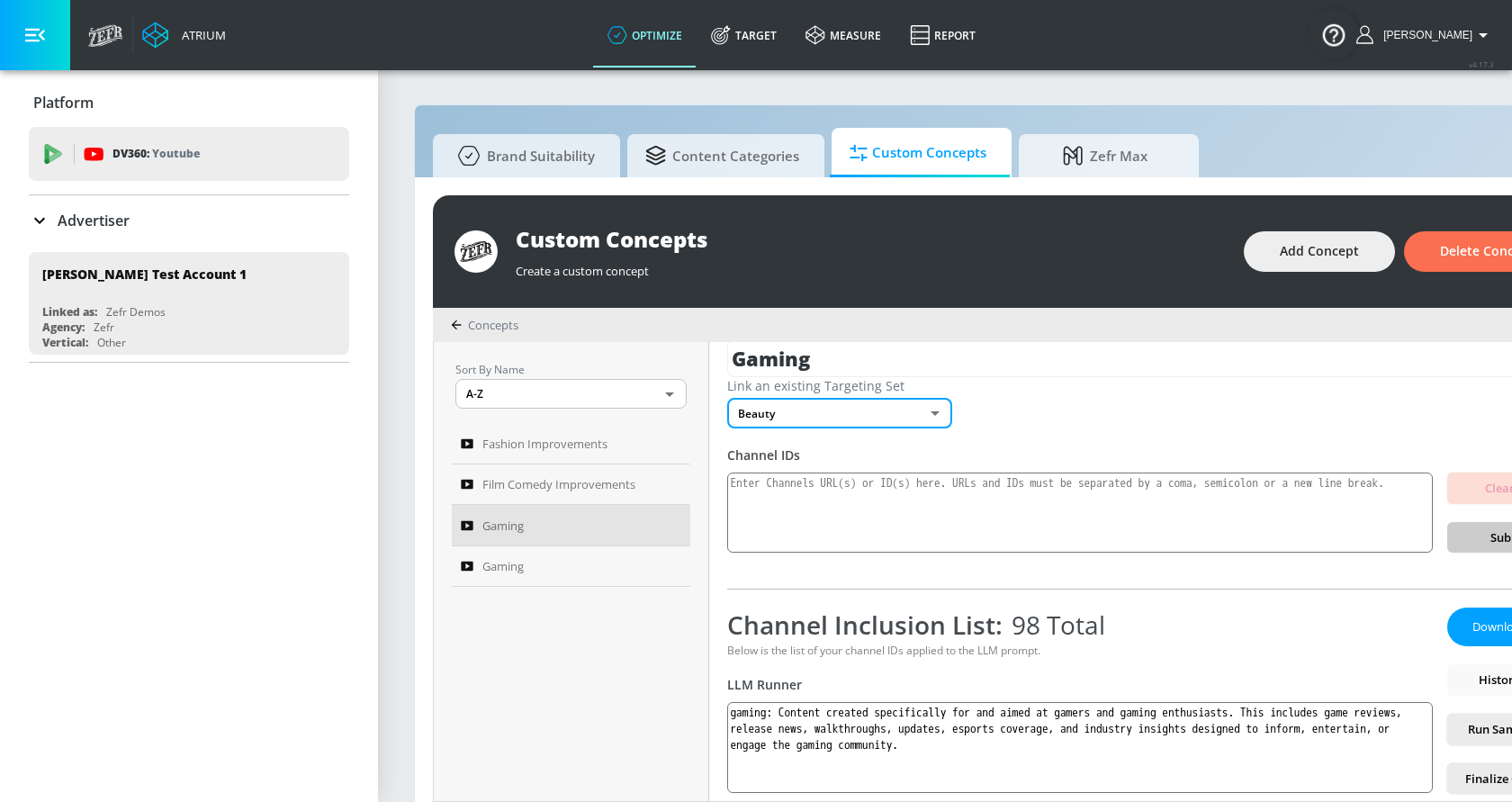 type on "none" 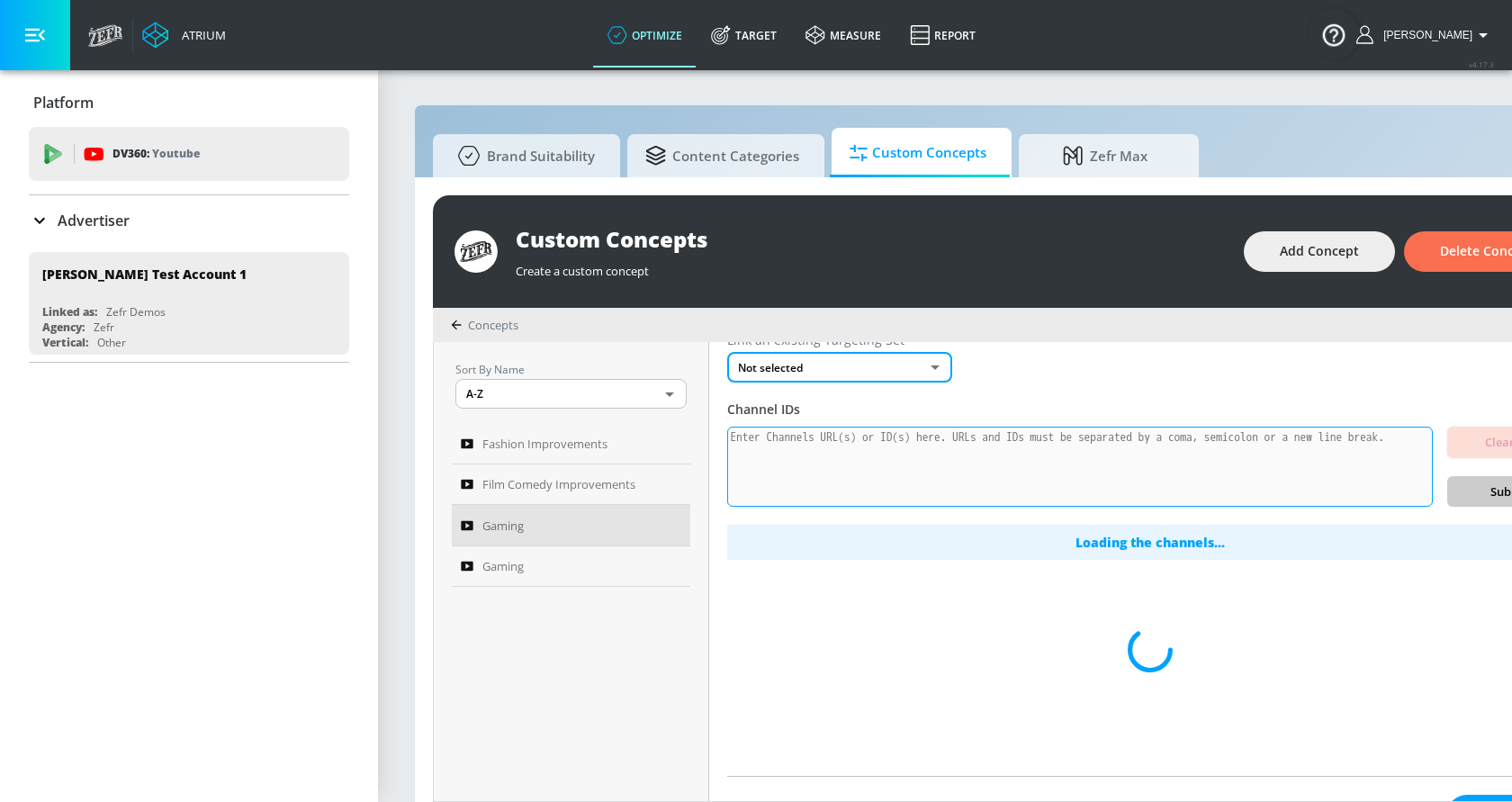 scroll, scrollTop: 65, scrollLeft: 0, axis: vertical 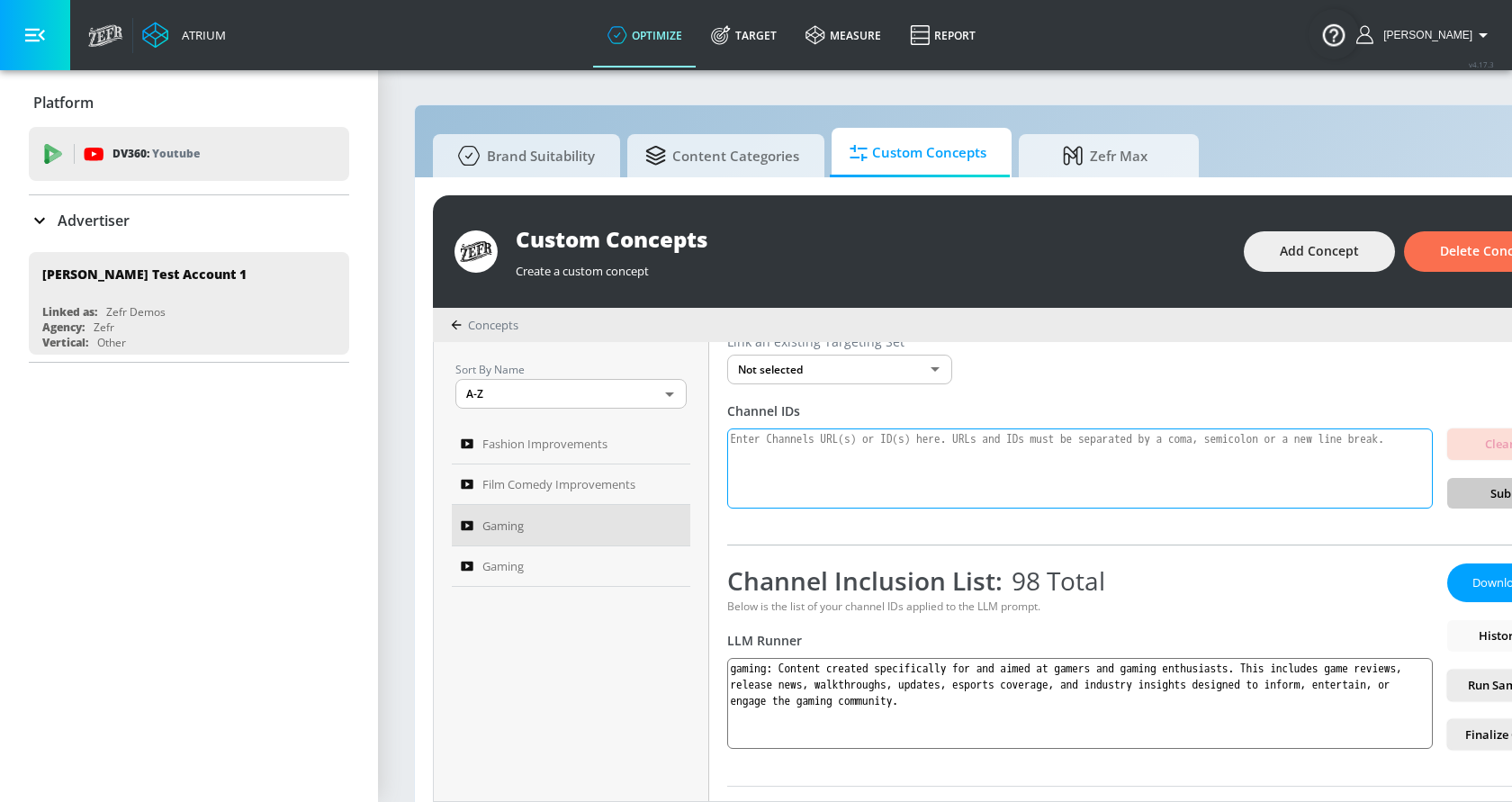 paste on "UCjdrGjv4bGt5HvApBe1HADQ
UCAM2fyCjEdROyELretVTiiw
UC5BJDVr4m9QEzQlvy_mKGsA
UCPHuYCxf9QJArw-4ZXXC7Ig
UCKX8qlNu2v4m0bCkhd7jicA
UCPpATKqmMV-CNRNWYaDUwiA
UCBvSX3gT9P9VzLQPz2bGc2Q
UCXoY0ZeHZBe0p-ByCiYP_XQ
UCXf9Ki4HpKB9pHqMKjmAjcg
UCooHX5frJraDf8N74Zs5HaQ
UCnk1idRUmwhdpy_5Il1unfw
UC26FEMwAAjj8jfNbuVdFMBQ
UC4z-9mbCeyiLxKYMI4mjTjQ
UCYh931jrUVrrISOGV1qyVtw
UCRGU5Qbf_YX4GqiksIe7EfA
UC5GkFDlVG0_zW6WJtwG-2Aw
UCPPuKO7tKiu0c4iq1KRripQ
UCvJJKrwjrMA_56T7gCOvxWA
UCH11eQQ-QyfppeMsQJU6fMg
UCq_ZnPt9KqeqfjUOcj3m3gA
UC8ZidgQbe5w4iLEtRhbiF5w
UCQj7BHJBPTB8uizlTC9Z1iw
UClqiuoLwBK2F3655HmZhPEQ
UCtgNbEk4vWJoH0GMghF3tPQ
UCaeZyWQ8-k8tPWP-aetQ9Tg
UC84ZJujGee7Hrxh4Qcfkfgw
UCIJwWYOfsCfz6PjxbONYXSg
UCPMn68btuK9joW3439zesHQ
UCZjy7LamZd5pMW7O0JF_3Nw
UCu0V4K1jf8cISkIzpi77p9Q
UChFLk9AyQa5ypvxcF2kX_Xg
UCzzOKT1SkE7qdycJvPCR3Gg
UC6lMScVMVc3q93kfgcEDRIA
UCm1ZTUqOcExrVRHvmZBVwuw
UC02-bPuVlgJcxXX6YgC0fwg
UC2N2t_xAxGWc-1BwDjc1yFw
UCw6NSoIWDs6iDZYqOTSQt0w
UCdcZhYtGKo8n1VRLgxMe_hA
UCX_gtN8XsErdLPOUkEPaqiA
UC6wUGwwOIvENTvJ3cRlxARA
UCrRhSGyFaSqf2iL-KFQb..." 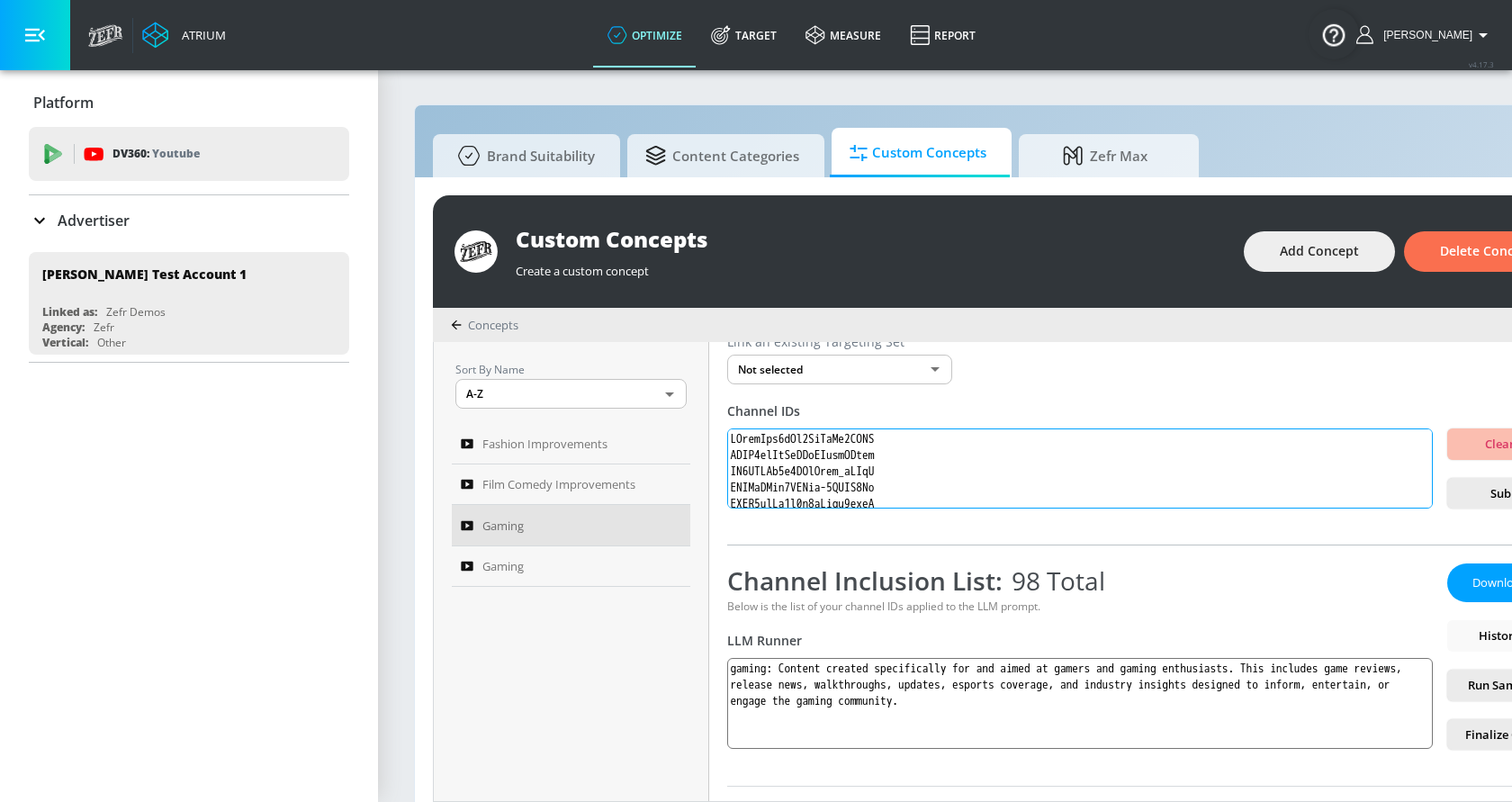 scroll, scrollTop: 1318, scrollLeft: 0, axis: vertical 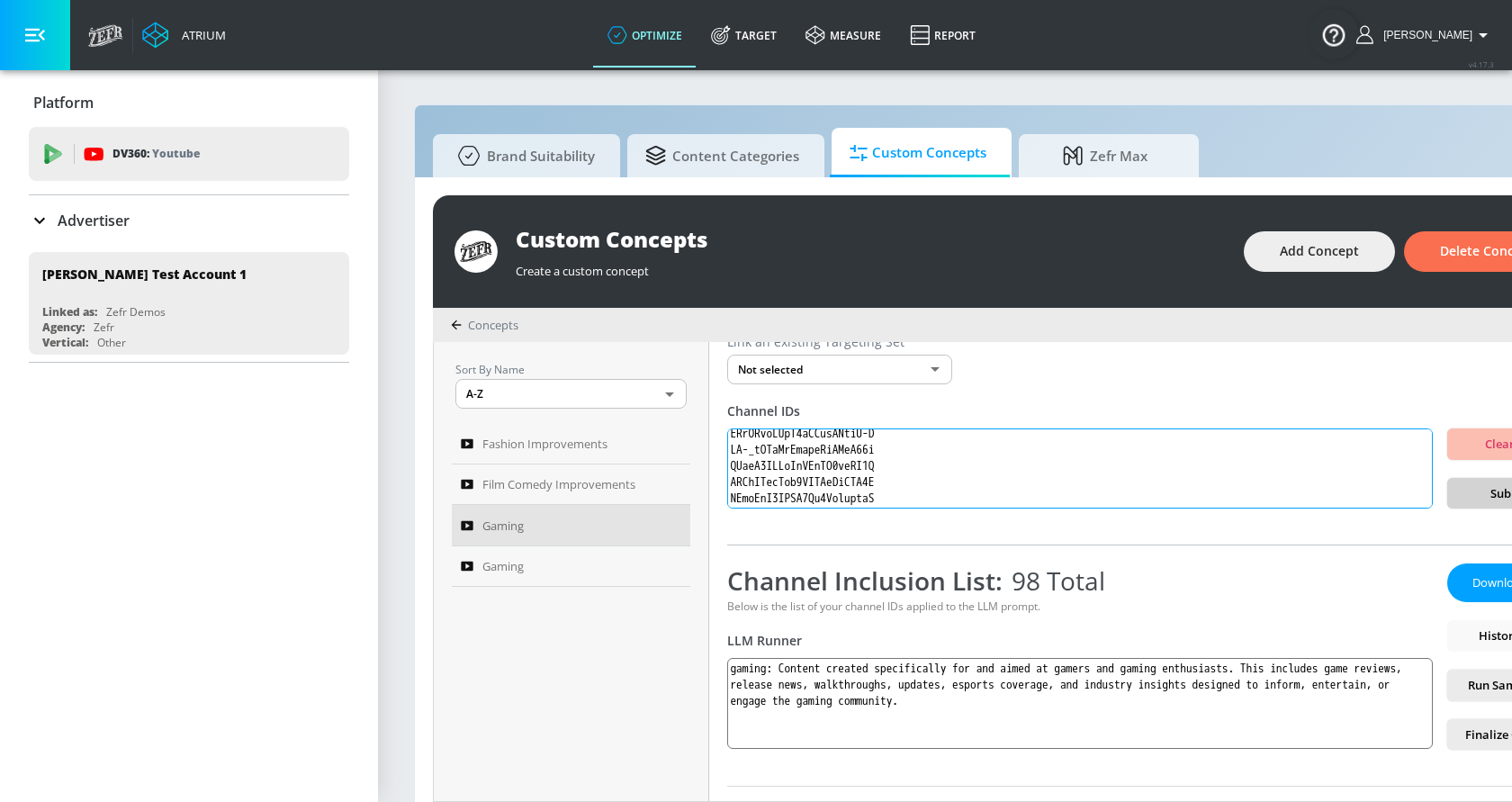 type on "UCjdrGjv4bGt5HvApBe1HADQ
UCAM2fyCjEdROyELretVTiiw
UC5BJDVr4m9QEzQlvy_mKGsA
UCPHuYCxf9QJArw-4ZXXC7Ig
UCKX8qlNu2v4m0bCkhd7jicA
UCPpATKqmMV-CNRNWYaDUwiA
UCBvSX3gT9P9VzLQPz2bGc2Q
UCXoY0ZeHZBe0p-ByCiYP_XQ
UCXf9Ki4HpKB9pHqMKjmAjcg
UCooHX5frJraDf8N74Zs5HaQ
UCnk1idRUmwhdpy_5Il1unfw
UC26FEMwAAjj8jfNbuVdFMBQ
UC4z-9mbCeyiLxKYMI4mjTjQ
UCYh931jrUVrrISOGV1qyVtw
UCRGU5Qbf_YX4GqiksIe7EfA
UC5GkFDlVG0_zW6WJtwG-2Aw
UCPPuKO7tKiu0c4iq1KRripQ
UCvJJKrwjrMA_56T7gCOvxWA
UCH11eQQ-QyfppeMsQJU6fMg
UCq_ZnPt9KqeqfjUOcj3m3gA
UC8ZidgQbe5w4iLEtRhbiF5w
UCQj7BHJBPTB8uizlTC9Z1iw
UClqiuoLwBK2F3655HmZhPEQ
UCtgNbEk4vWJoH0GMghF3tPQ
UCaeZyWQ8-k8tPWP-aetQ9Tg
UC84ZJujGee7Hrxh4Qcfkfgw
UCIJwWYOfsCfz6PjxbONYXSg
UCPMn68btuK9joW3439zesHQ
UCZjy7LamZd5pMW7O0JF_3Nw
UCu0V4K1jf8cISkIzpi77p9Q
UChFLk9AyQa5ypvxcF2kX_Xg
UCzzOKT1SkE7qdycJvPCR3Gg
UC6lMScVMVc3q93kfgcEDRIA
UCm1ZTUqOcExrVRHvmZBVwuw
UC02-bPuVlgJcxXX6YgC0fwg
UC2N2t_xAxGWc-1BwDjc1yFw
UCw6NSoIWDs6iDZYqOTSQt0w
UCdcZhYtGKo8n1VRLgxMe_hA
UCX_gtN8XsErdLPOUkEPaqiA
UC6wUGwwOIvENTvJ3cRlxARA
UCrRhSGyFaSqf2iL-KFQb..." 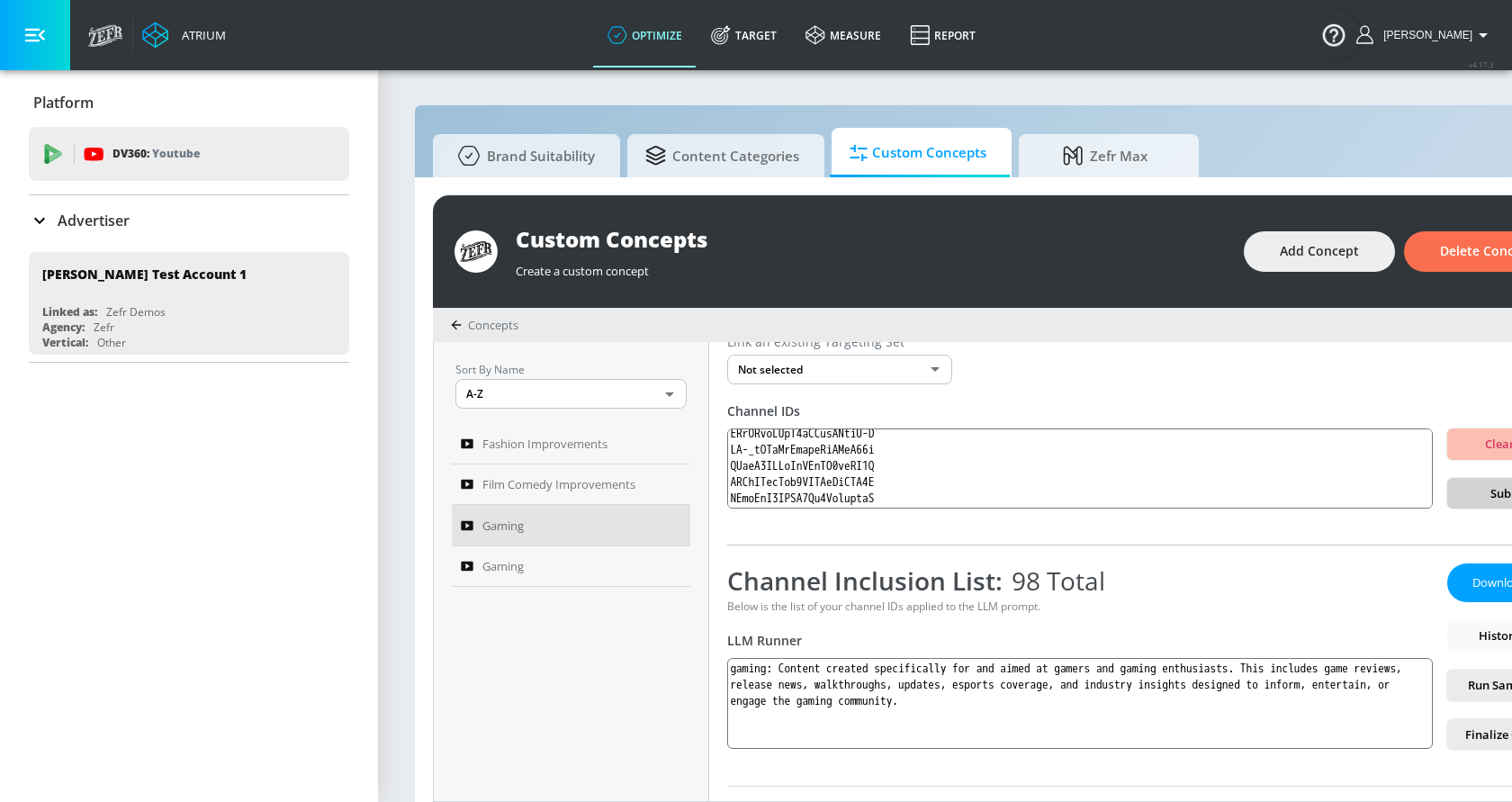 click on "Submit" at bounding box center [1510, 493] 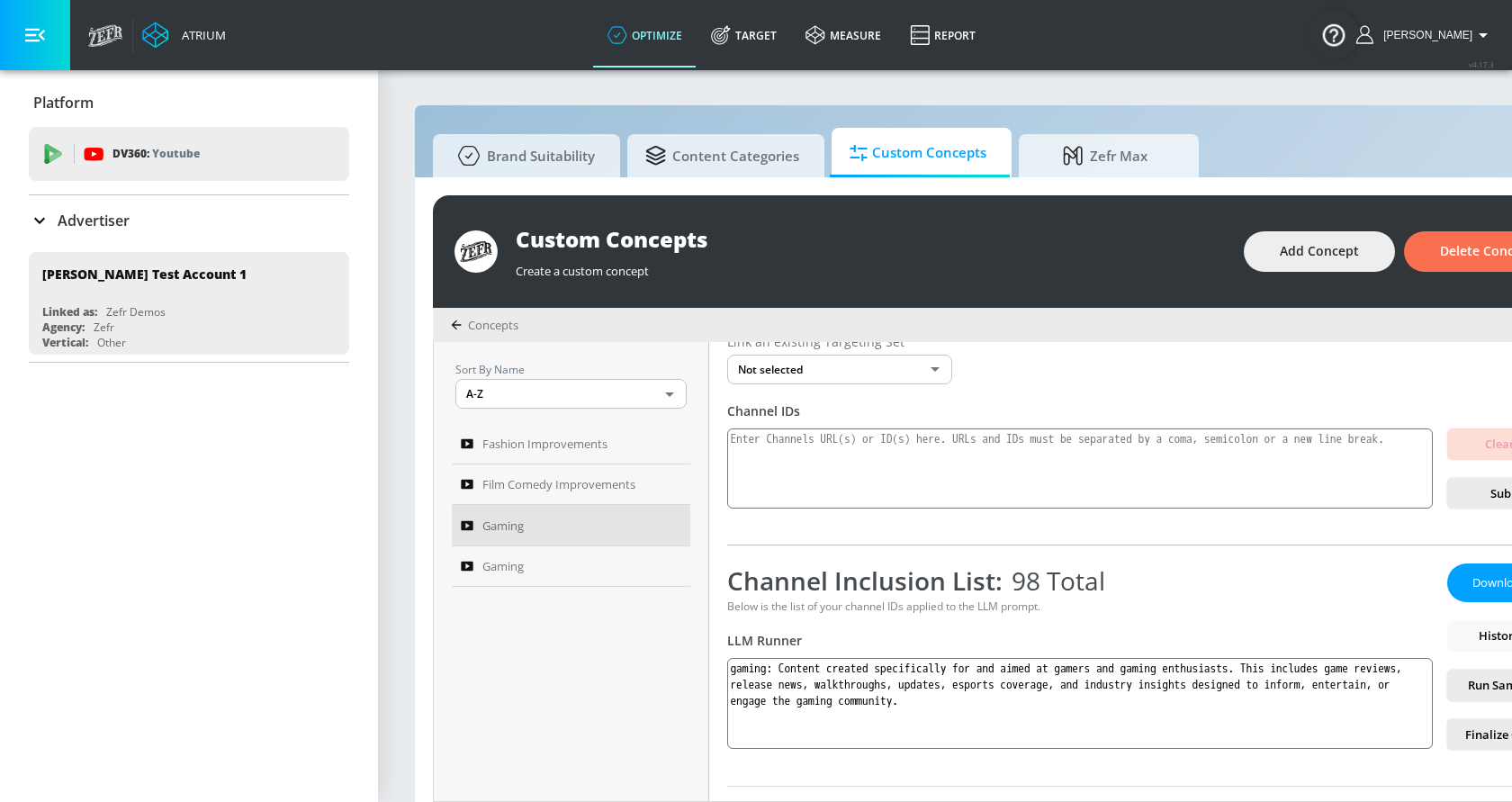 scroll, scrollTop: 0, scrollLeft: 0, axis: both 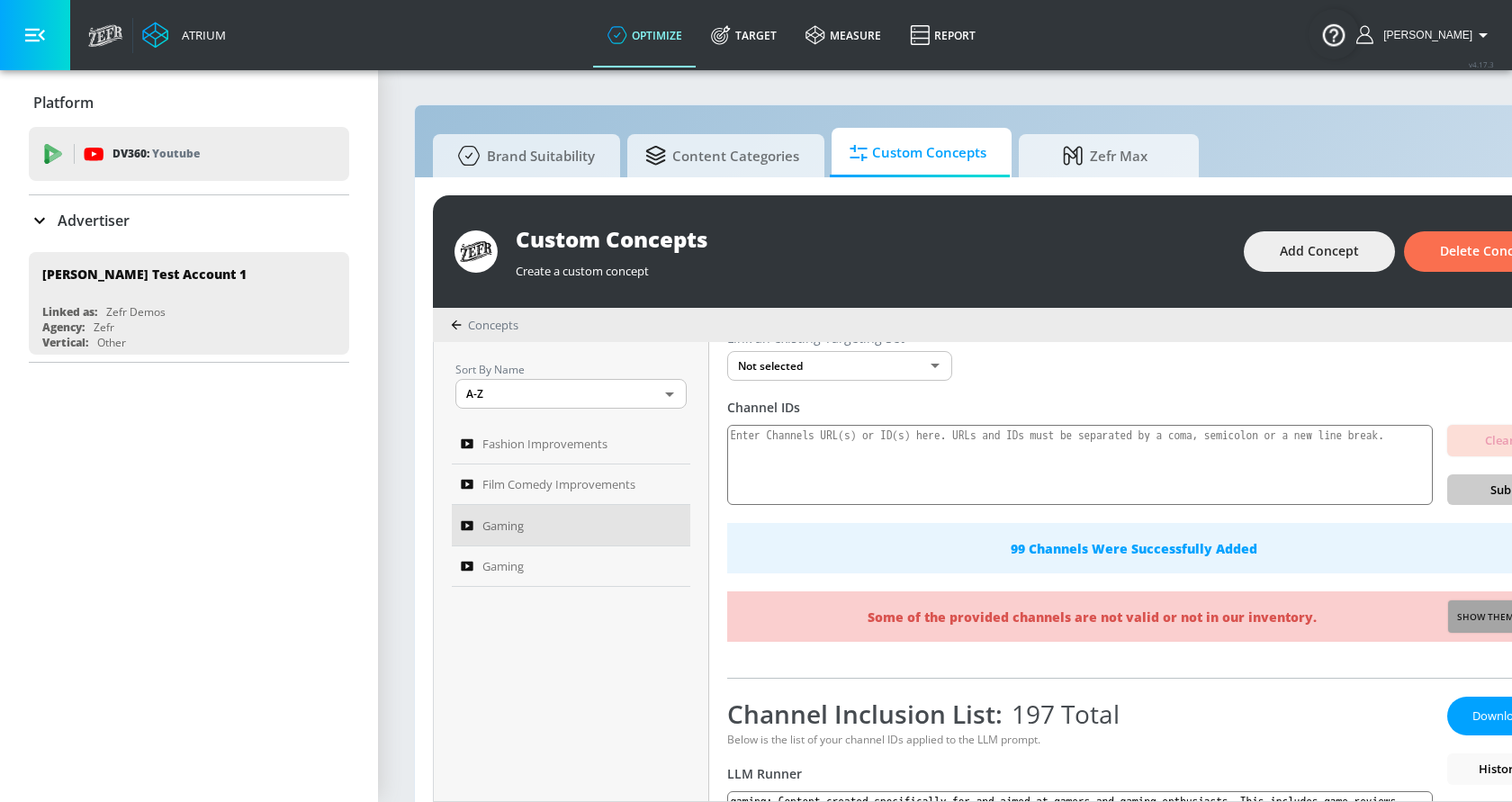 click on "Show them" at bounding box center (1485, 617) 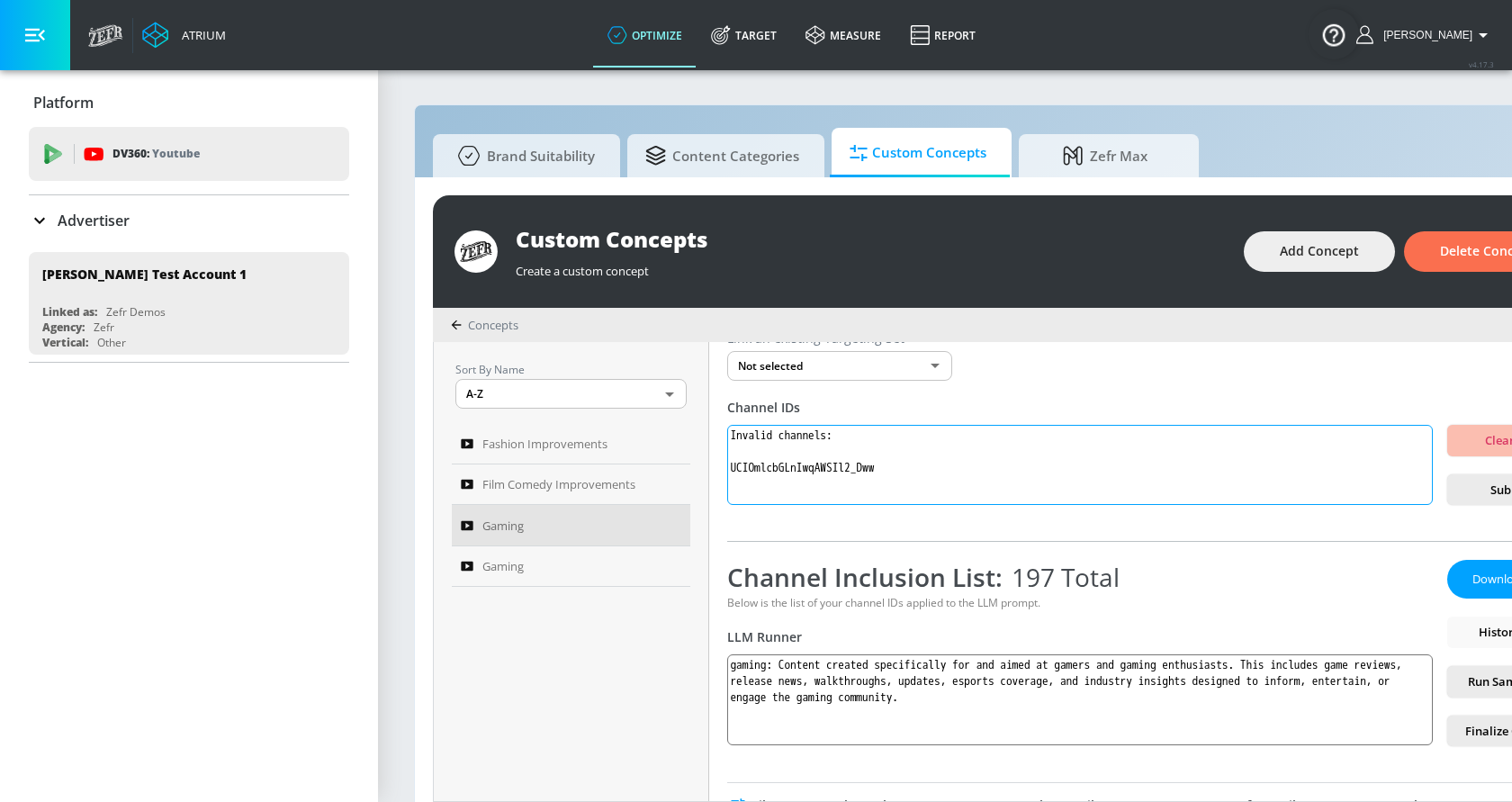 drag, startPoint x: 971, startPoint y: 483, endPoint x: 718, endPoint y: 427, distance: 259.1235 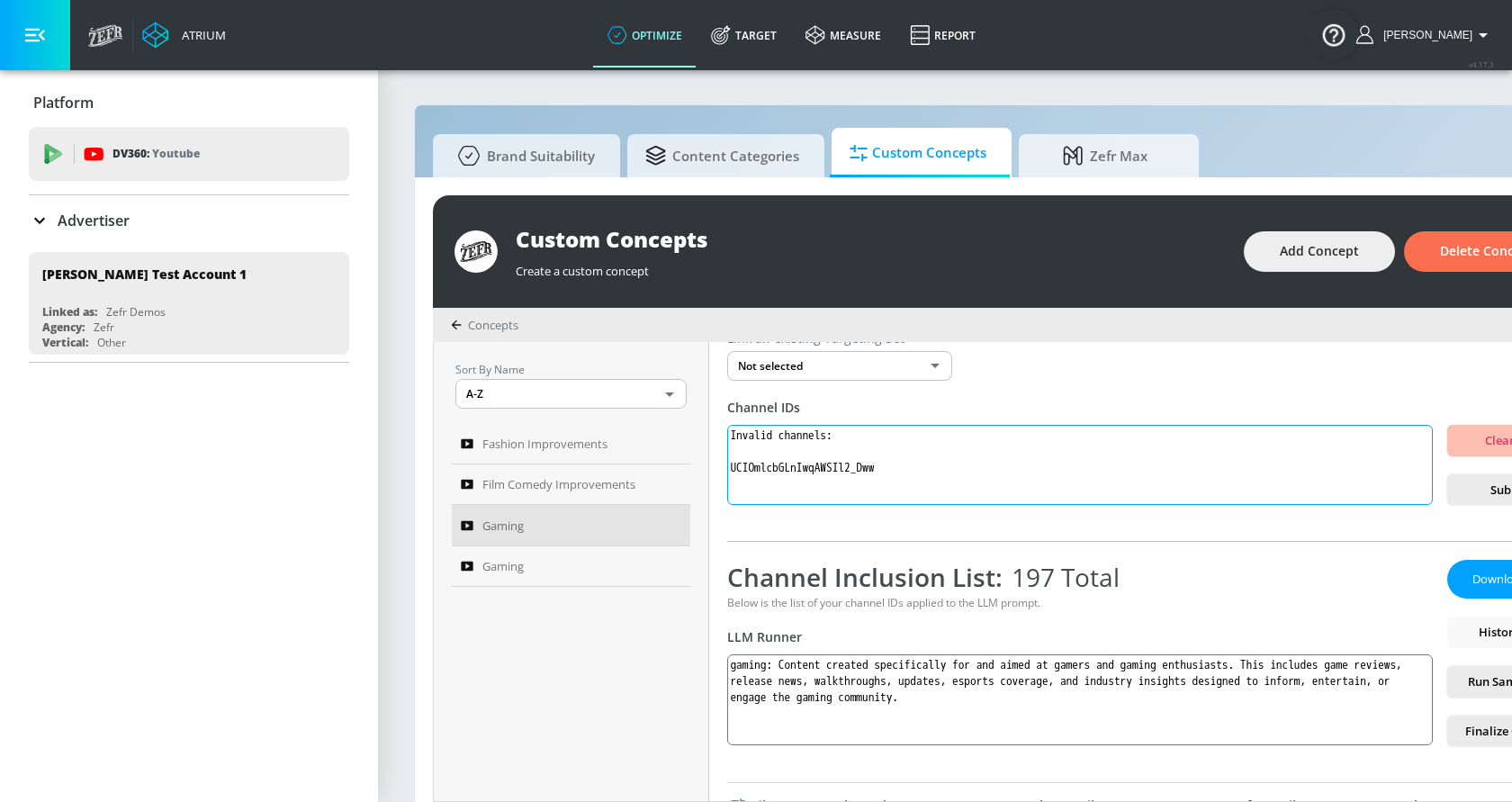 click on "Gaming Link an existing Targeting Set Not selected none ​ Channel IDs Invalid channels:
UCIOmlcbGLnIwqAWSIl2_Dww Clear IDs Submit Channel Inclusion List: 197   Total Below is the list of your channel IDs applied to the LLM prompt. LLM Runner gaming: Content created specifically for and aimed at gamers and gaming enthusiasts. This includes game reviews, release news, walkthroughs, updates, esports coverage, and industry insights designed to inform, entertain, or engage the gaming community.  Download List History Run Sample Set Finalize Concept Filter Channels Youtube Details Zefr Details Relevancy Clear All Nekoyanin shop here ➡️ [DOMAIN_NAME]
✨anime, gaming inspired makeup✨
🌸Cruelty free / vegan🐰🌸
N/A N/A Stash Follow me on TikTok - @Stash2.0
Follow me on Instagram - @Stashhit
N/A N/A LongHairPrettyNails N/A N/A [PERSON_NAME] Hi beautiful! Come learn about all things hair and watch me react to some epic hair dye fails!
Business: [PERSON_NAME][EMAIL_ADDRESS][DOMAIN_NAME] N/A N/A Mero jewellery workshop N/A 1" at bounding box center (1150, 572) 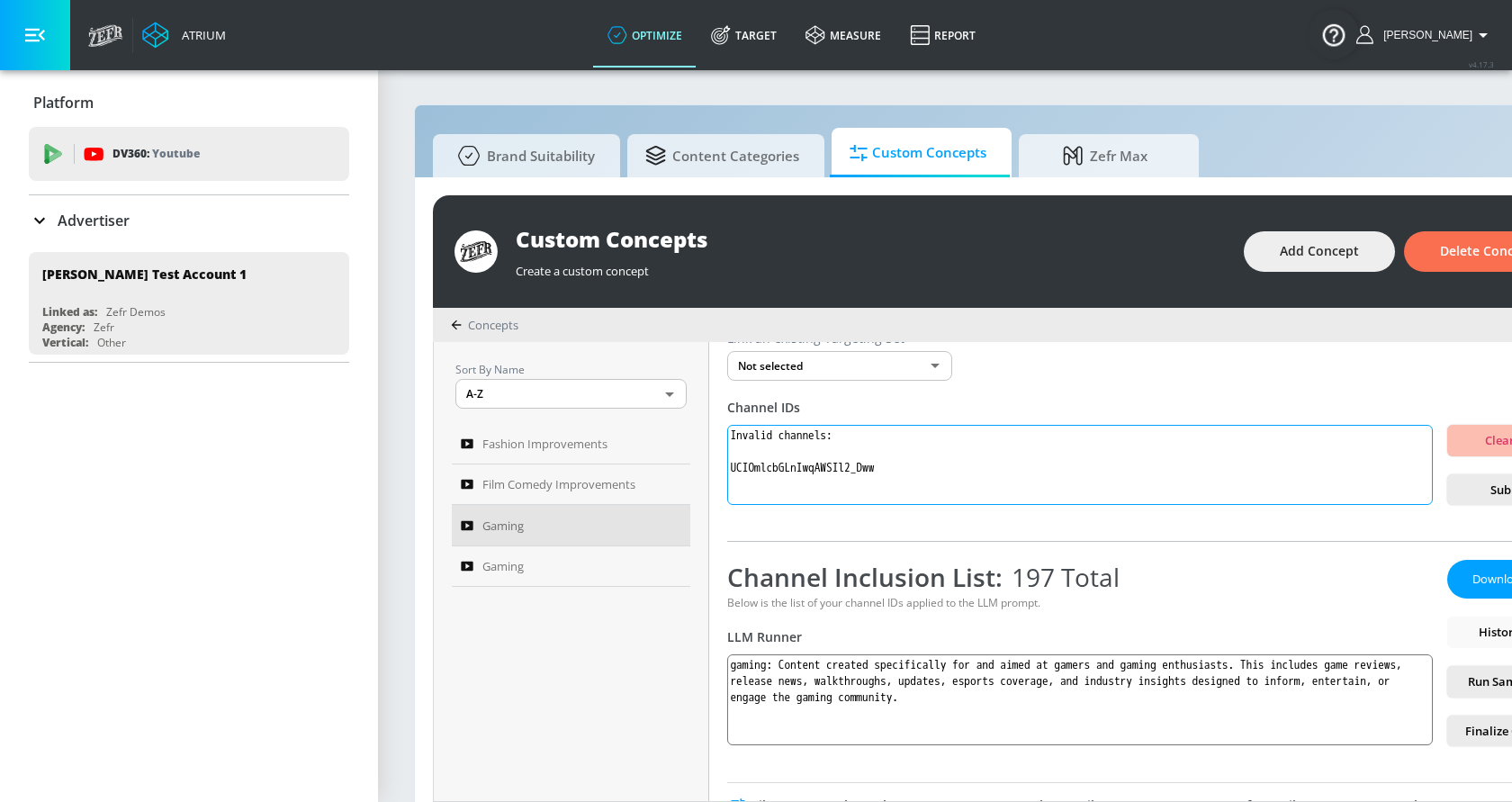 paste on "UCjdrGjv4bGt5HvApBe1HADQ
UCAM2fyCjEdROyELretVTiiw
UC5BJDVr4m9QEzQlvy_mKGsA
UCPHuYCxf9QJArw-4ZXXC7Ig
UCKX8qlNu2v4m0bCkhd7jicA
UCPpATKqmMV-CNRNWYaDUwiA
UCBvSX3gT9P9VzLQPz2bGc2Q
UCXoY0ZeHZBe0p-ByCiYP_XQ
UCXf9Ki4HpKB9pHqMKjmAjcg
UCooHX5frJraDf8N74Zs5HaQ
UCnk1idRUmwhdpy_5Il1unfw
UC26FEMwAAjj8jfNbuVdFMBQ
UC4z-9mbCeyiLxKYMI4mjTjQ
UCYh931jrUVrrISOGV1qyVtw
UCRGU5Qbf_YX4GqiksIe7EfA
UC5GkFDlVG0_zW6WJtwG-2Aw
UCPPuKO7tKiu0c4iq1KRripQ
UCvJJKrwjrMA_56T7gCOvxWA
UCH11eQQ-QyfppeMsQJU6fMg
UCq_ZnPt9KqeqfjUOcj3m3gA
UC8ZidgQbe5w4iLEtRhbiF5w
UCQj7BHJBPTB8uizlTC9Z1iw
UClqiuoLwBK2F3655HmZhPEQ
UCtgNbEk4vWJoH0GMghF3tPQ
UCaeZyWQ8-k8tPWP-aetQ9Tg
UC84ZJujGee7Hrxh4Qcfkfgw
UCIJwWYOfsCfz6PjxbONYXSg
UCPMn68btuK9joW3439zesHQ
UCZjy7LamZd5pMW7O0JF_3Nw
UCu0V4K1jf8cISkIzpi77p9Q
UChFLk9AyQa5ypvxcF2kX_Xg
UCzzOKT1SkE7qdycJvPCR3Gg
UC6lMScVMVc3q93kfgcEDRIA
UCm1ZTUqOcExrVRHvmZBVwuw
UC02-bPuVlgJcxXX6YgC0fwg
UC2N2t_xAxGWc-1BwDjc1yFw
UCw6NSoIWDs6iDZYqOTSQt0w
UCdcZhYtGKo8n1VRLgxMe_hA
UCX_gtN8XsErdLPOUkEPaqiA
UC6wUGwwOIvENTvJ3cRlxARA
UCrRhSGyFaSqf2iL-KFQb..." 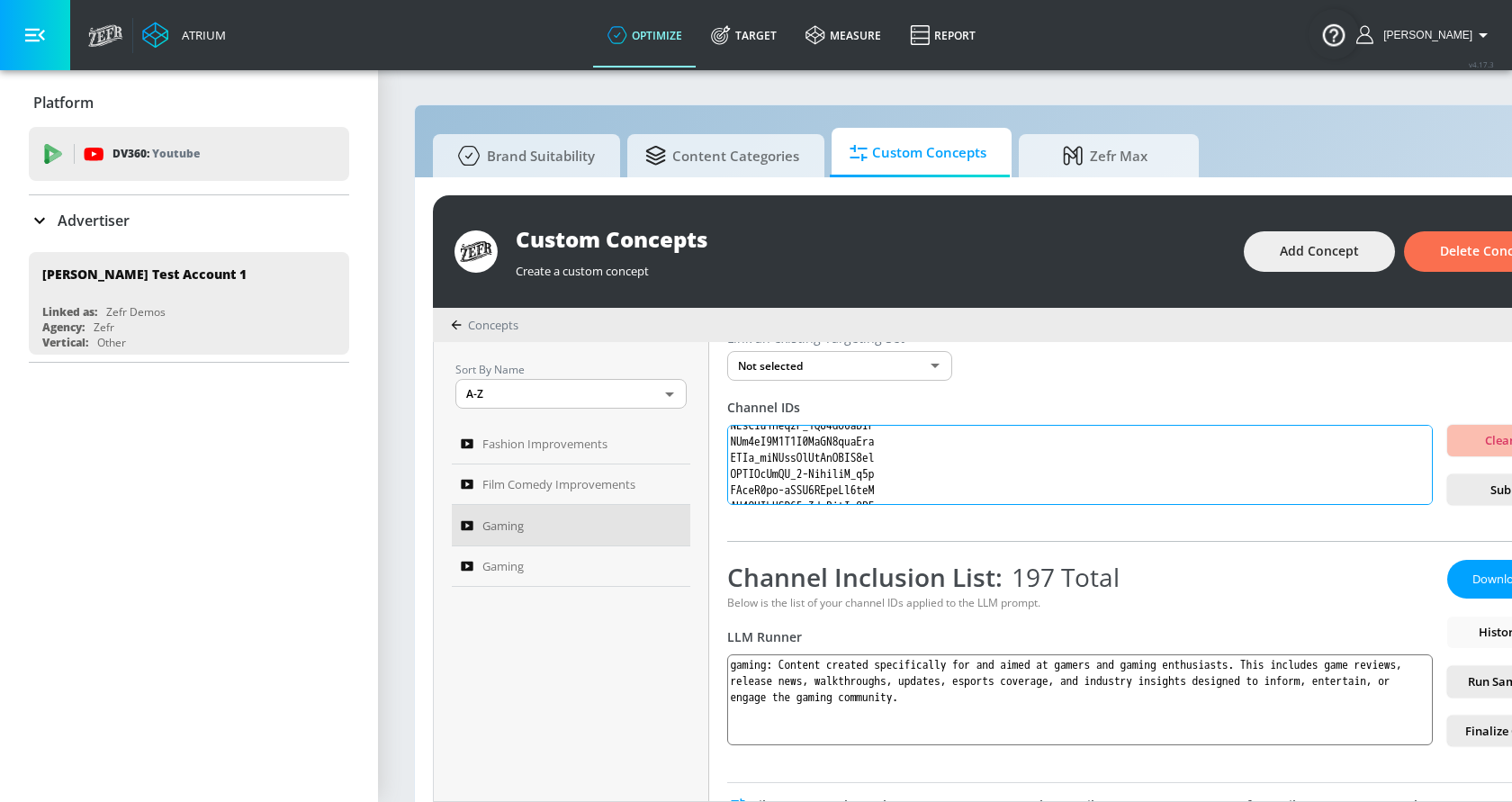 scroll, scrollTop: 851, scrollLeft: 0, axis: vertical 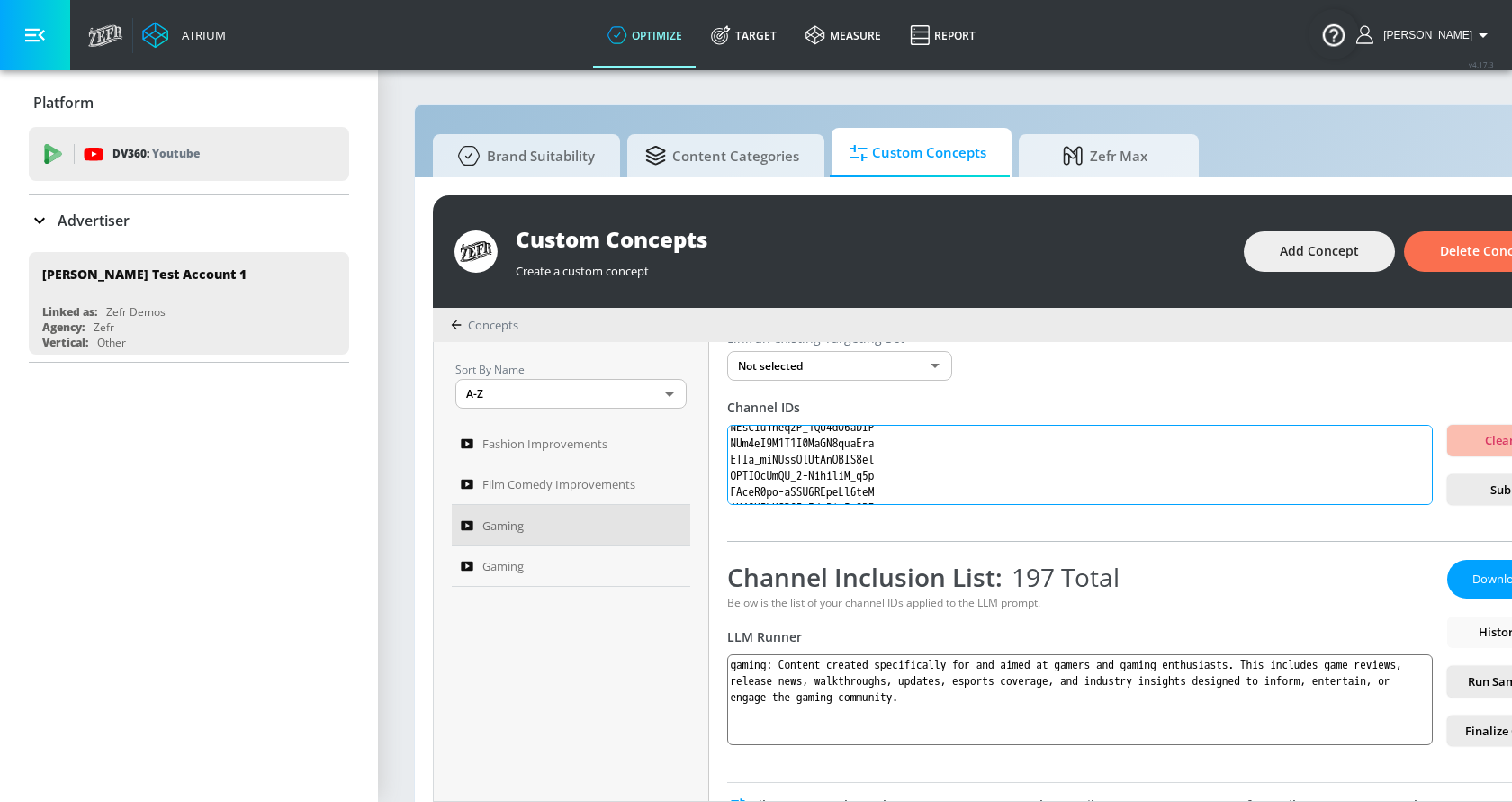 click at bounding box center (1080, 465) 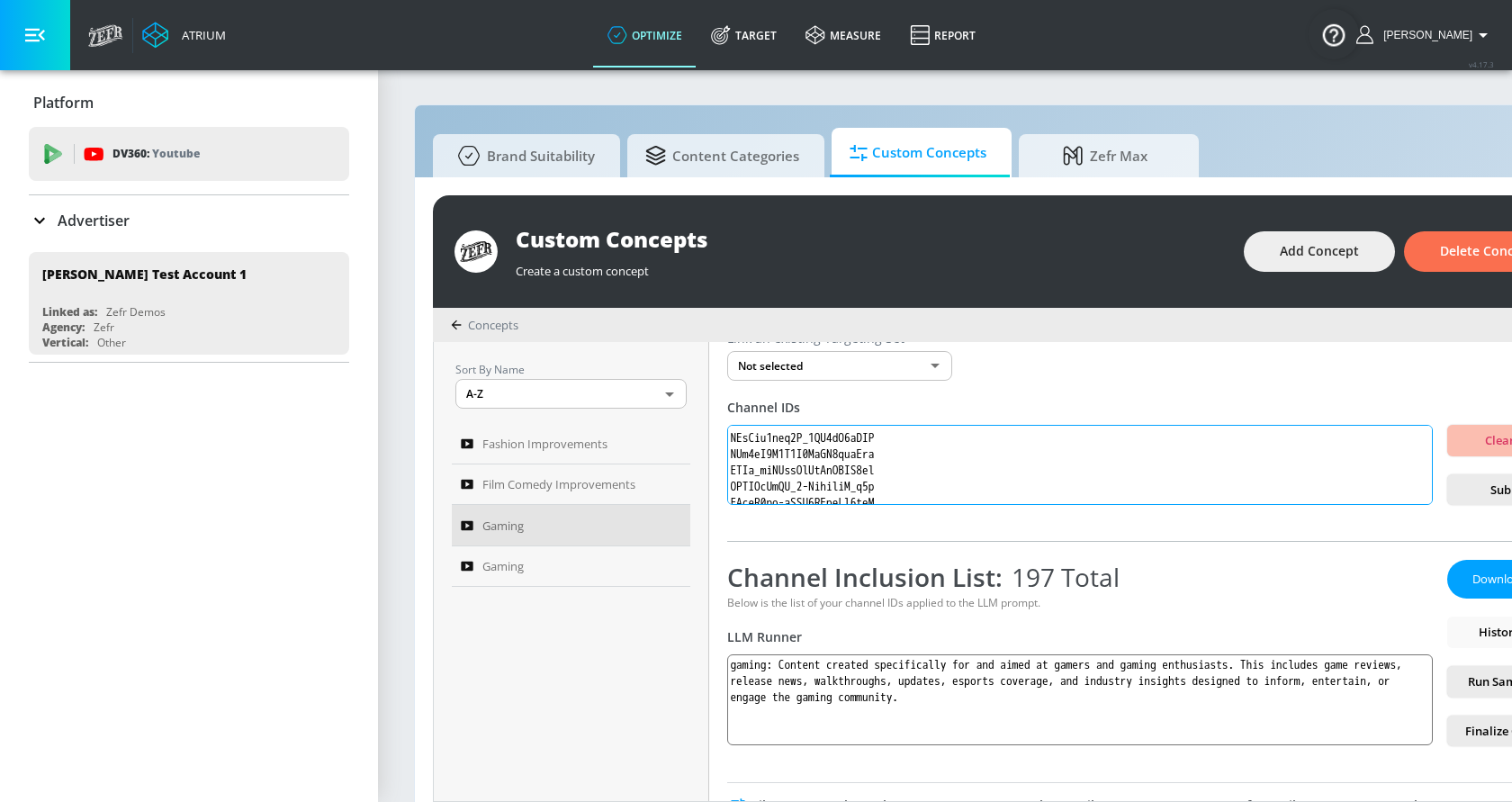 click at bounding box center (1080, 465) 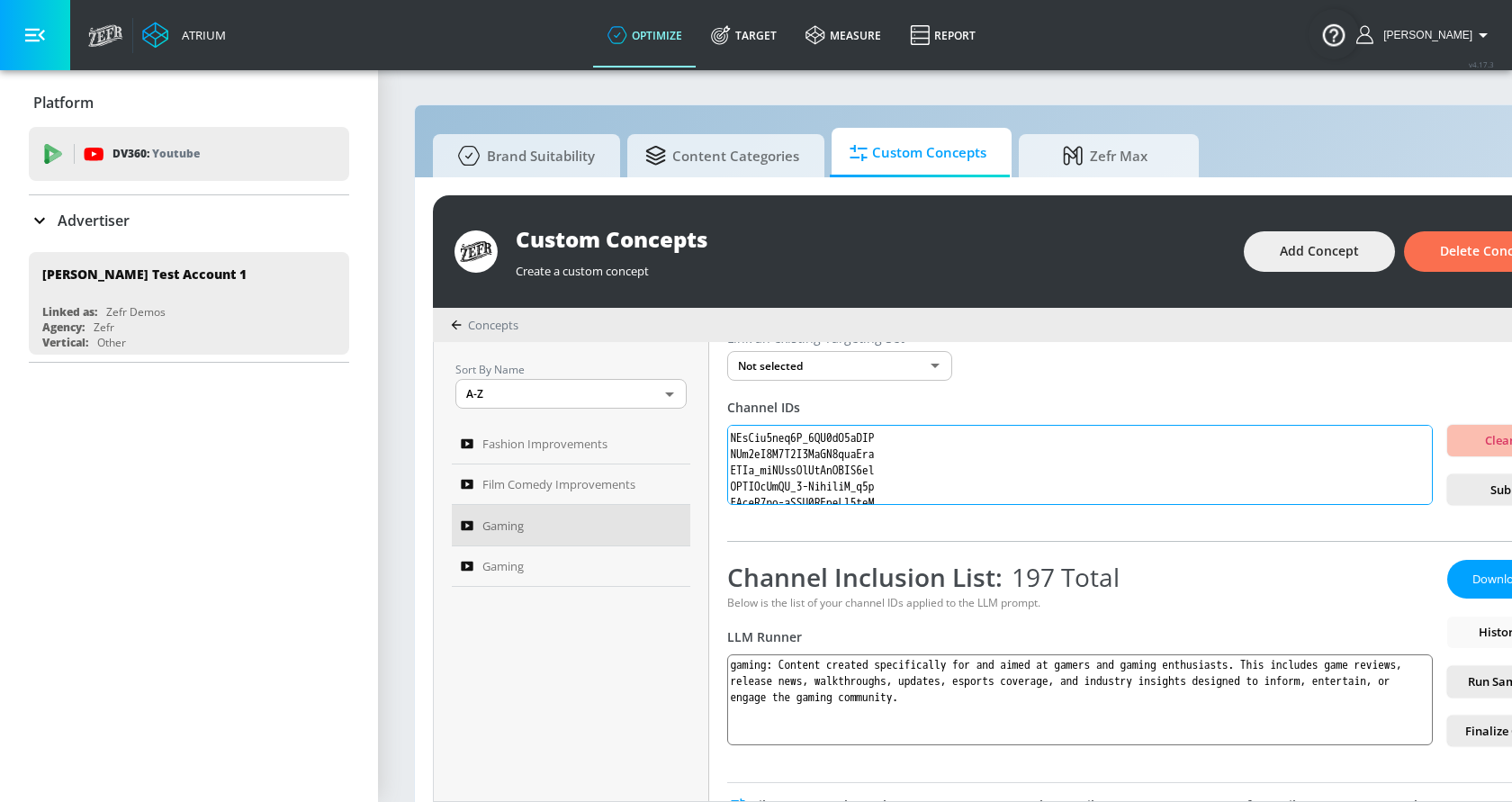 scroll, scrollTop: 838, scrollLeft: 0, axis: vertical 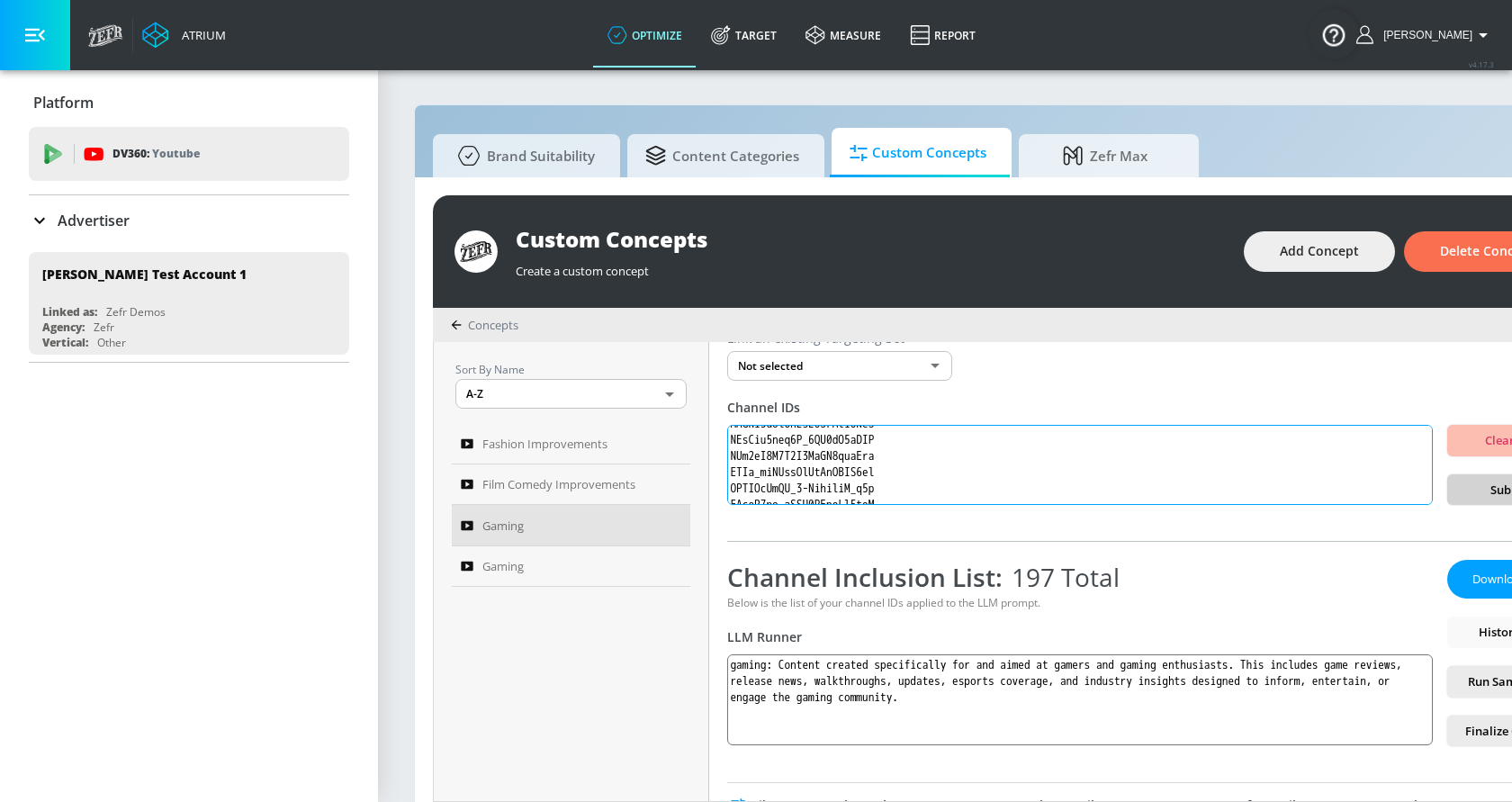 type on "UCjdrGjv4bGt5HvApBe1HADQ
UCAM2fyCjEdROyELretVTiiw
UC5BJDVr4m9QEzQlvy_mKGsA
UCPHuYCxf9QJArw-4ZXXC7Ig
UCKX8qlNu2v4m0bCkhd7jicA
UCPpATKqmMV-CNRNWYaDUwiA
UCBvSX3gT9P9VzLQPz2bGc2Q
UCXoY0ZeHZBe0p-ByCiYP_XQ
UCXf9Ki4HpKB9pHqMKjmAjcg
UCooHX5frJraDf8N74Zs5HaQ
UCnk1idRUmwhdpy_5Il1unfw
UC26FEMwAAjj8jfNbuVdFMBQ
UC4z-9mbCeyiLxKYMI4mjTjQ
UCYh931jrUVrrISOGV1qyVtw
UCRGU5Qbf_YX4GqiksIe7EfA
UC5GkFDlVG0_zW6WJtwG-2Aw
UCPPuKO7tKiu0c4iq1KRripQ
UCvJJKrwjrMA_56T7gCOvxWA
UCH11eQQ-QyfppeMsQJU6fMg
UCq_ZnPt9KqeqfjUOcj3m3gA
UC8ZidgQbe5w4iLEtRhbiF5w
UCQj7BHJBPTB8uizlTC9Z1iw
UClqiuoLwBK2F3655HmZhPEQ
UCtgNbEk4vWJoH0GMghF3tPQ
UCaeZyWQ8-k8tPWP-aetQ9Tg
UC84ZJujGee7Hrxh4Qcfkfgw
UCIJwWYOfsCfz6PjxbONYXSg
UCPMn68btuK9joW3439zesHQ
UCZjy7LamZd5pMW7O0JF_3Nw
UCu0V4K1jf8cISkIzpi77p9Q
UChFLk9AyQa5ypvxcF2kX_Xg
UCzzOKT1SkE7qdycJvPCR3Gg
UC6lMScVMVc3q93kfgcEDRIA
UCm1ZTUqOcExrVRHvmZBVwuw
UC02-bPuVlgJcxXX6YgC0fwg
UC2N2t_xAxGWc-1BwDjc1yFw
UCw6NSoIWDs6iDZYqOTSQt0w
UCdcZhYtGKo8n1VRLgxMe_hA
UCX_gtN8XsErdLPOUkEPaqiA
UC6wUGwwOIvENTvJ3cRlxARA
UCrRhSGyFaSqf2iL-KFQb..." 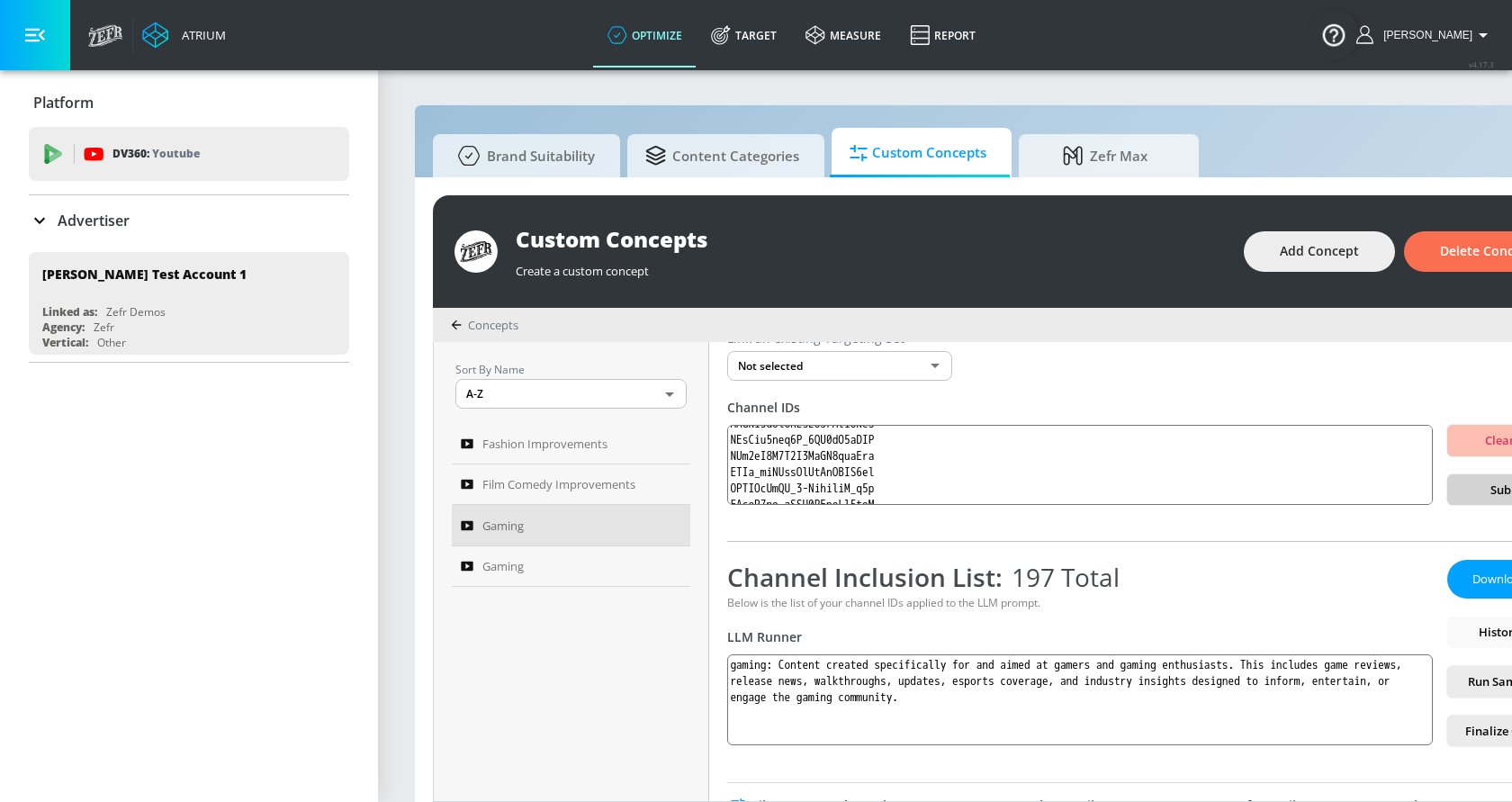 click on "Submit" at bounding box center (1510, 490) 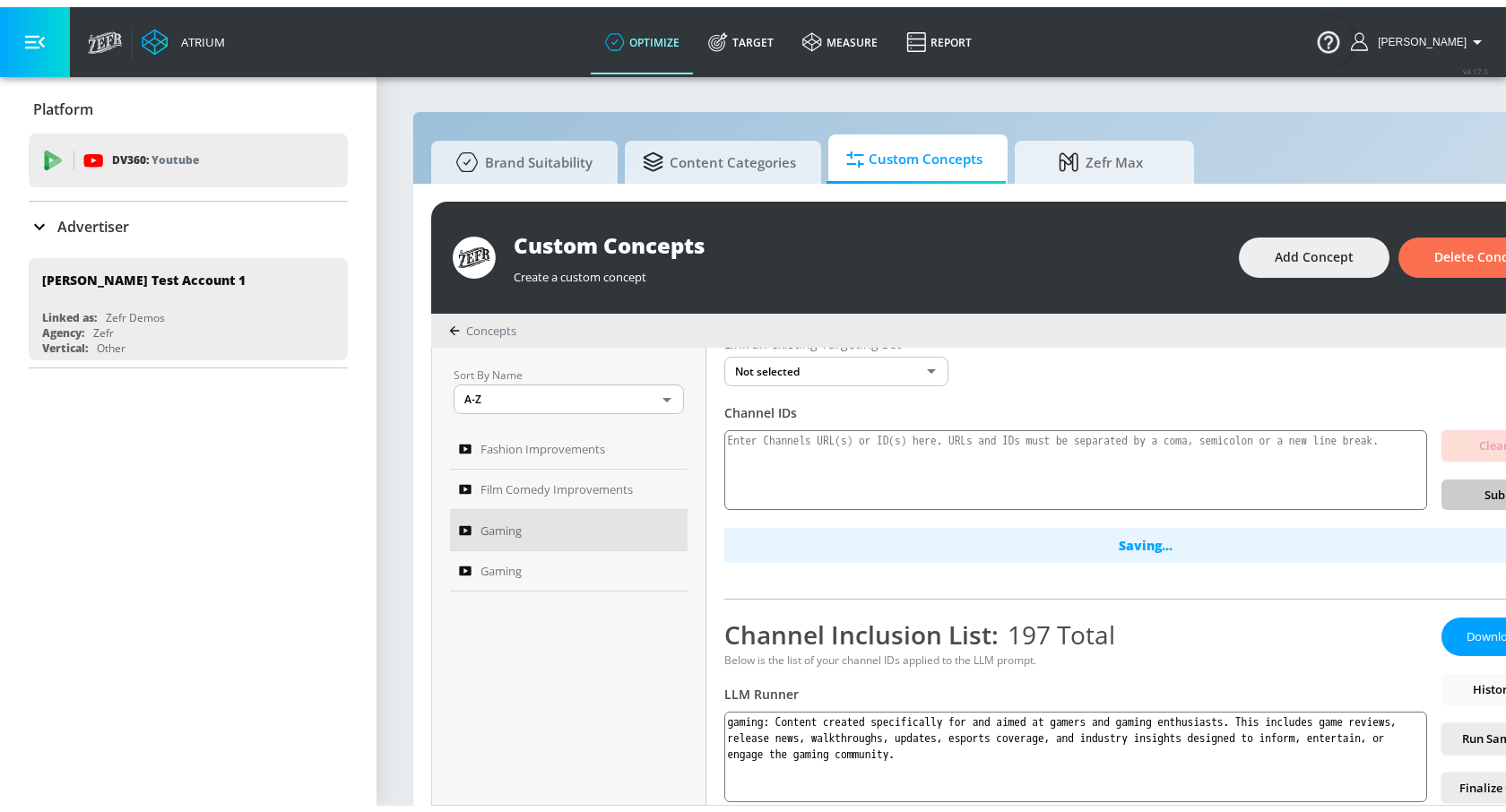 scroll, scrollTop: 0, scrollLeft: 0, axis: both 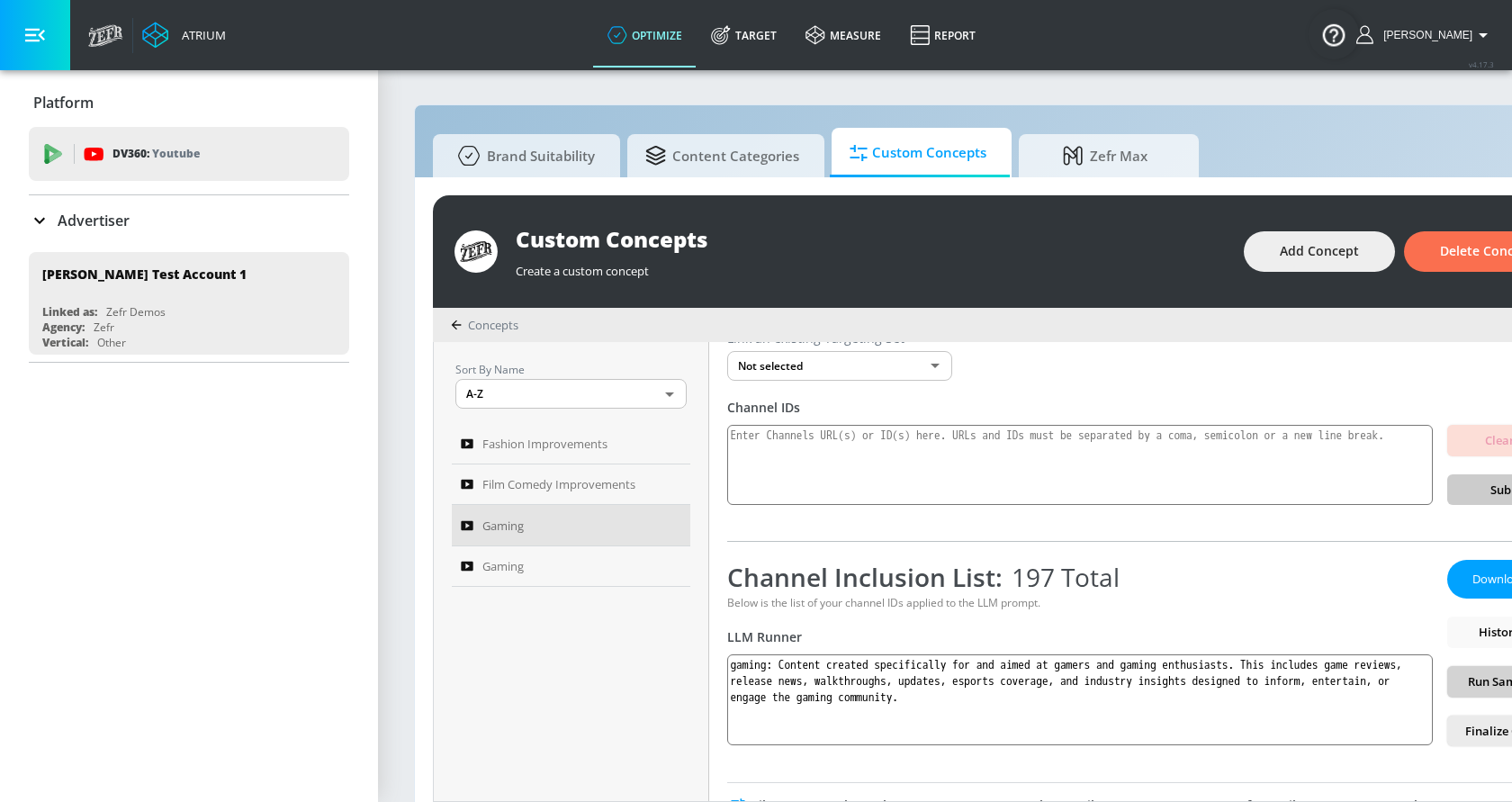 click on "Run Sample Set" at bounding box center [1510, 681] 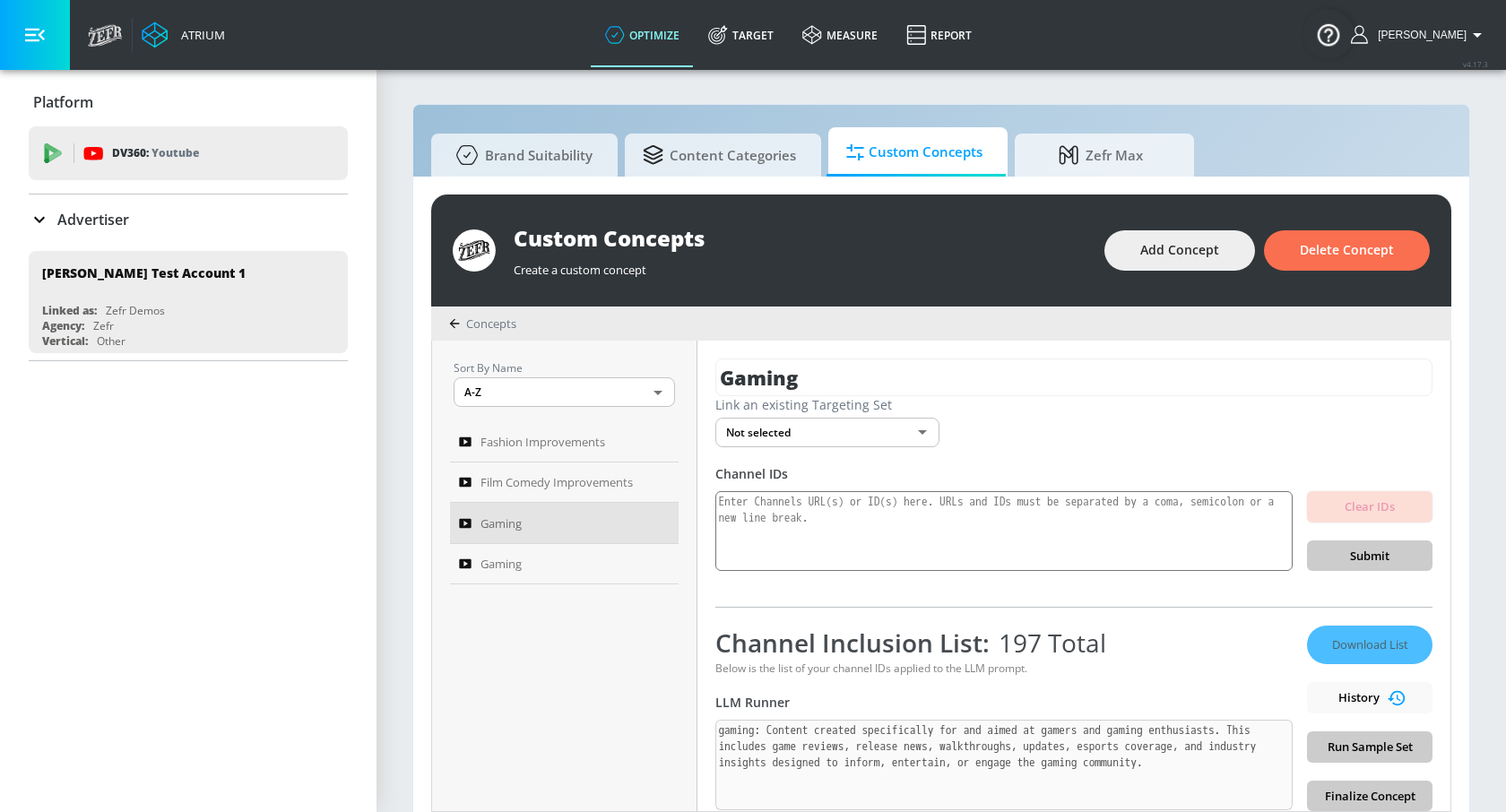 scroll, scrollTop: 151, scrollLeft: 0, axis: vertical 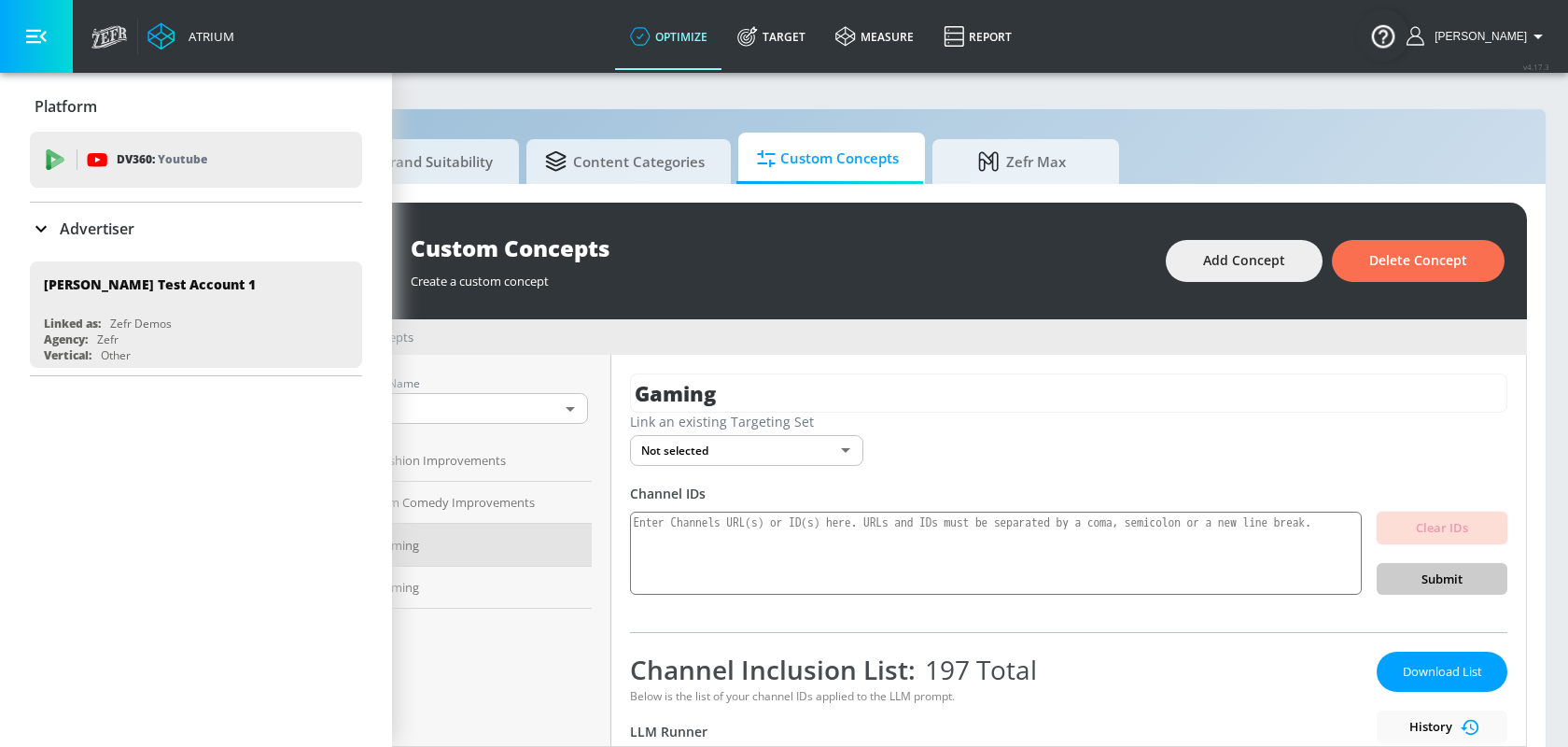 click at bounding box center [36, 36] 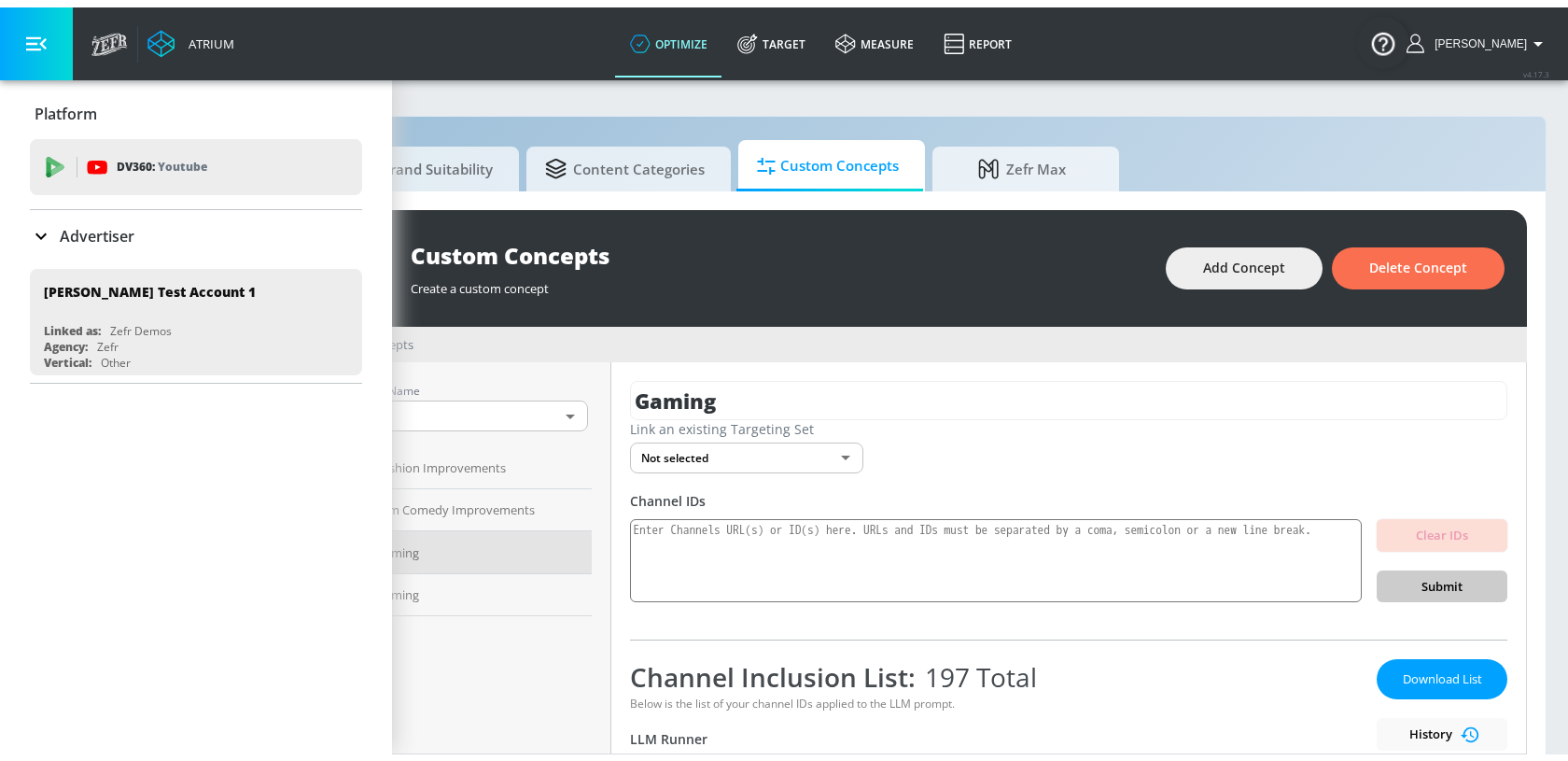 scroll, scrollTop: 0, scrollLeft: 0, axis: both 